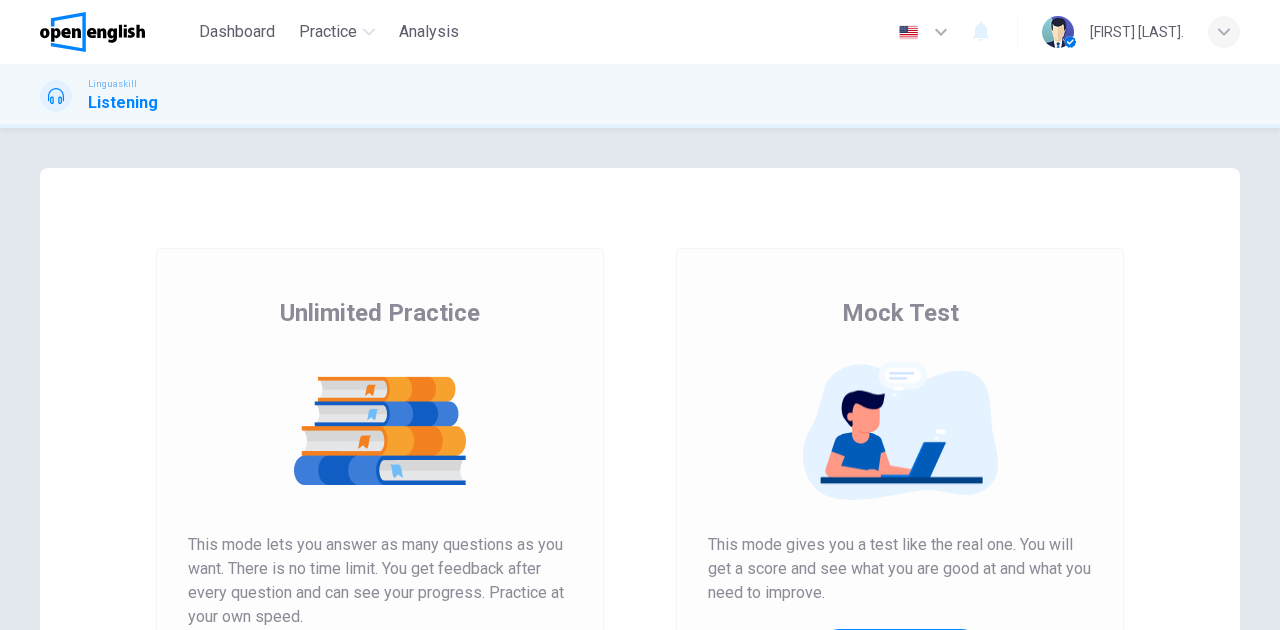 scroll, scrollTop: 0, scrollLeft: 0, axis: both 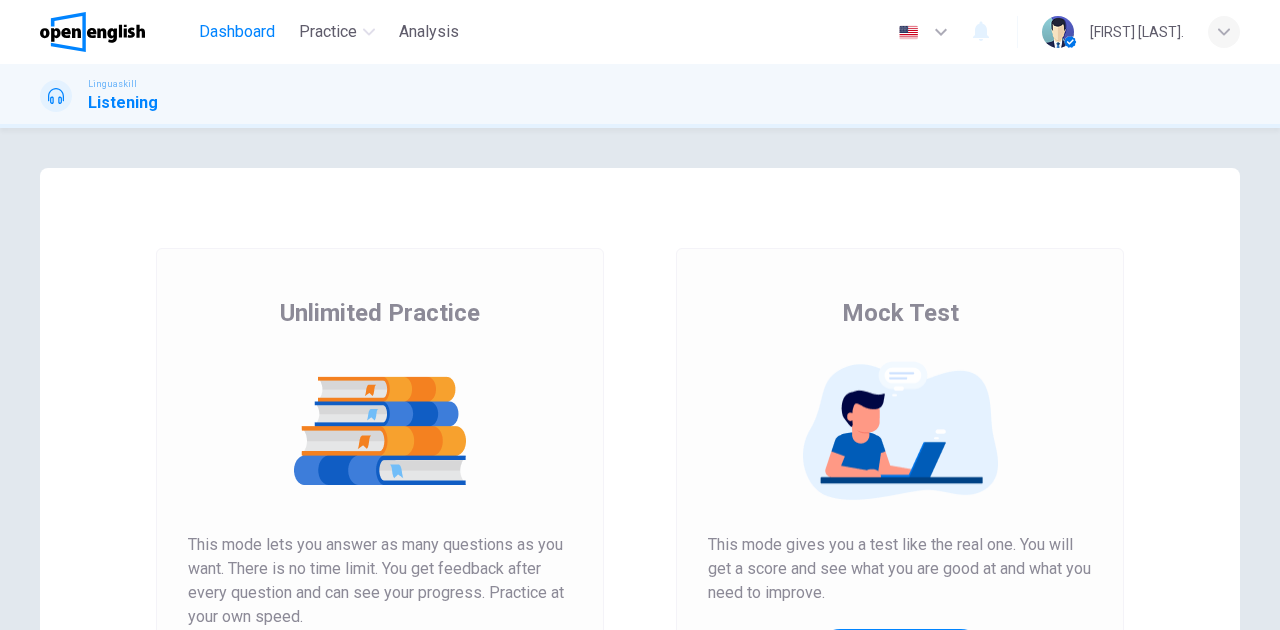 click on "Dashboard" at bounding box center [237, 32] 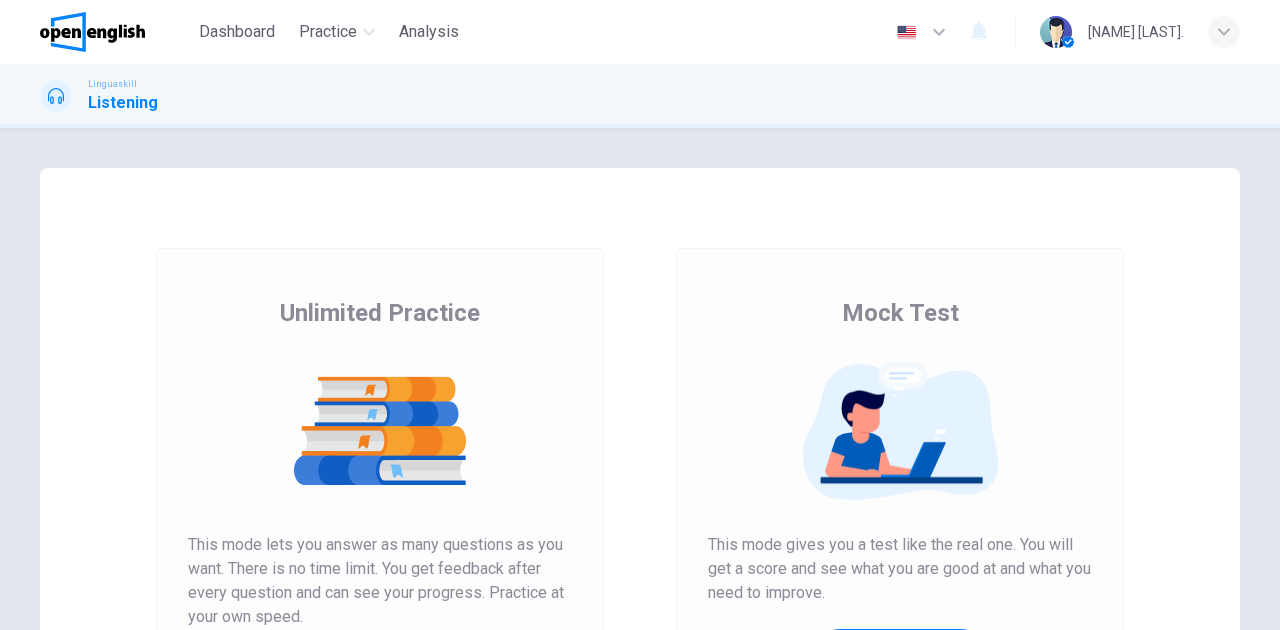 scroll, scrollTop: 0, scrollLeft: 0, axis: both 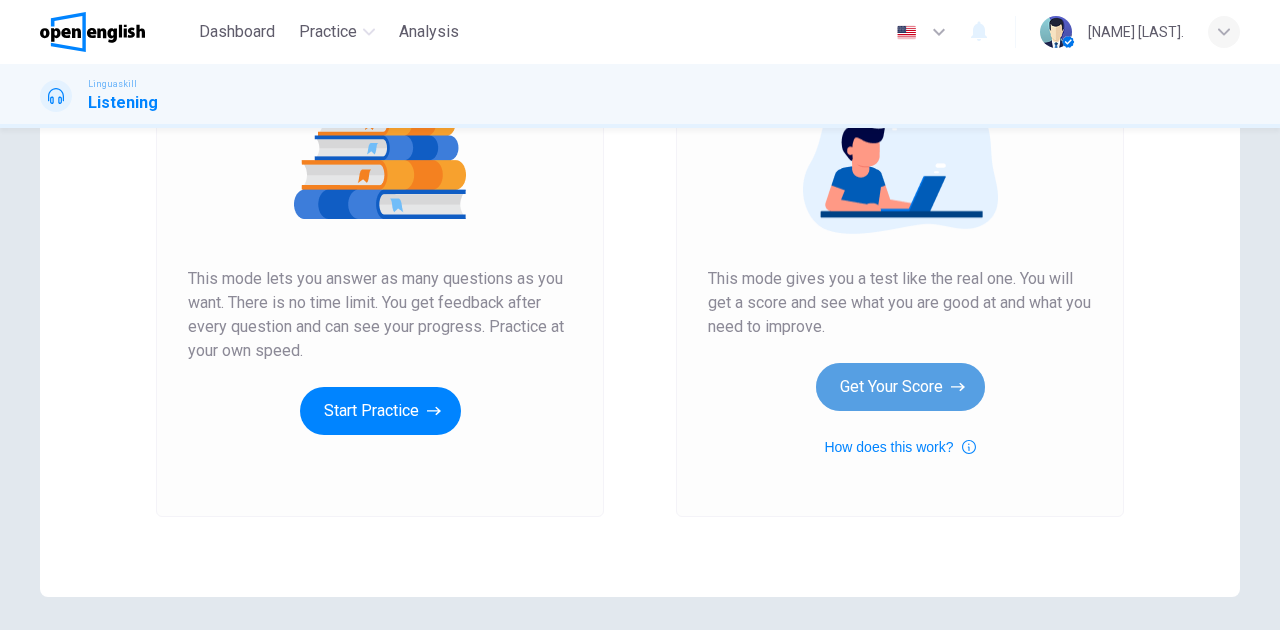 click on "Get Your Score" at bounding box center [900, 387] 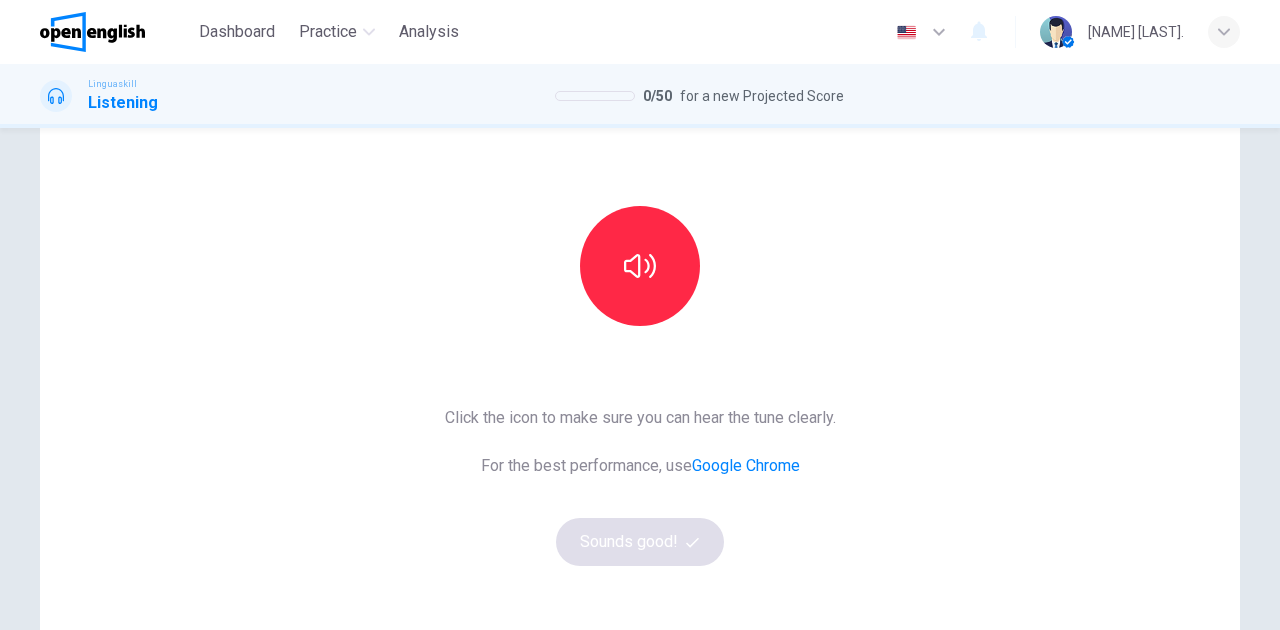 scroll, scrollTop: 200, scrollLeft: 0, axis: vertical 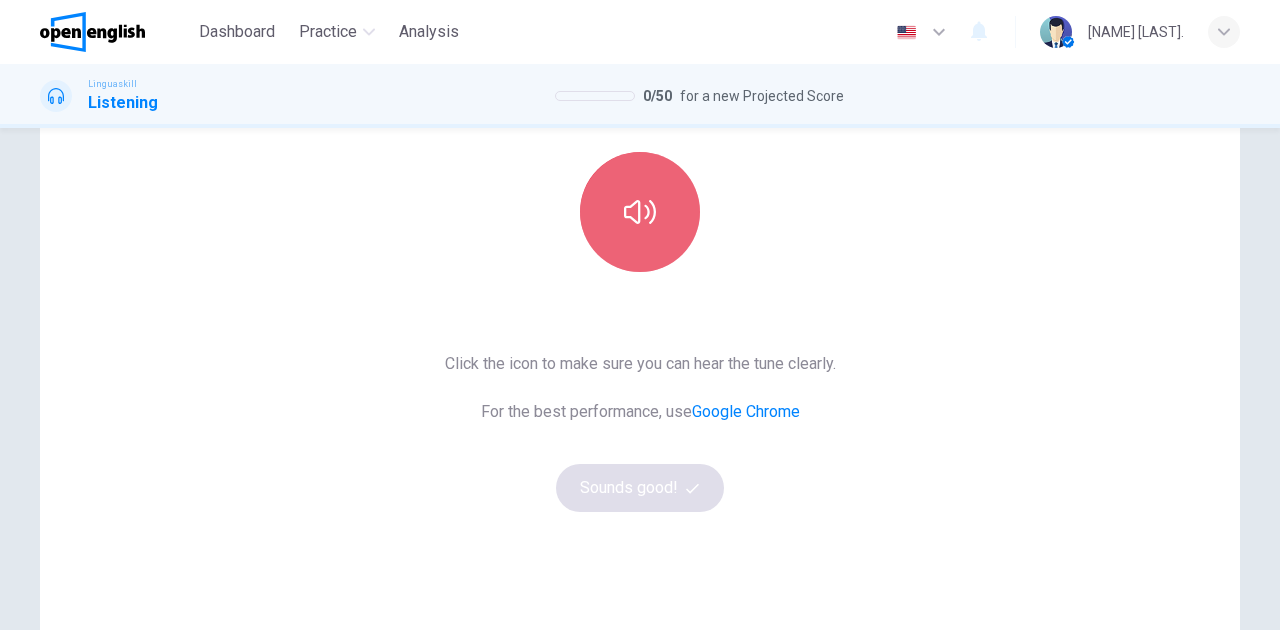 click at bounding box center (640, 212) 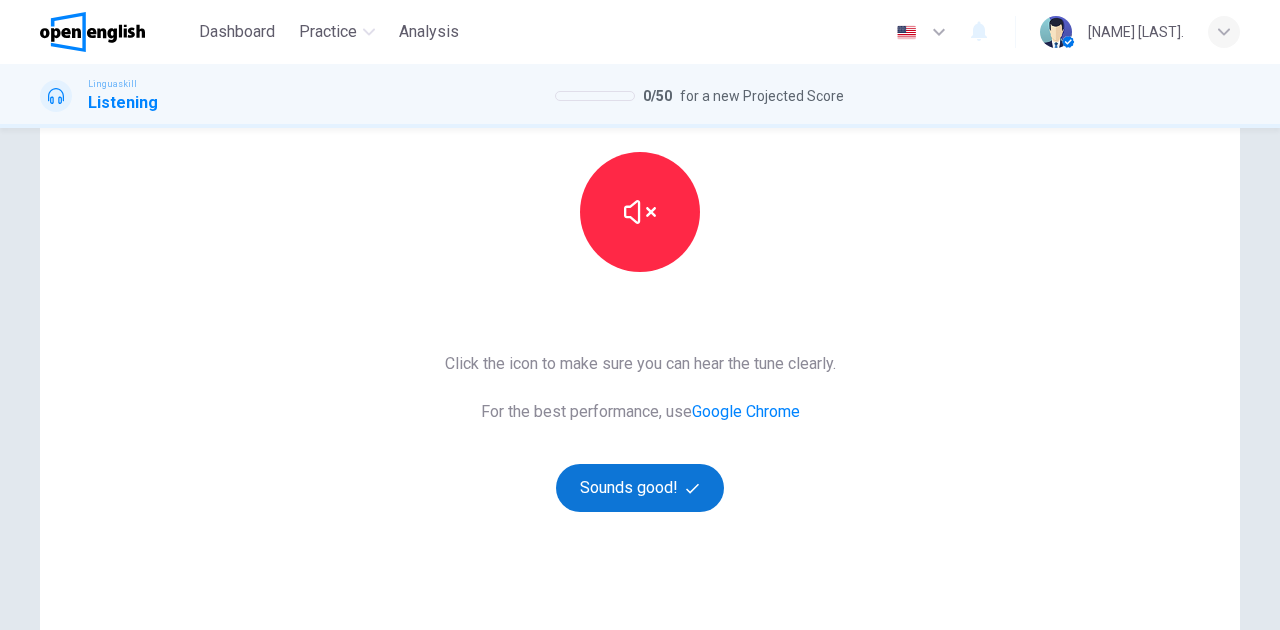 click on "Sounds good!" at bounding box center [640, 488] 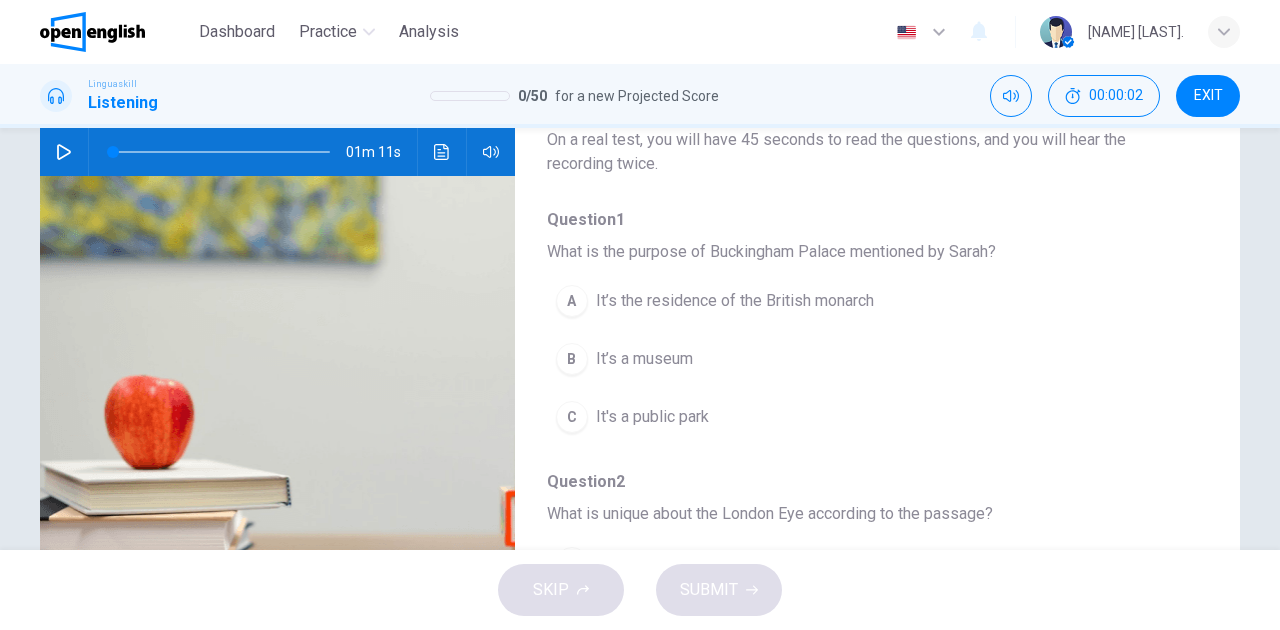 click 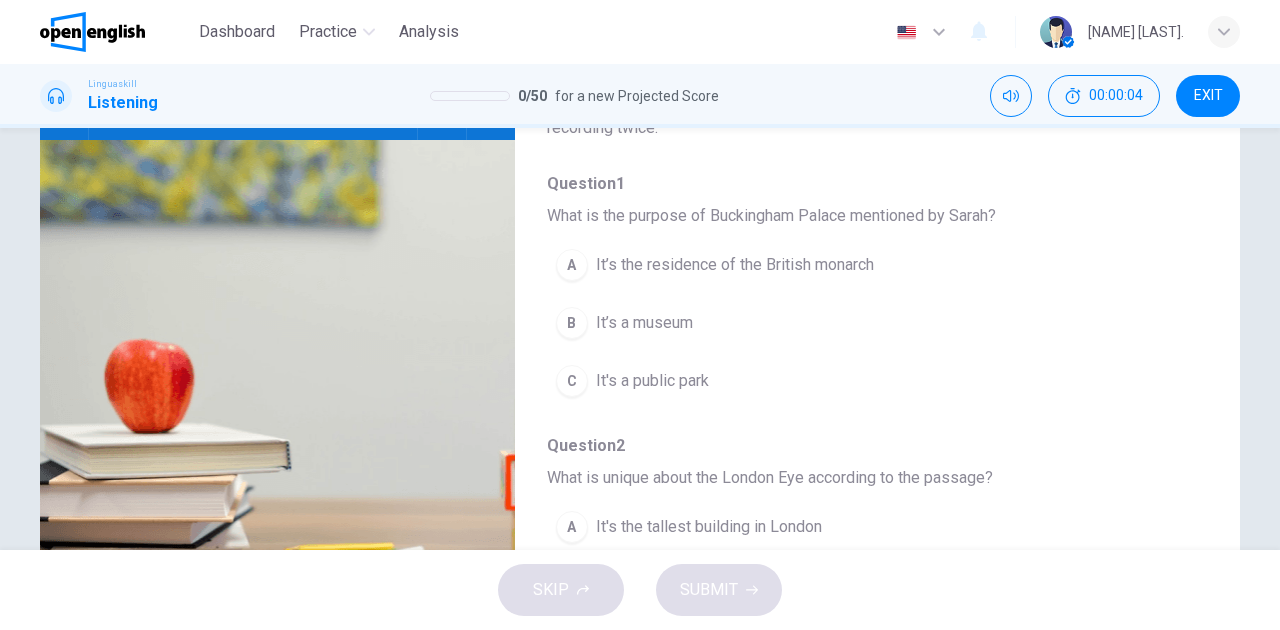 scroll, scrollTop: 266, scrollLeft: 0, axis: vertical 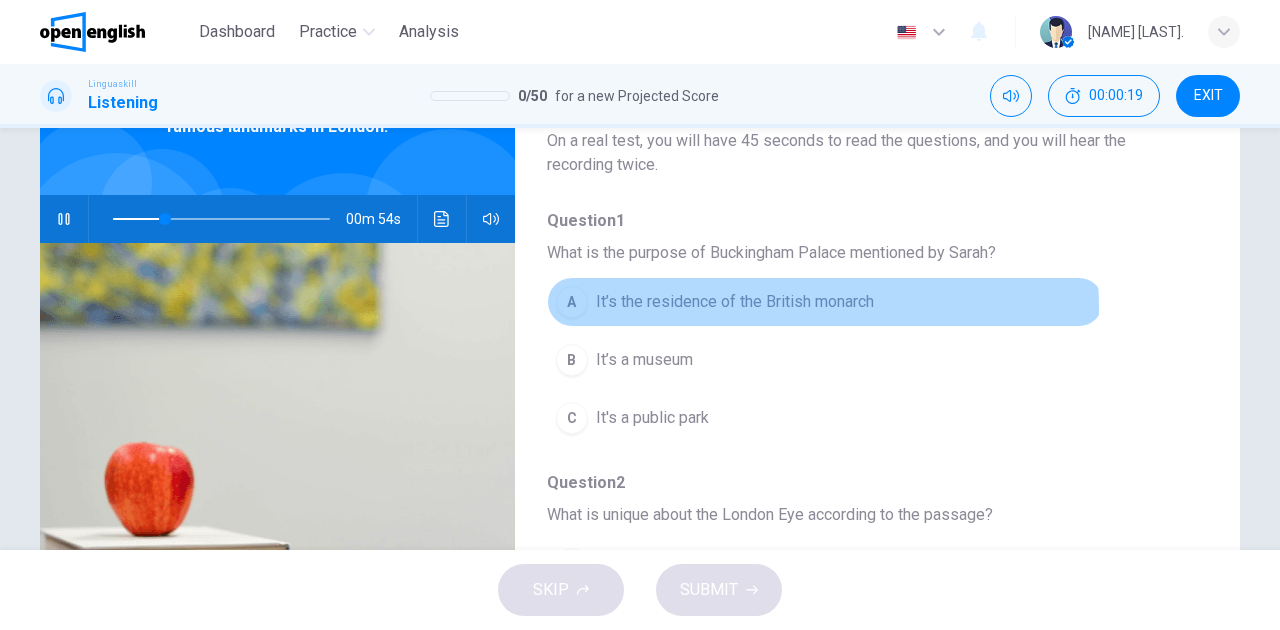 click on "It’s the residence of the British monarch" at bounding box center (735, 302) 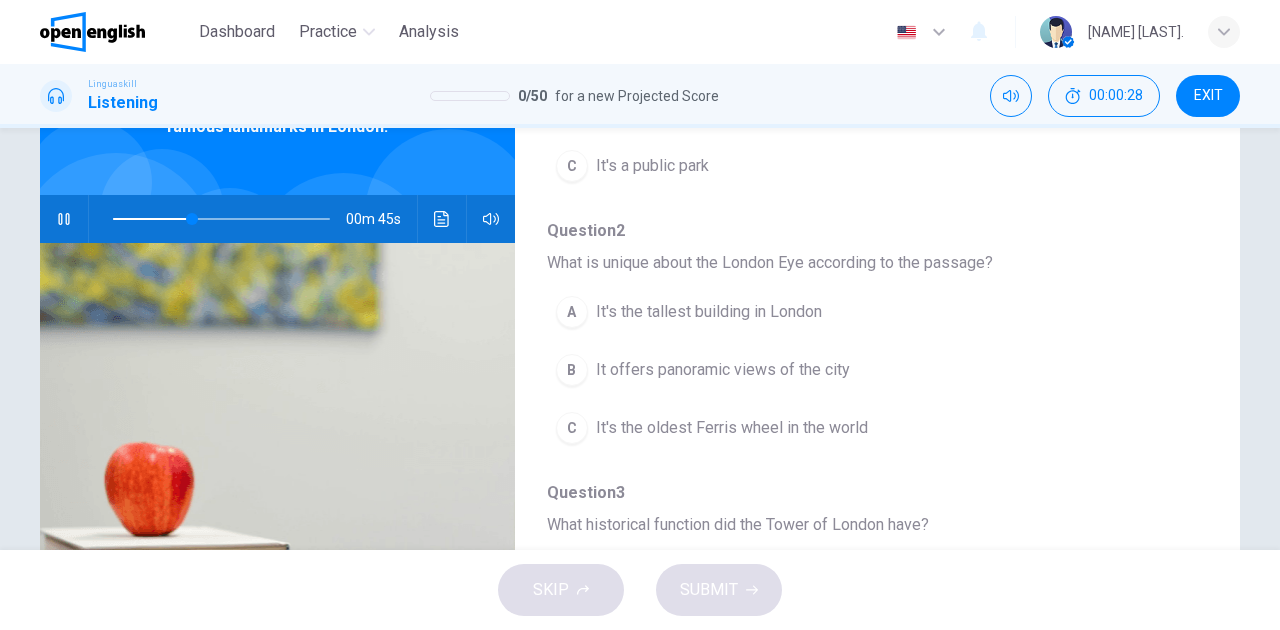 scroll, scrollTop: 333, scrollLeft: 0, axis: vertical 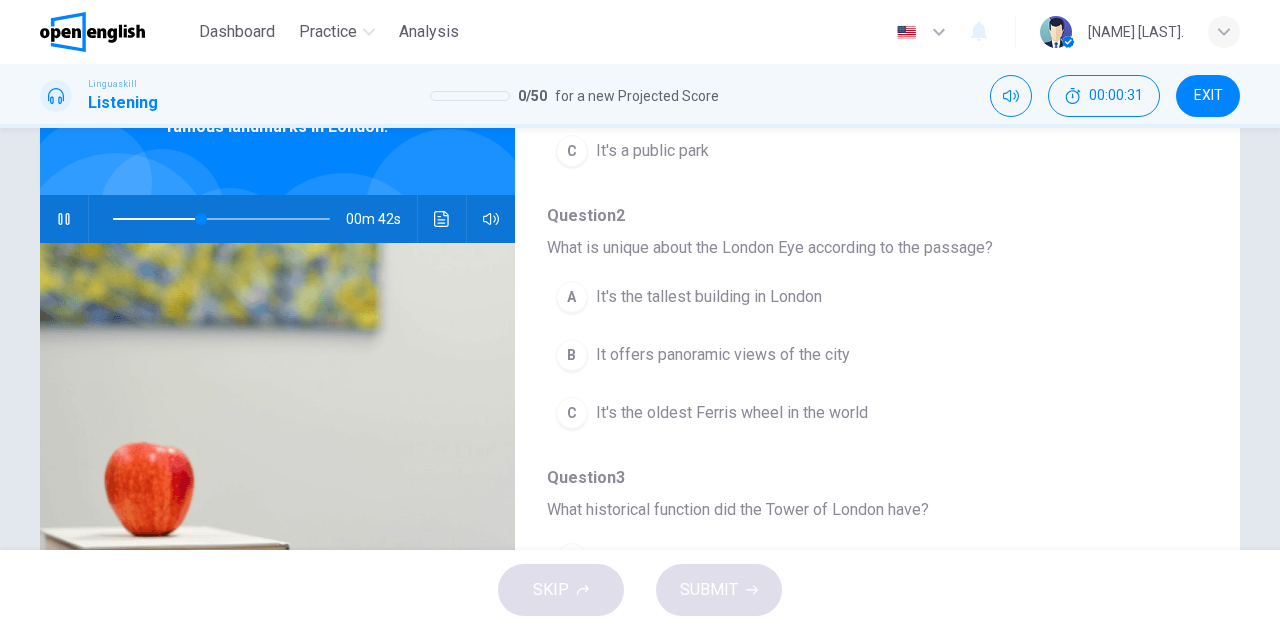 click on "It offers panoramic views of the city" at bounding box center [723, 355] 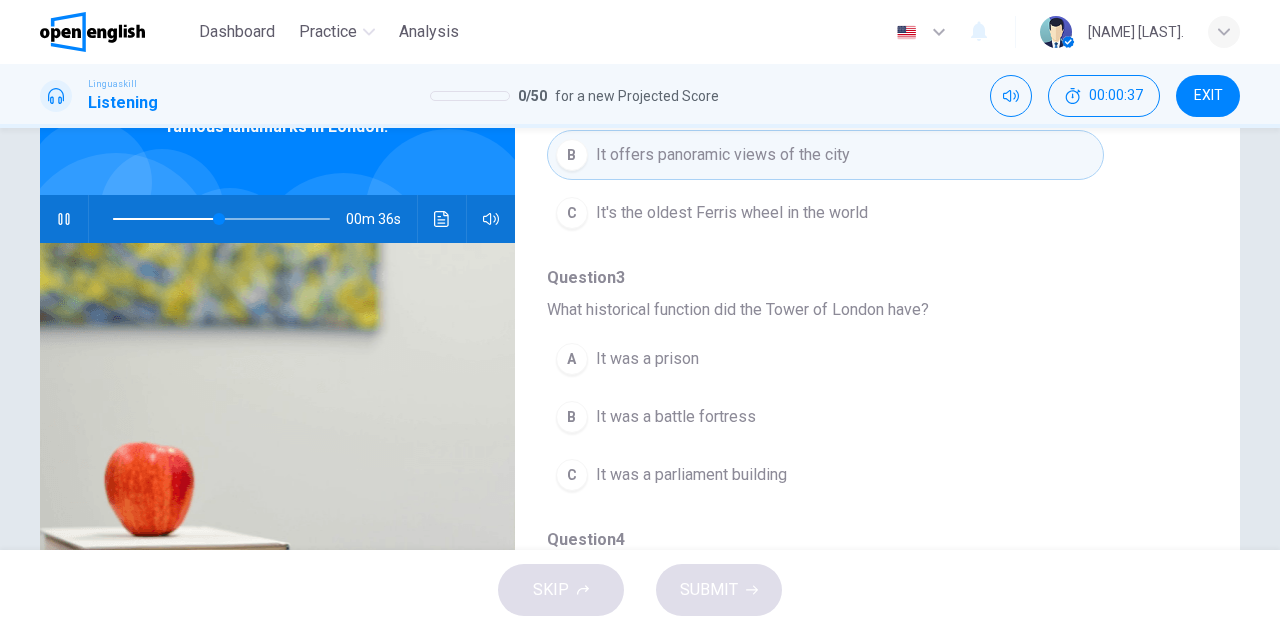 scroll, scrollTop: 600, scrollLeft: 0, axis: vertical 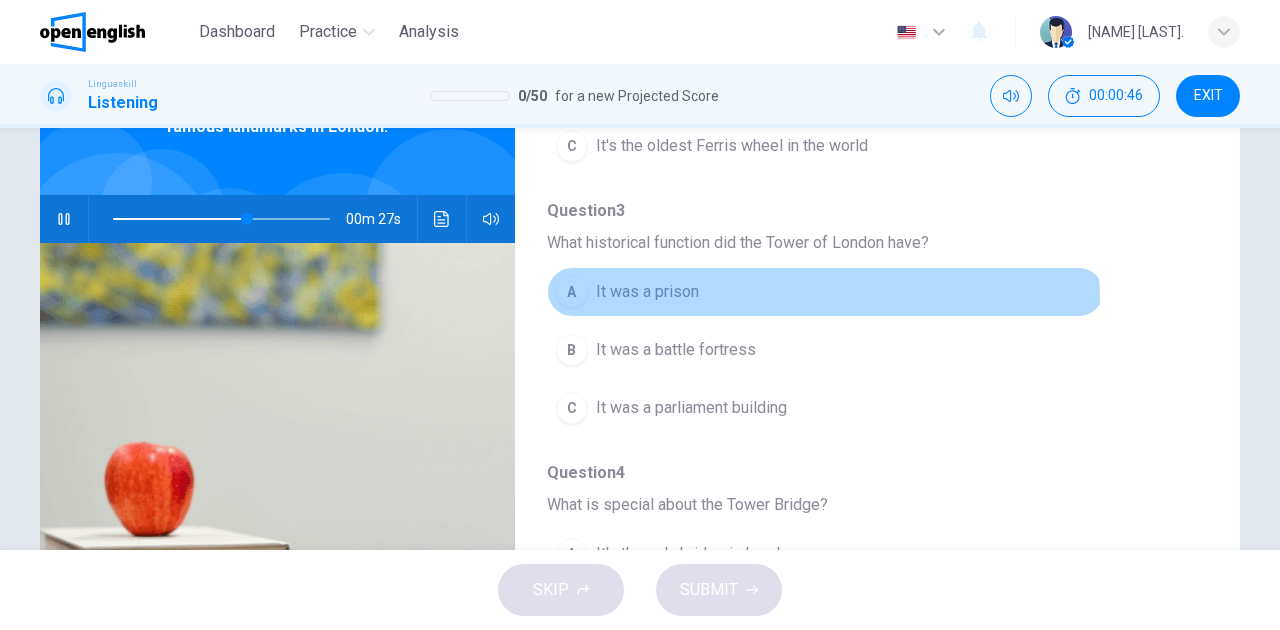 click on "A It was a prison" at bounding box center [825, 292] 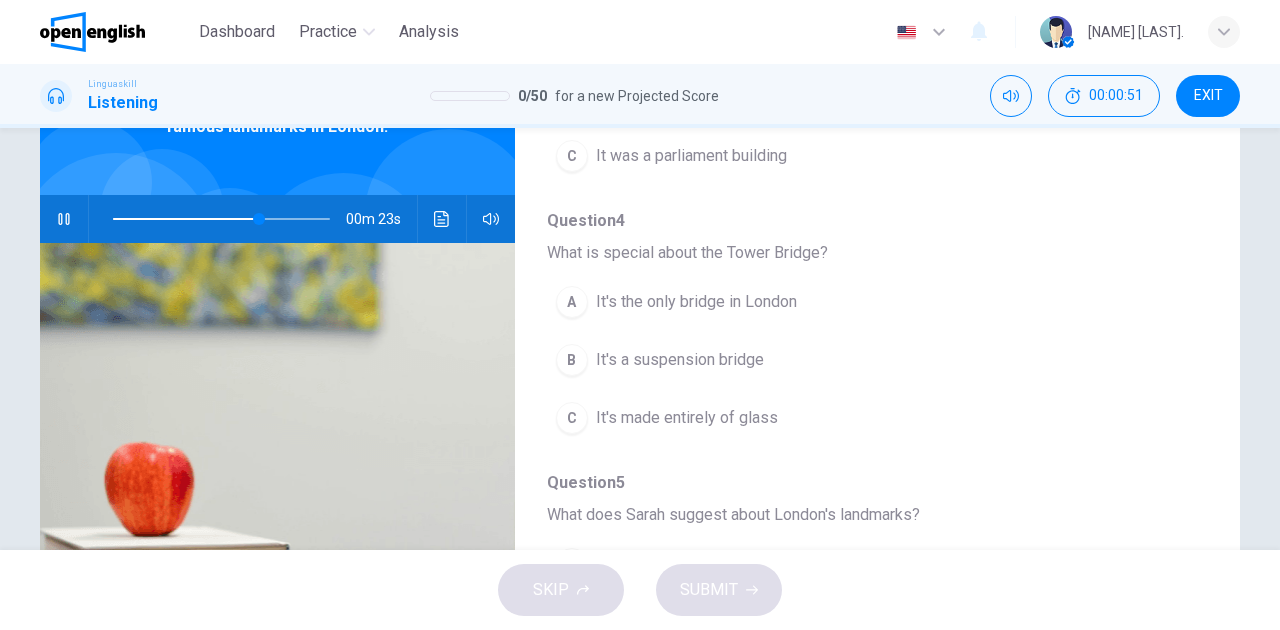 scroll, scrollTop: 852, scrollLeft: 0, axis: vertical 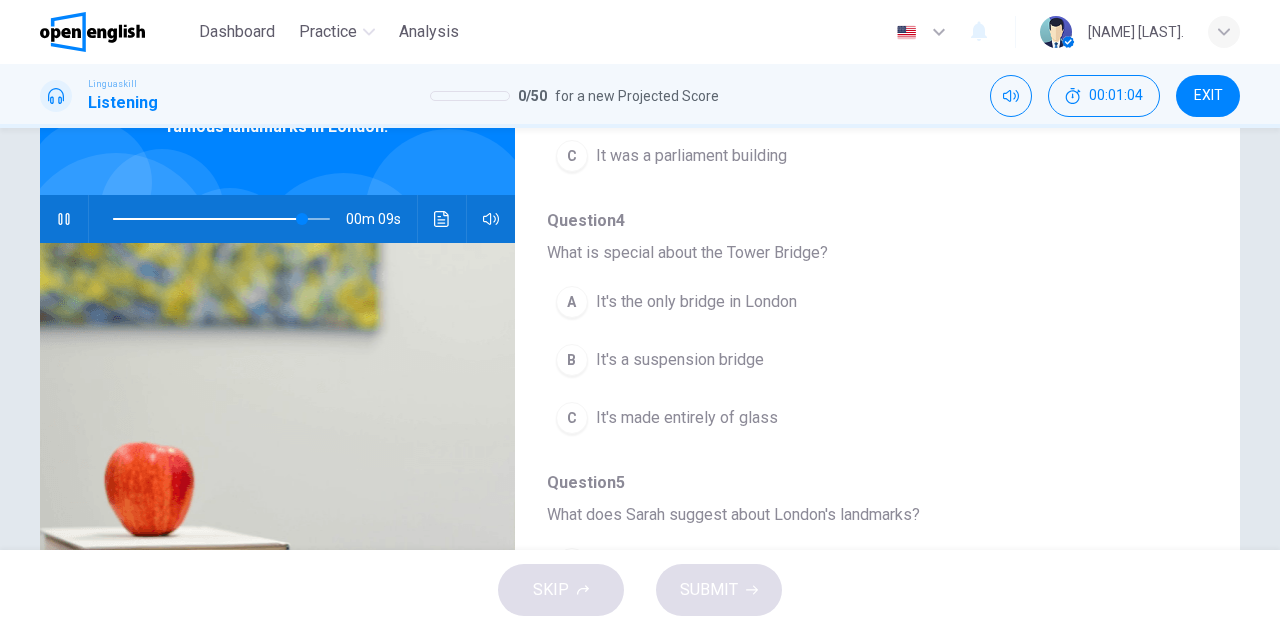 click on "It's the only bridge in London" at bounding box center [696, 302] 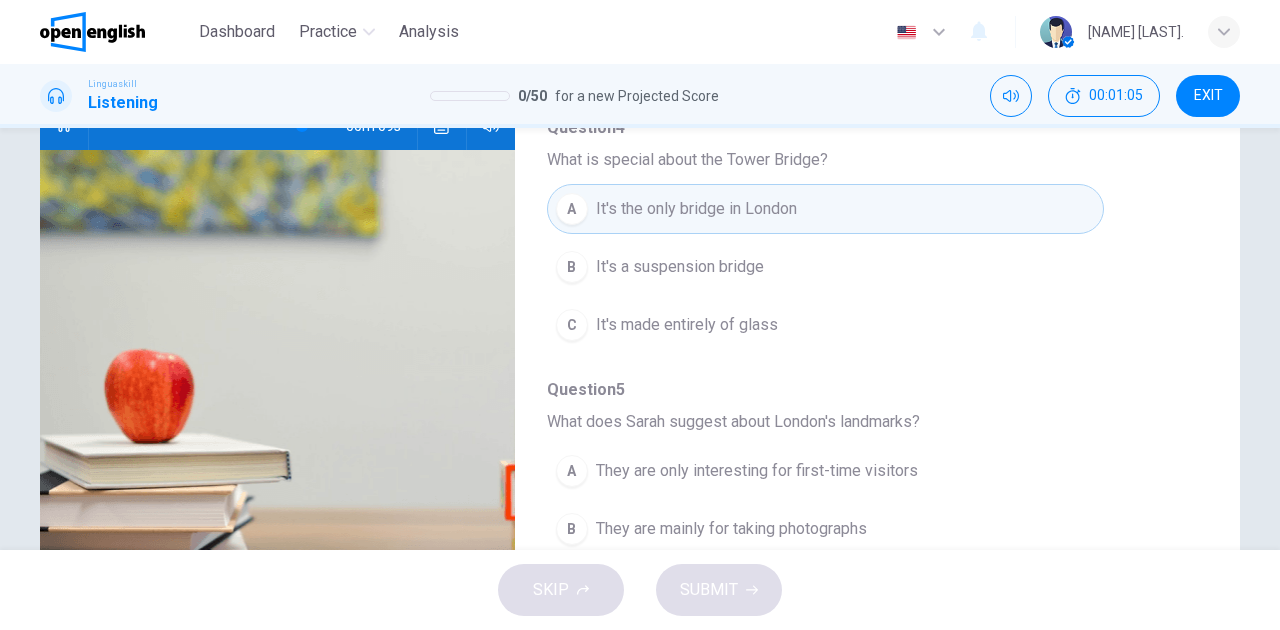 scroll, scrollTop: 266, scrollLeft: 0, axis: vertical 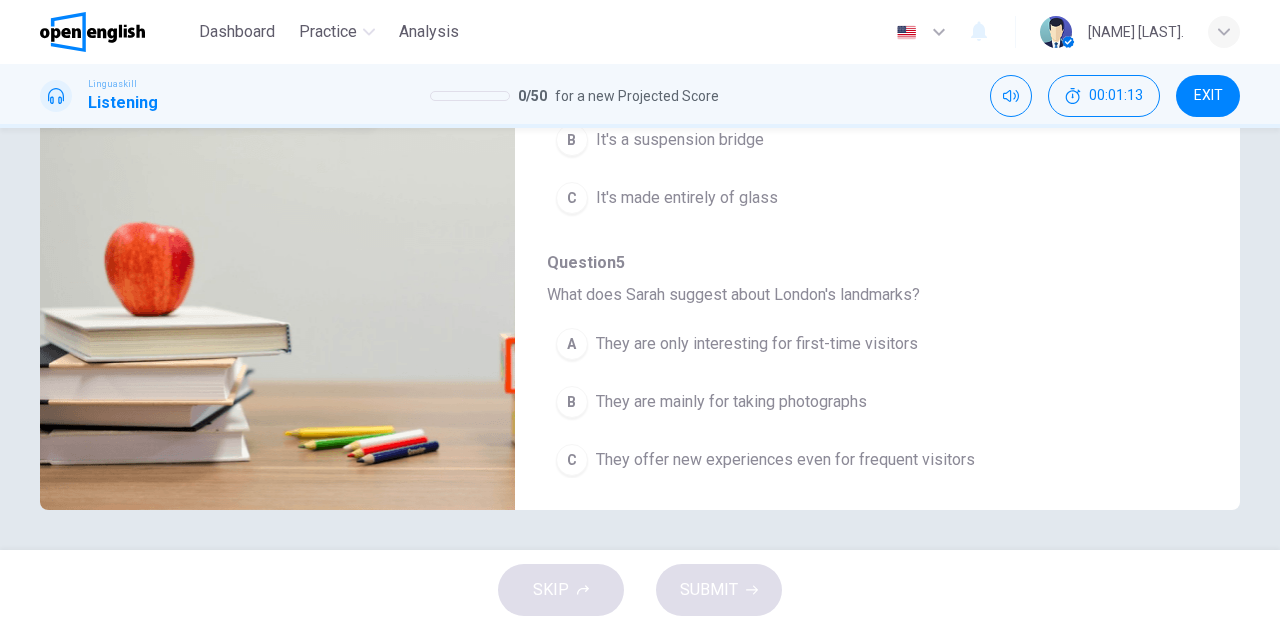 type on "*" 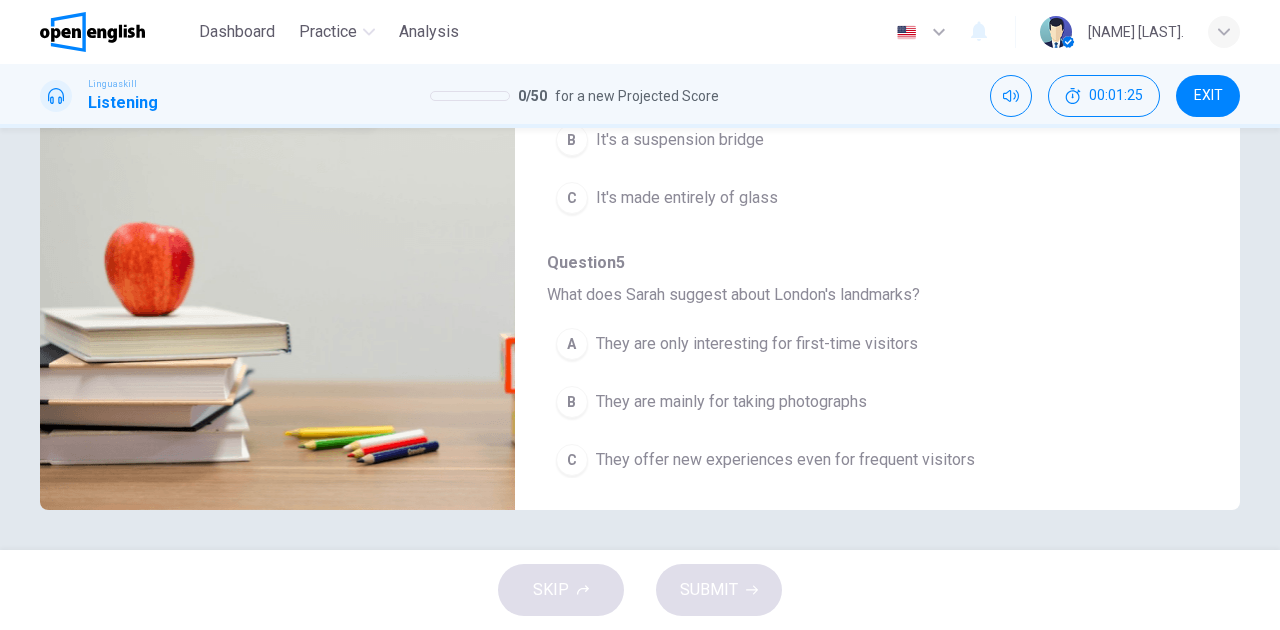 click on "They offer new experiences even for frequent visitors" at bounding box center (785, 460) 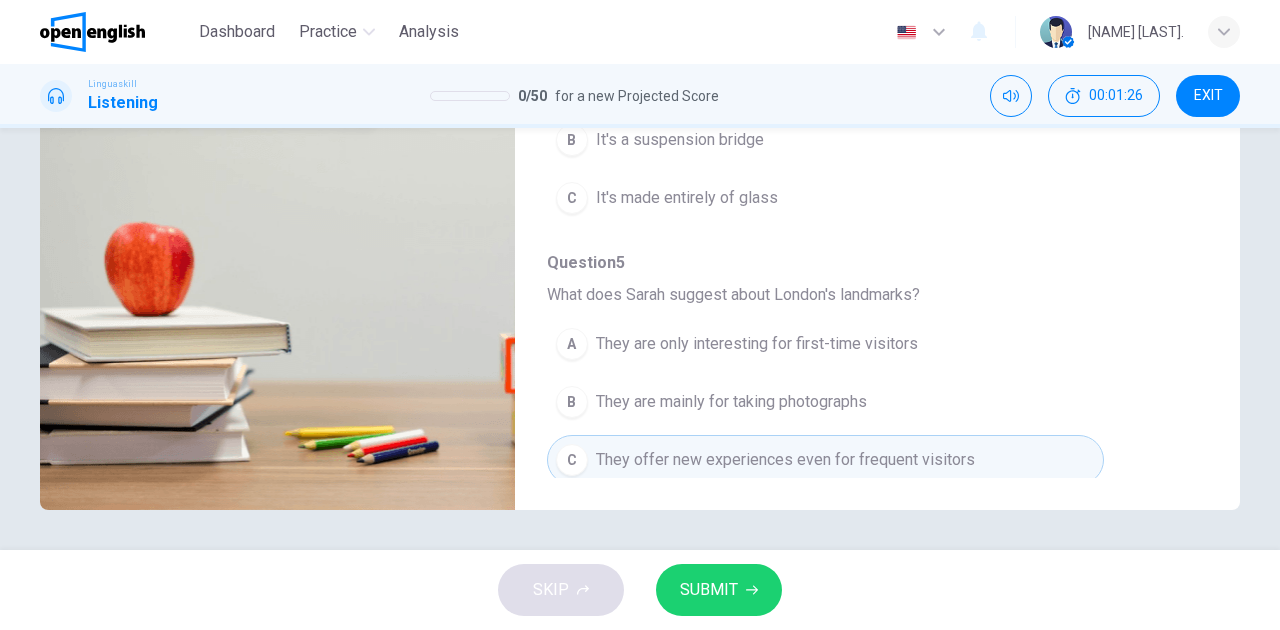 click on "SUBMIT" at bounding box center [719, 590] 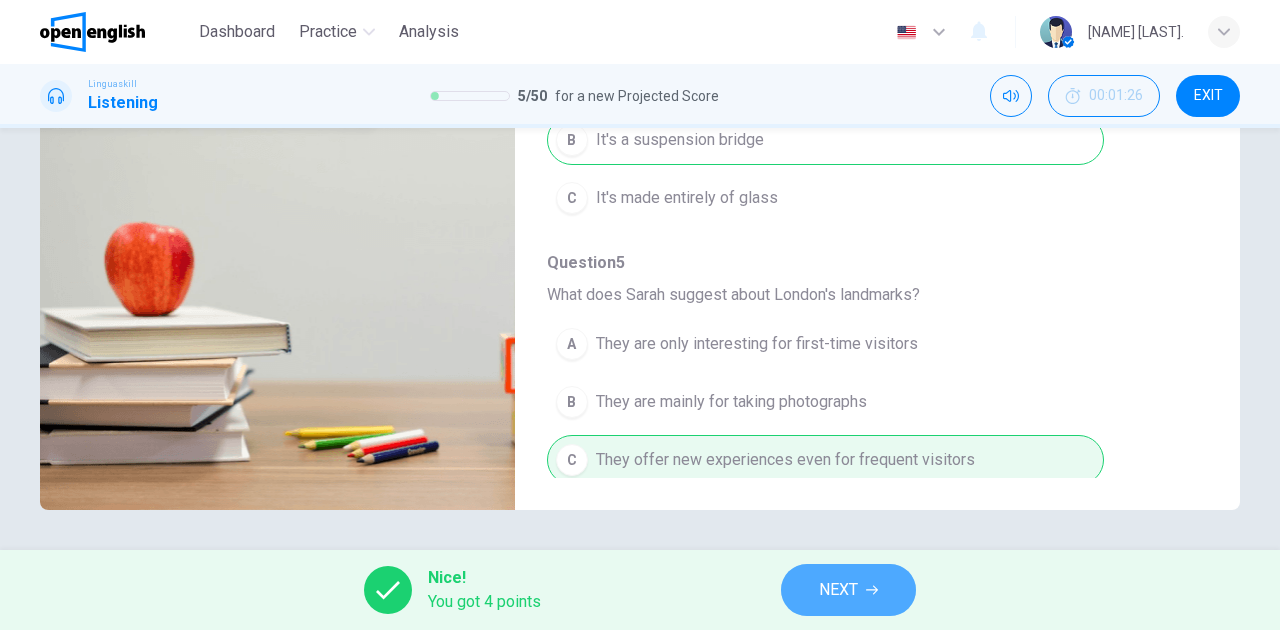 click on "NEXT" at bounding box center (838, 590) 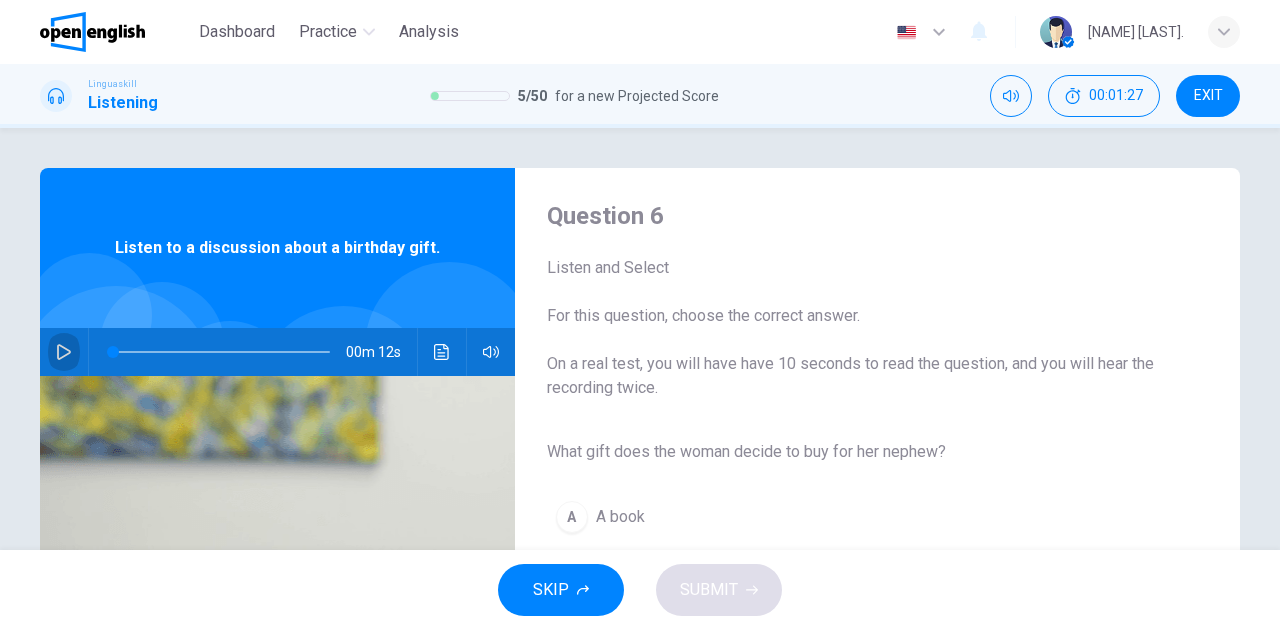 click at bounding box center [64, 352] 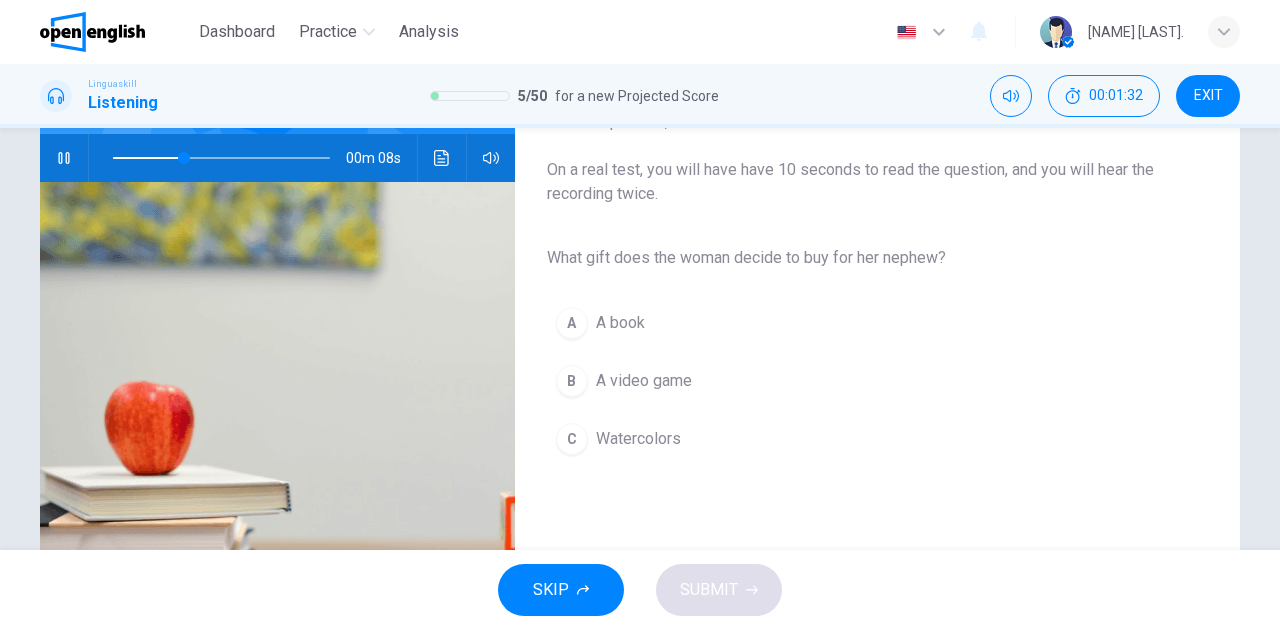 scroll, scrollTop: 133, scrollLeft: 0, axis: vertical 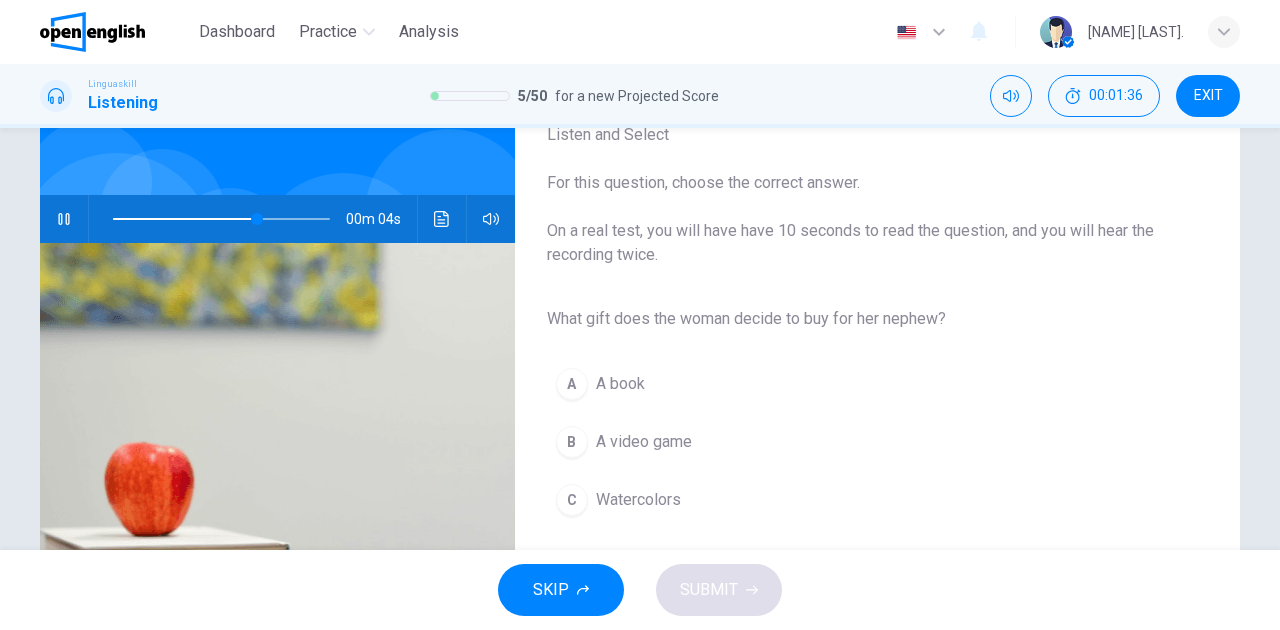 click on "Watercolors" at bounding box center (638, 500) 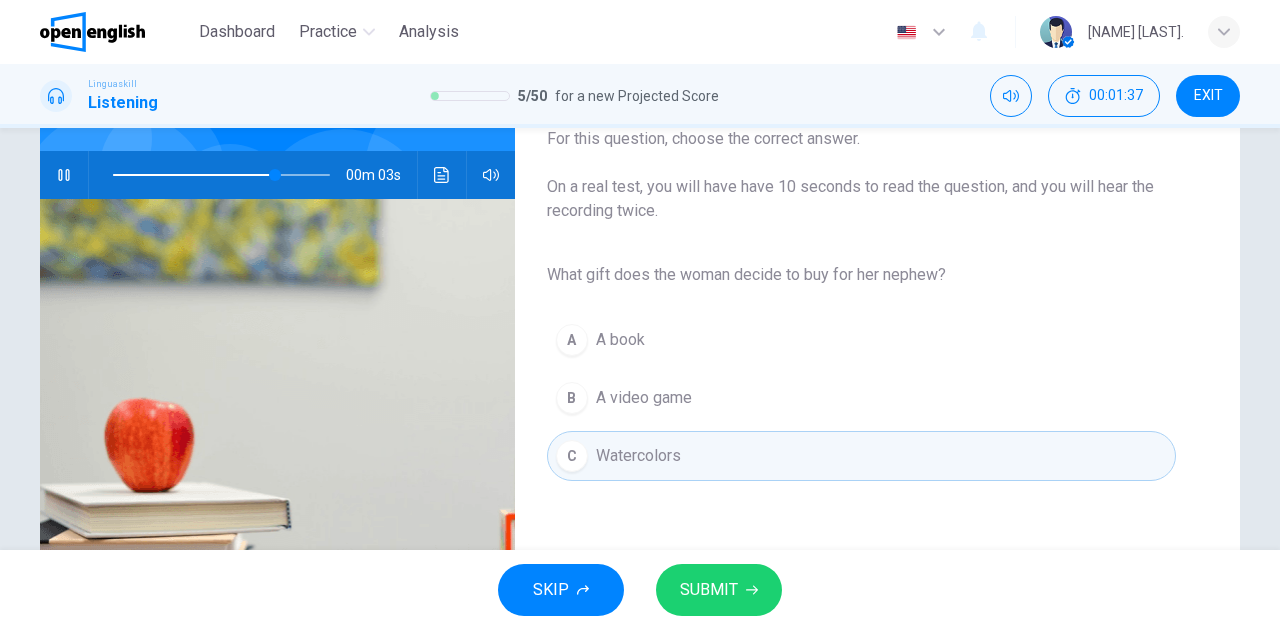scroll, scrollTop: 266, scrollLeft: 0, axis: vertical 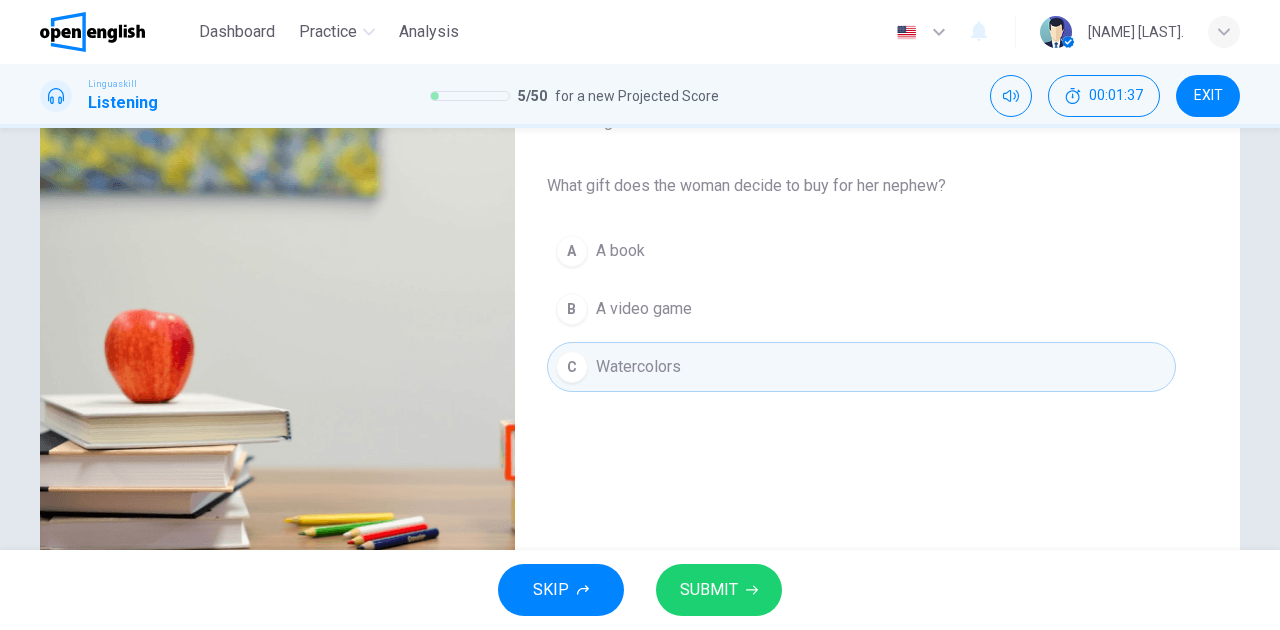 click on "SUBMIT" at bounding box center (709, 590) 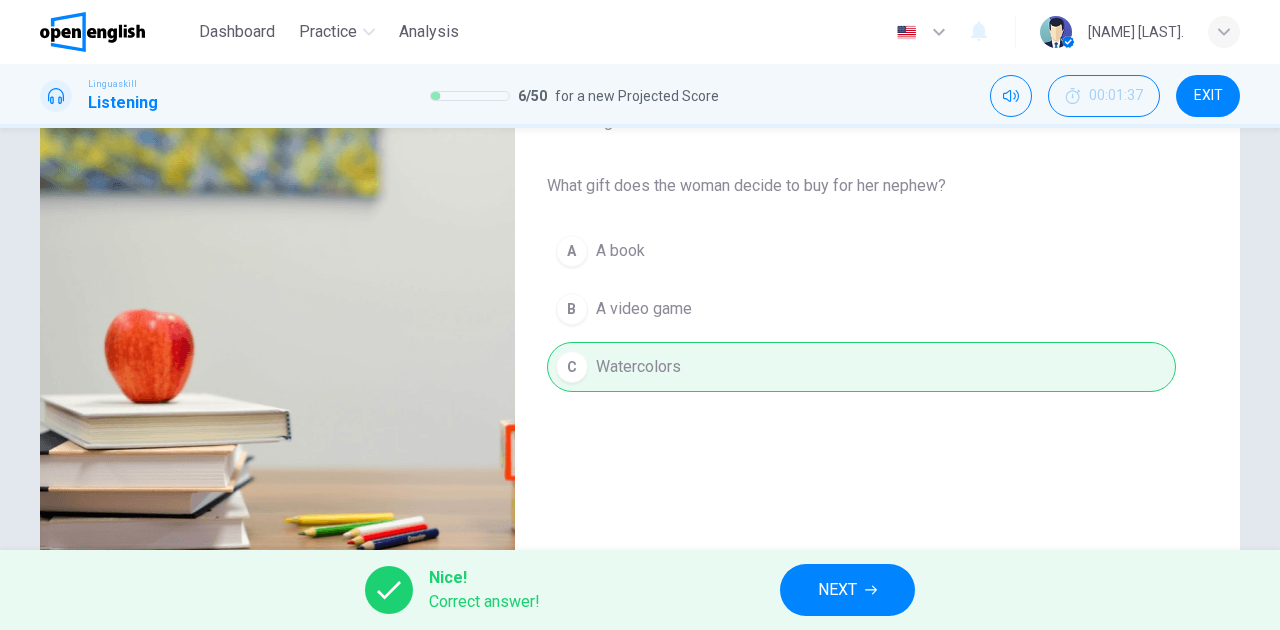 type on "**" 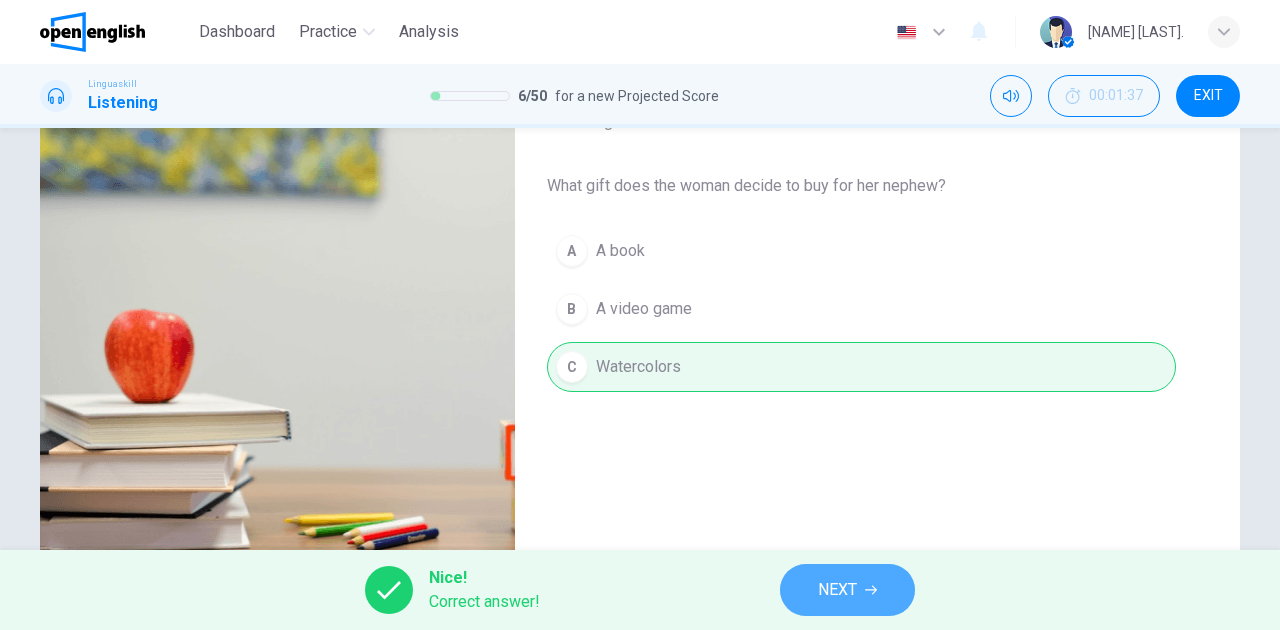 click on "NEXT" at bounding box center (837, 590) 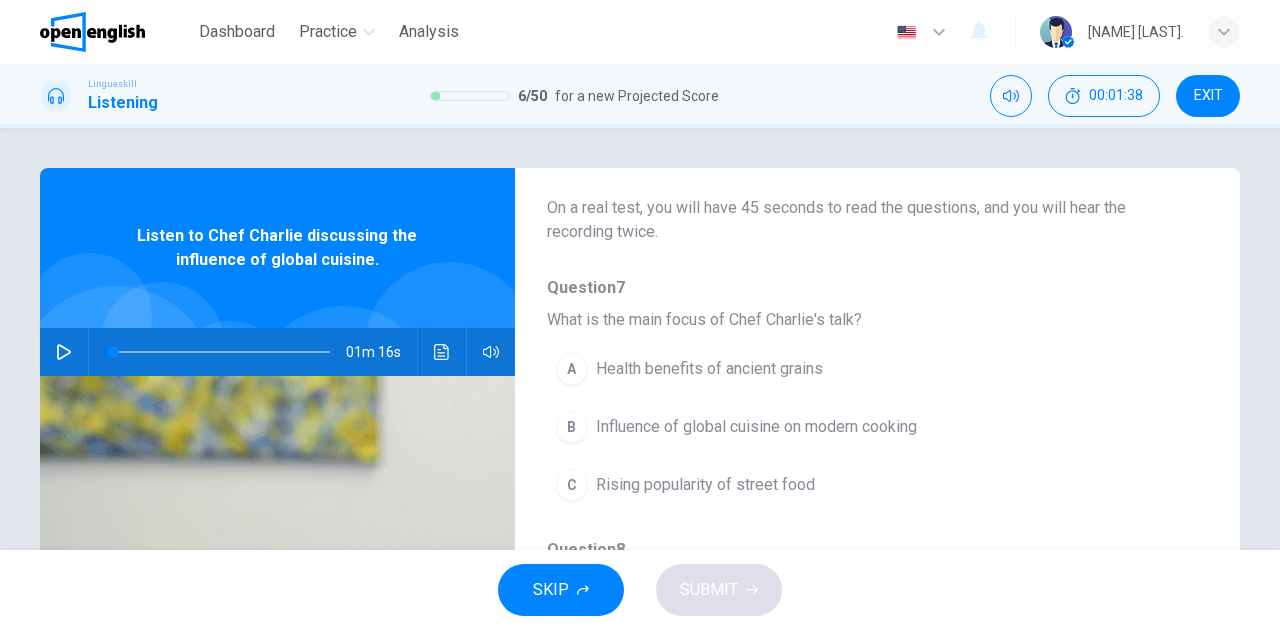 scroll, scrollTop: 133, scrollLeft: 0, axis: vertical 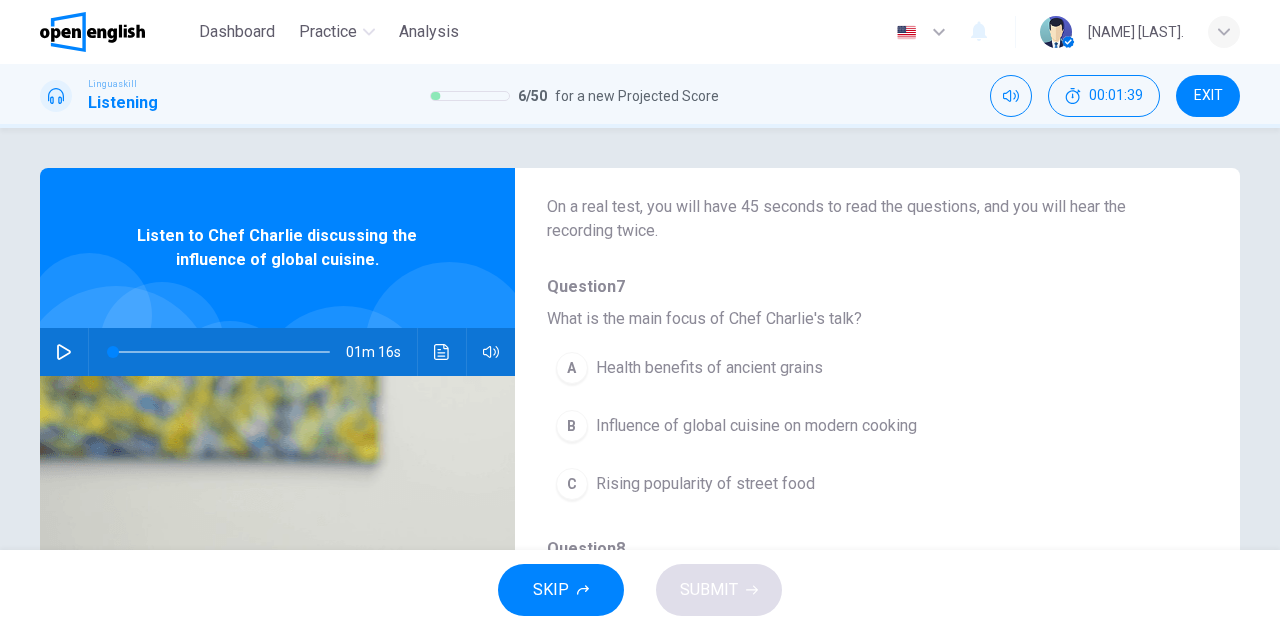 click at bounding box center [64, 352] 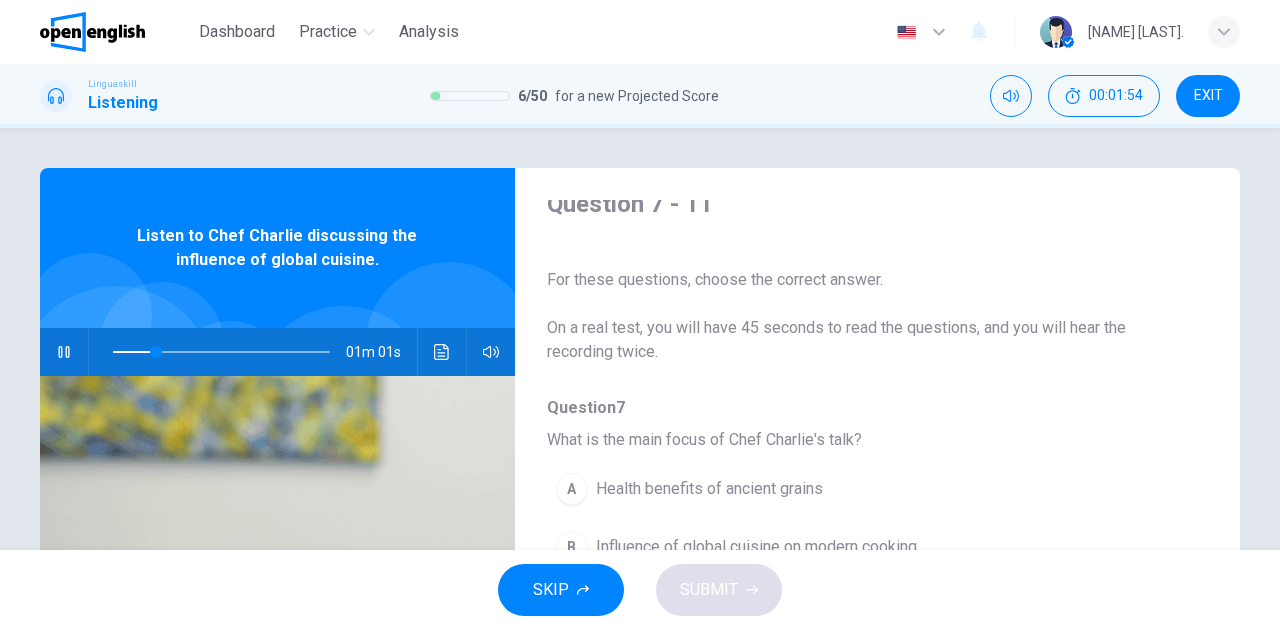 scroll, scrollTop: 0, scrollLeft: 0, axis: both 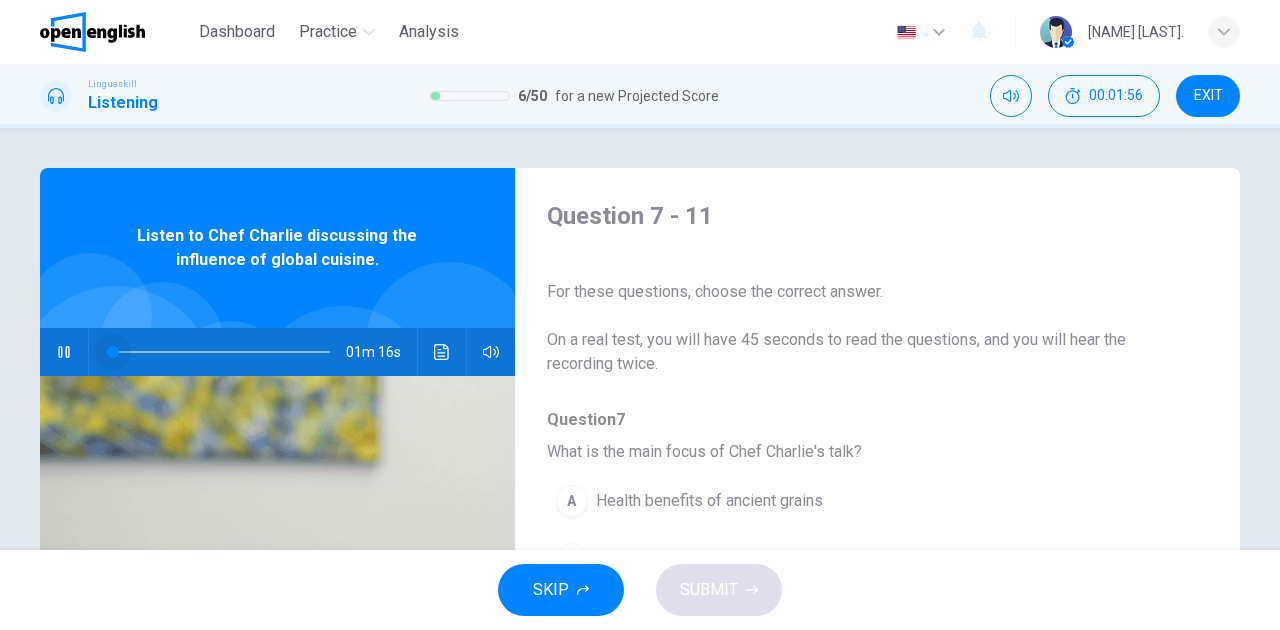 drag, startPoint x: 162, startPoint y: 354, endPoint x: 62, endPoint y: 346, distance: 100.31949 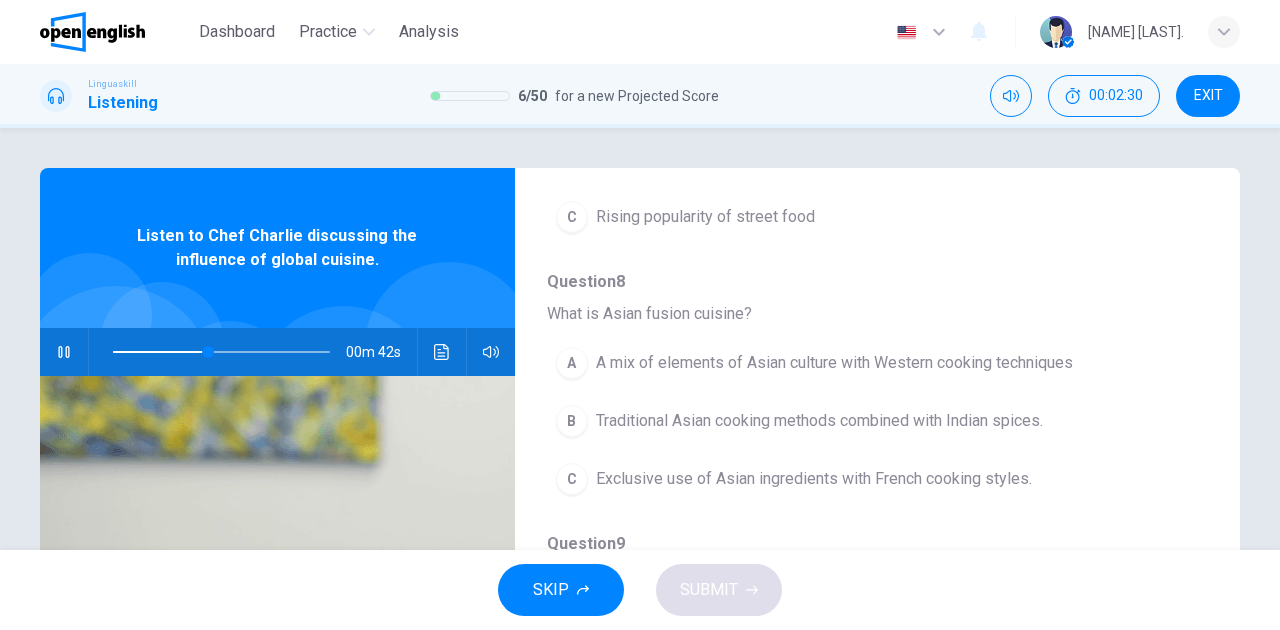 scroll, scrollTop: 466, scrollLeft: 0, axis: vertical 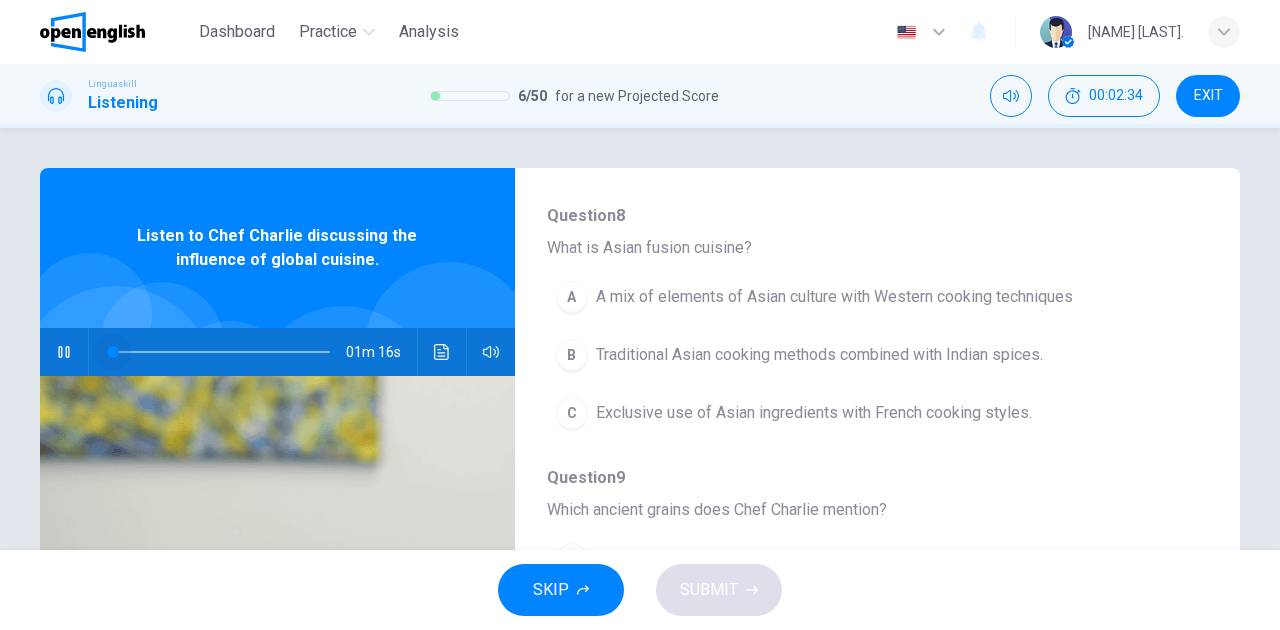 drag, startPoint x: 212, startPoint y: 351, endPoint x: 110, endPoint y: 356, distance: 102.122475 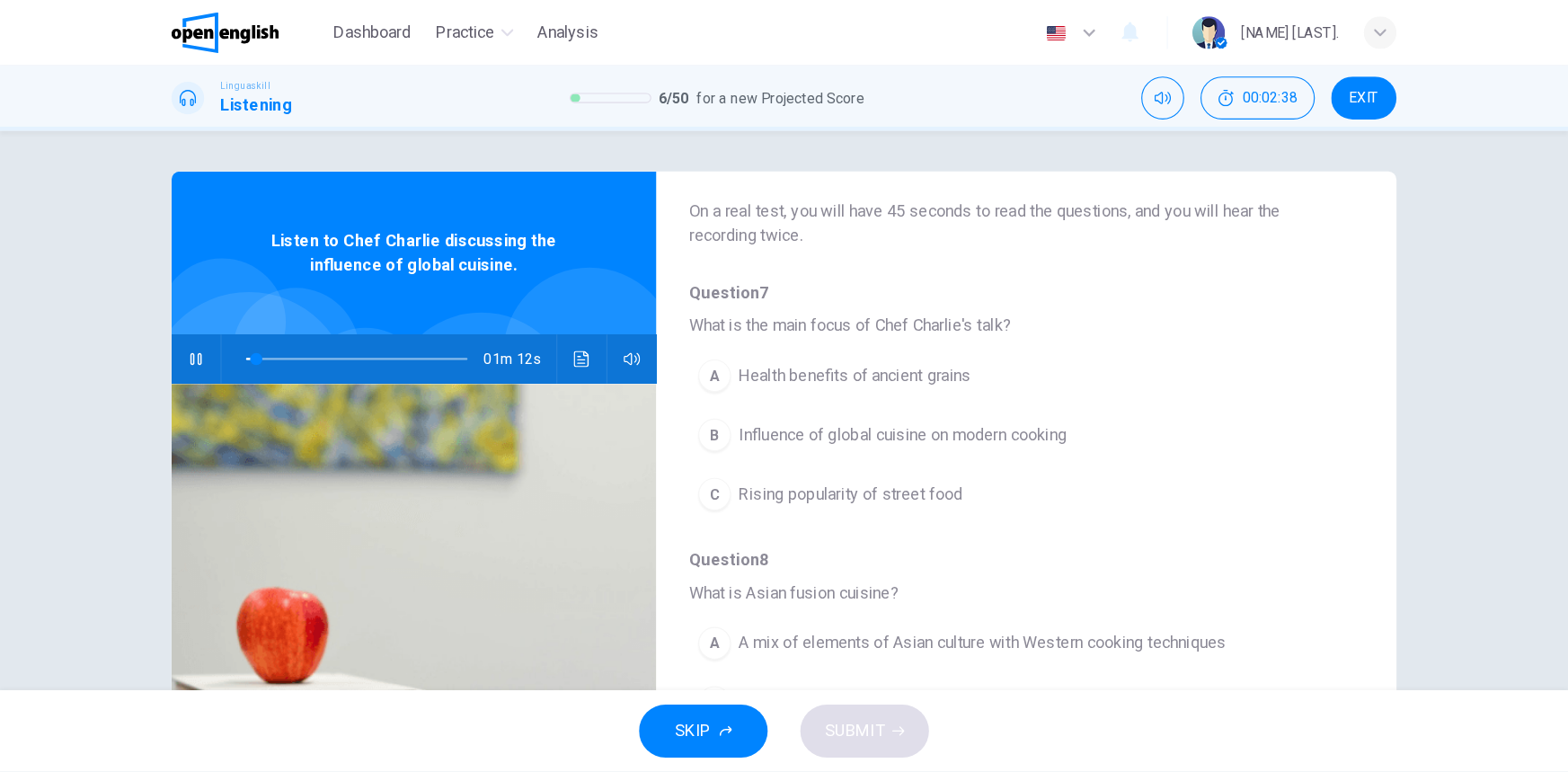 scroll, scrollTop: 120, scrollLeft: 0, axis: vertical 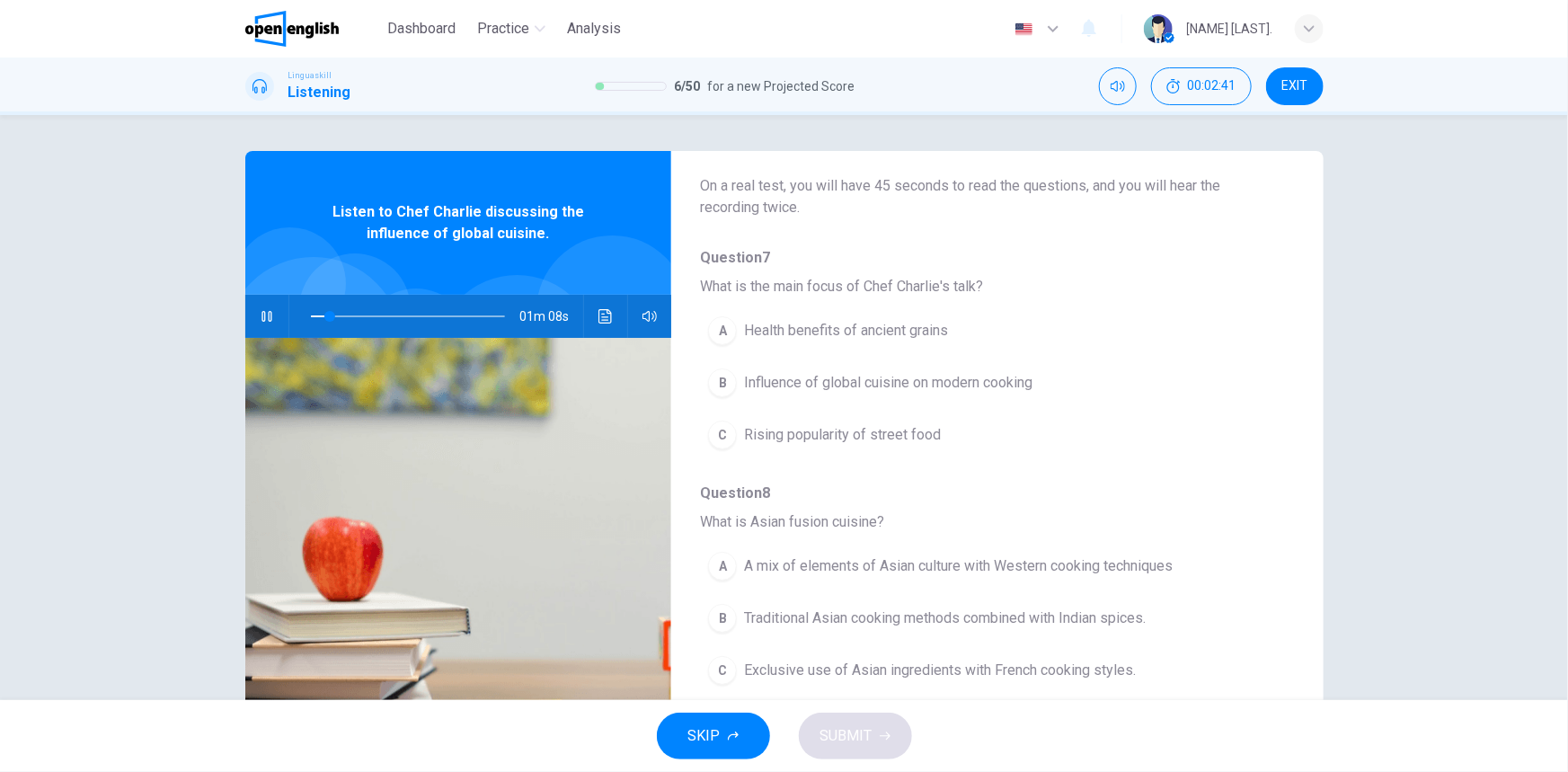 click on "Influence of global cuisine on modern cooking" at bounding box center [888, 383] 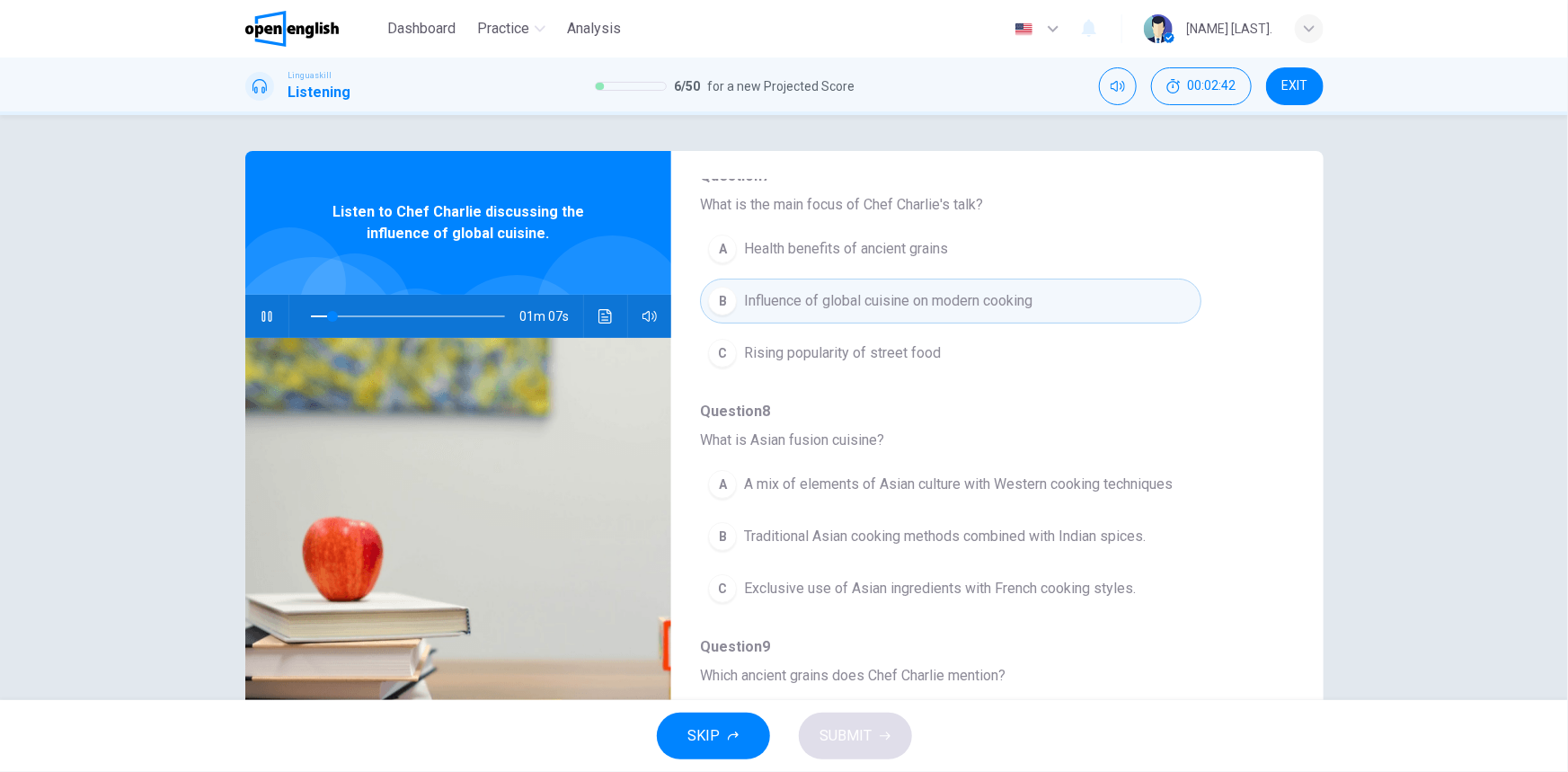 scroll, scrollTop: 283, scrollLeft: 0, axis: vertical 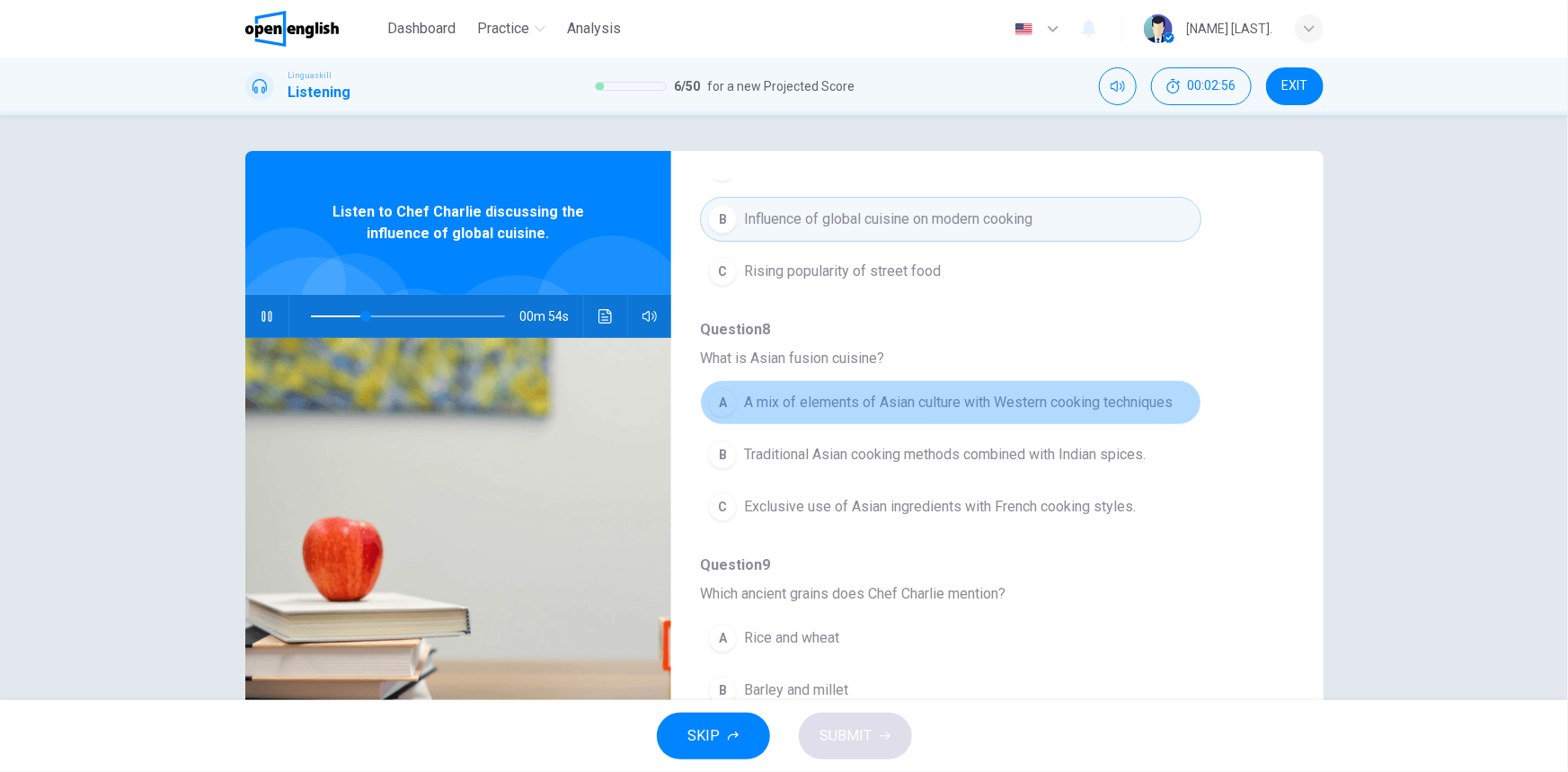 click on "A mix of elements of Asian culture with Western cooking techniques" at bounding box center (958, 403) 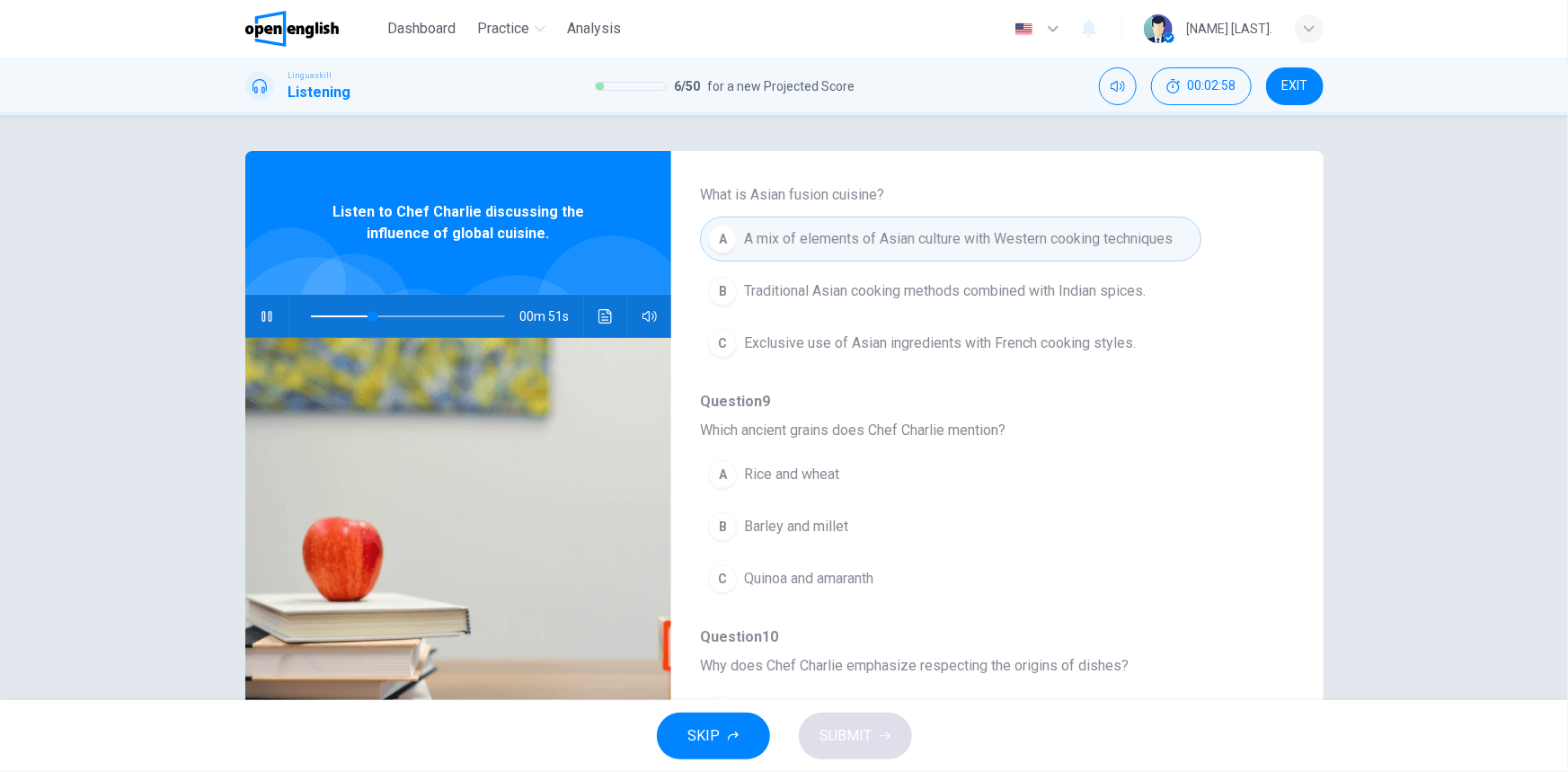 scroll, scrollTop: 528, scrollLeft: 0, axis: vertical 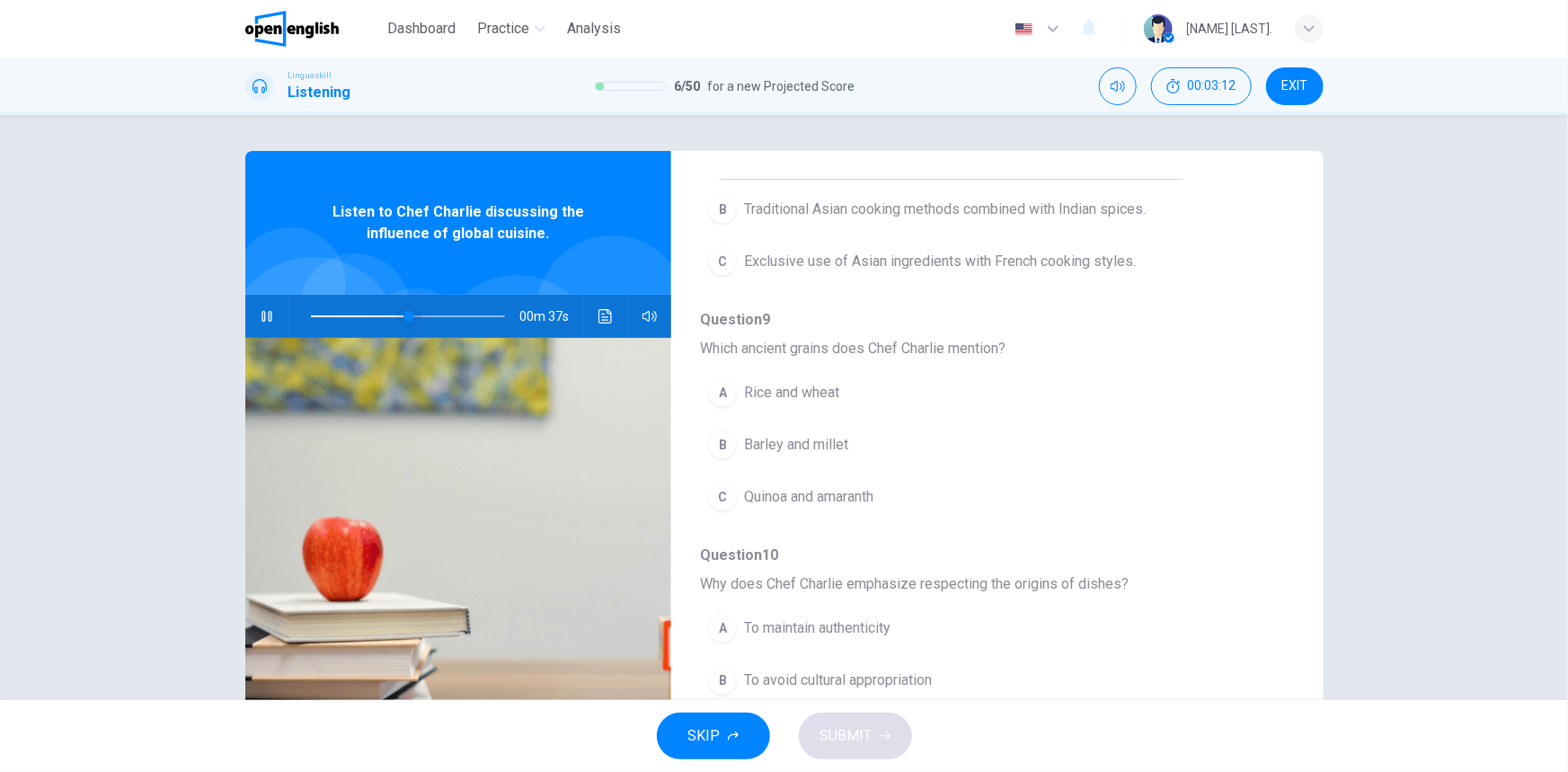 click at bounding box center (409, 316) 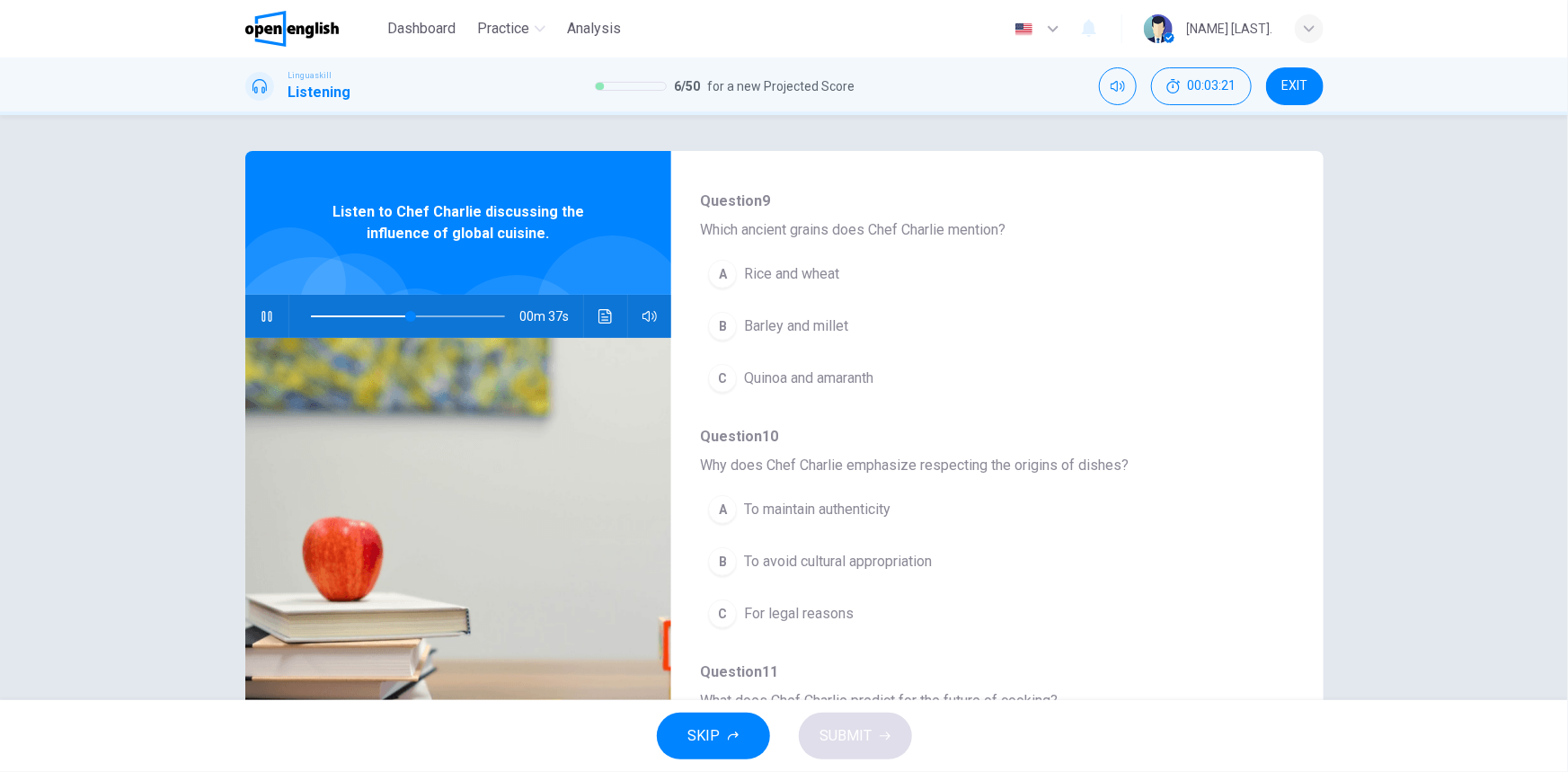 scroll, scrollTop: 610, scrollLeft: 0, axis: vertical 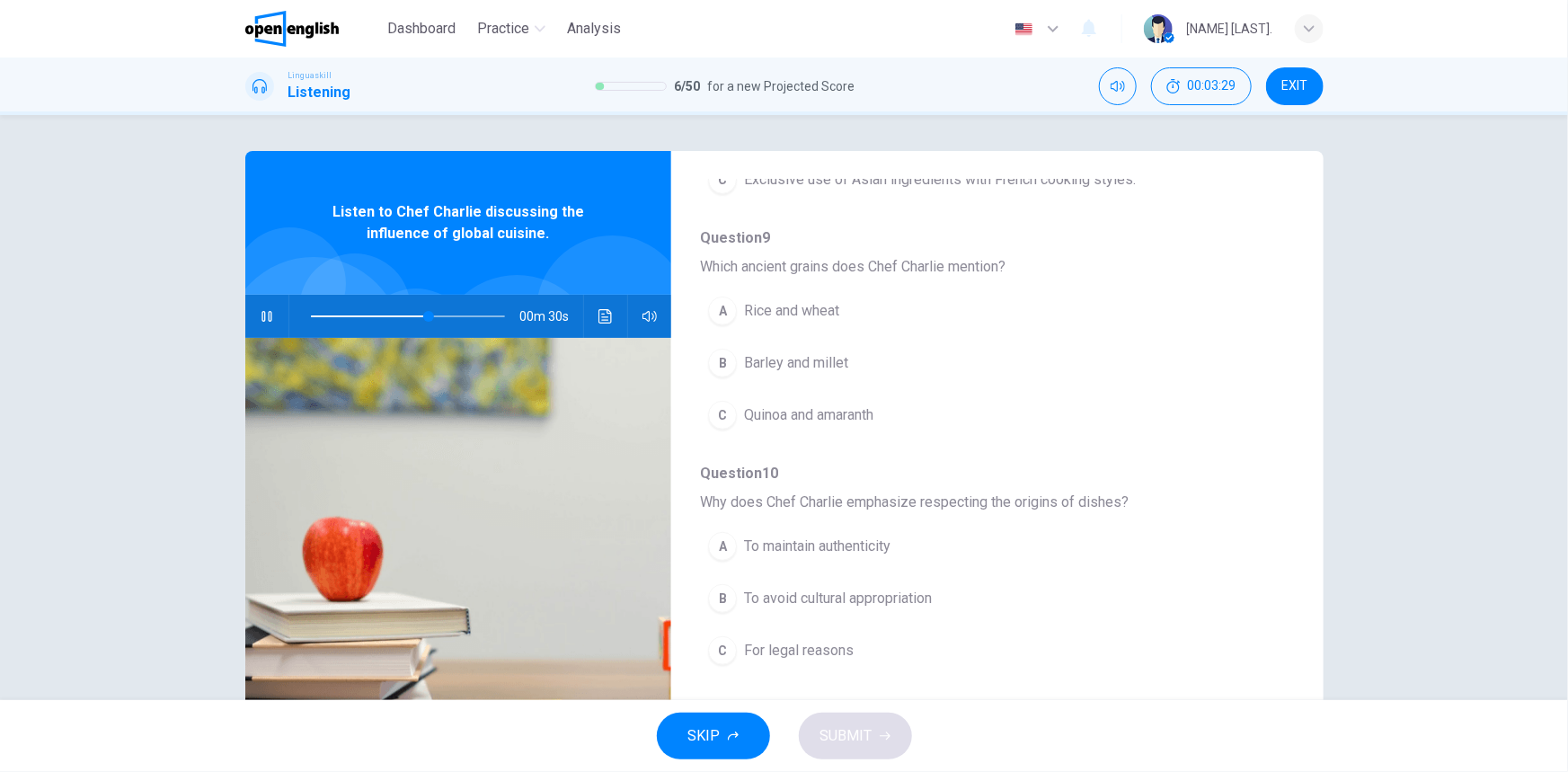 click on "Rice and wheat" at bounding box center (792, 311) 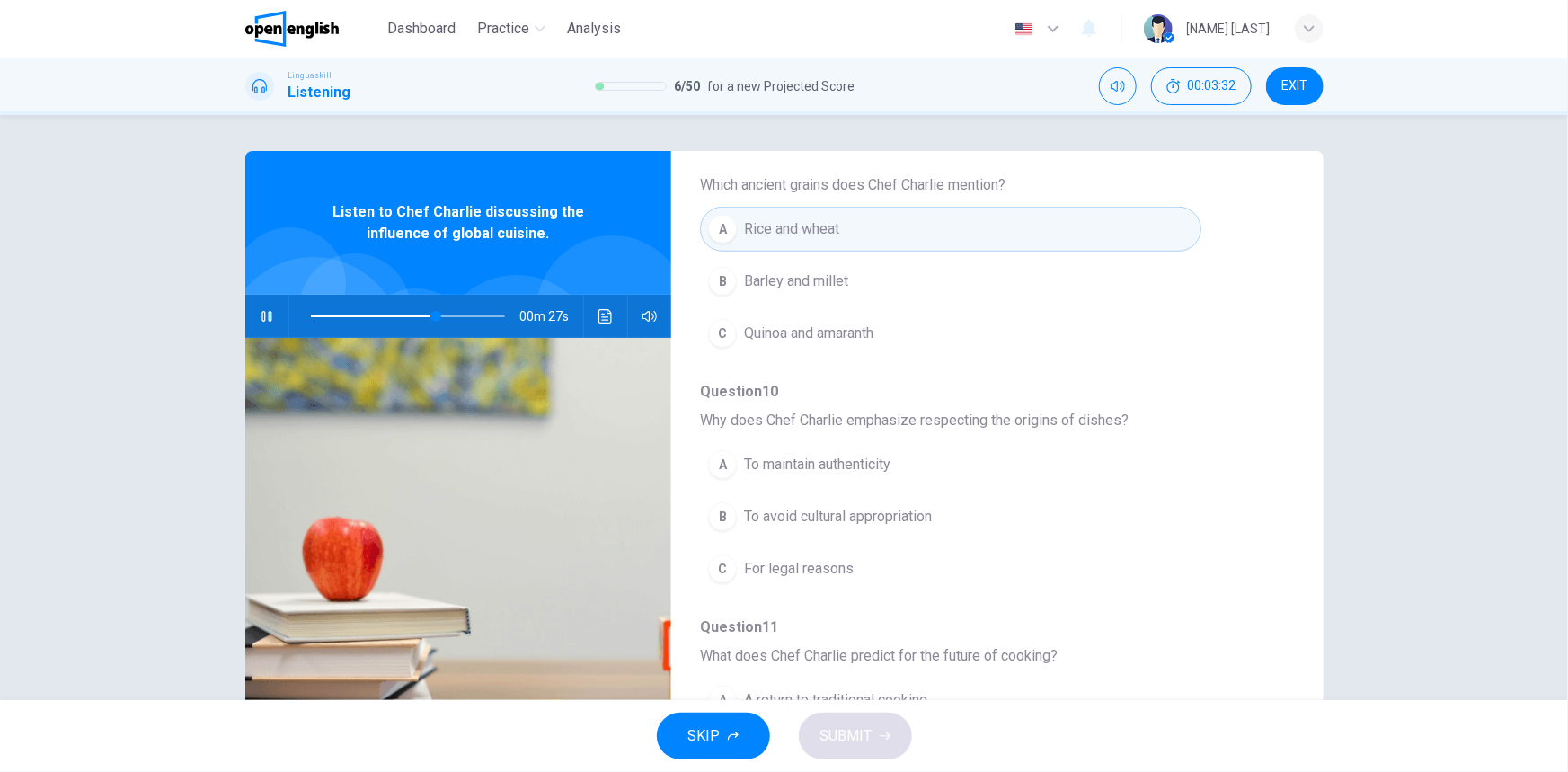 scroll, scrollTop: 773, scrollLeft: 0, axis: vertical 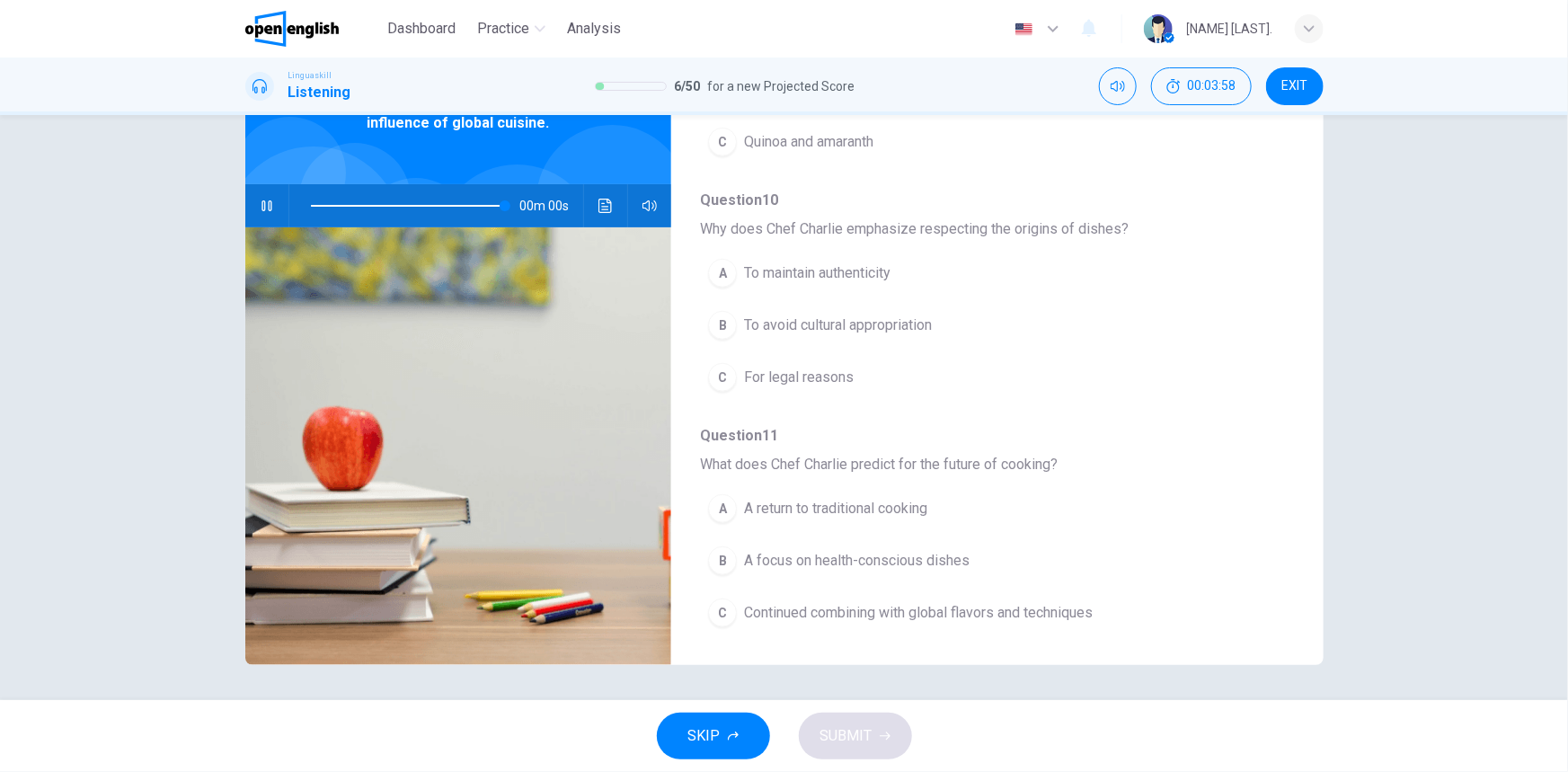 type on "*" 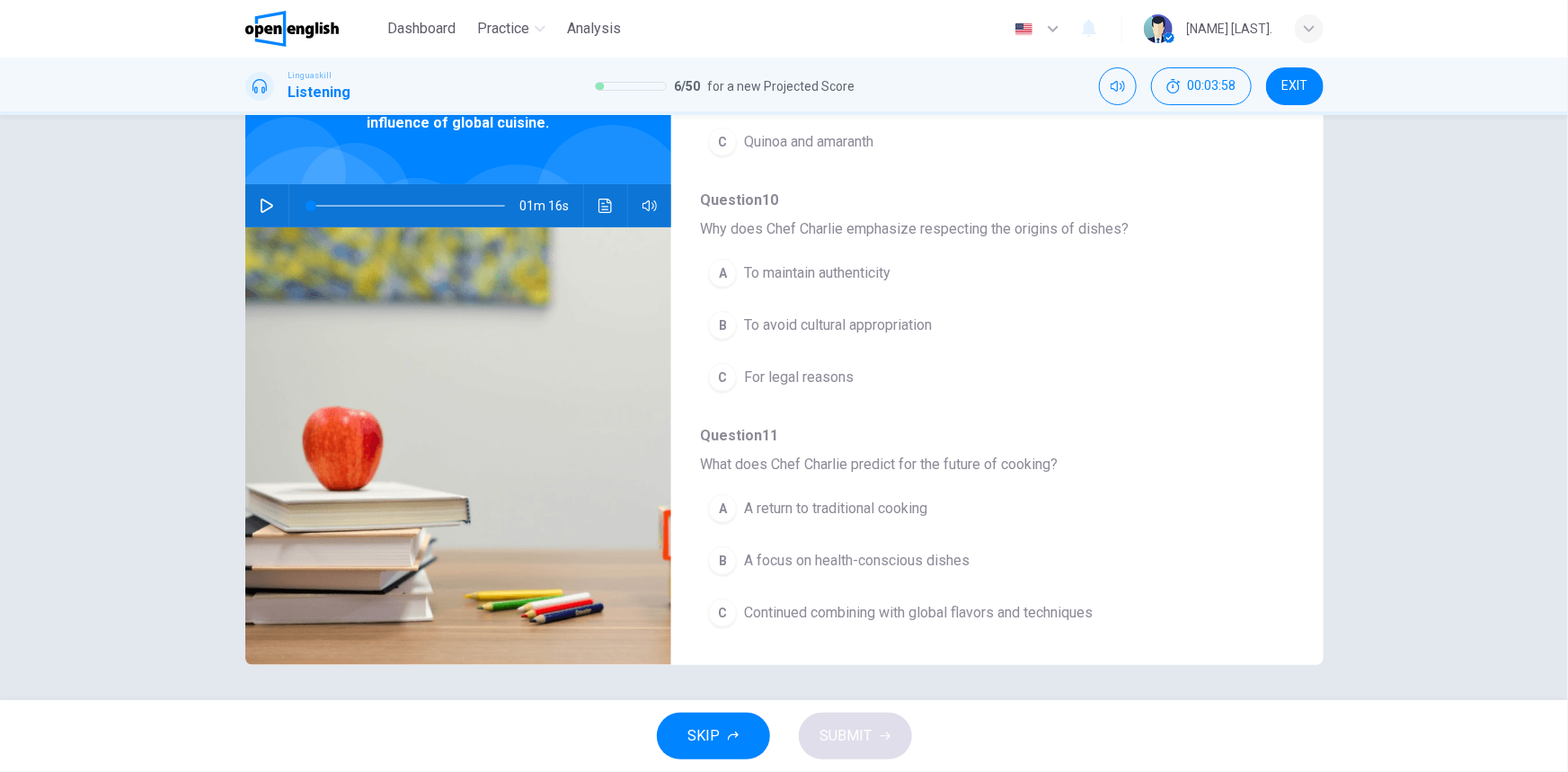 click on "Continued combining with global flavors and techniques" at bounding box center (918, 613) 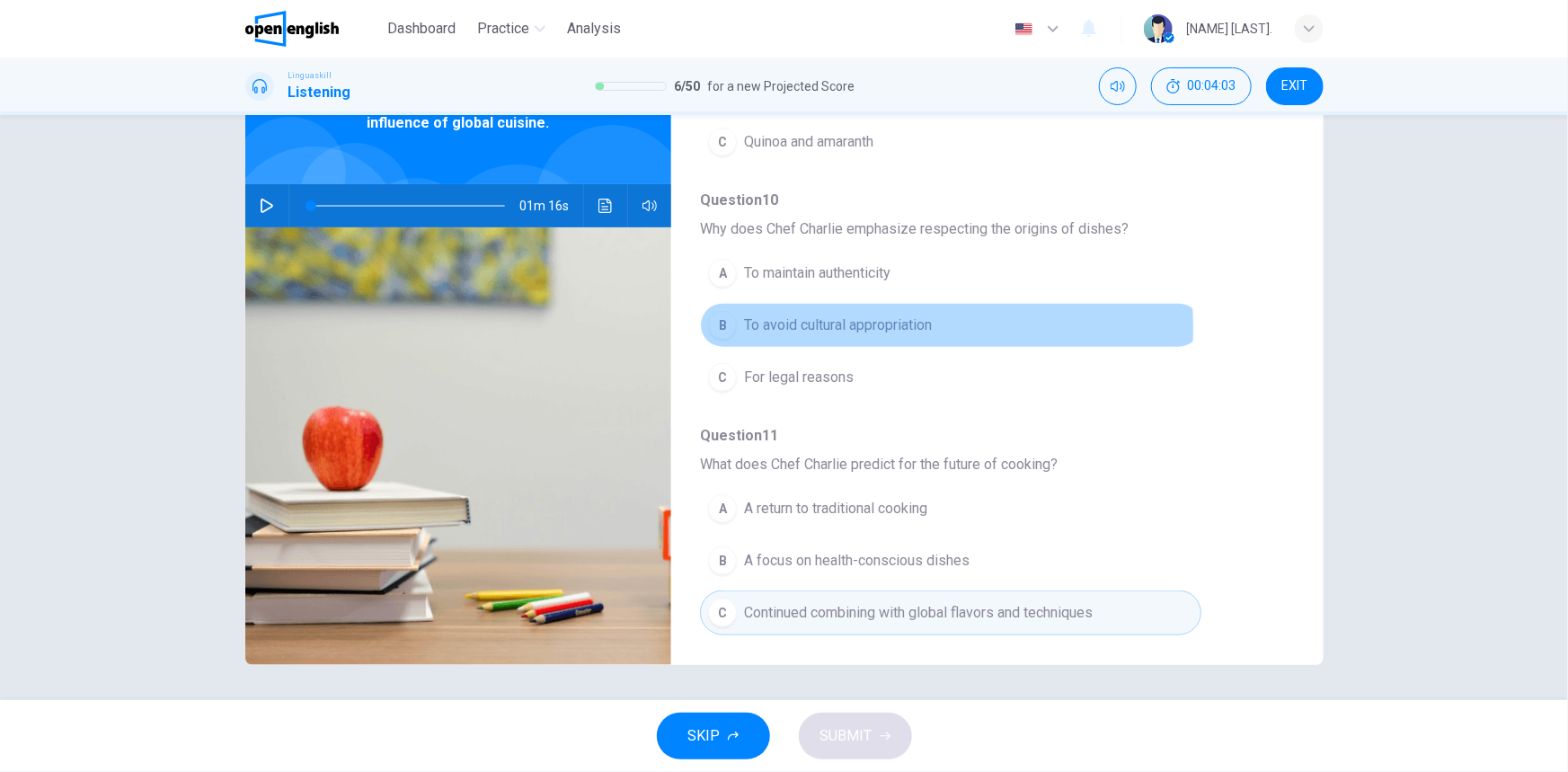 click on "To avoid cultural appropriation" at bounding box center (837, 325) 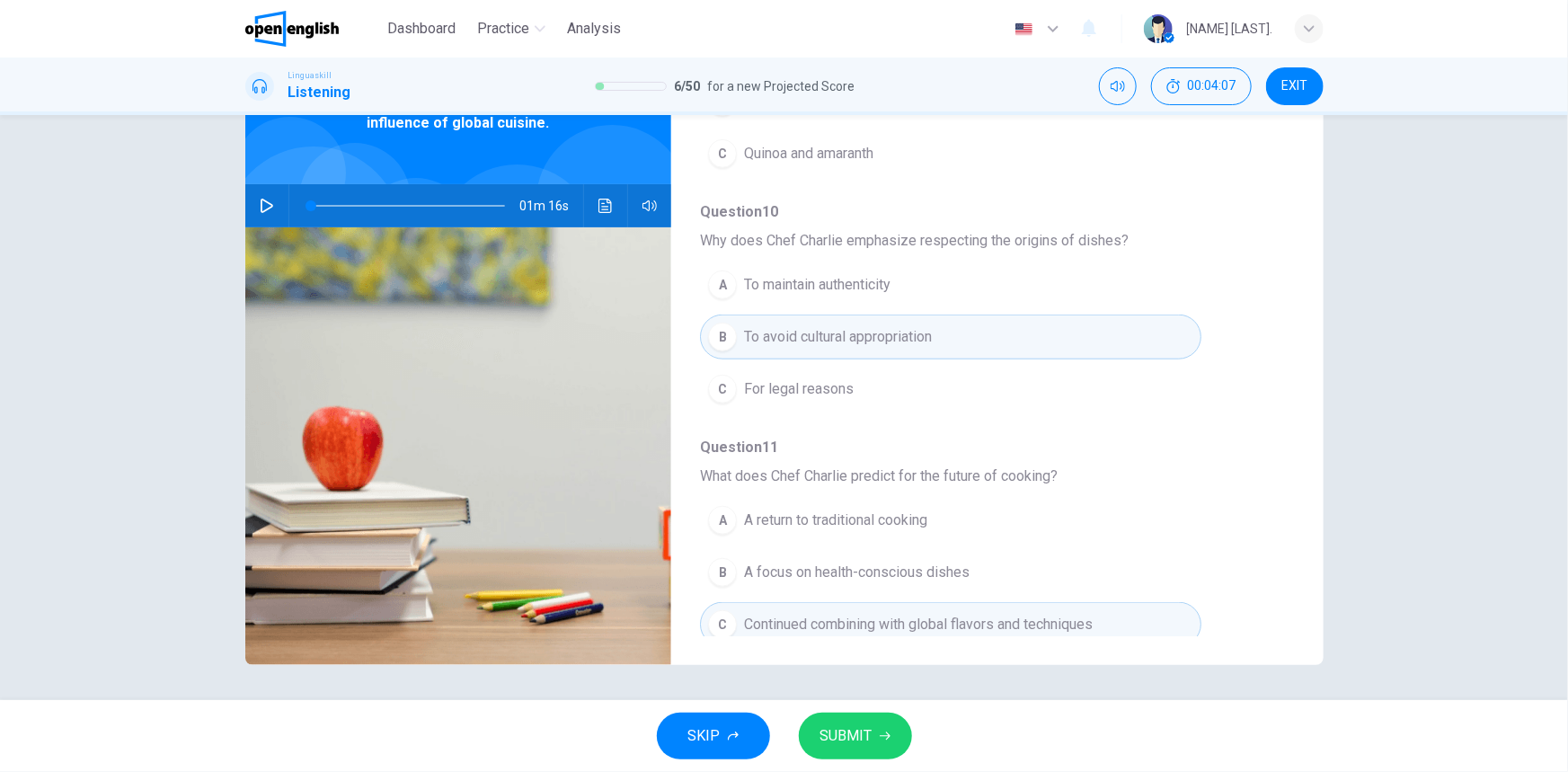 scroll, scrollTop: 773, scrollLeft: 0, axis: vertical 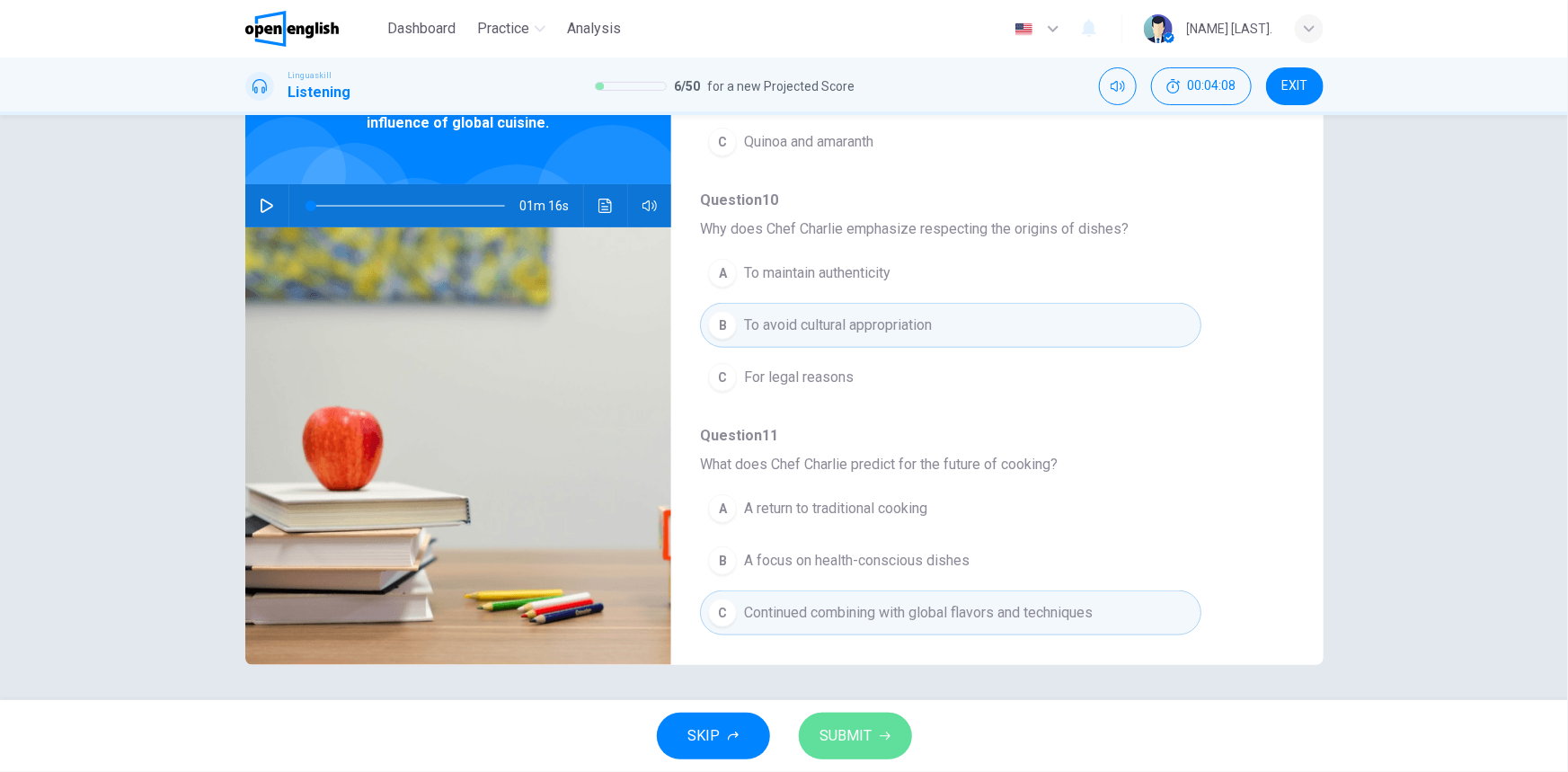 click on "SUBMIT" at bounding box center [846, 736] 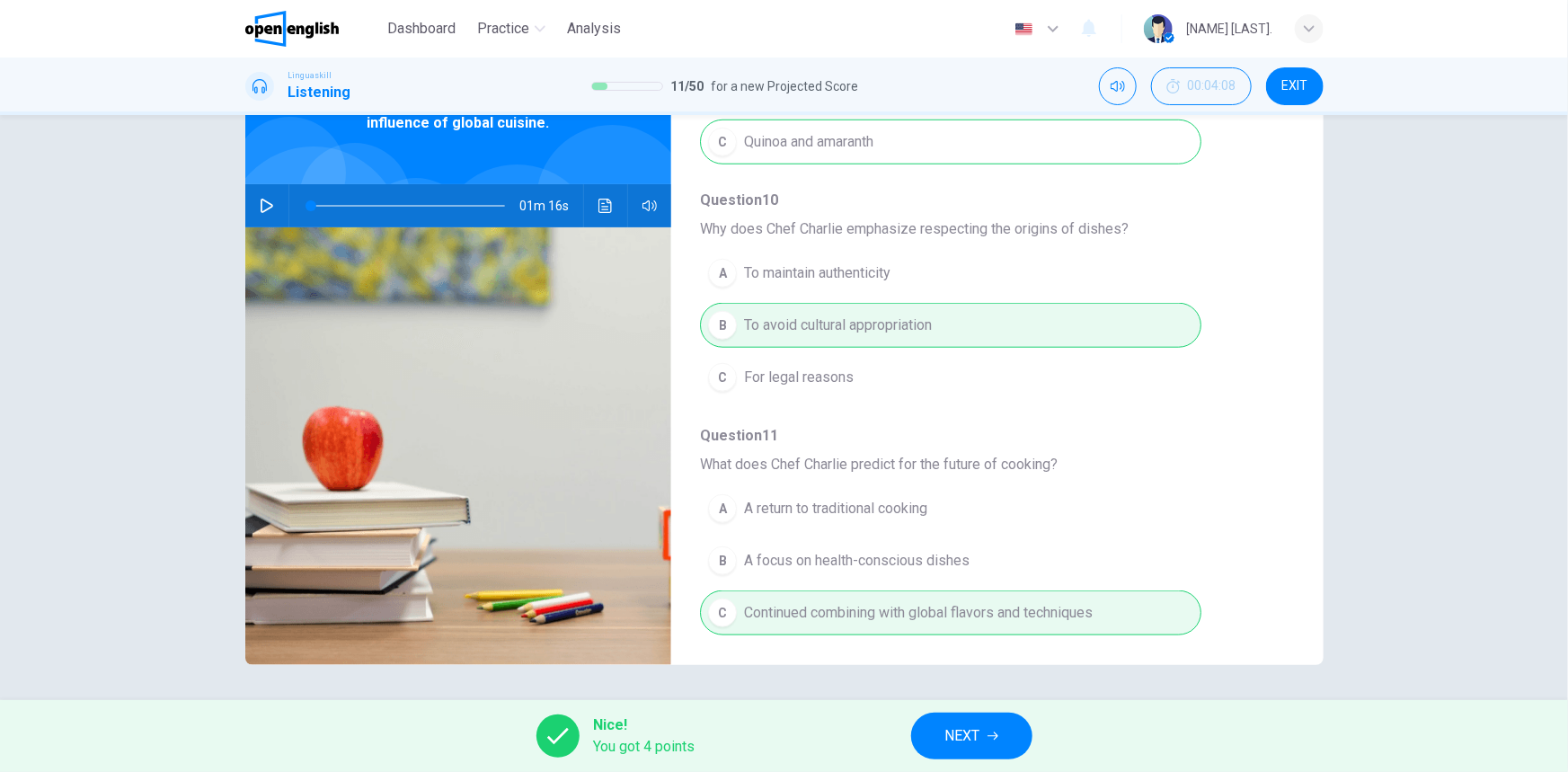 click on "NEXT" at bounding box center (962, 736) 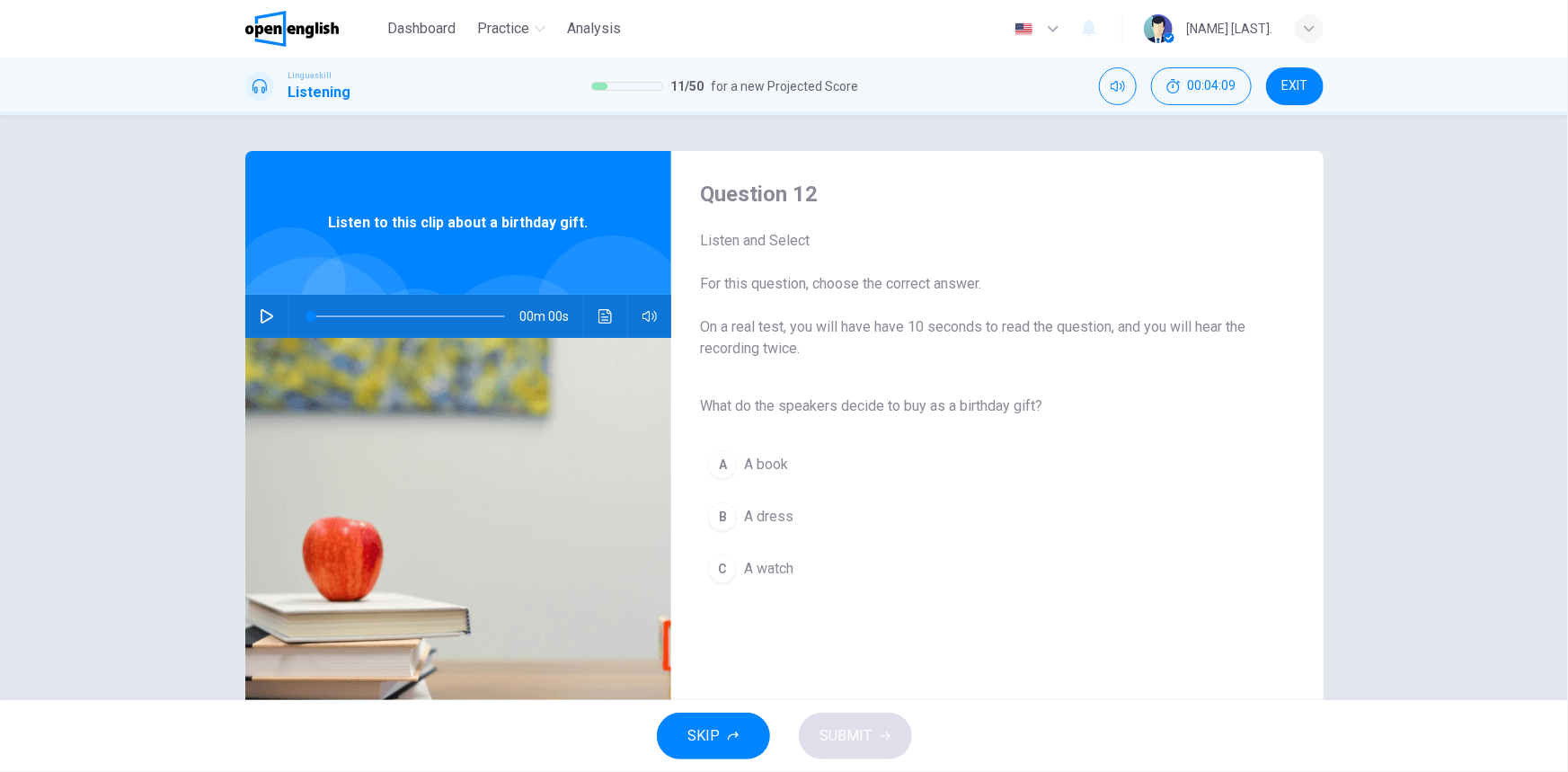 click 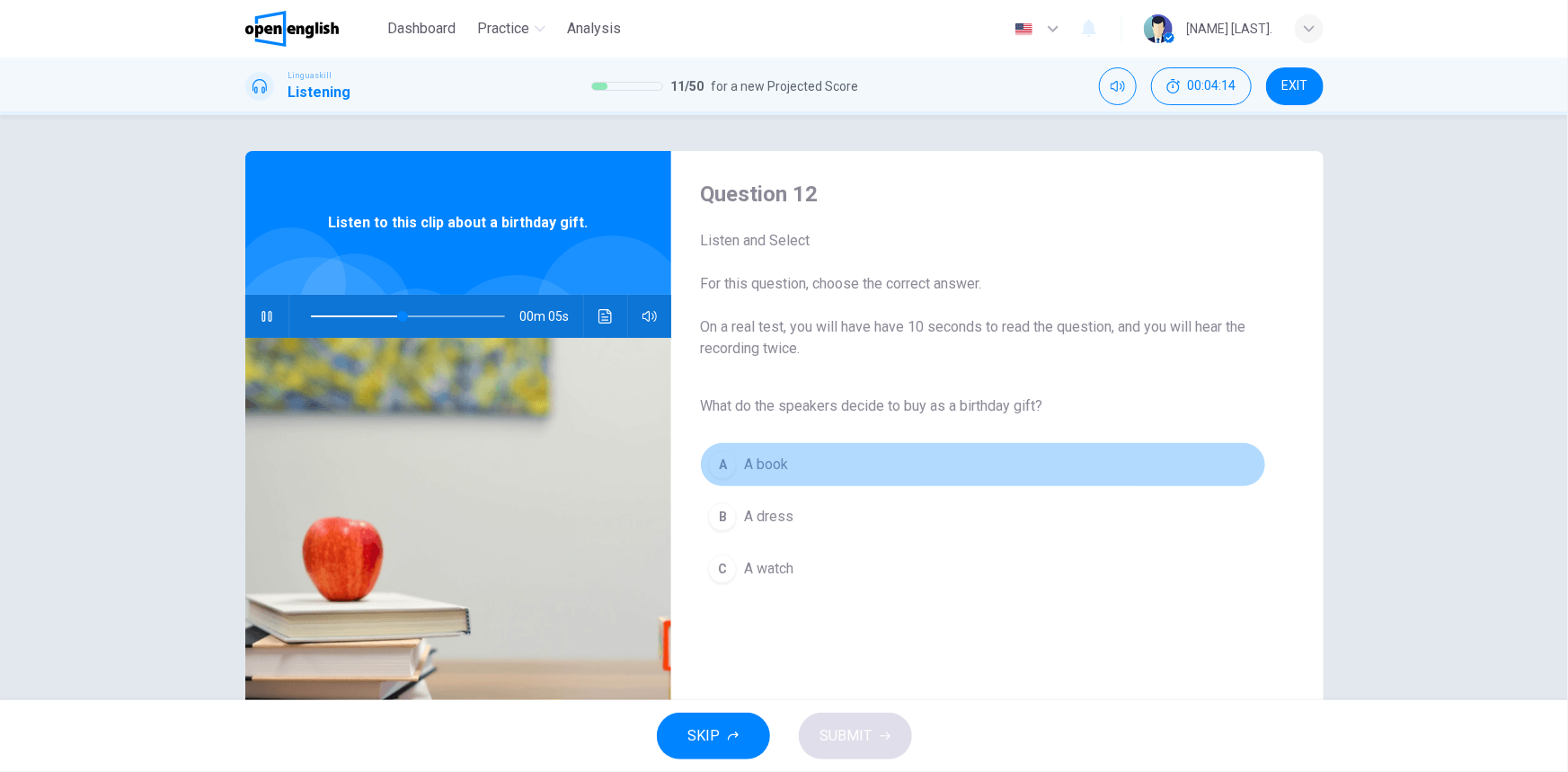 click on "A A book" at bounding box center (982, 465) 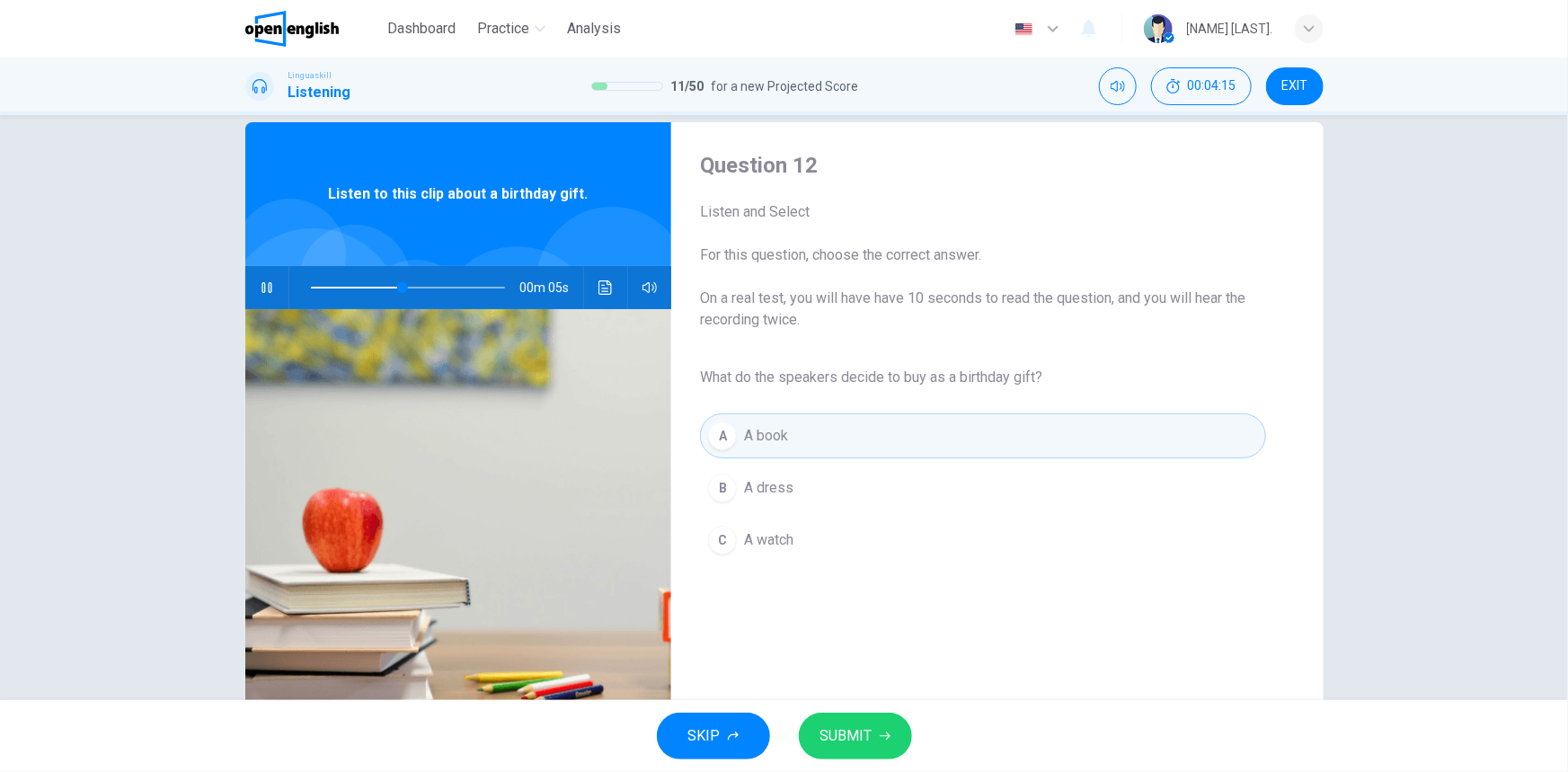 scroll, scrollTop: 81, scrollLeft: 0, axis: vertical 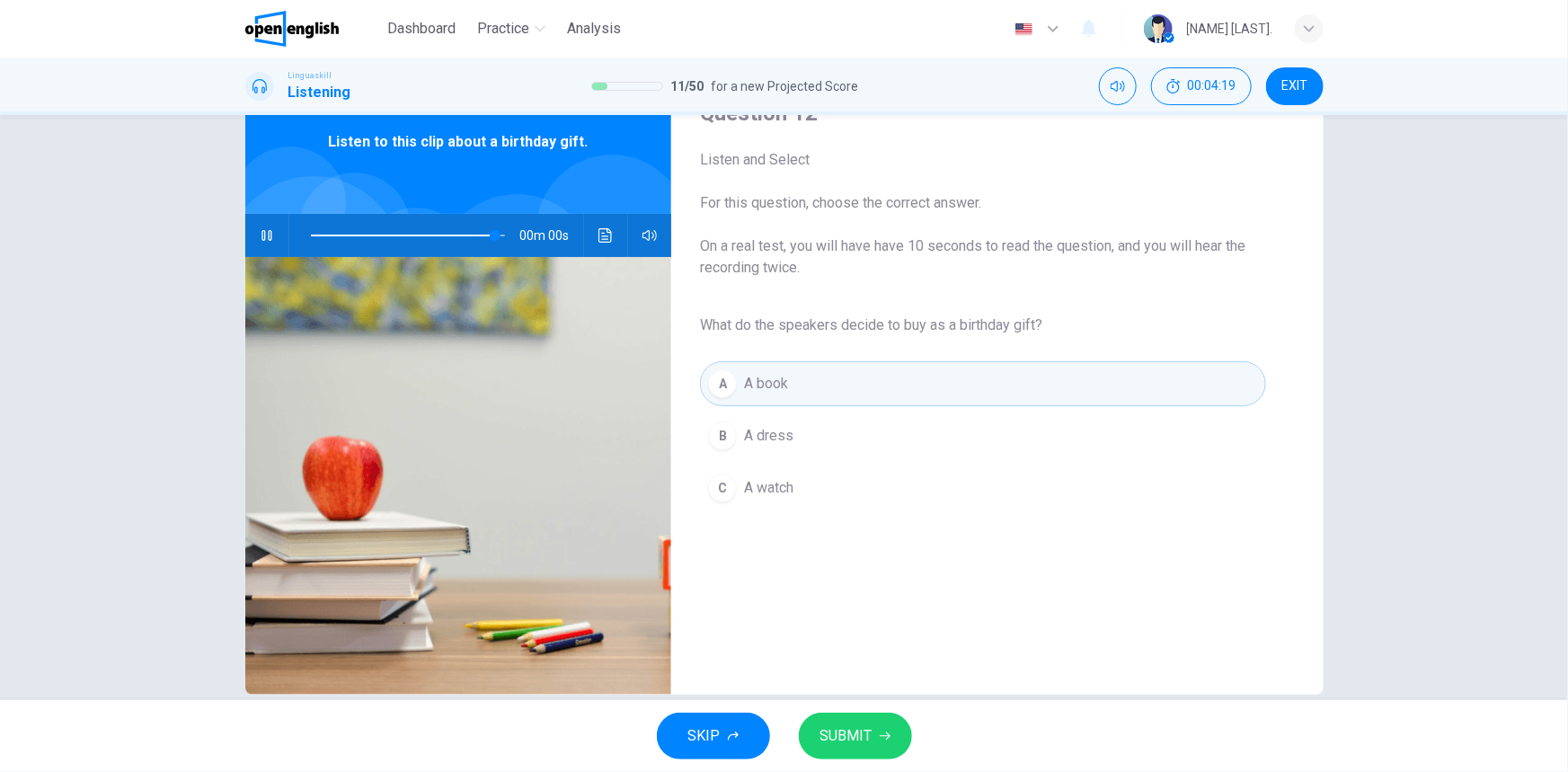 click on "SUBMIT" at bounding box center [855, 736] 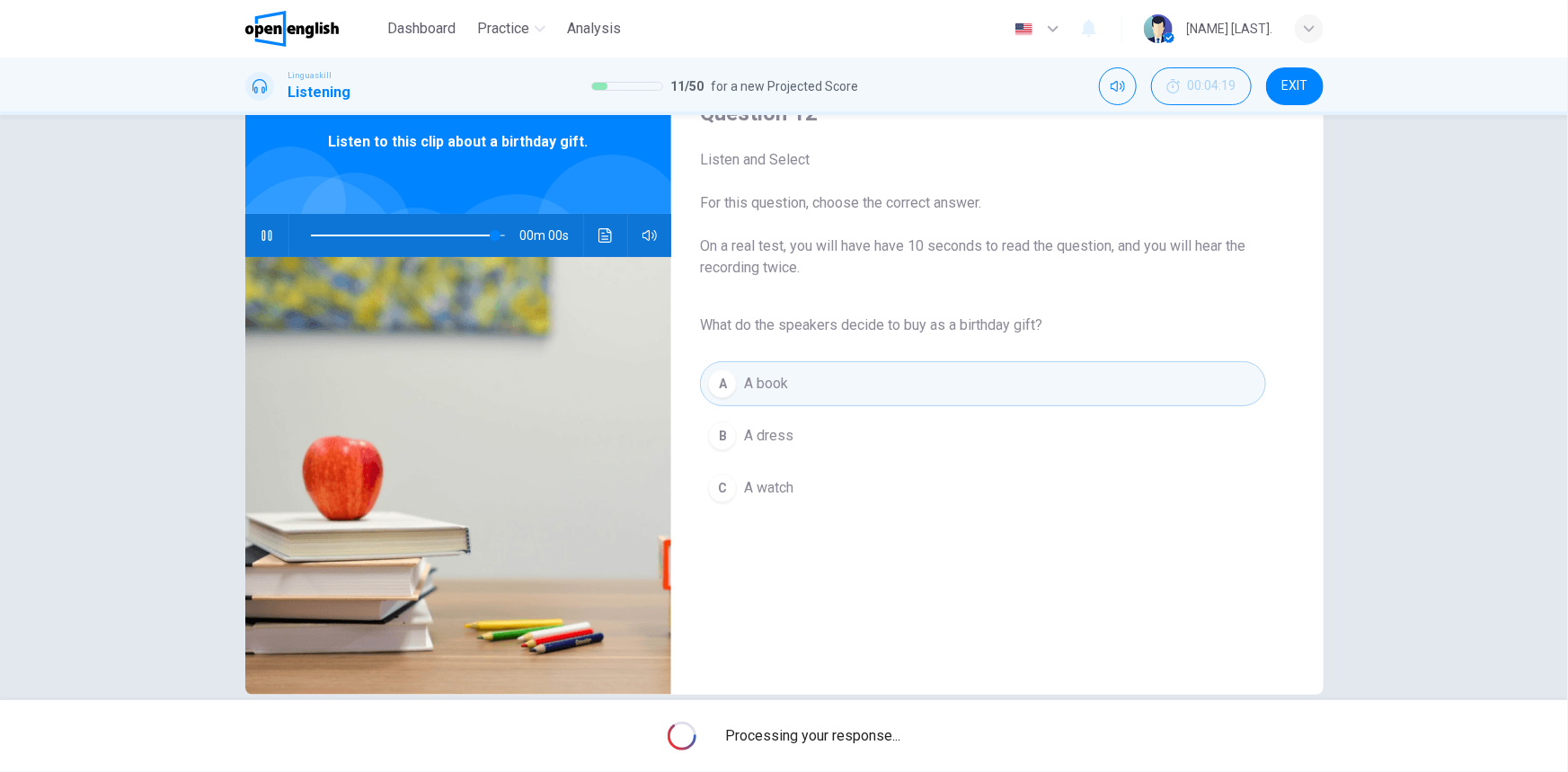 type on "*" 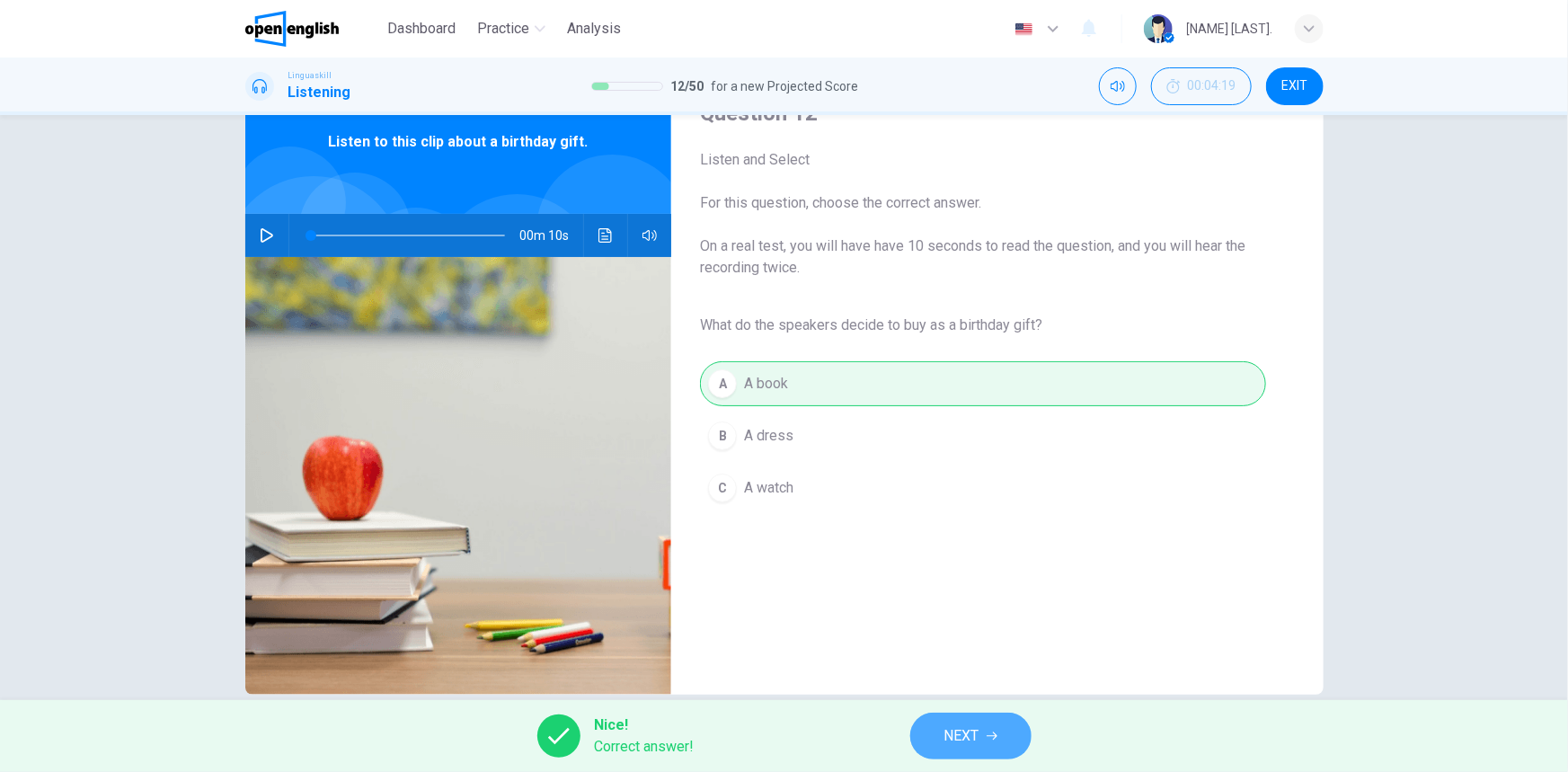 click on "NEXT" at bounding box center [970, 736] 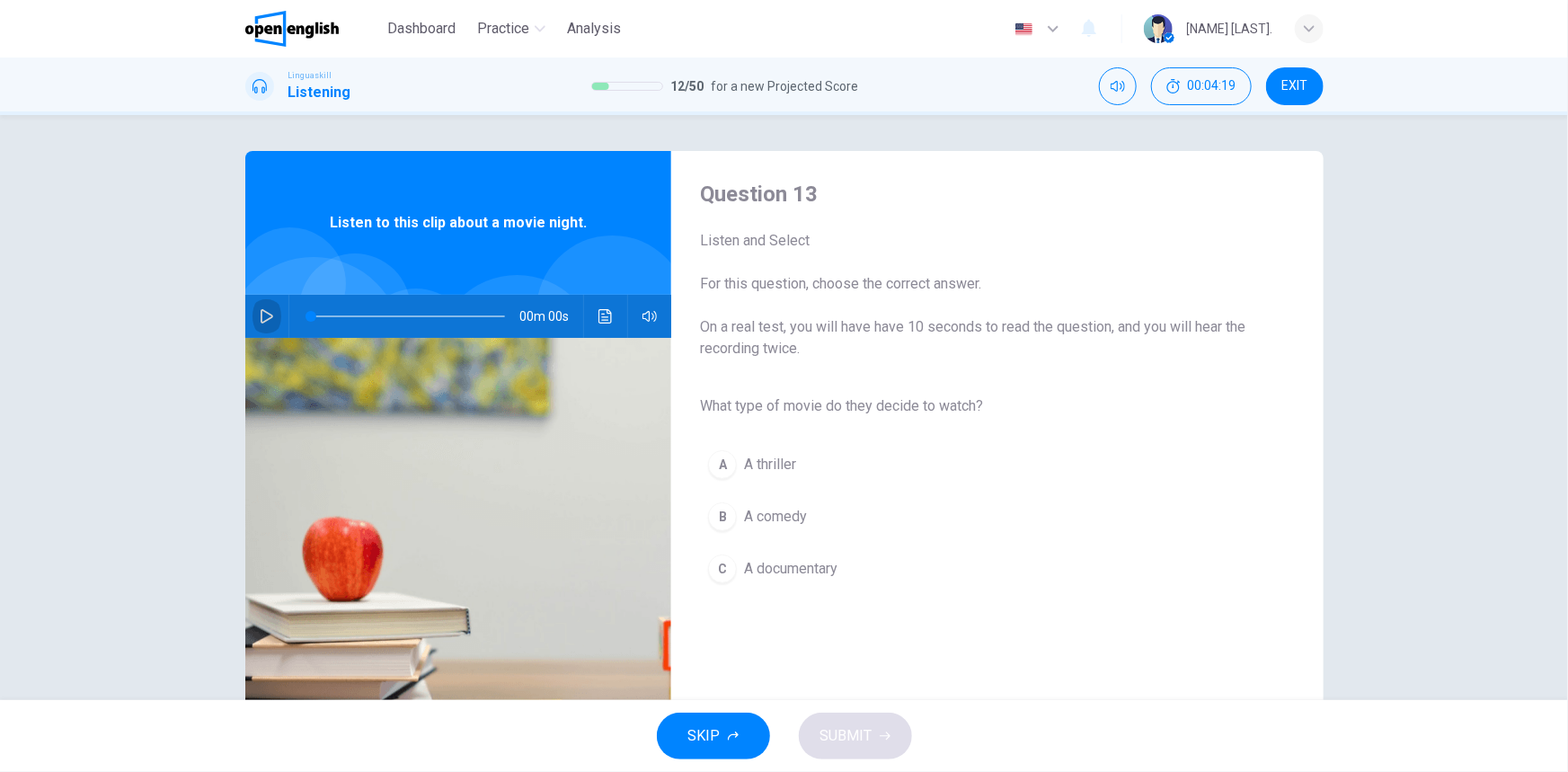 click at bounding box center [267, 316] 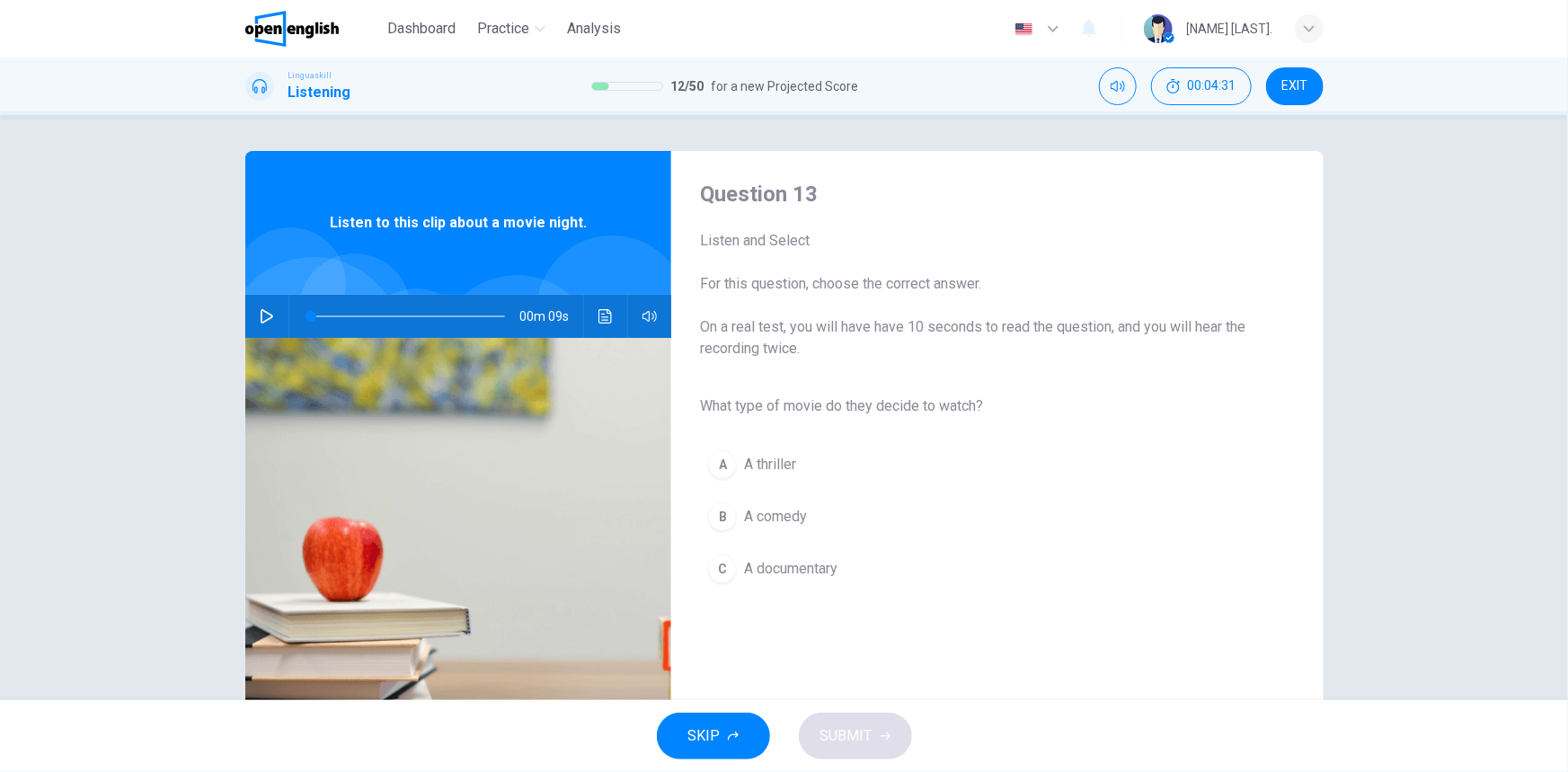 click at bounding box center (267, 316) 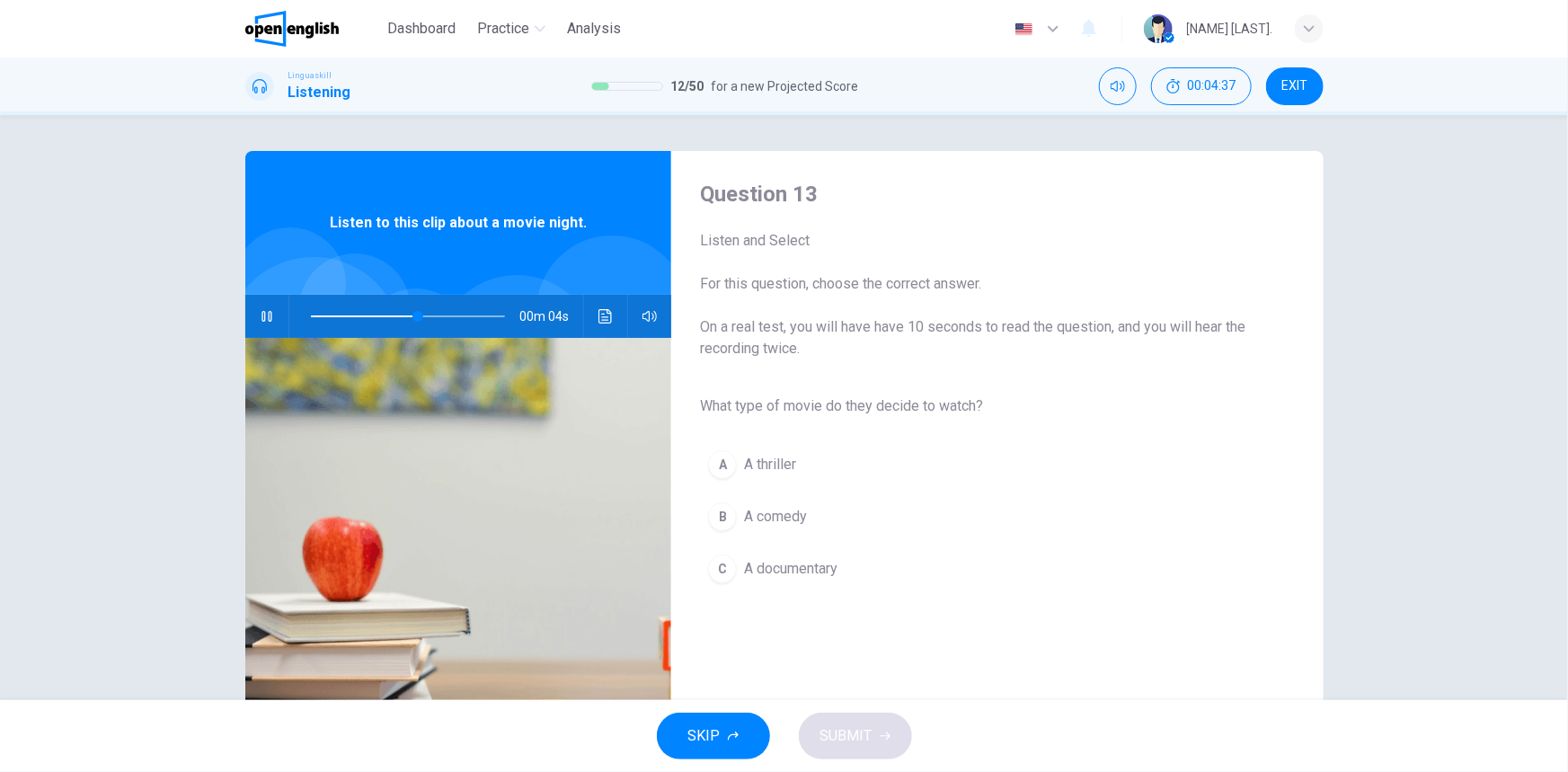 click on "B A comedy" at bounding box center (982, 517) 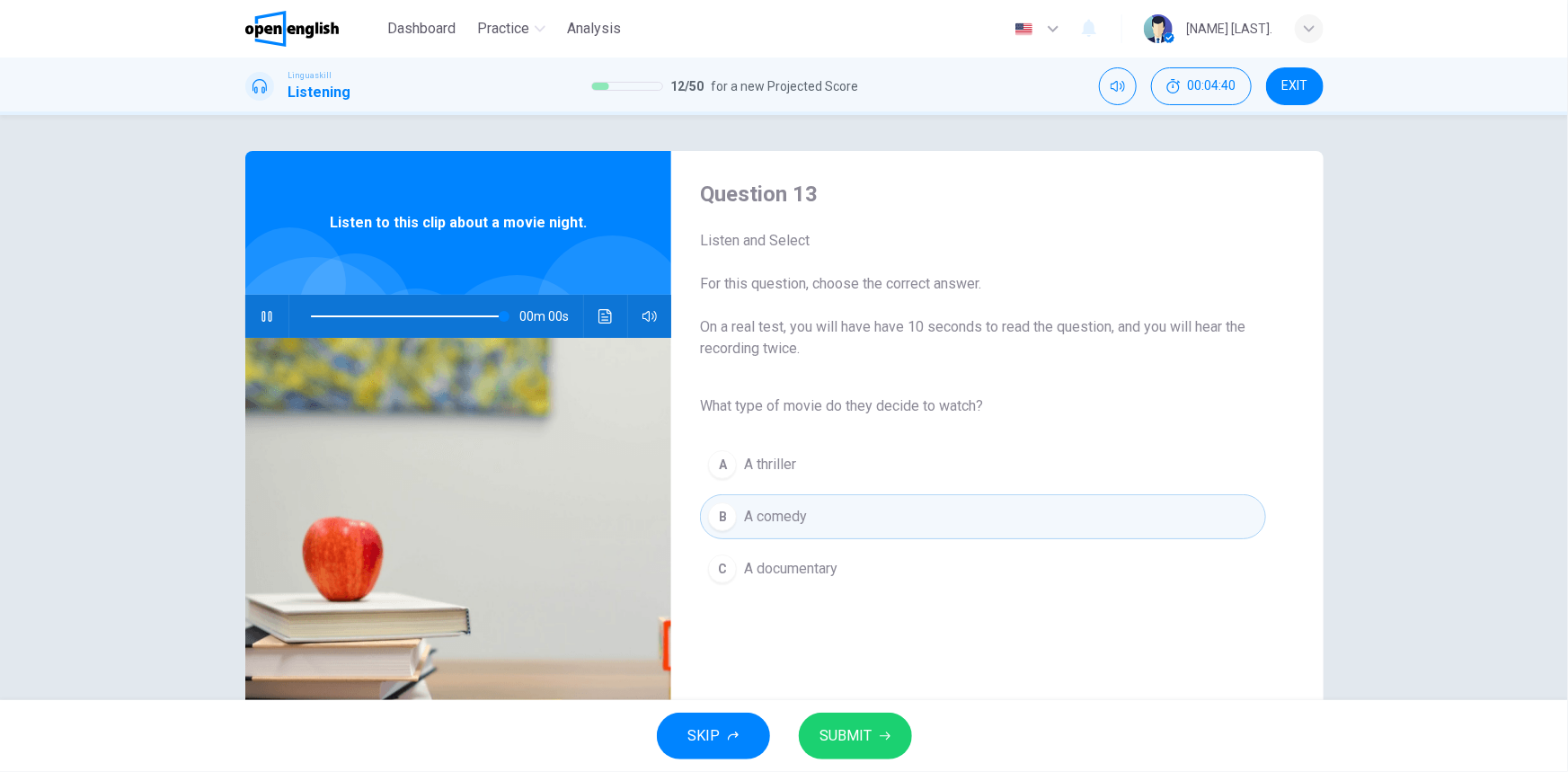 type on "*" 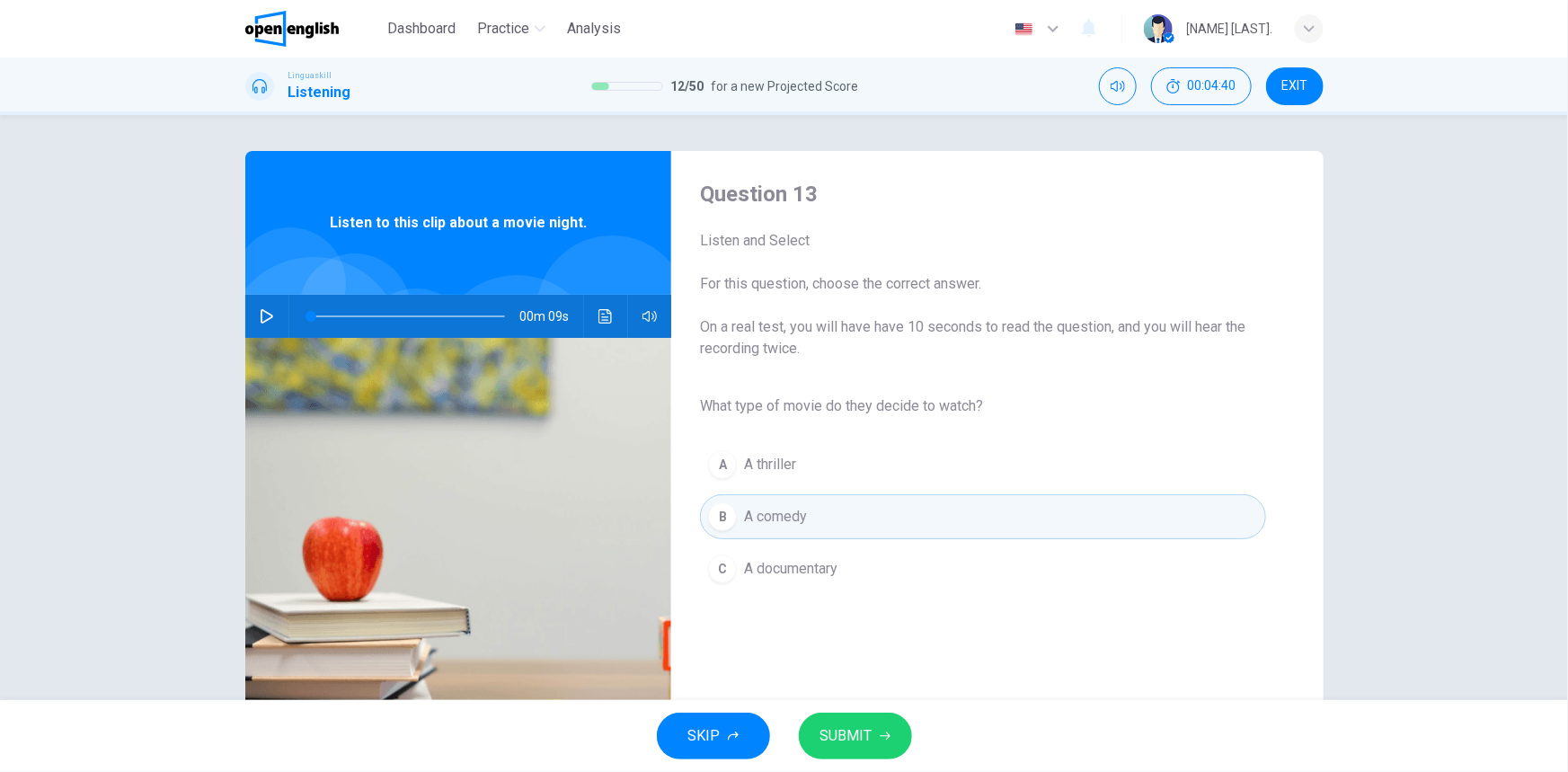 click on "SUBMIT" at bounding box center [846, 736] 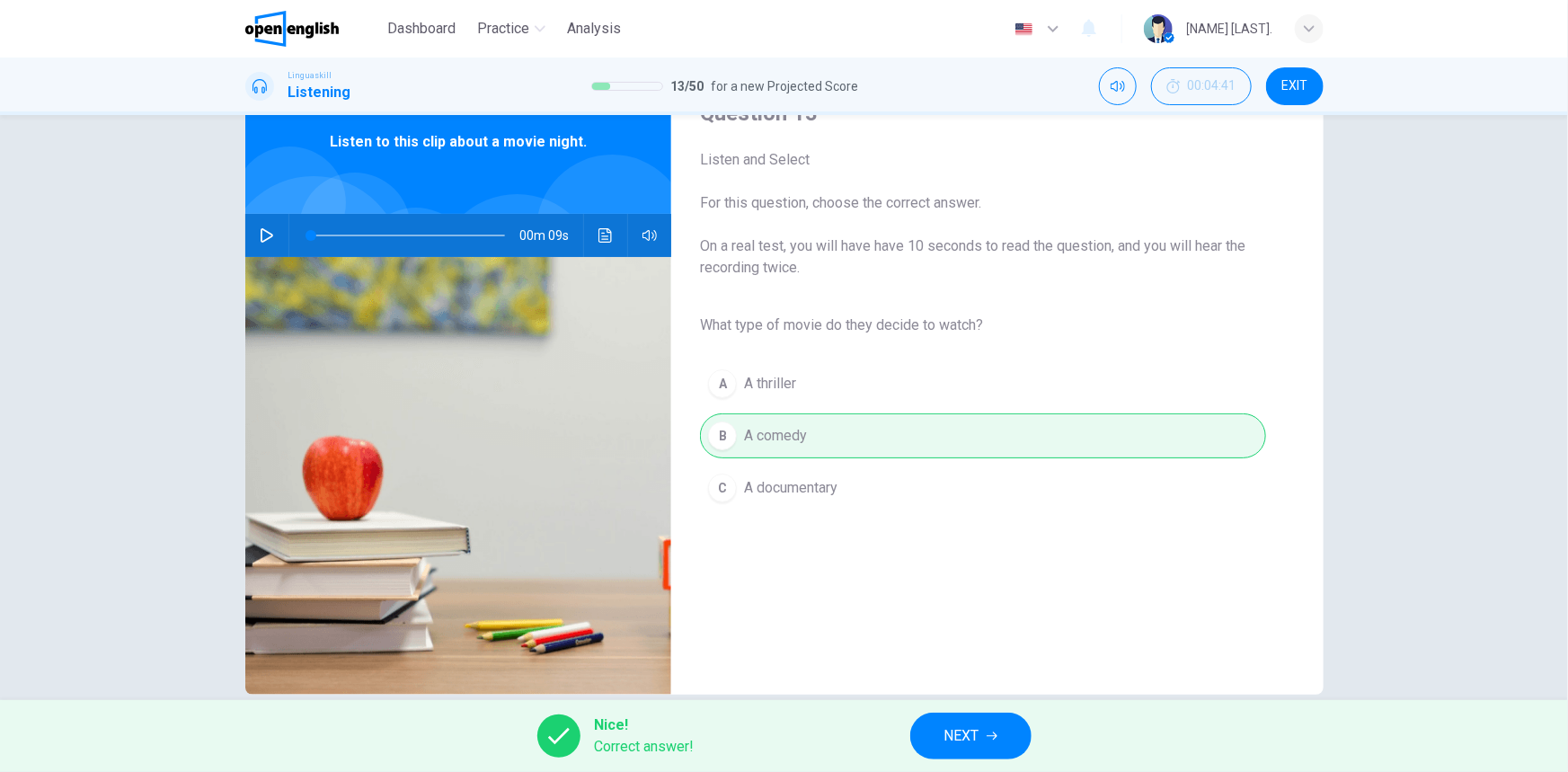 scroll, scrollTop: 81, scrollLeft: 0, axis: vertical 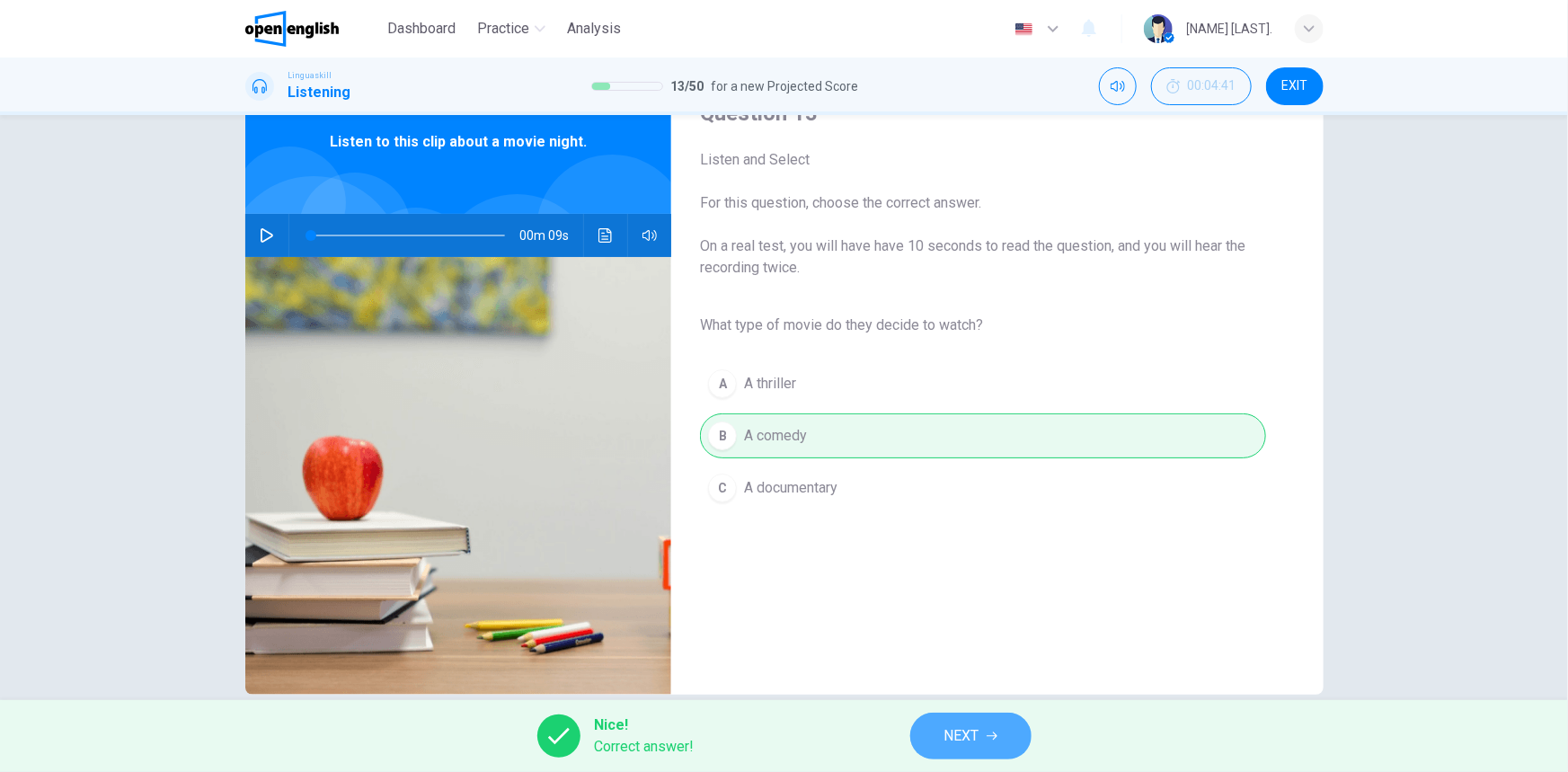 click on "NEXT" at bounding box center (961, 736) 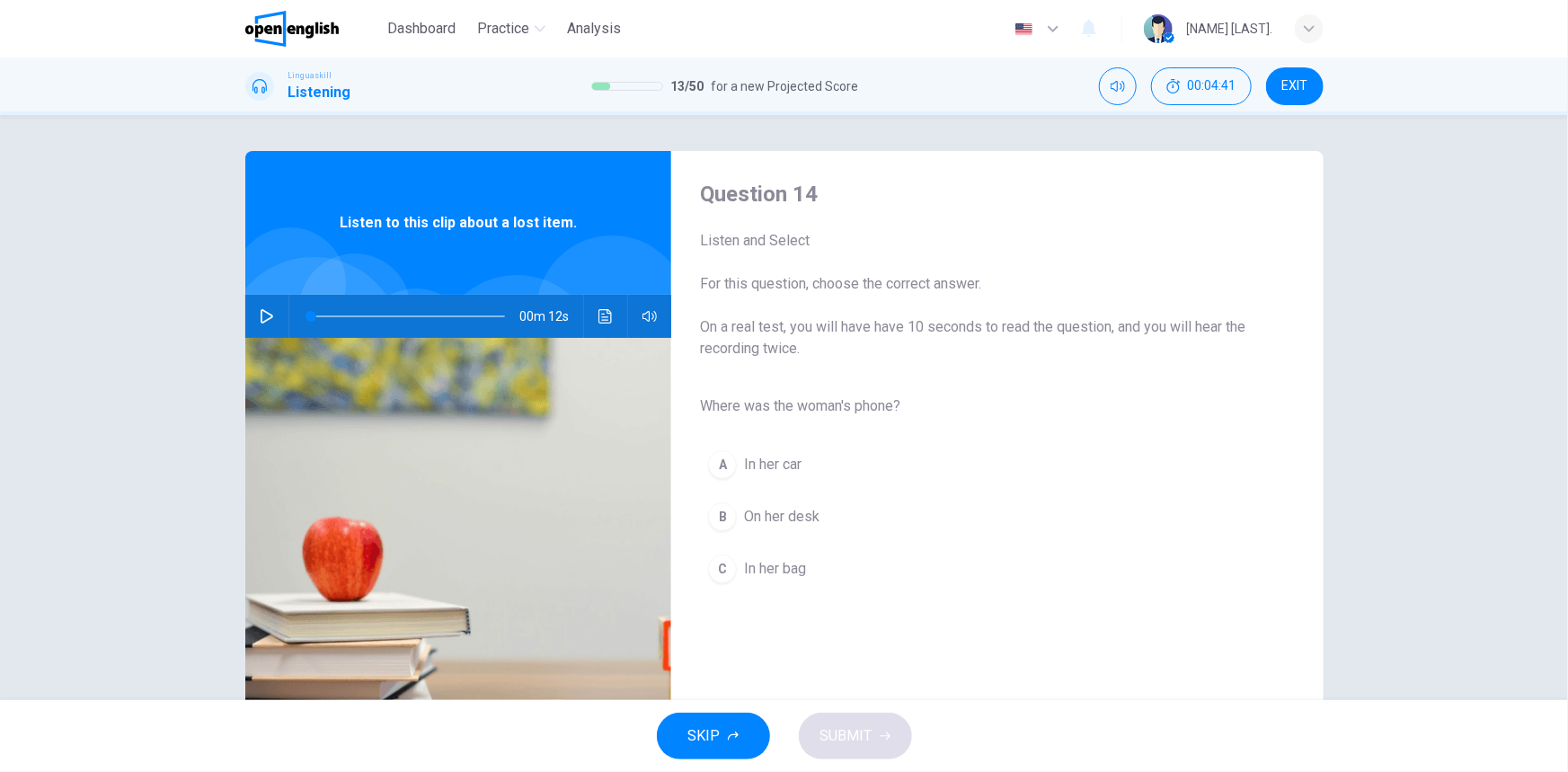 click at bounding box center (267, 316) 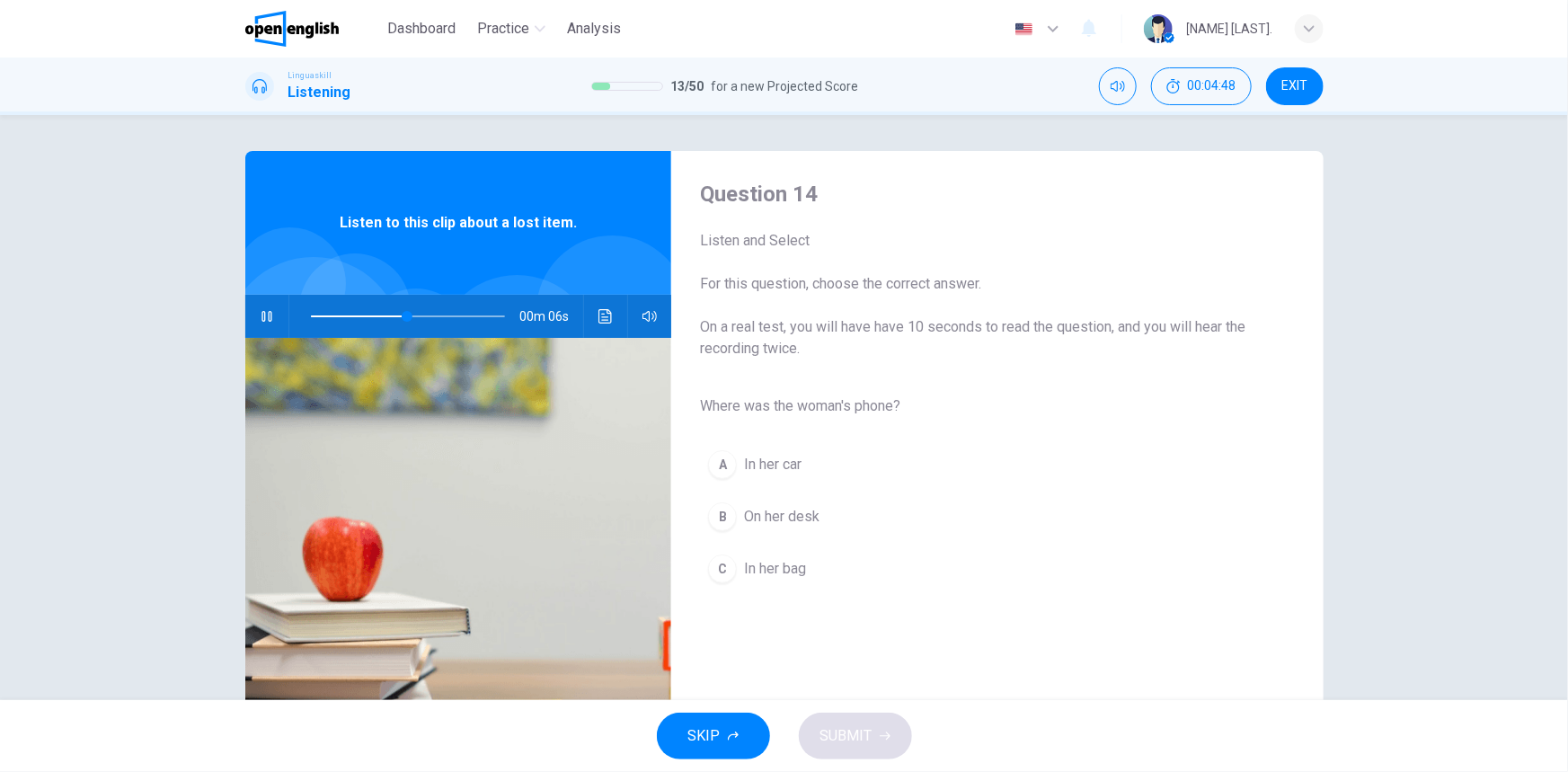 click on "In her bag" at bounding box center [775, 569] 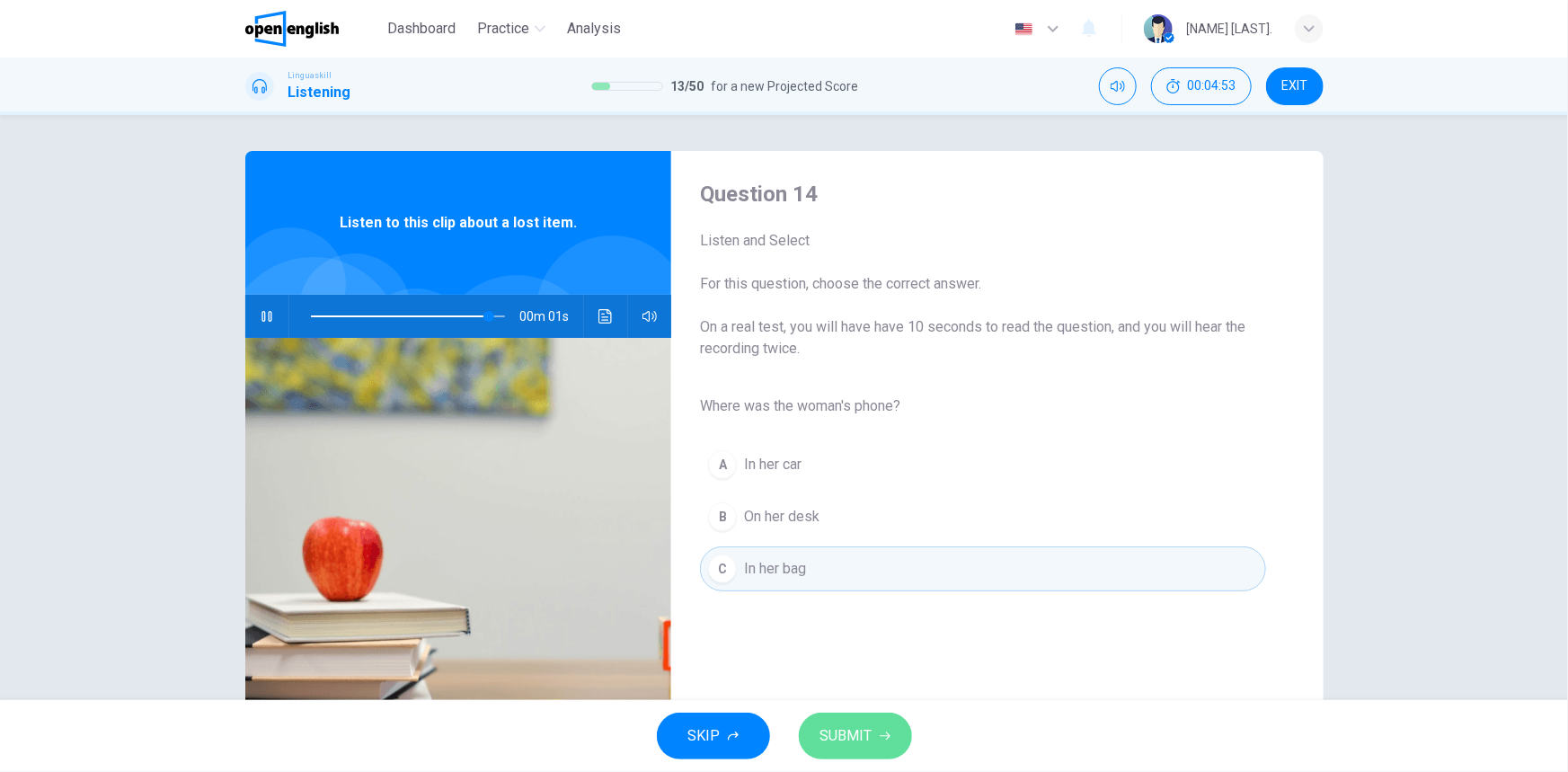 click on "SUBMIT" at bounding box center [855, 736] 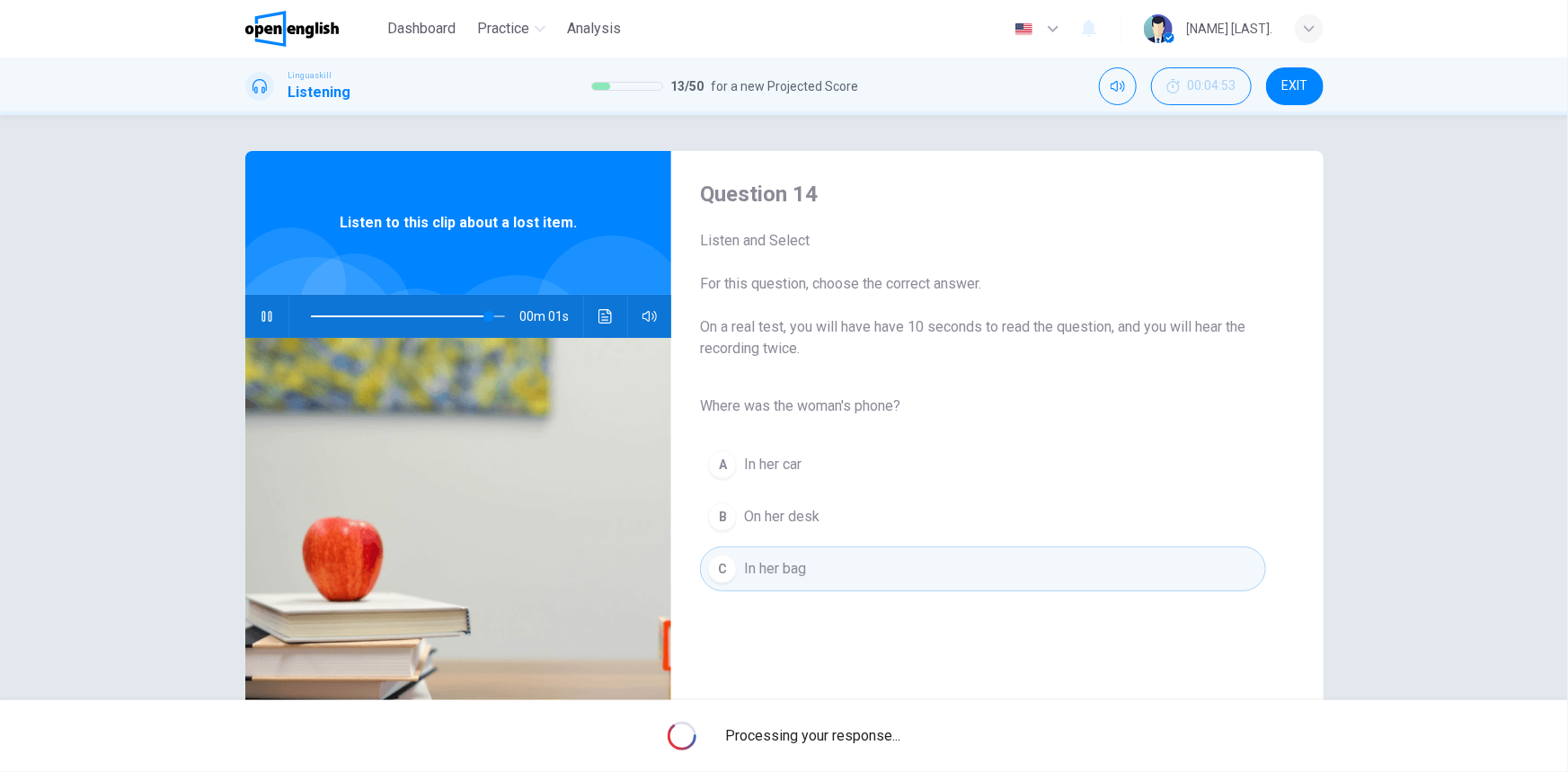 type on "*" 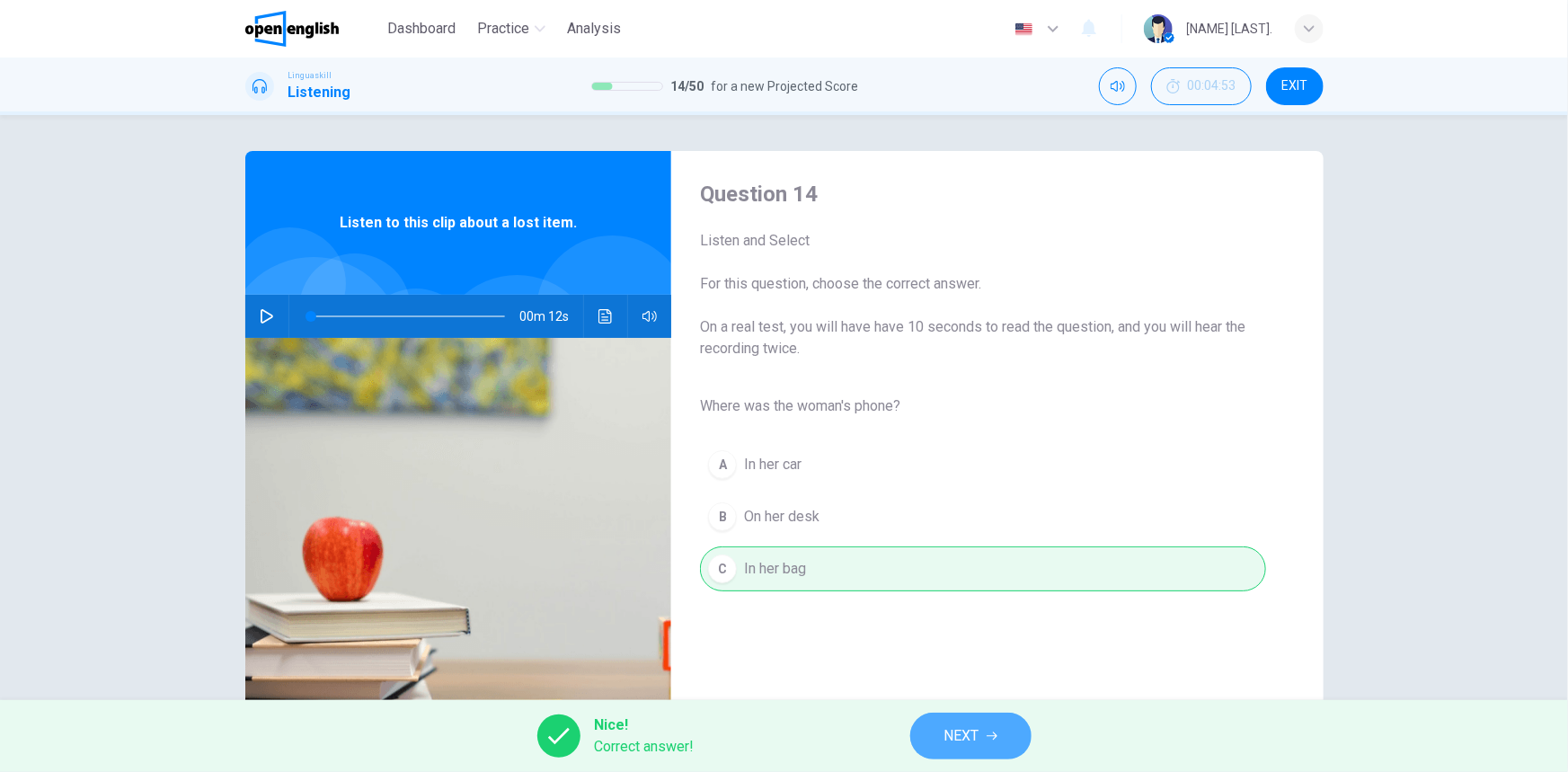 click on "NEXT" at bounding box center (970, 736) 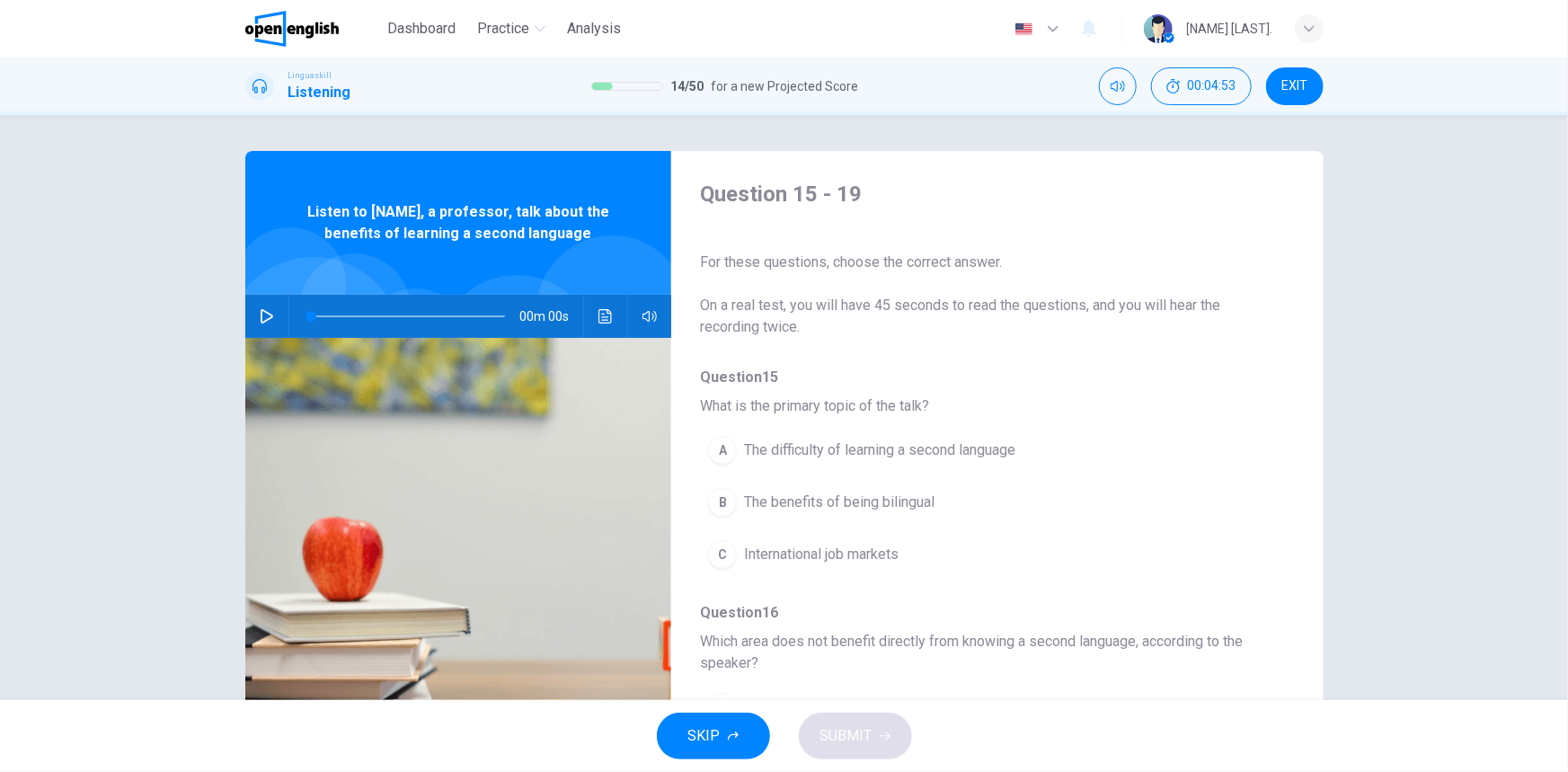 click 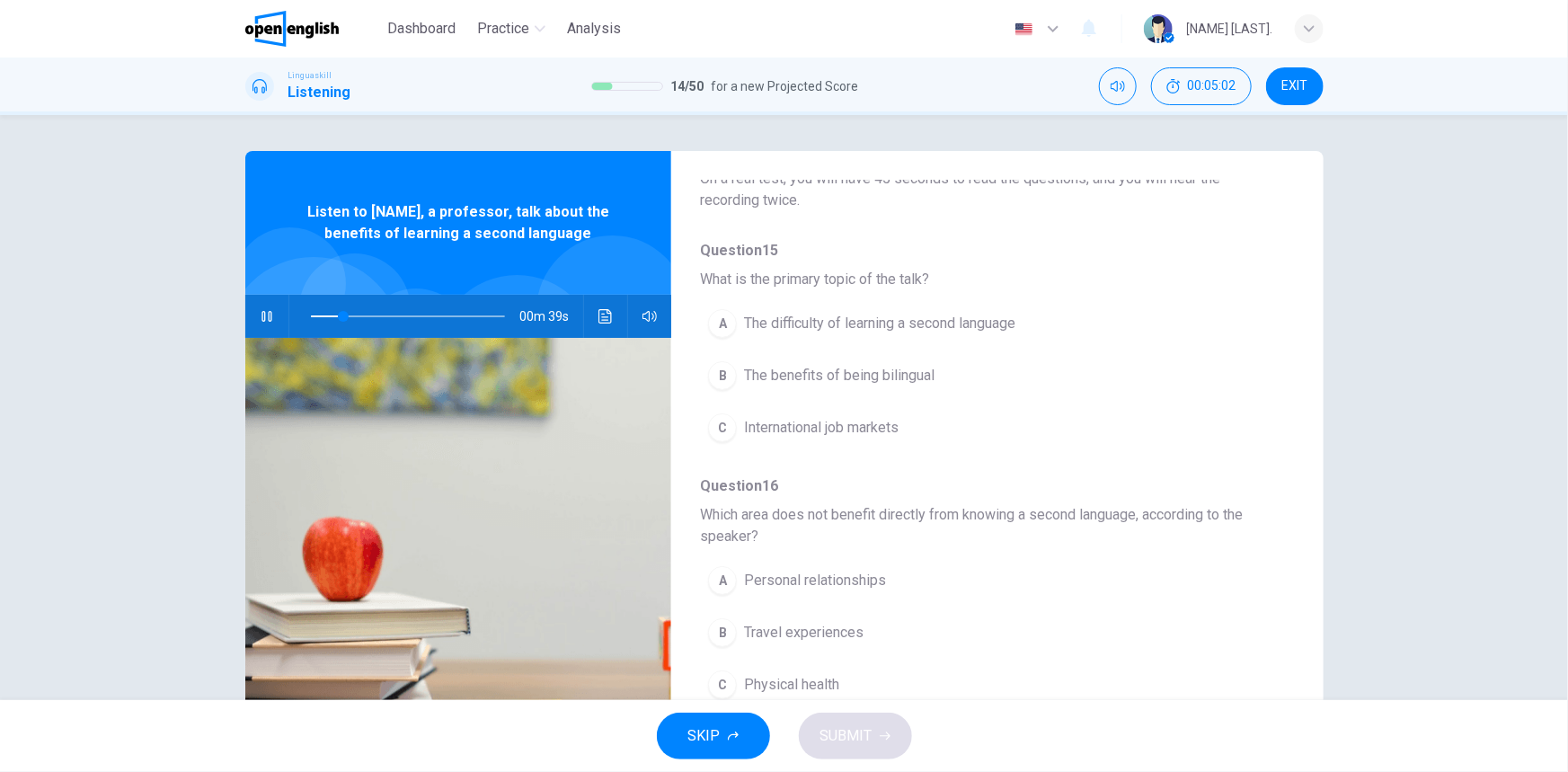 scroll, scrollTop: 163, scrollLeft: 0, axis: vertical 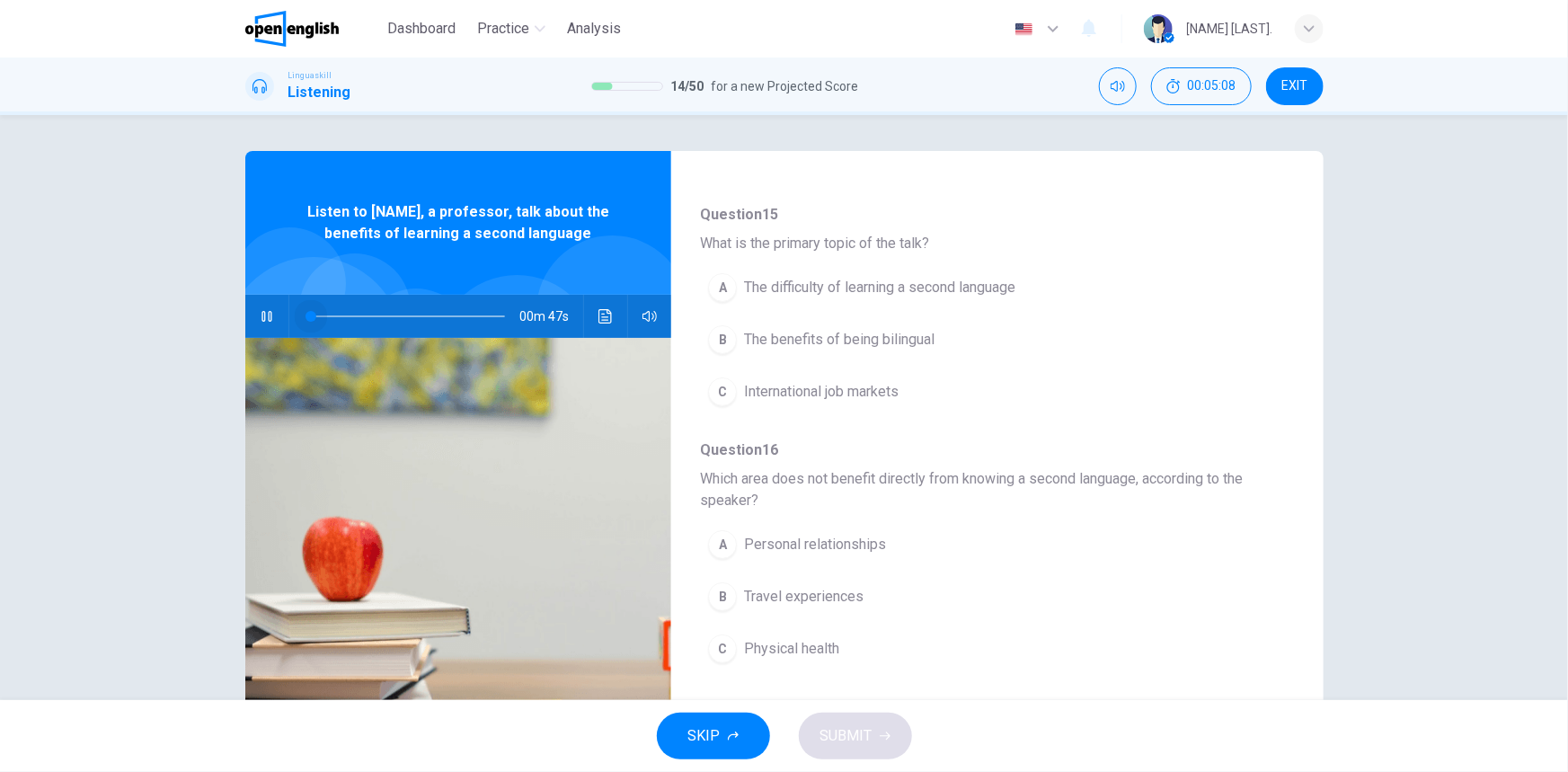 drag, startPoint x: 358, startPoint y: 319, endPoint x: 191, endPoint y: 318, distance: 167.003 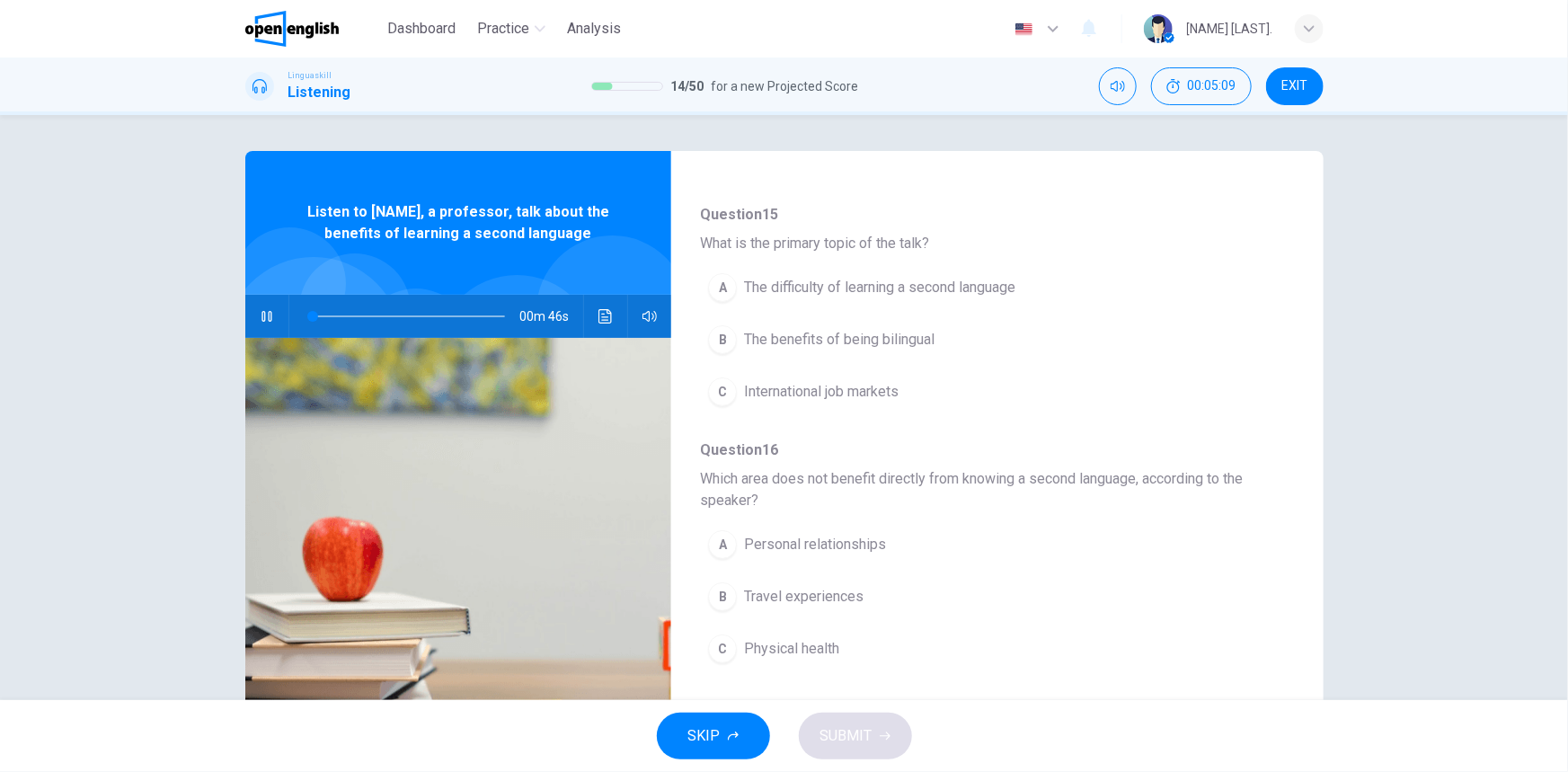 scroll, scrollTop: 81, scrollLeft: 0, axis: vertical 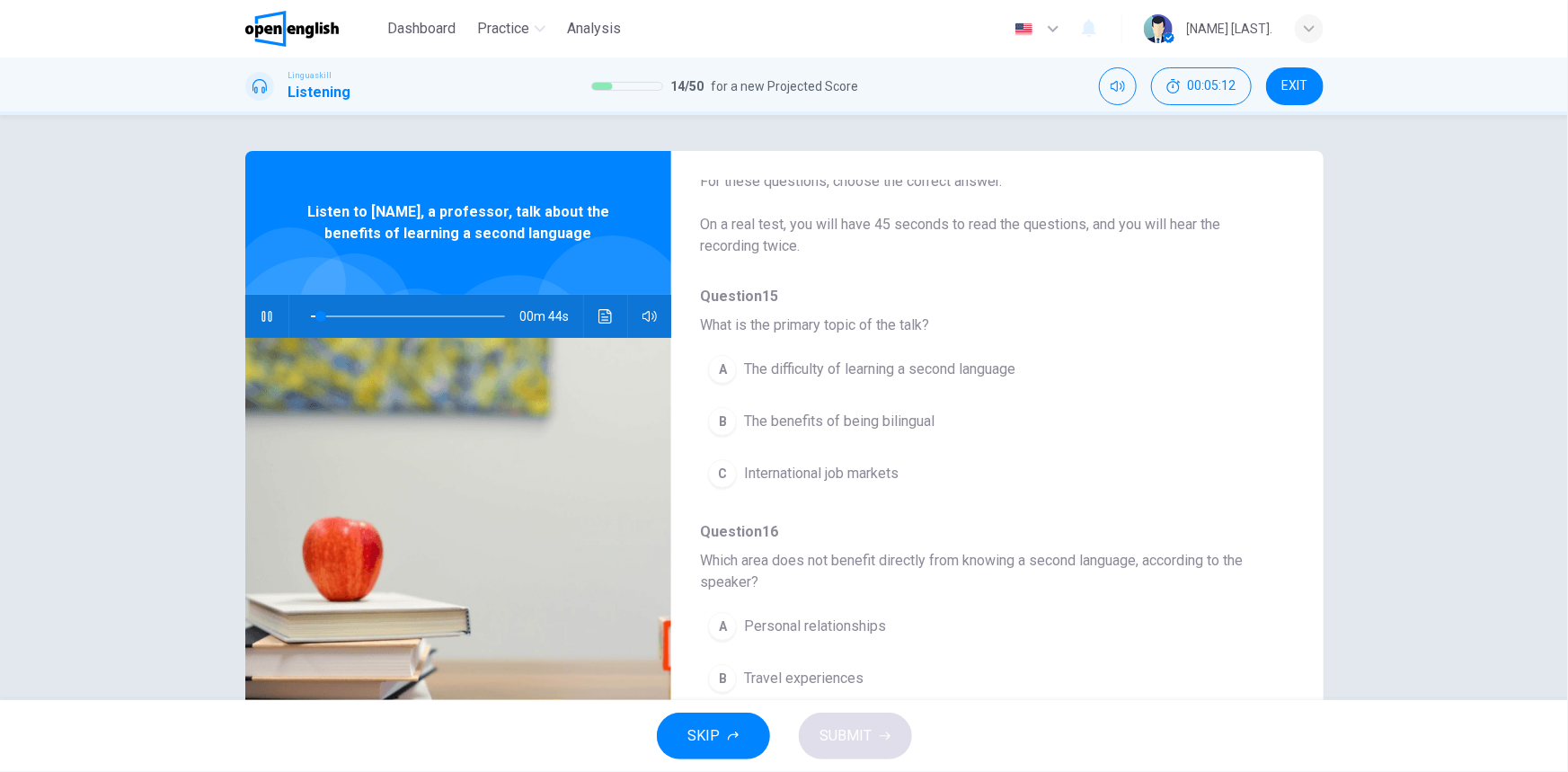 click on "Listen to [NAME], a professor, talk about the benefits of learning a second language" at bounding box center (458, 223) 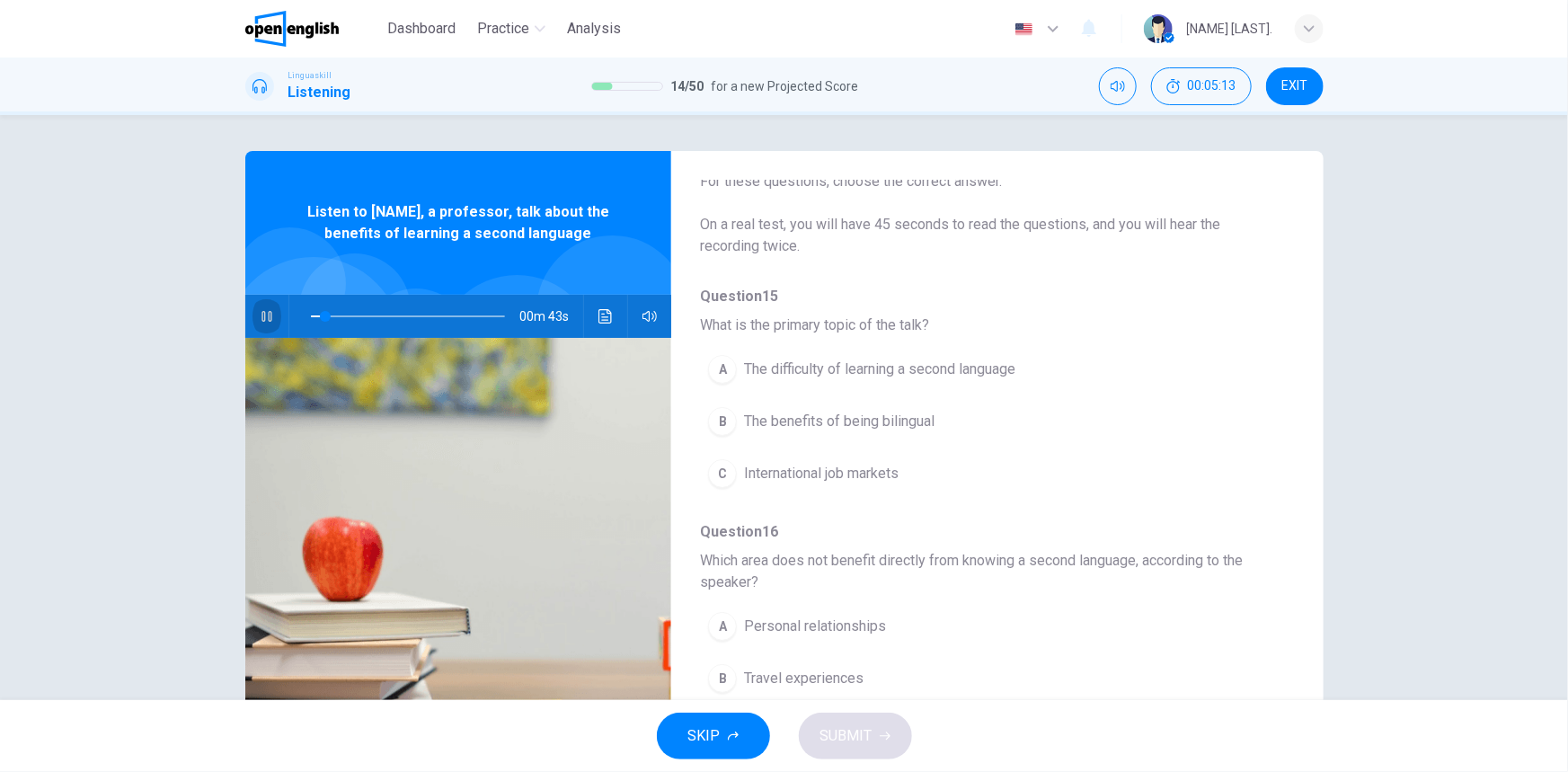 click at bounding box center [267, 316] 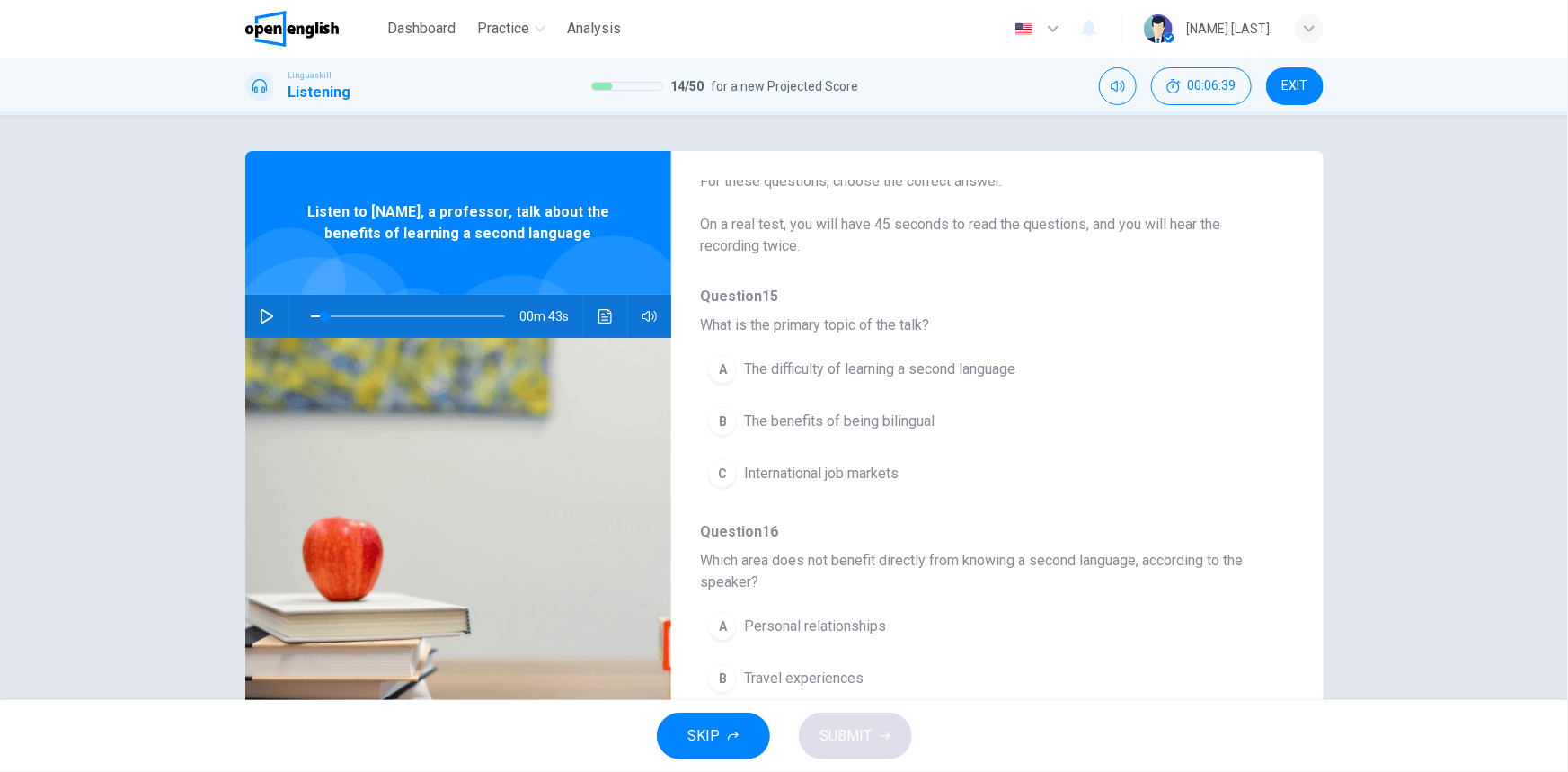 scroll, scrollTop: 163, scrollLeft: 0, axis: vertical 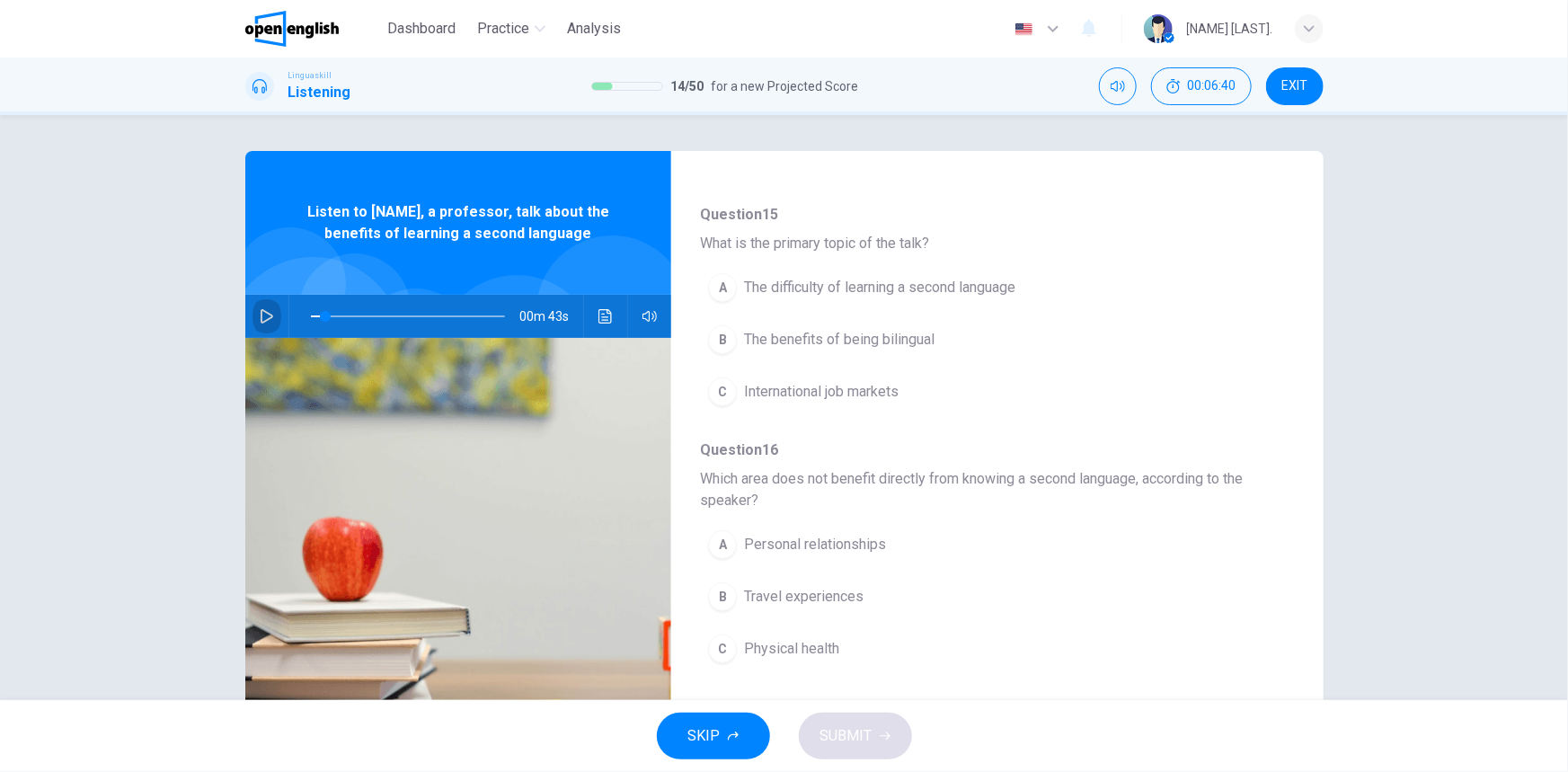 click 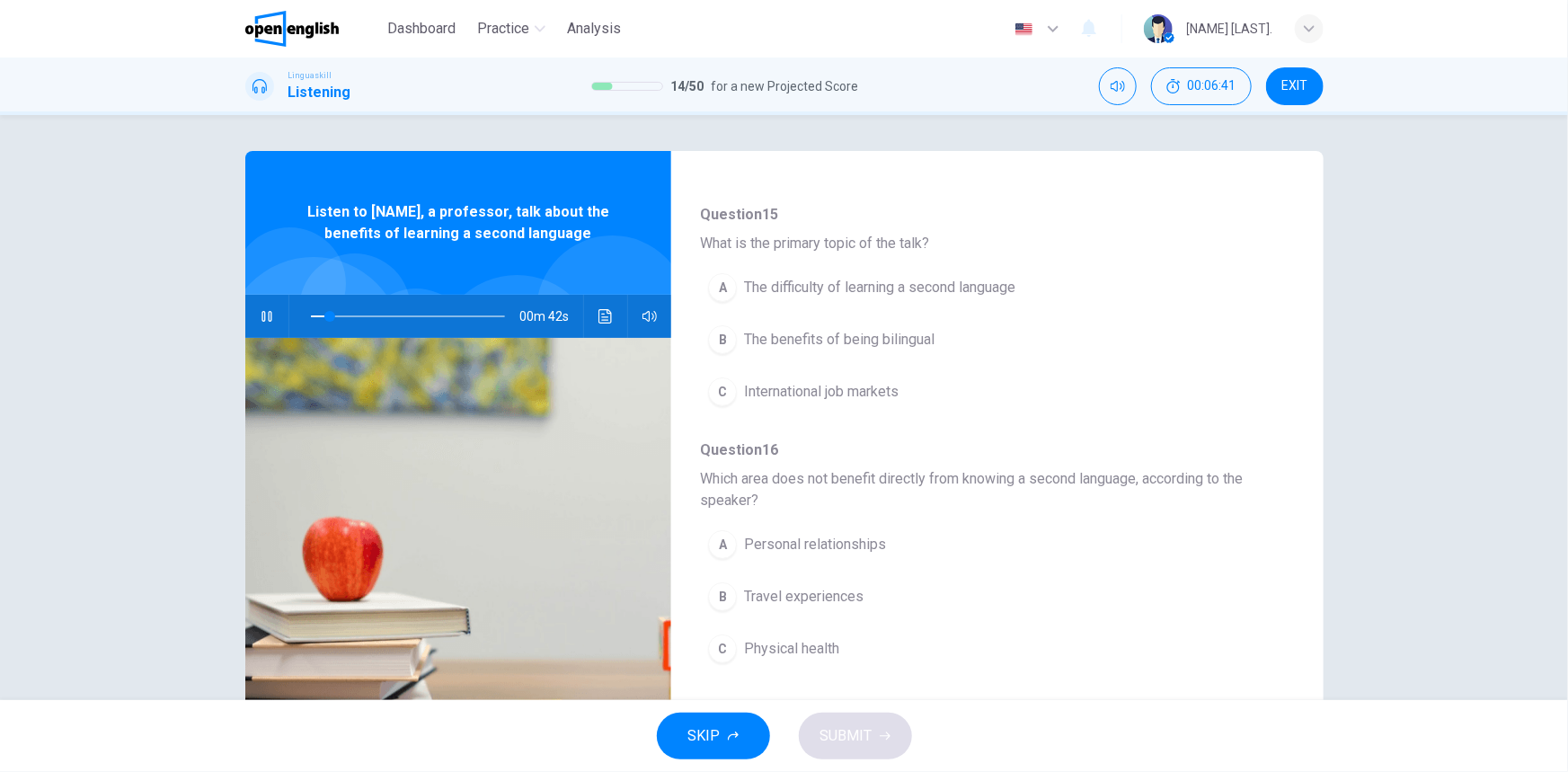 scroll, scrollTop: 81, scrollLeft: 0, axis: vertical 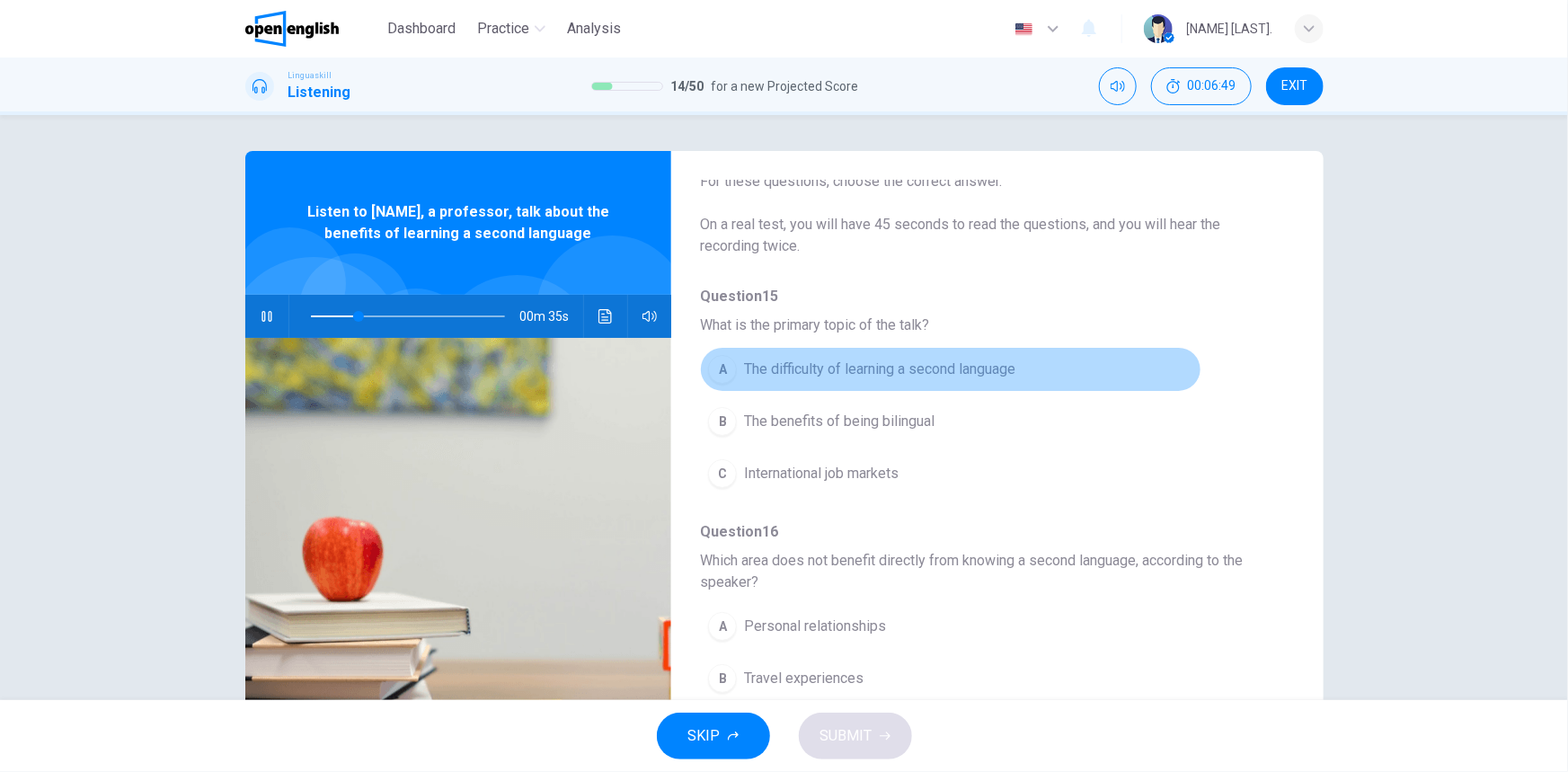 click on "A The difficulty of learning a second language" at bounding box center [950, 369] 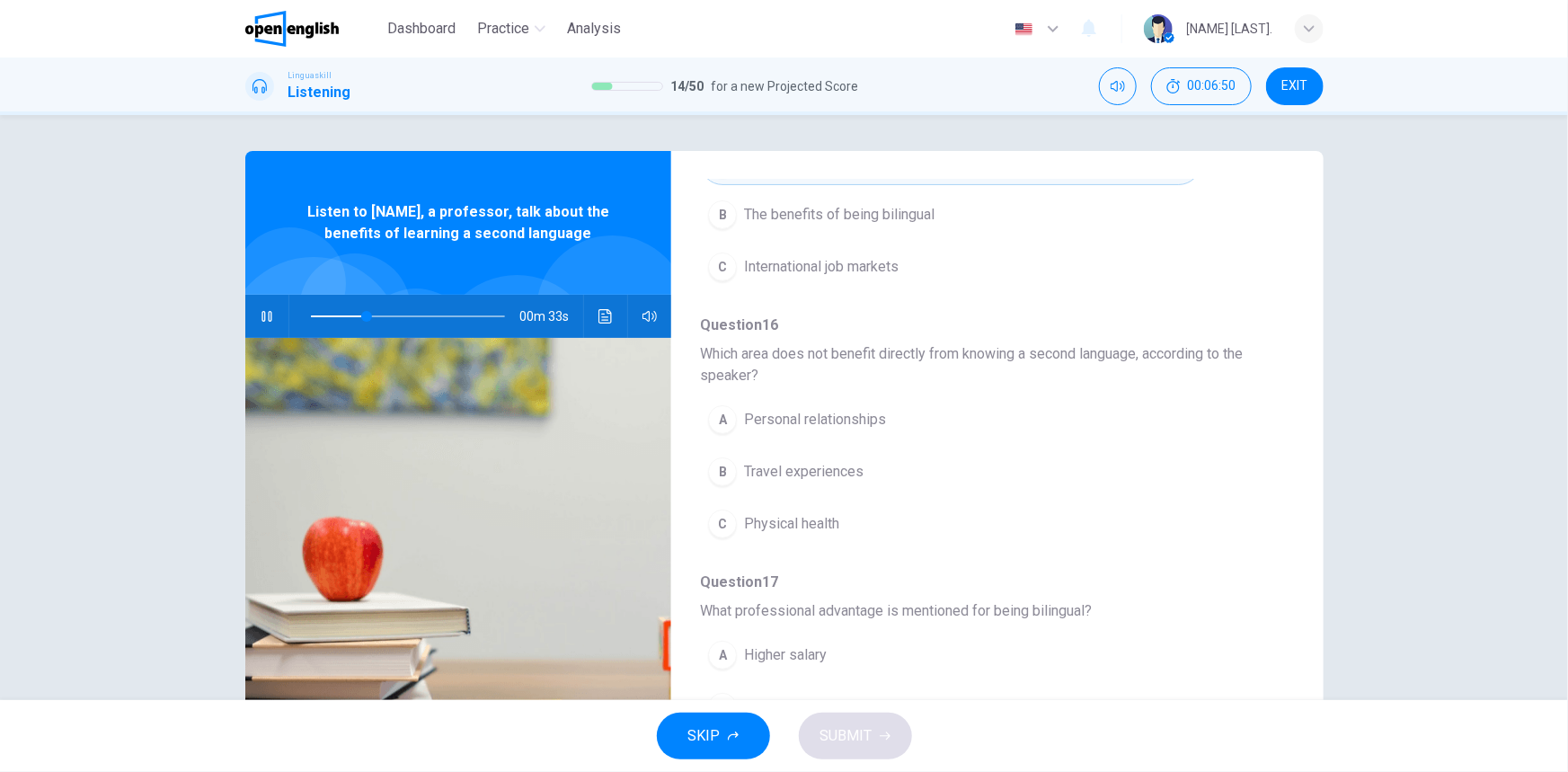 scroll, scrollTop: 326, scrollLeft: 0, axis: vertical 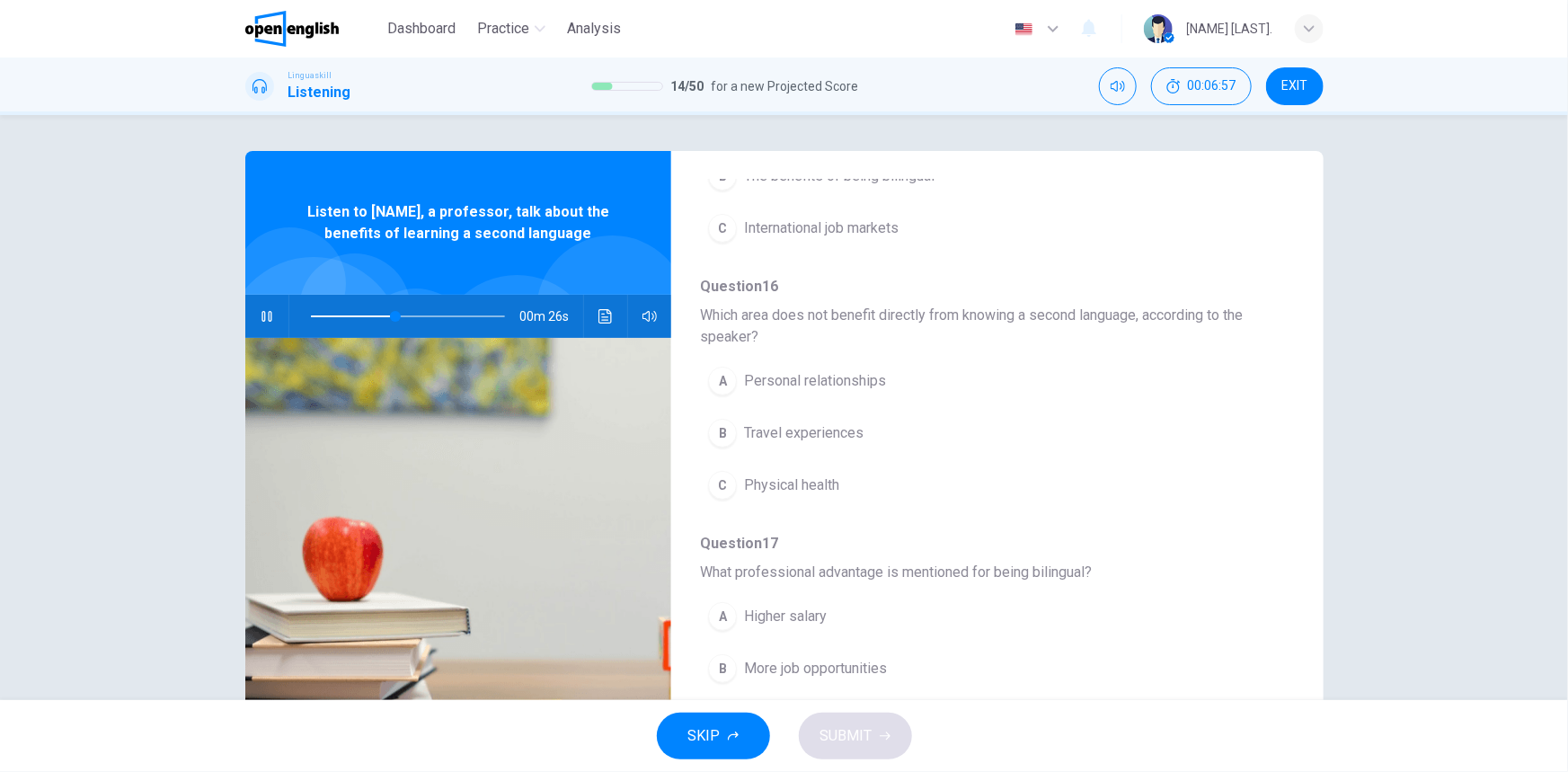click on "Travel experiences" at bounding box center [803, 433] 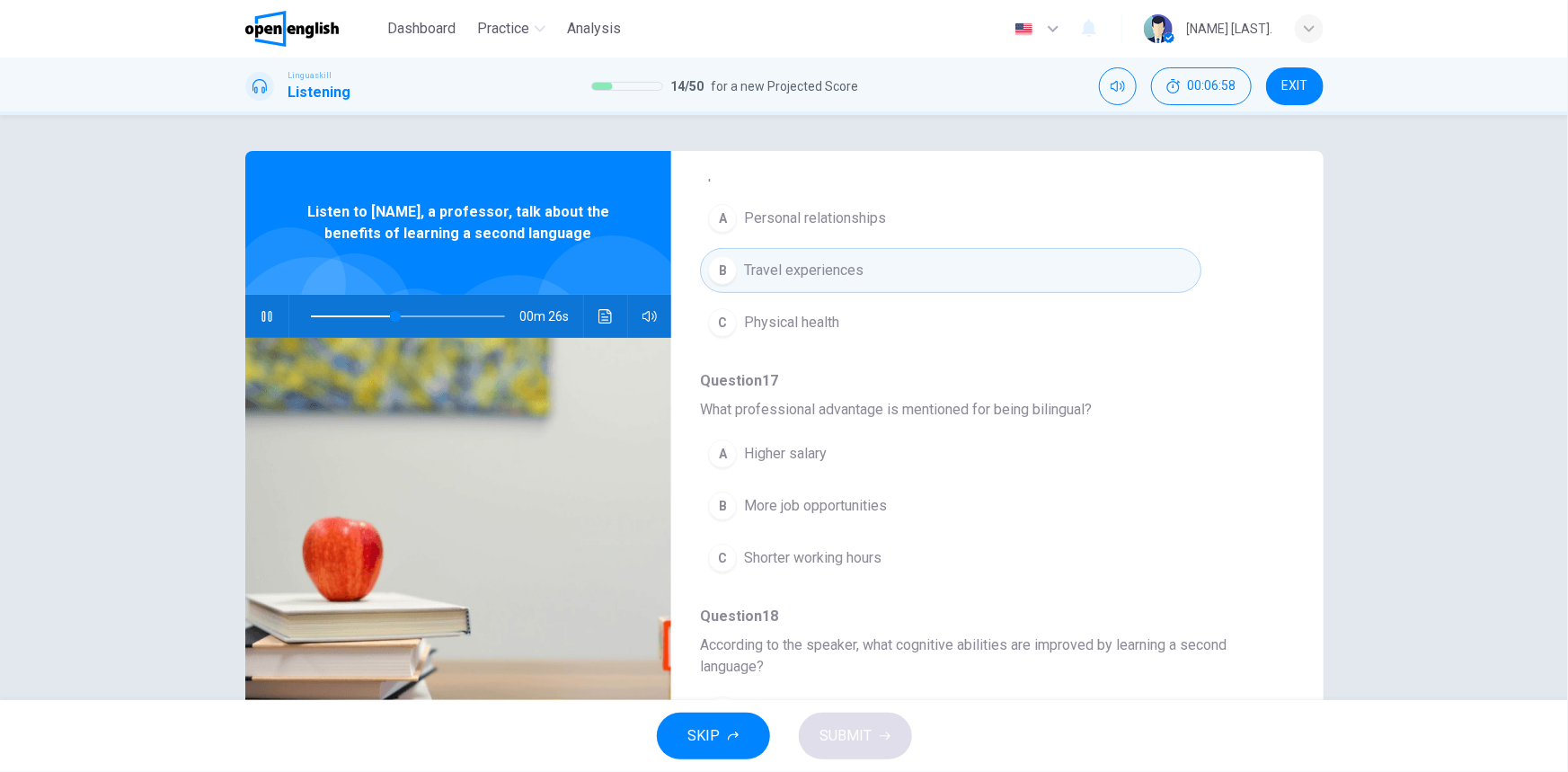 scroll, scrollTop: 490, scrollLeft: 0, axis: vertical 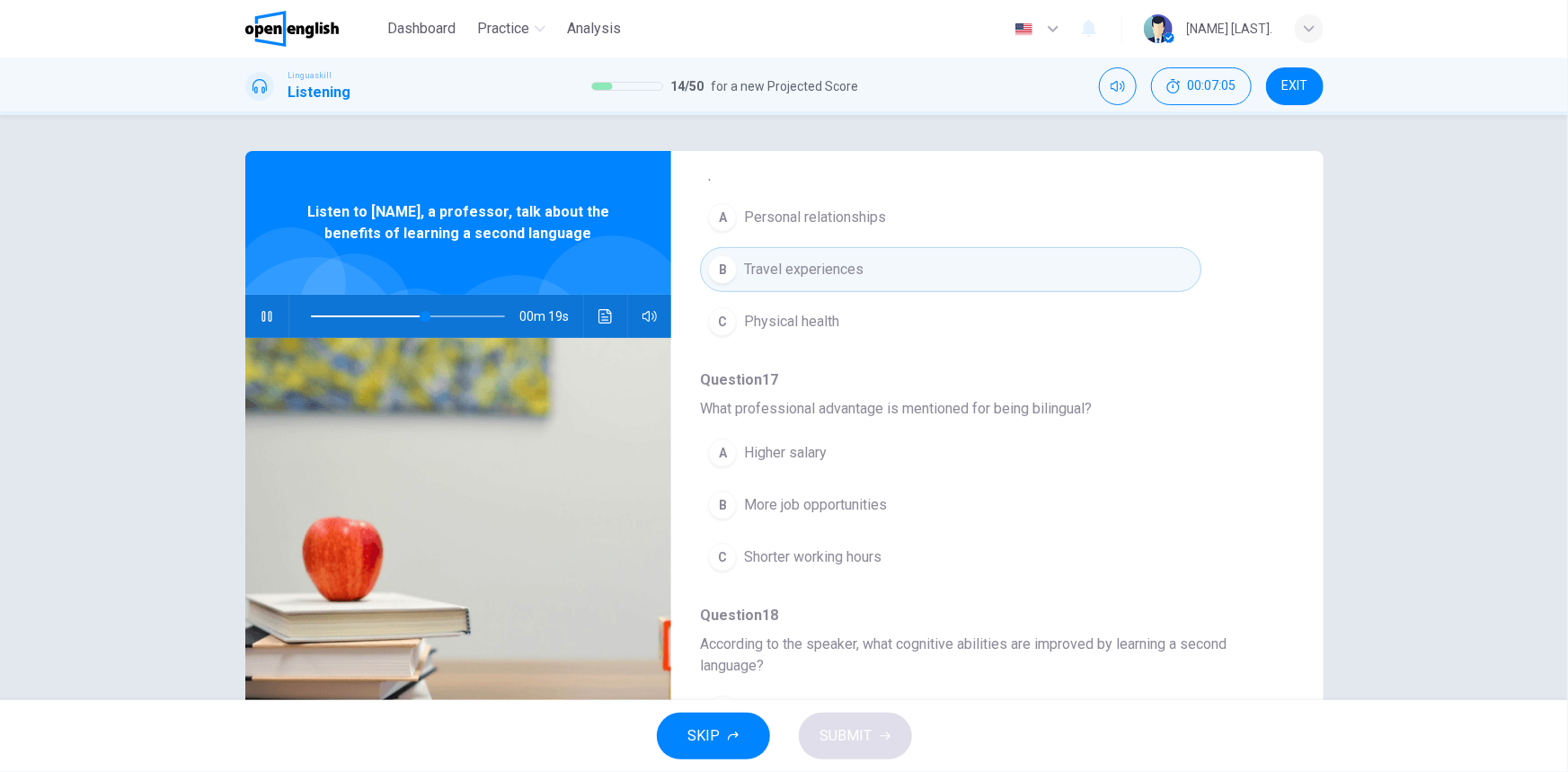 click on "More job opportunities" at bounding box center (815, 505) 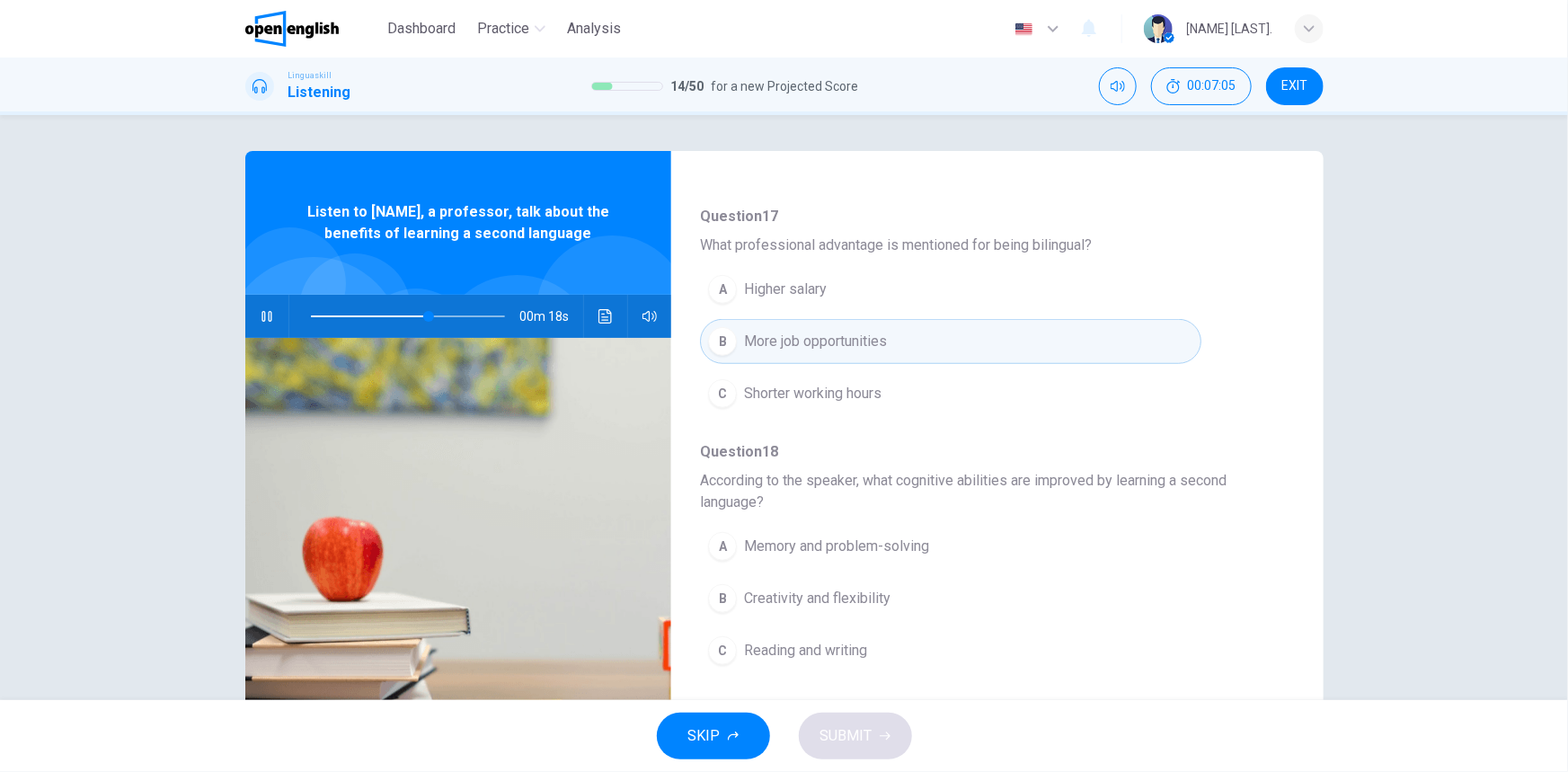 scroll, scrollTop: 816, scrollLeft: 0, axis: vertical 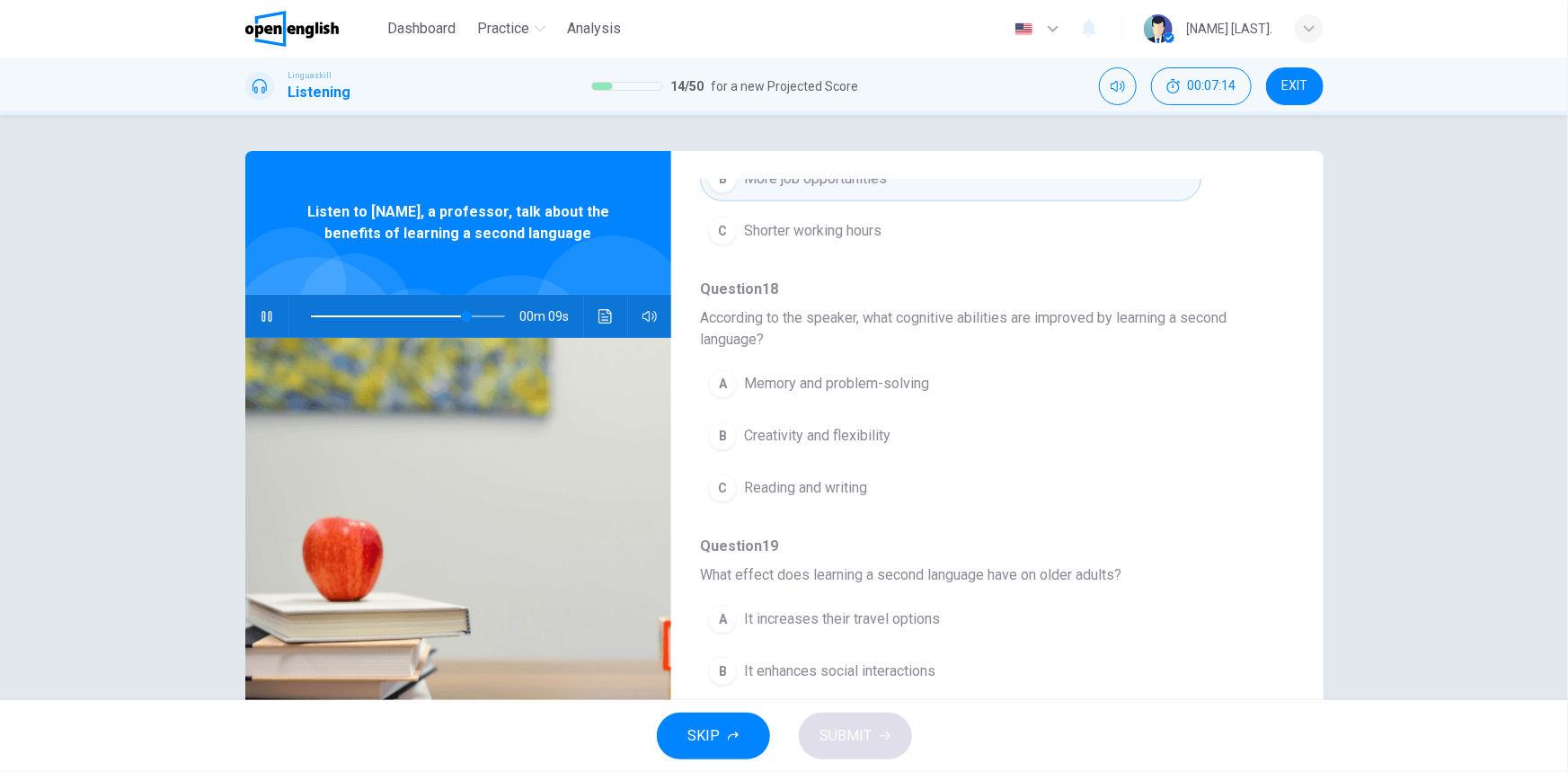click on "A Memory and problem-solving" at bounding box center (950, 384) 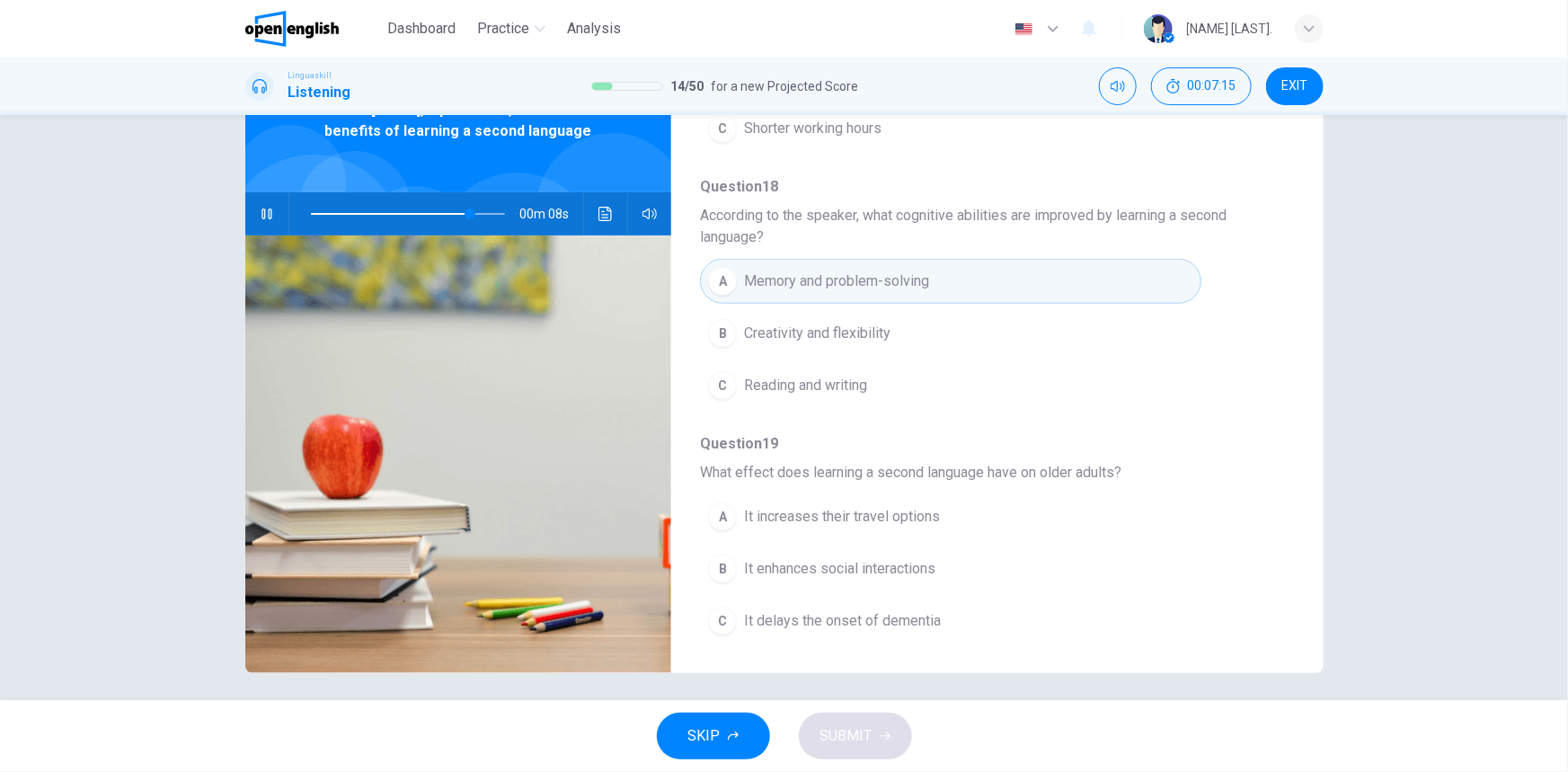 scroll, scrollTop: 111, scrollLeft: 0, axis: vertical 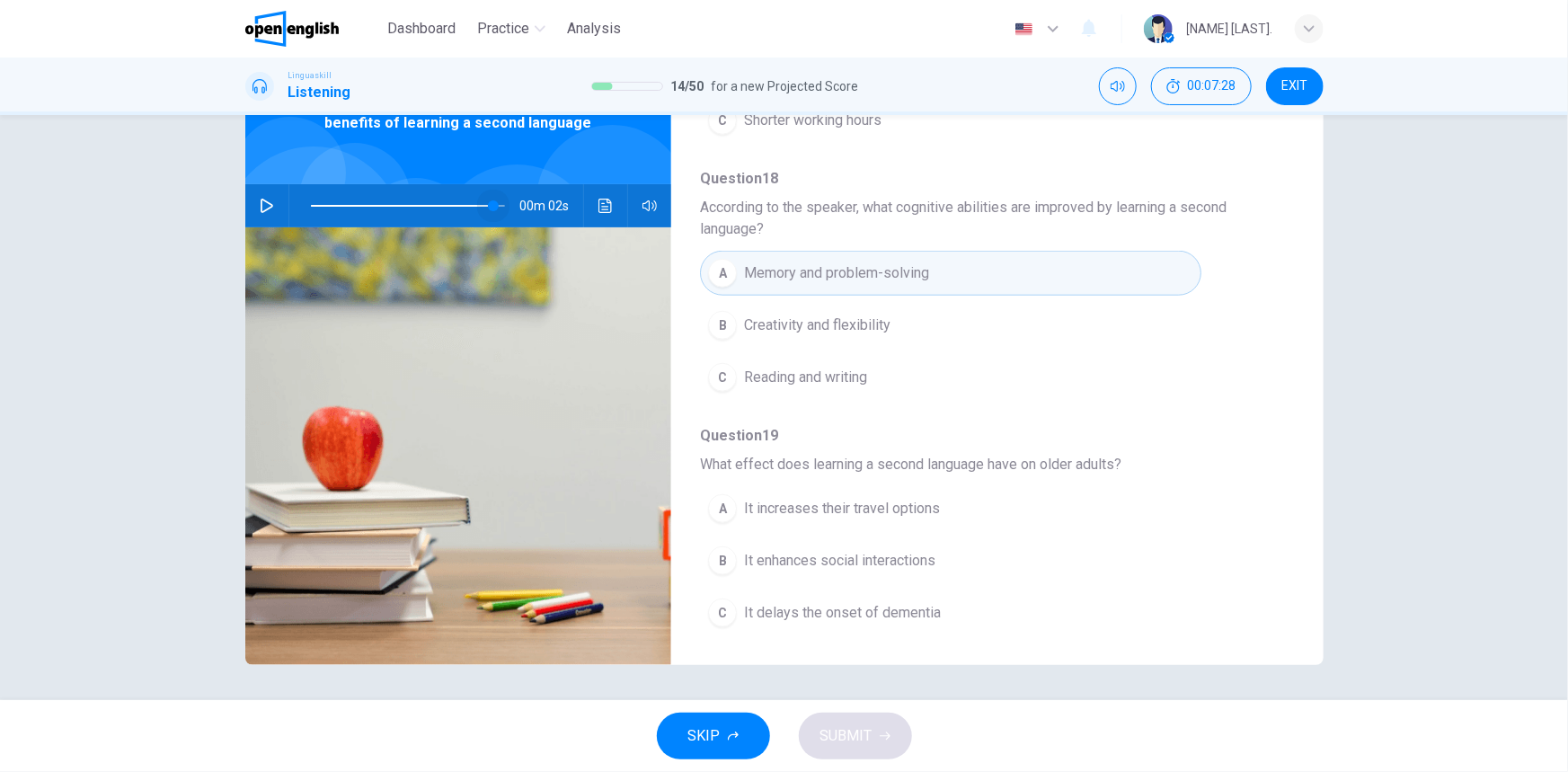 click at bounding box center [408, 206] 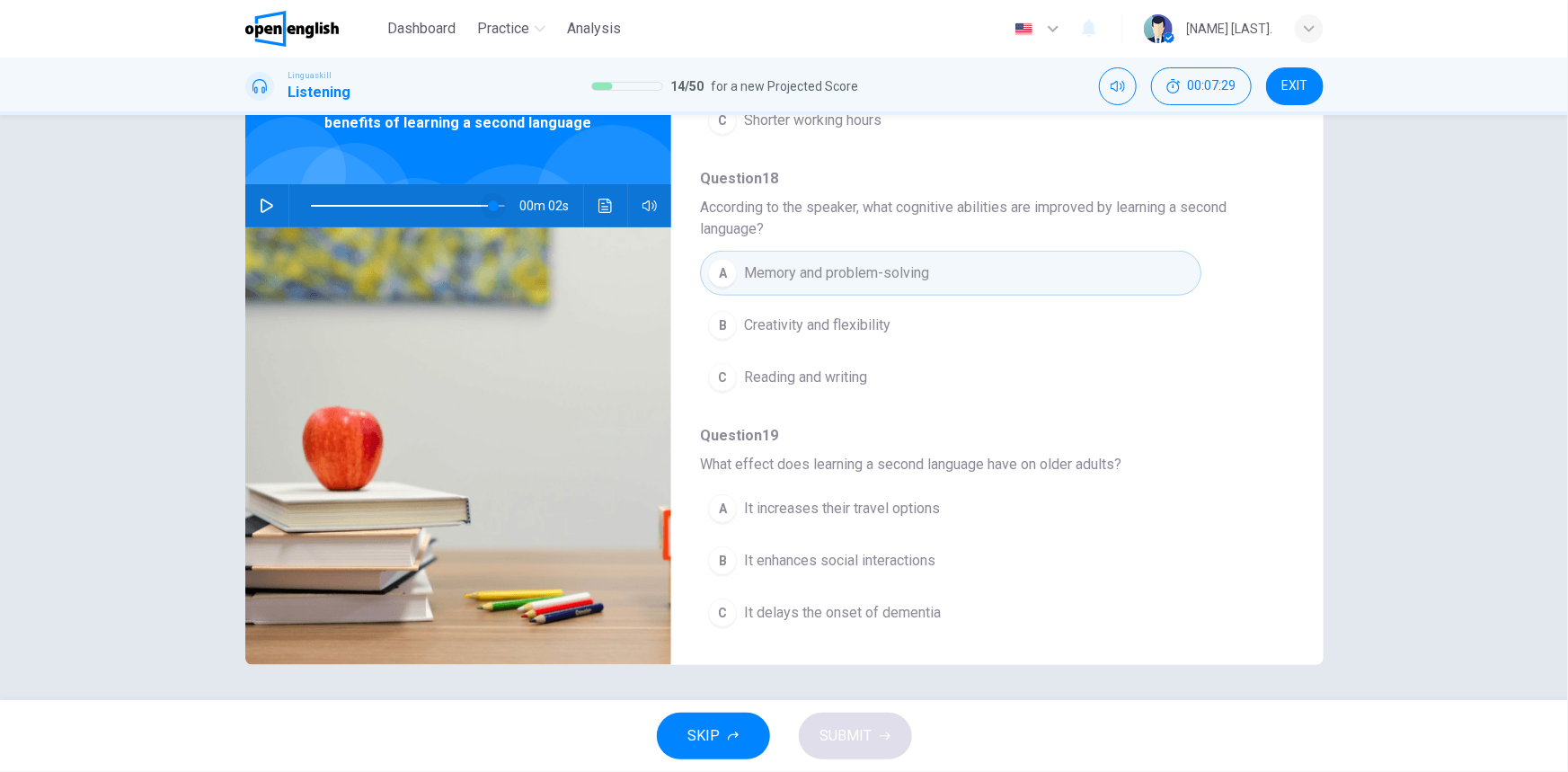 click at bounding box center [493, 206] 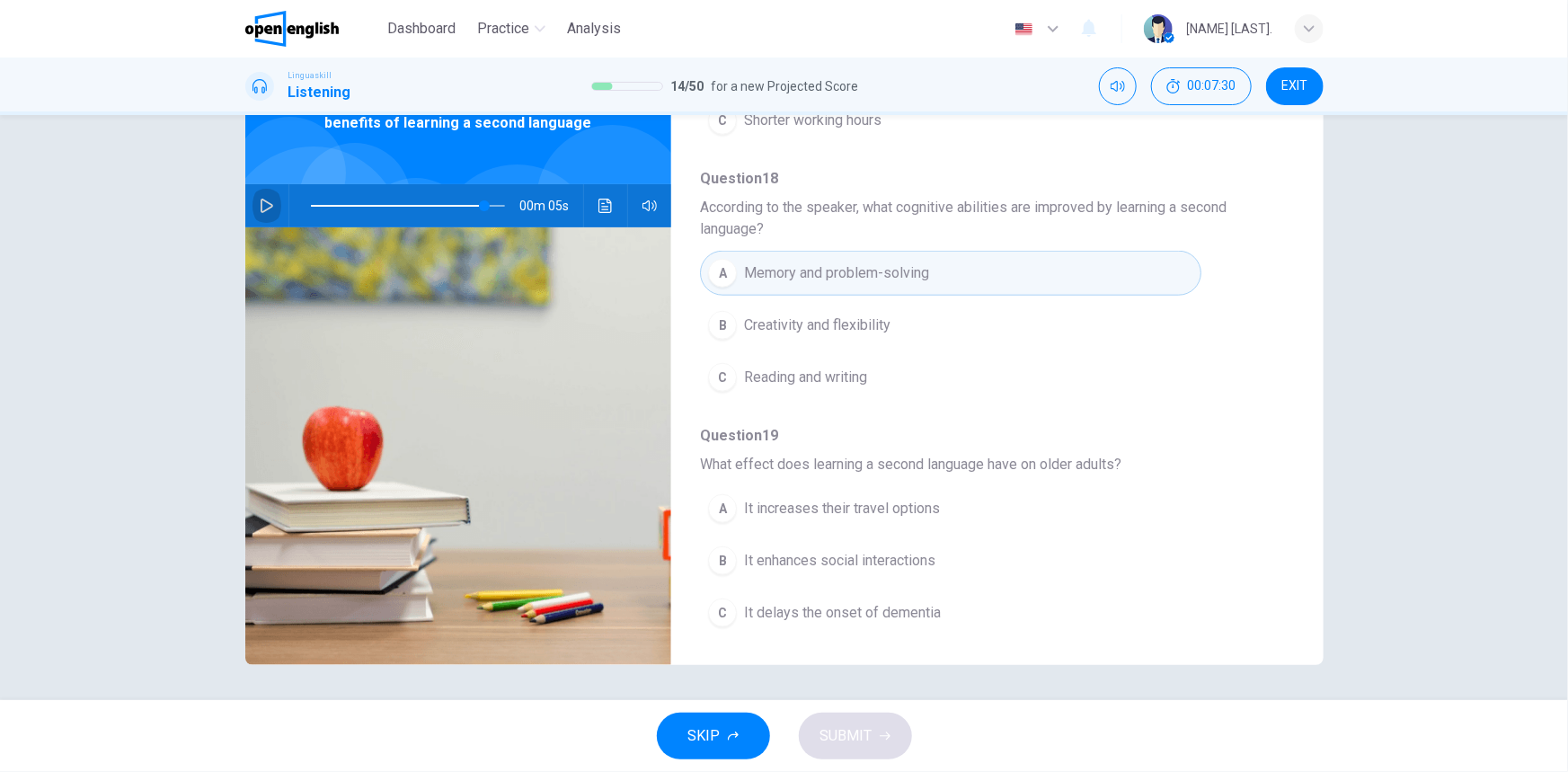 click 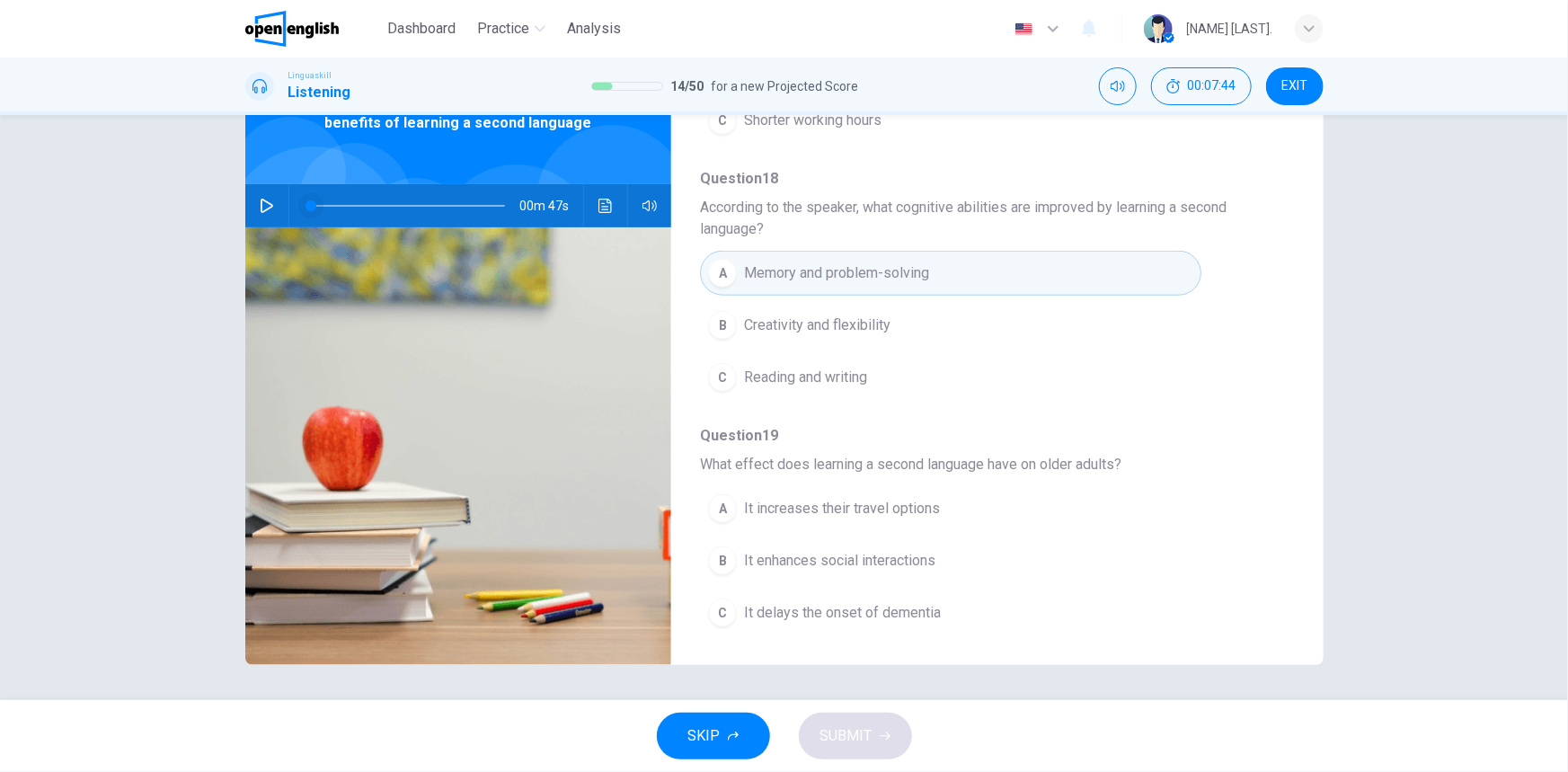 click at bounding box center (408, 206) 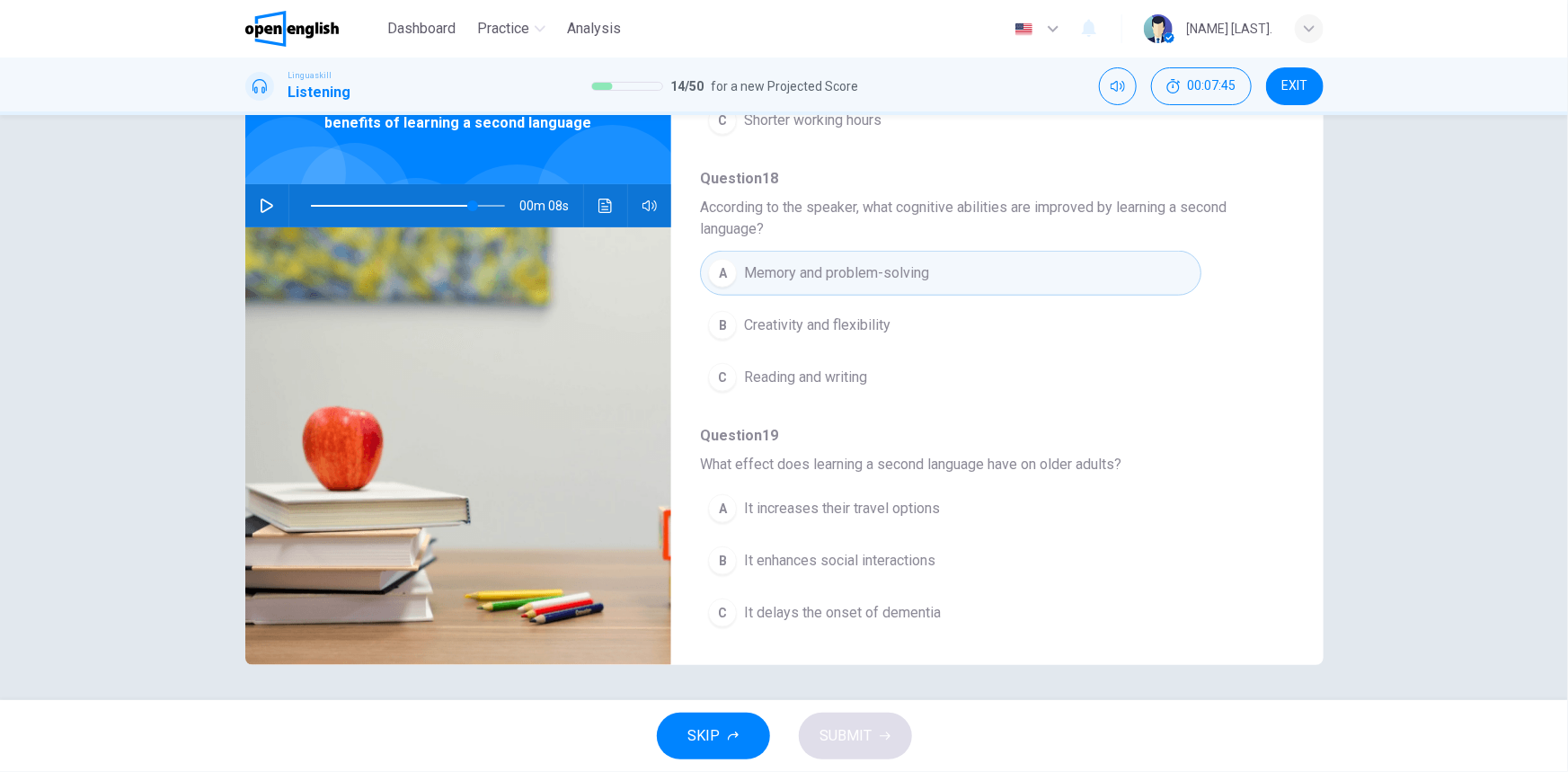 click 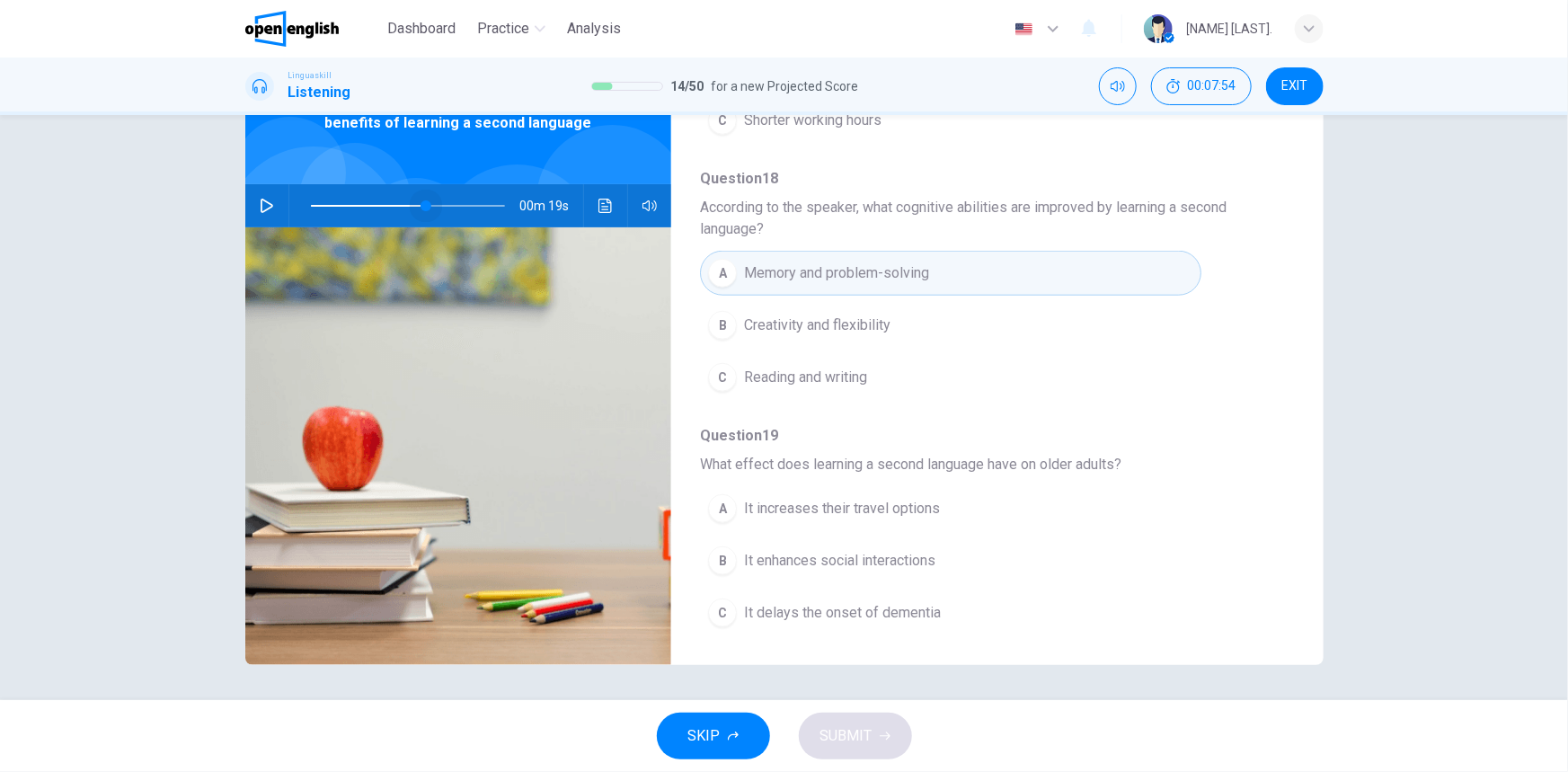 click at bounding box center (408, 206) 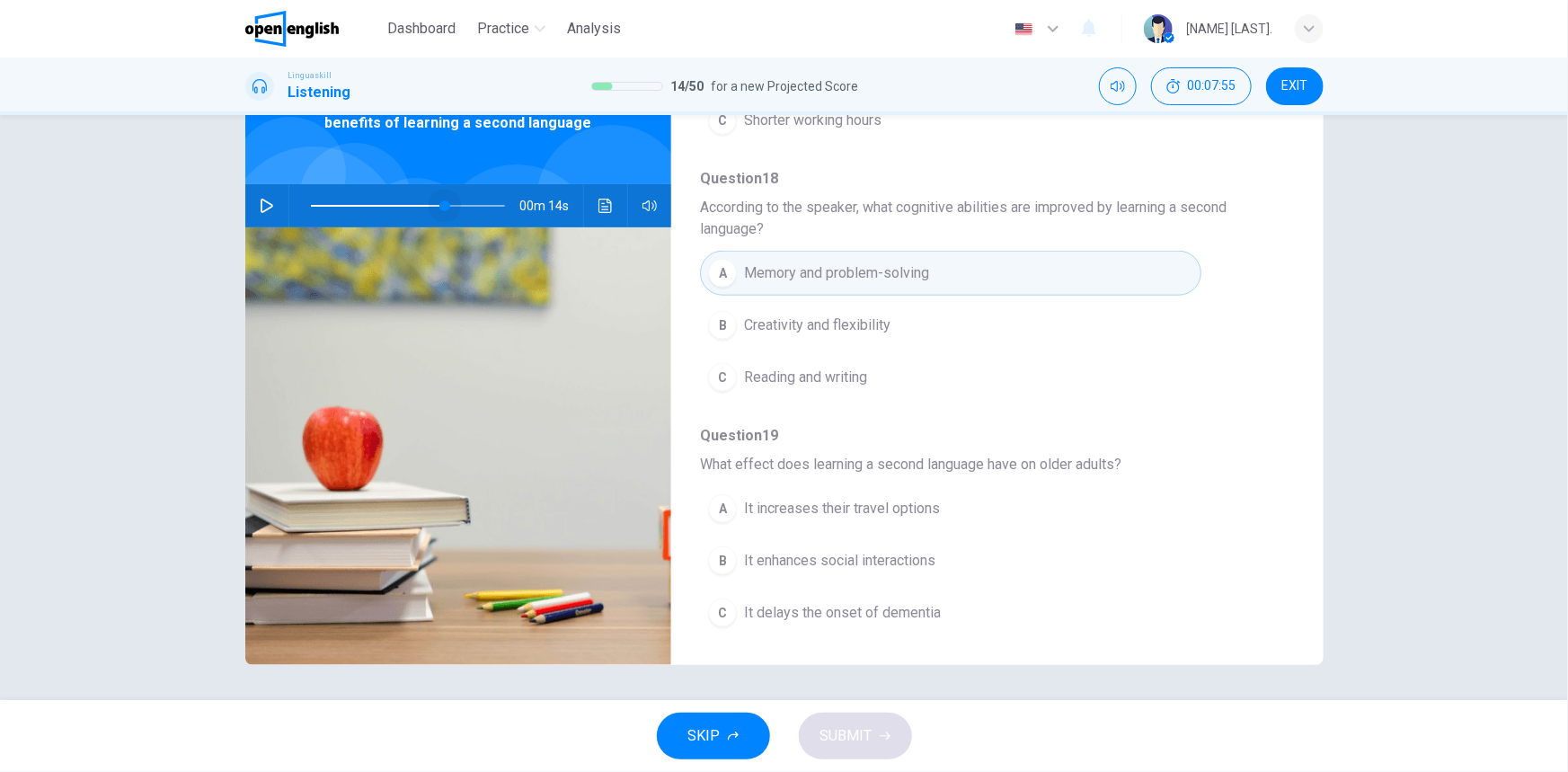 click at bounding box center [408, 206] 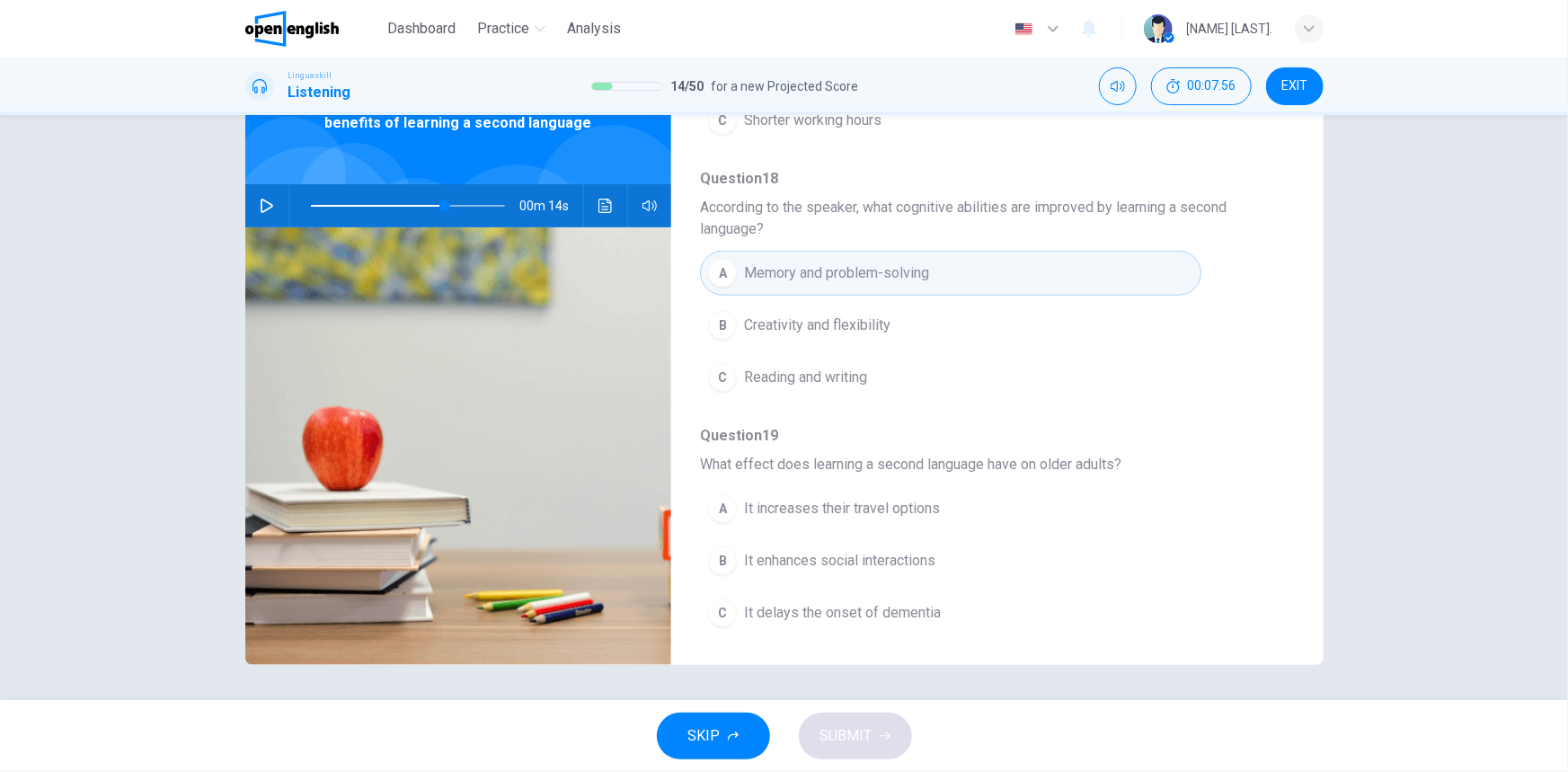 click on "00m 14s" at bounding box center (458, 206) 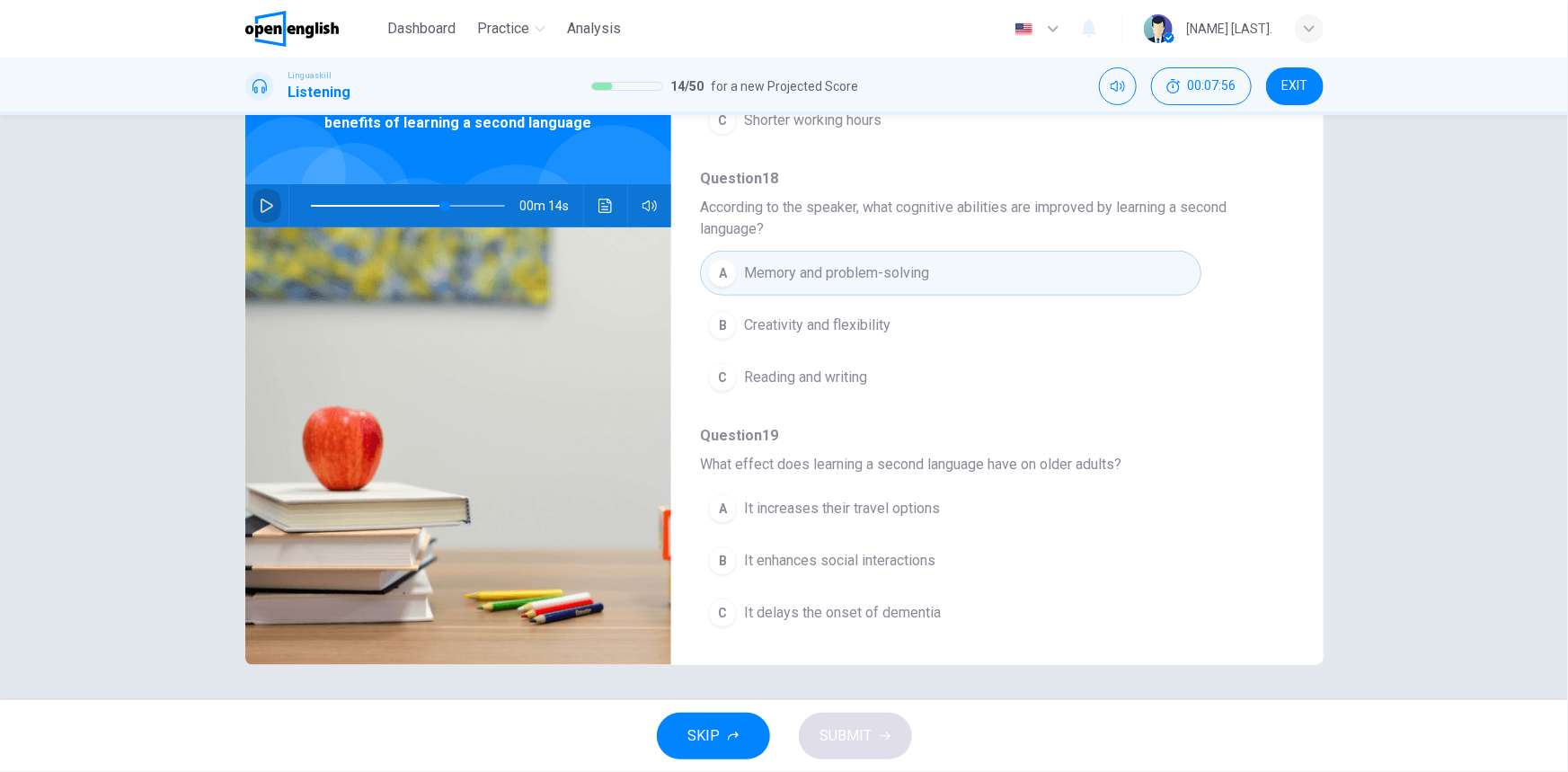 click 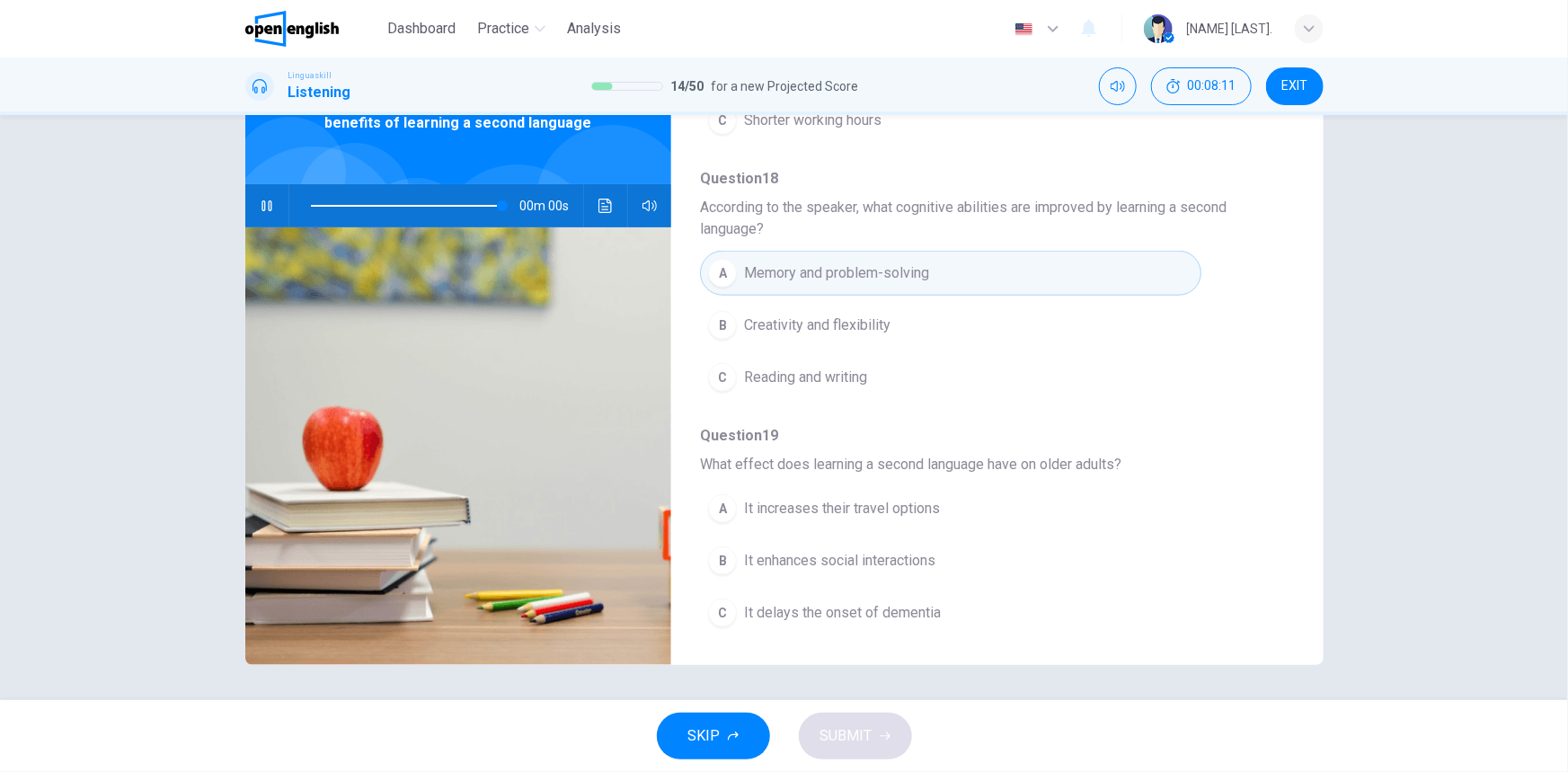 type on "*" 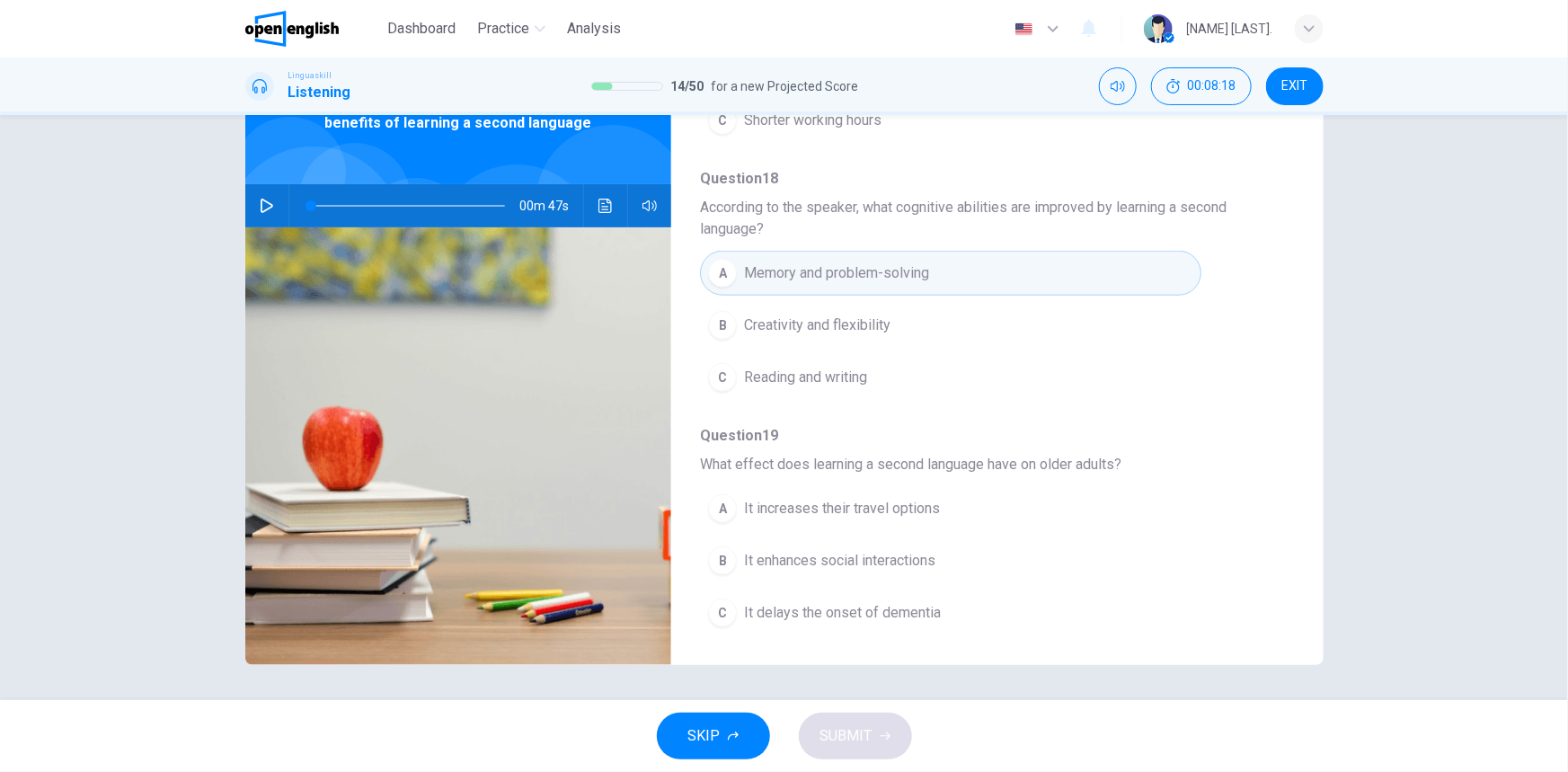 click on "It increases their travel options" at bounding box center (842, 509) 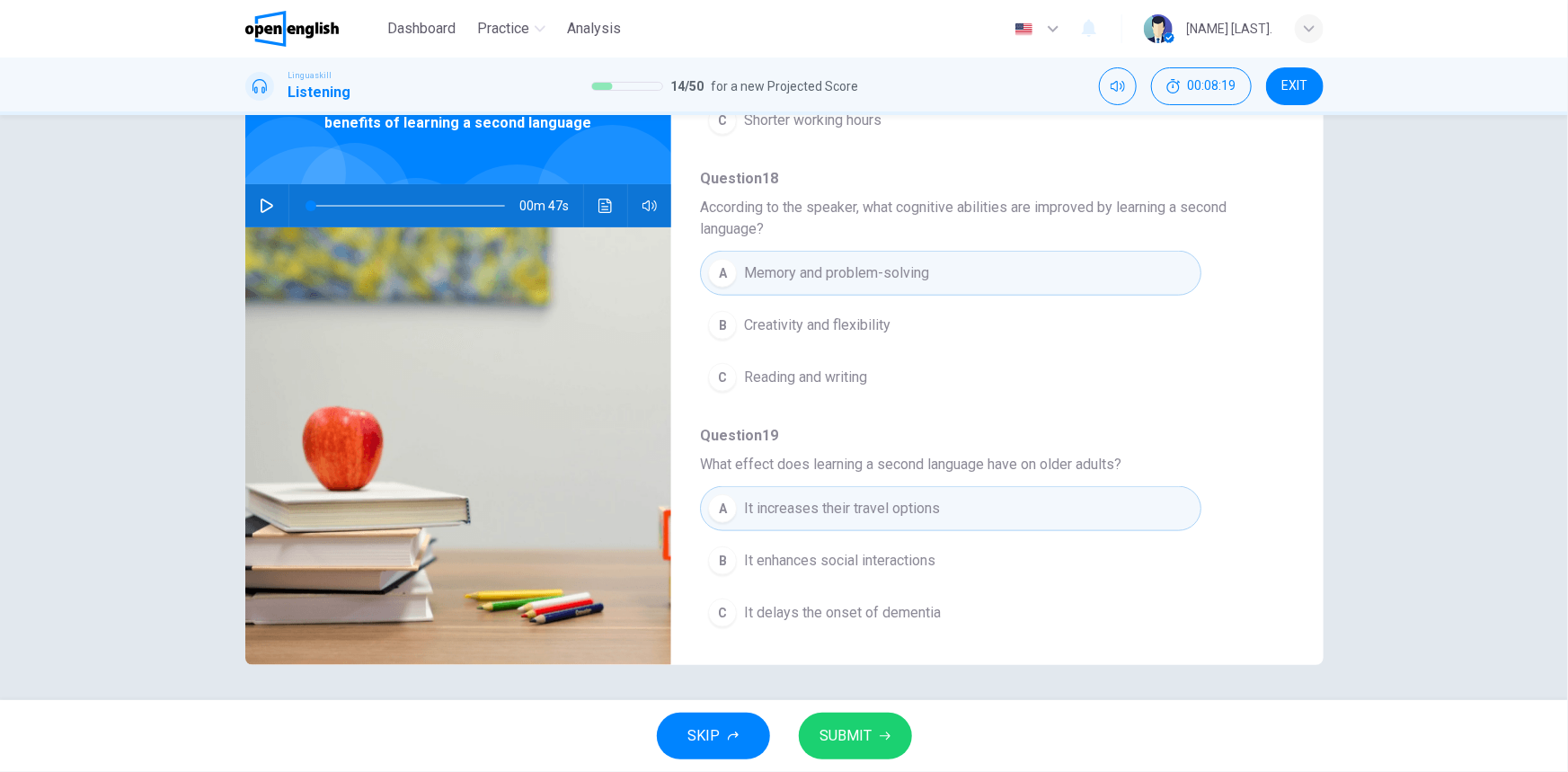 click on "SUBMIT" at bounding box center (846, 736) 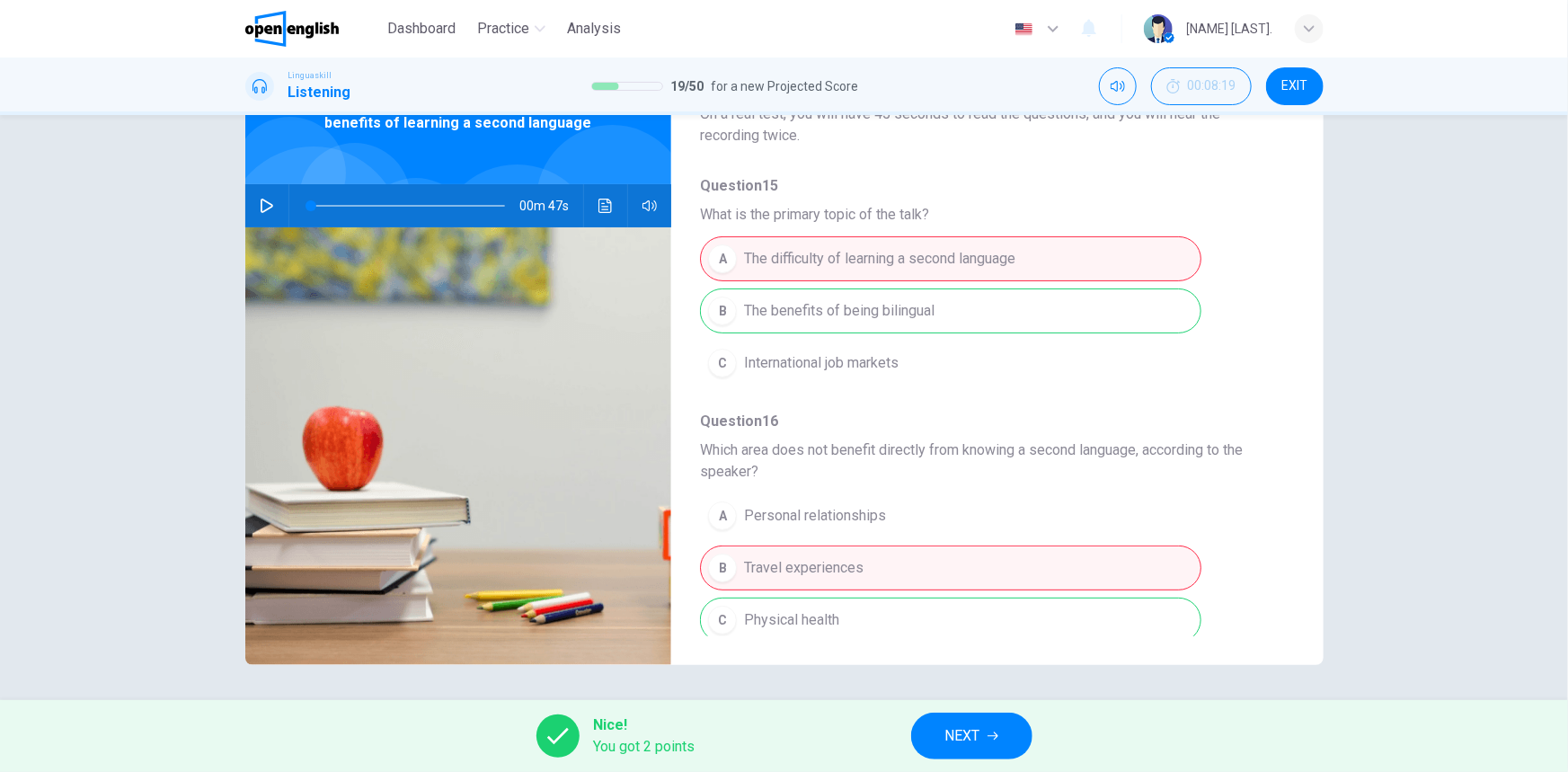 scroll, scrollTop: 0, scrollLeft: 0, axis: both 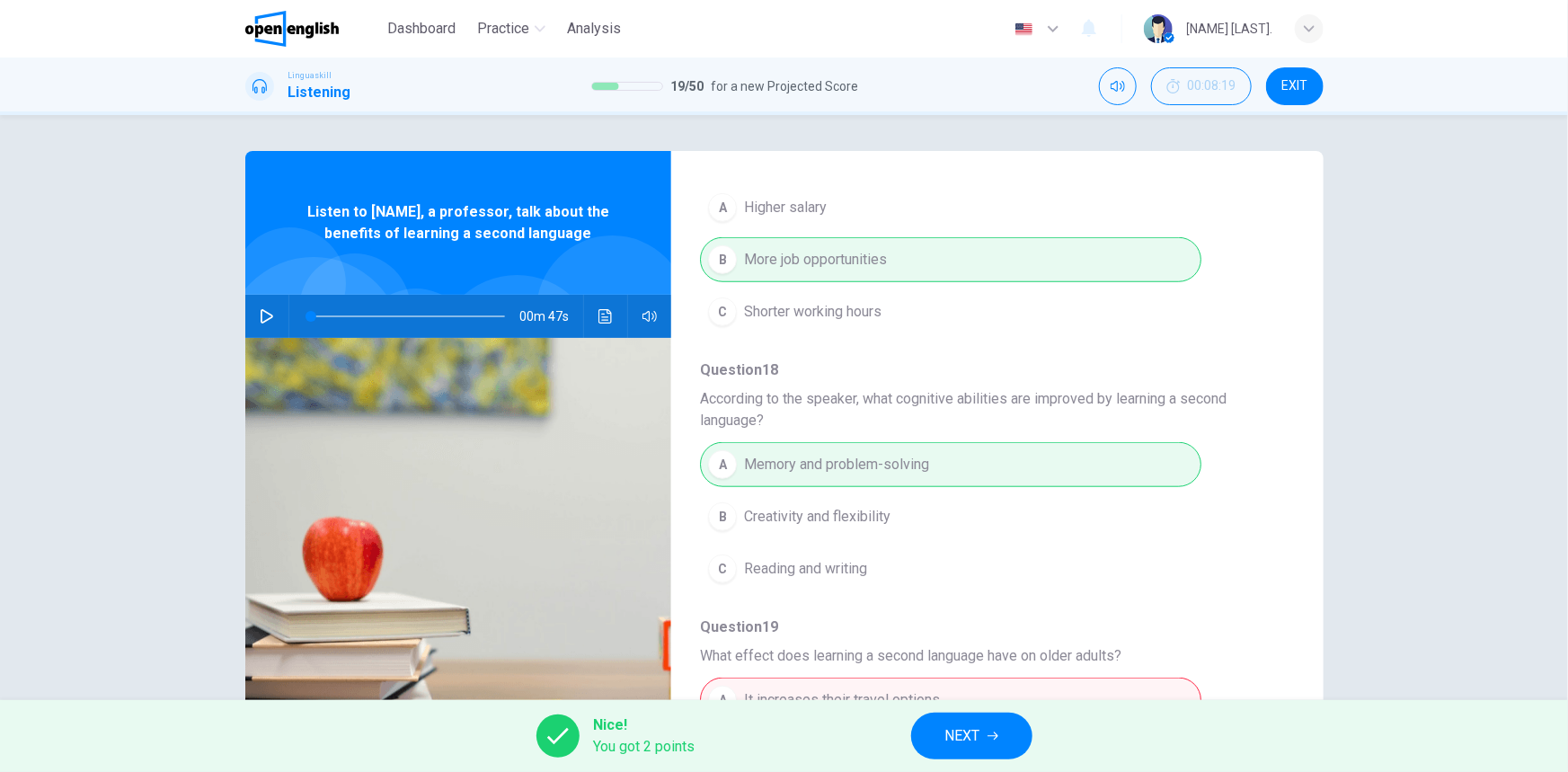click on "NEXT" at bounding box center [962, 736] 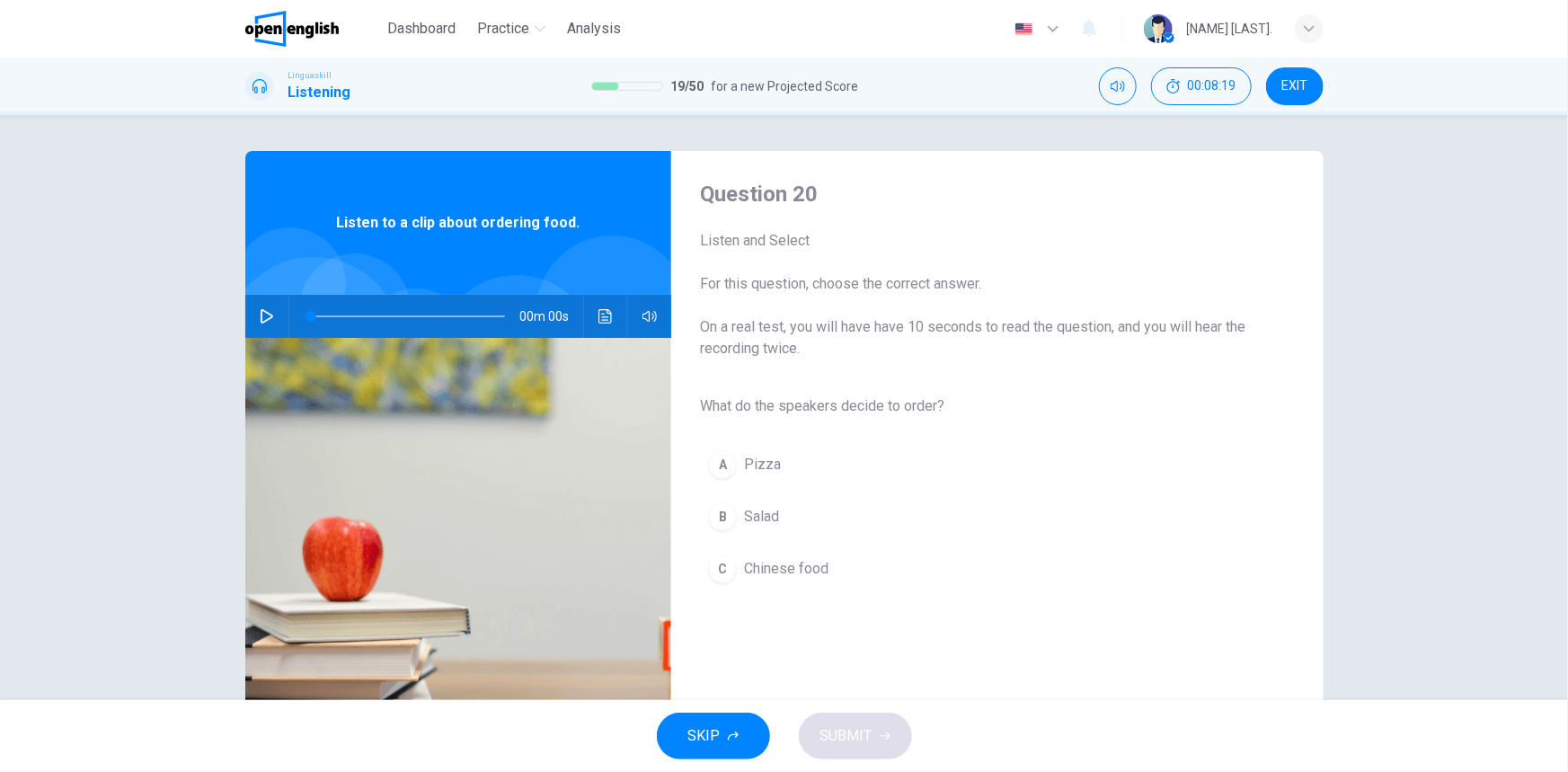 click 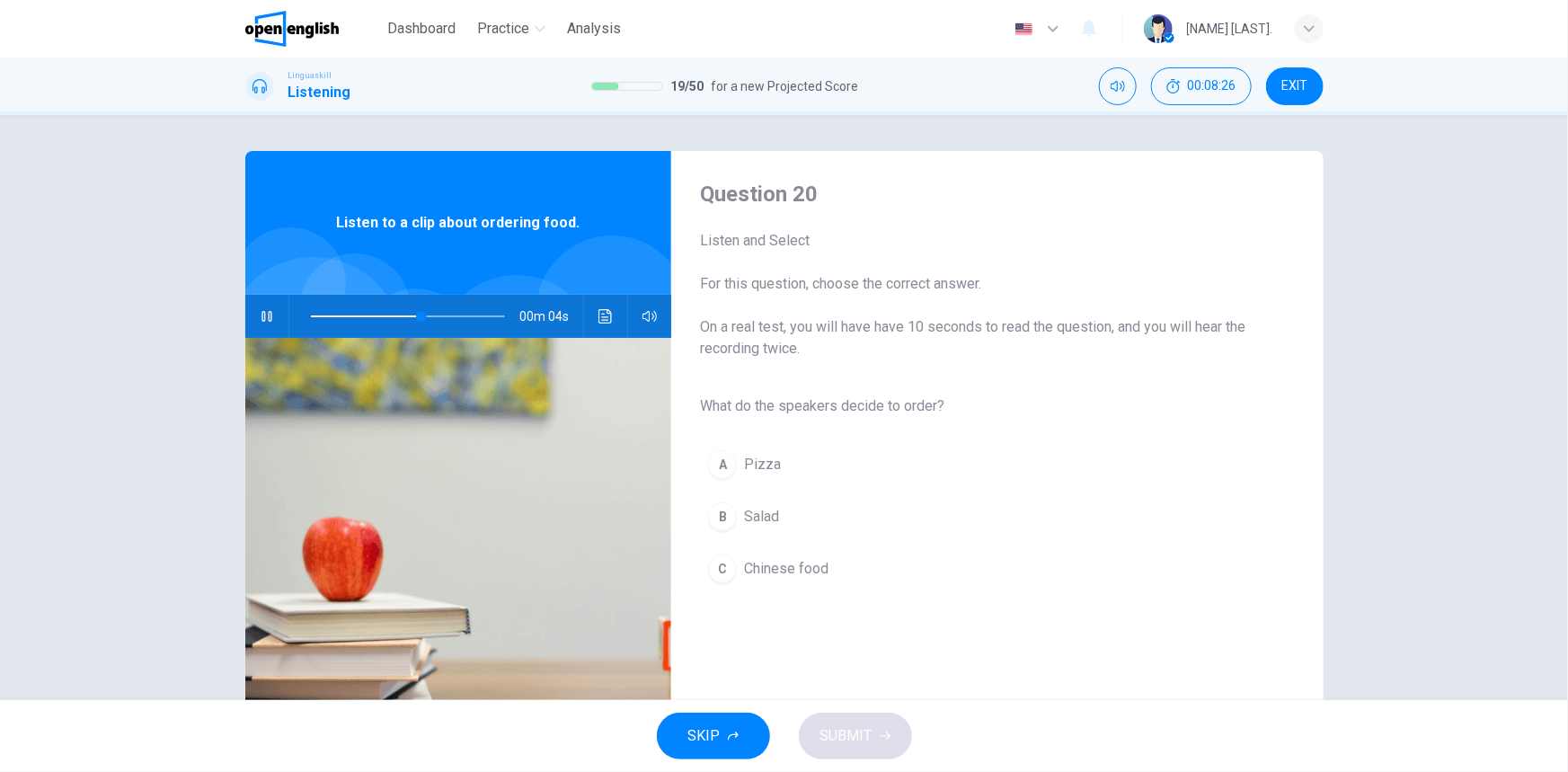 click on "Salad" at bounding box center (761, 517) 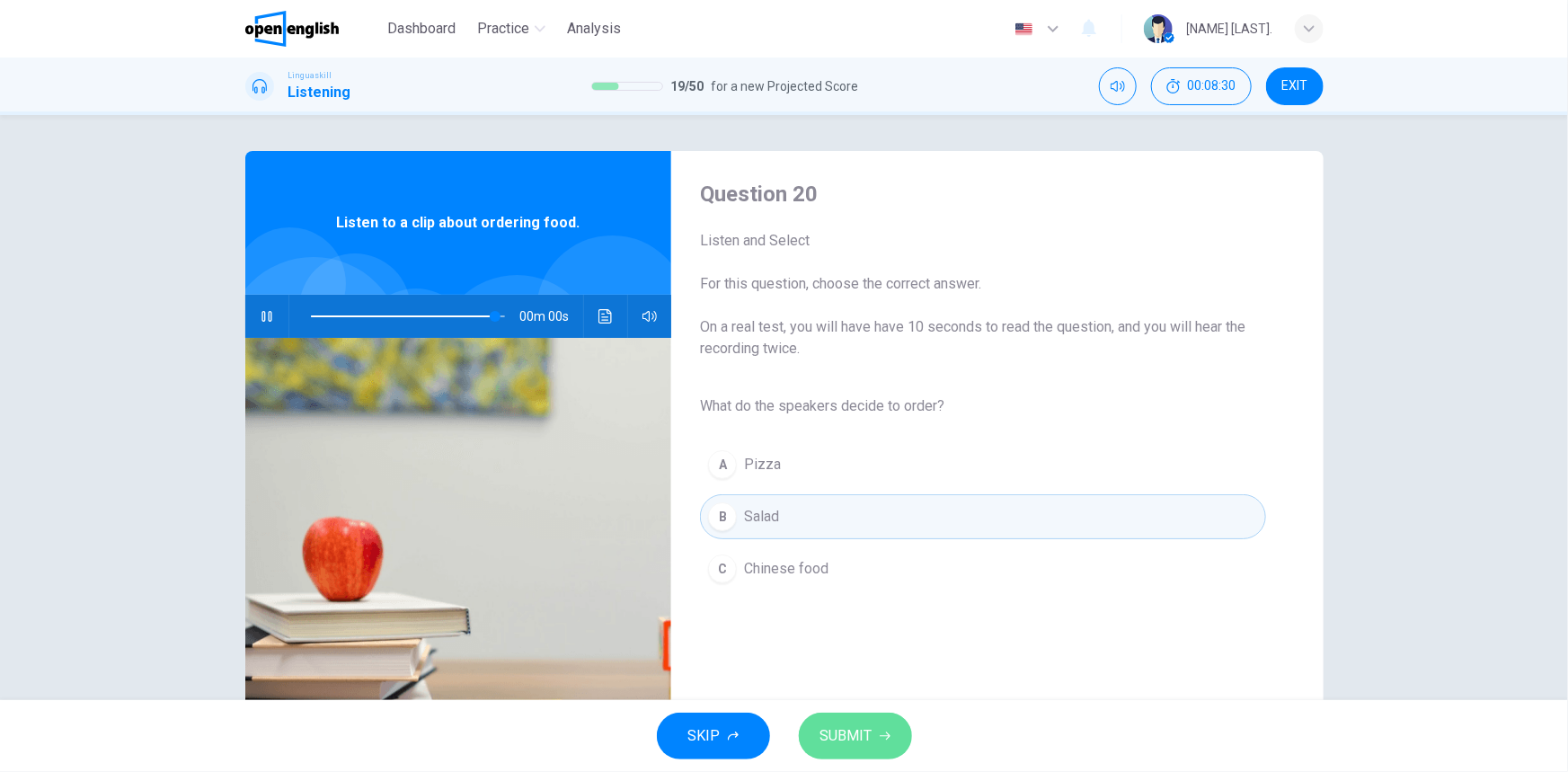 click on "SUBMIT" at bounding box center (846, 736) 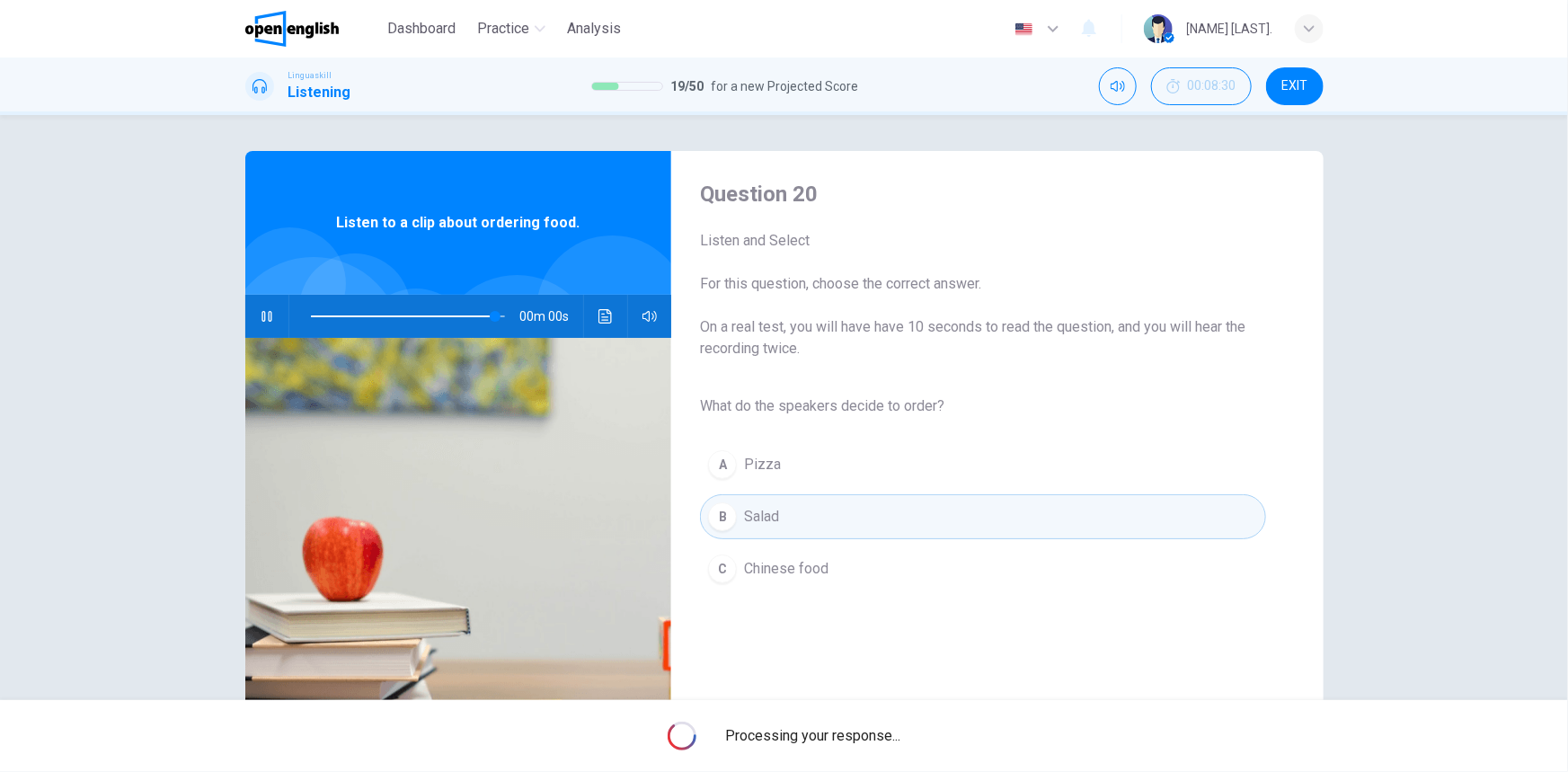 type on "*" 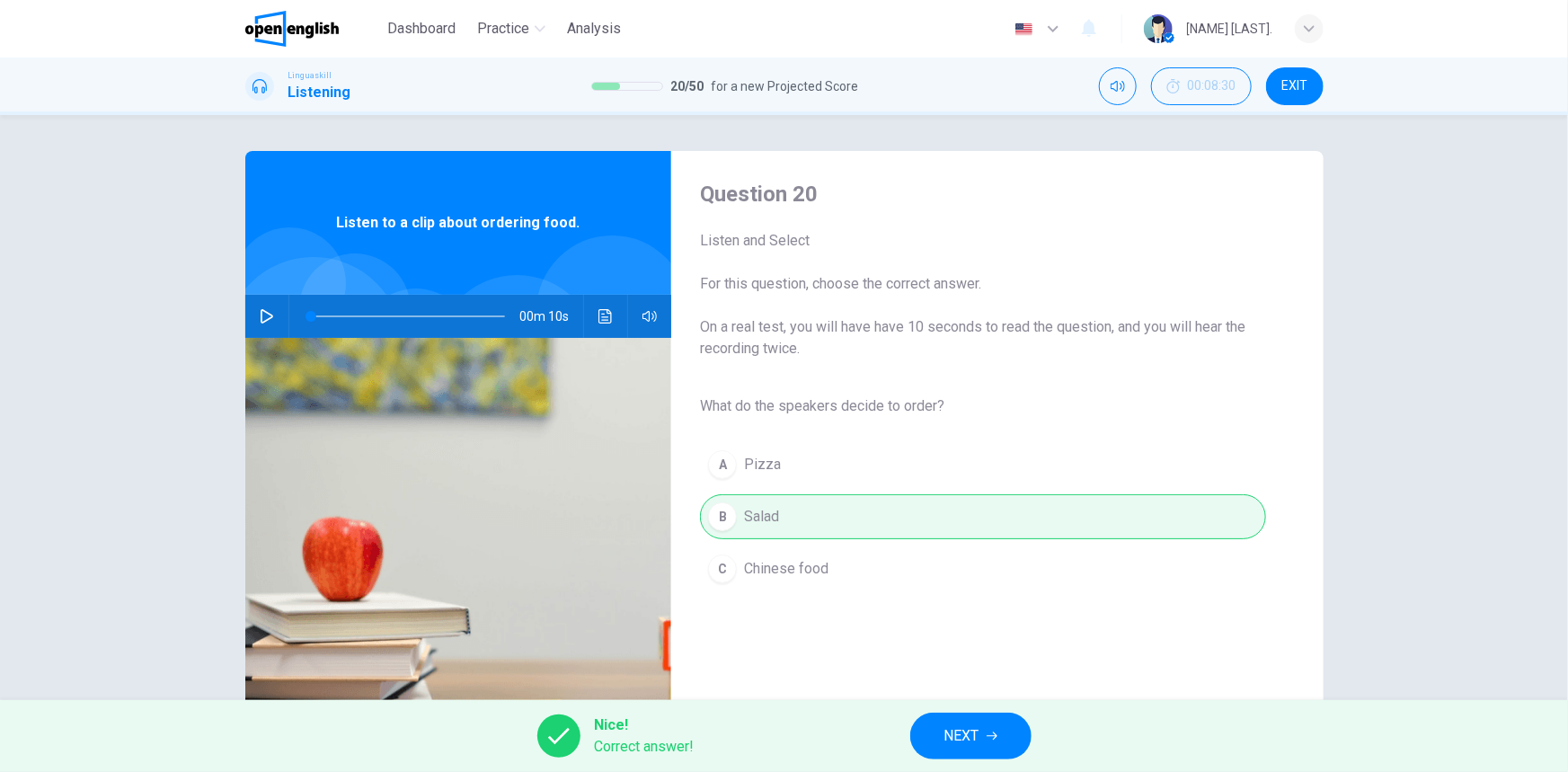 click on "NEXT" at bounding box center (961, 736) 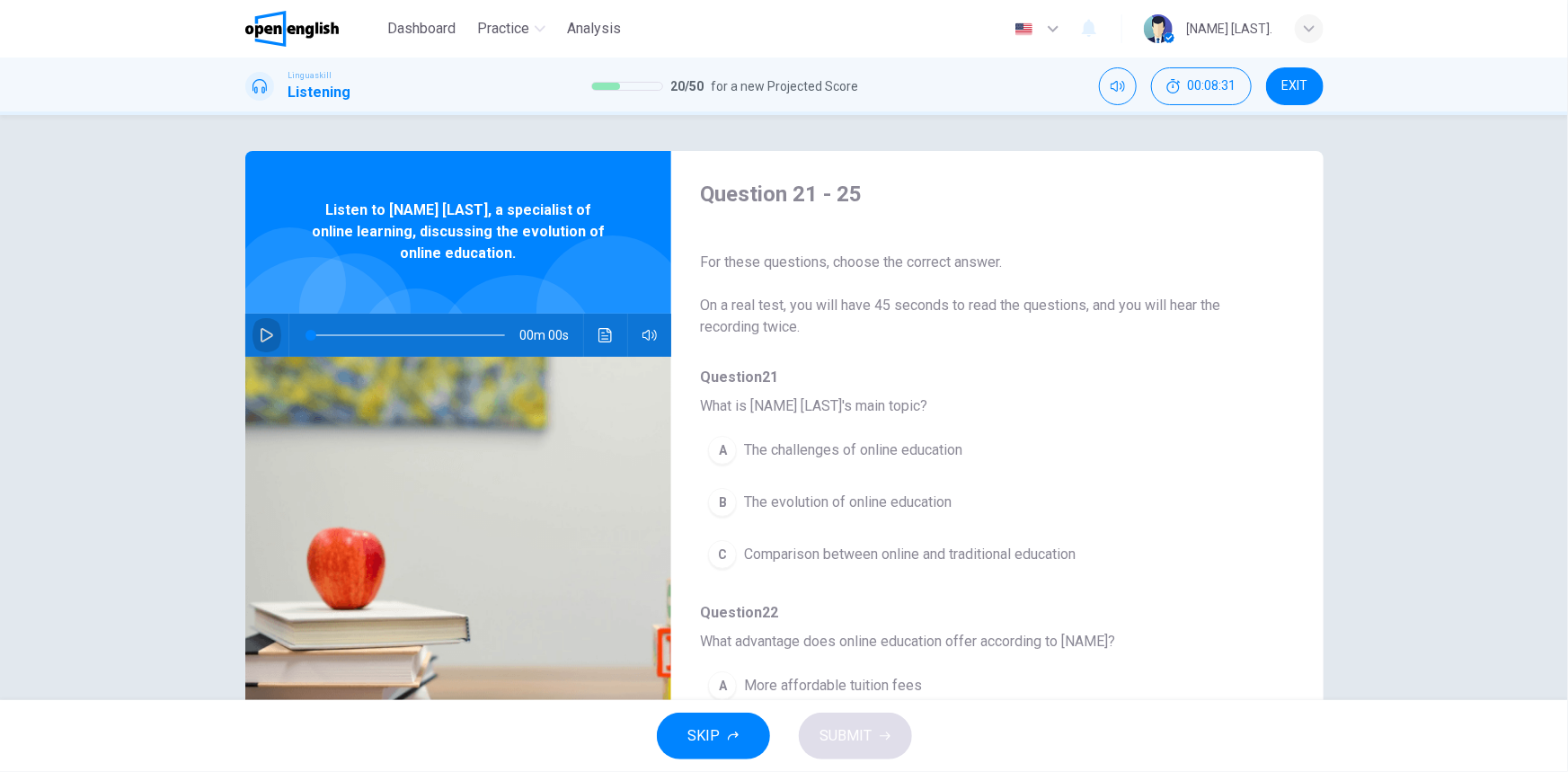 click at bounding box center (267, 335) 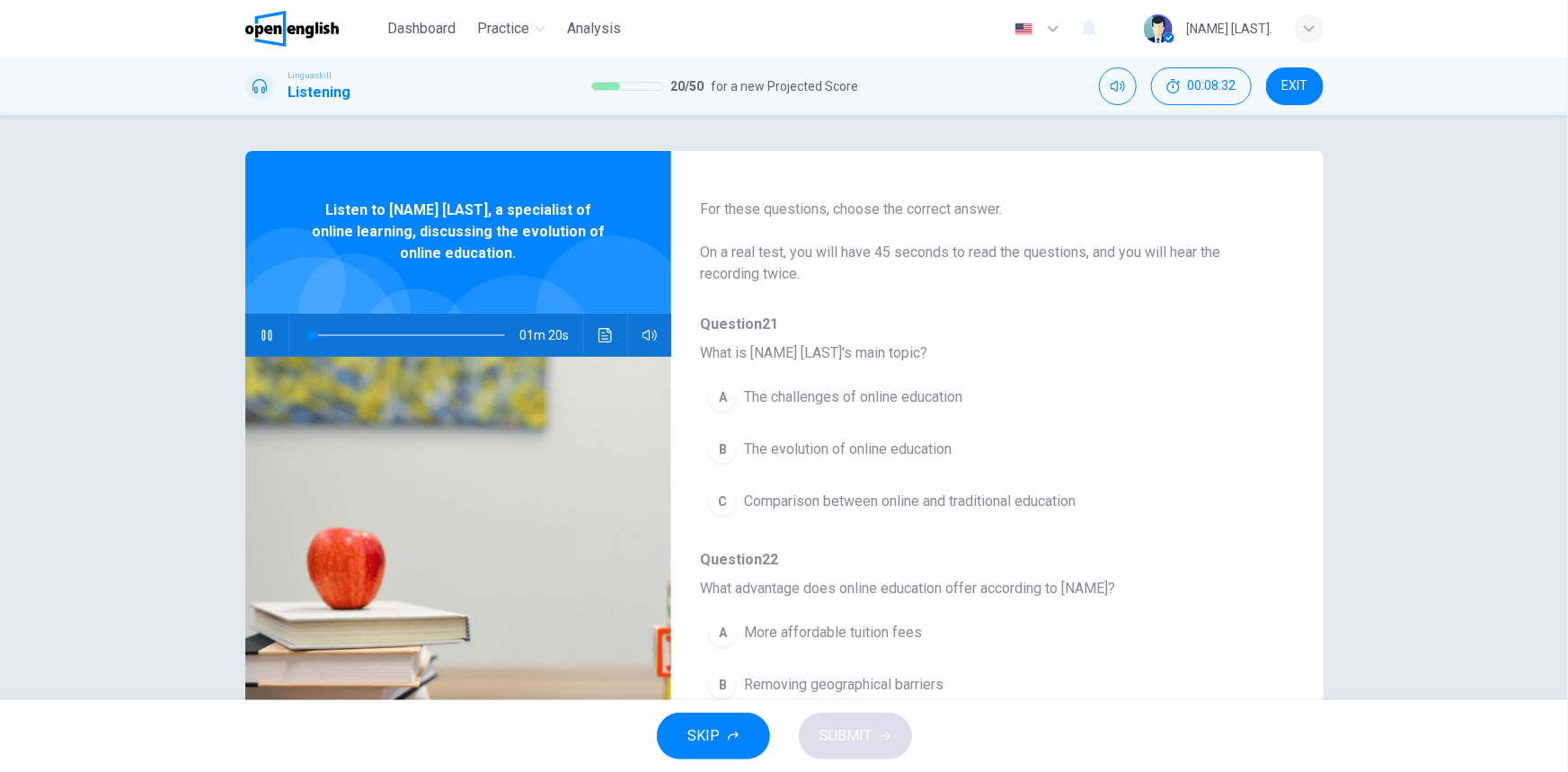 scroll, scrollTop: 81, scrollLeft: 0, axis: vertical 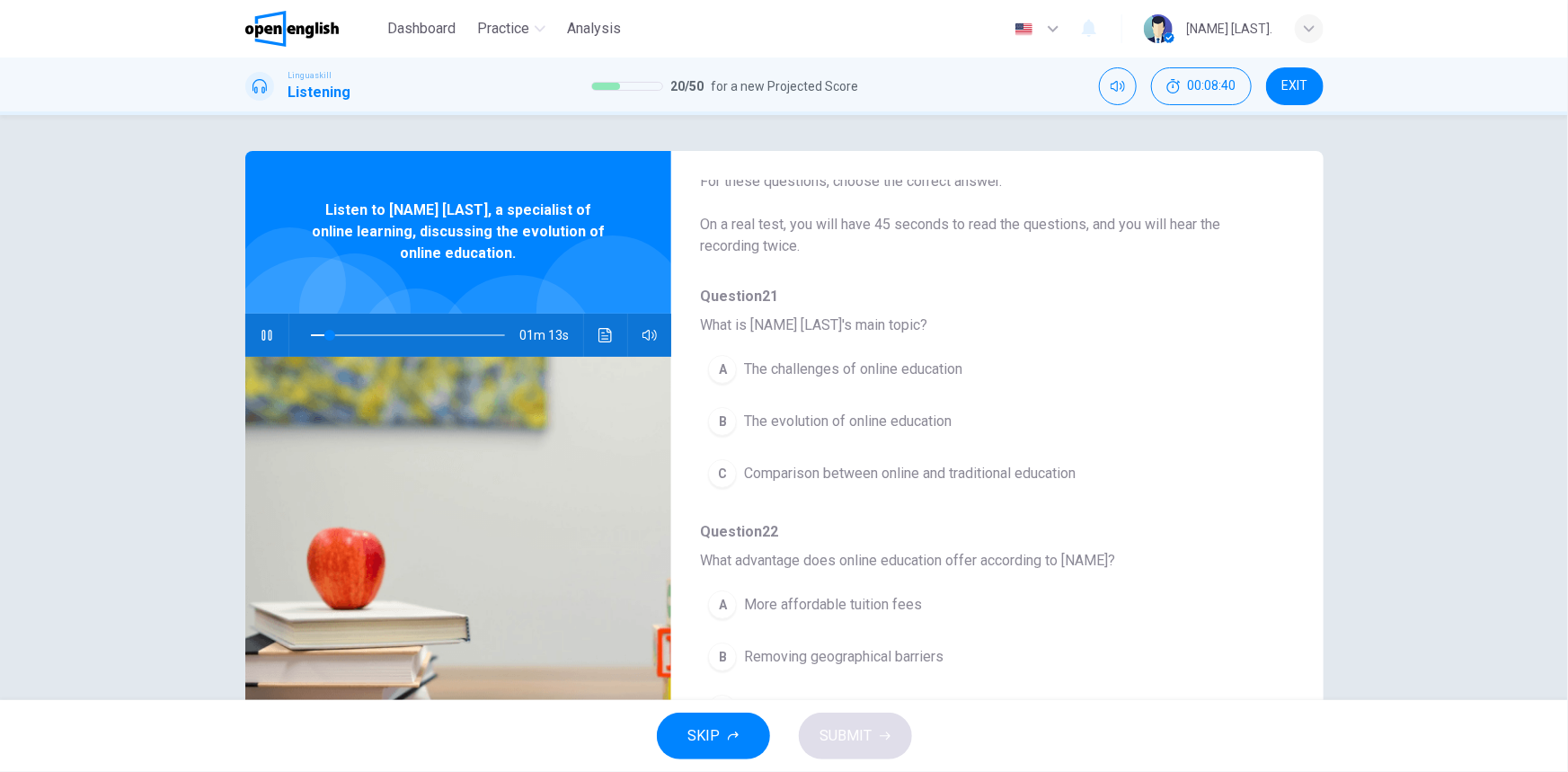 click on "The evolution of online education" at bounding box center (847, 421) 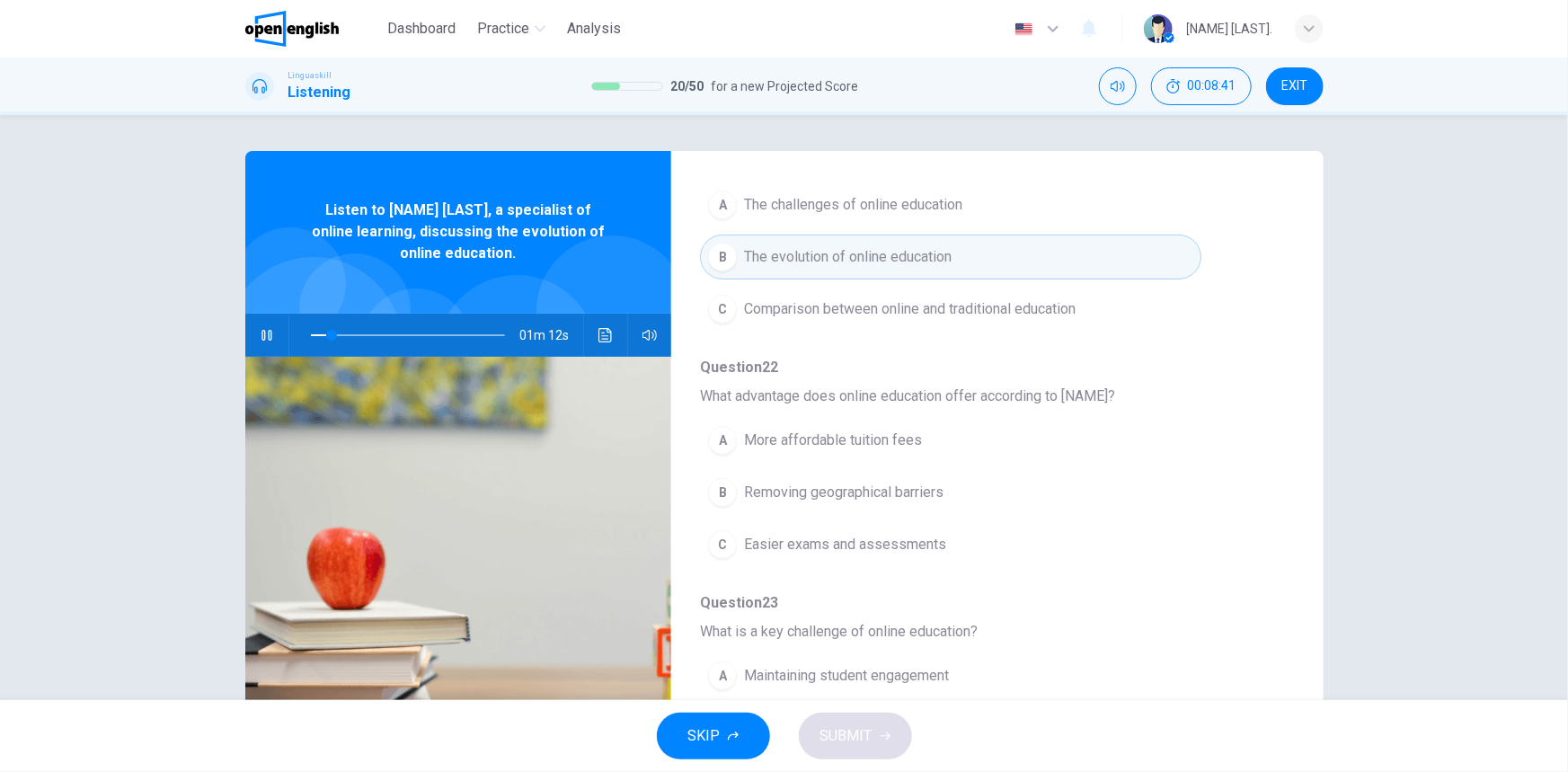scroll, scrollTop: 326, scrollLeft: 0, axis: vertical 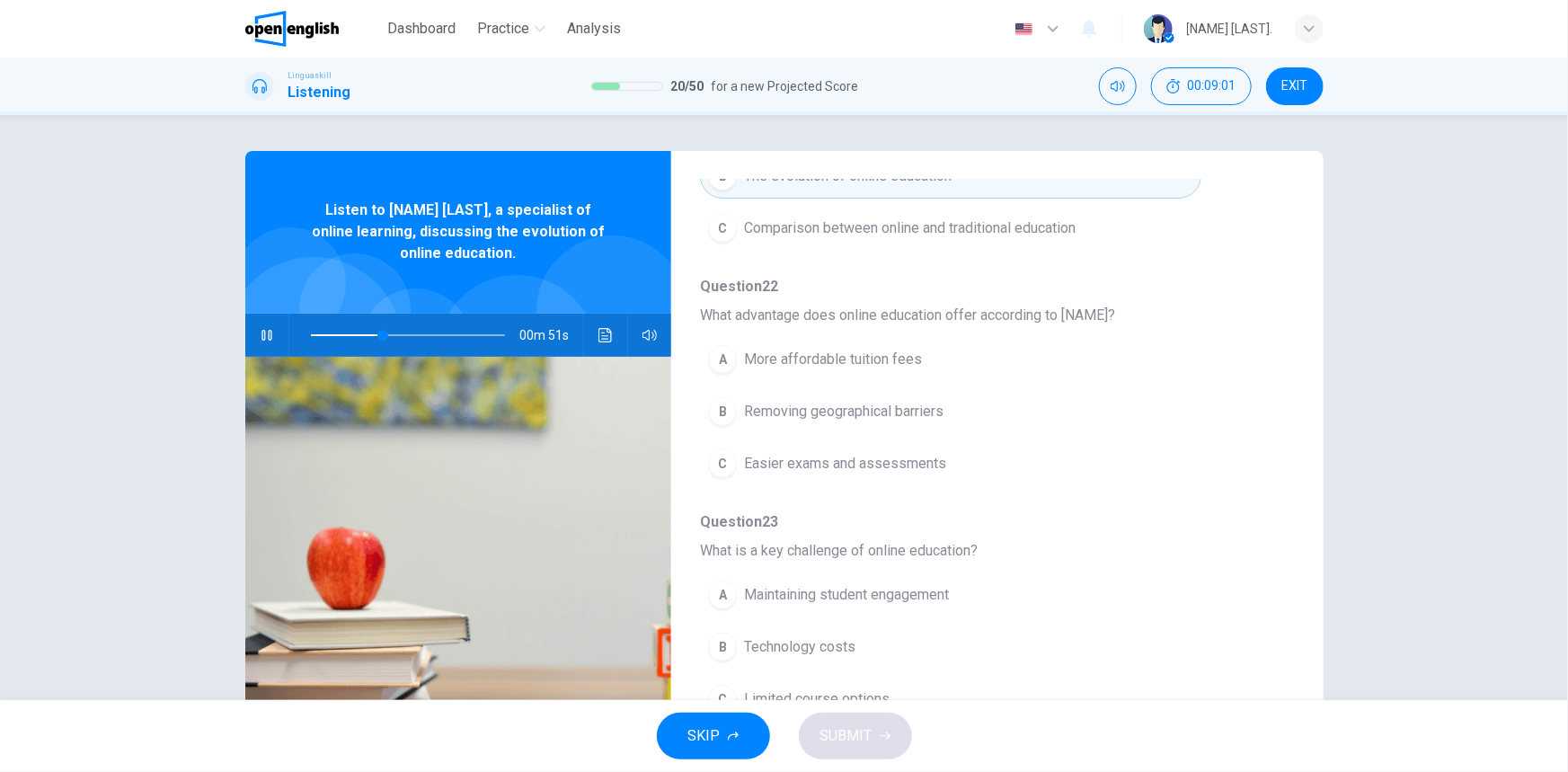 click on "Easier exams and assessments" at bounding box center [845, 464] 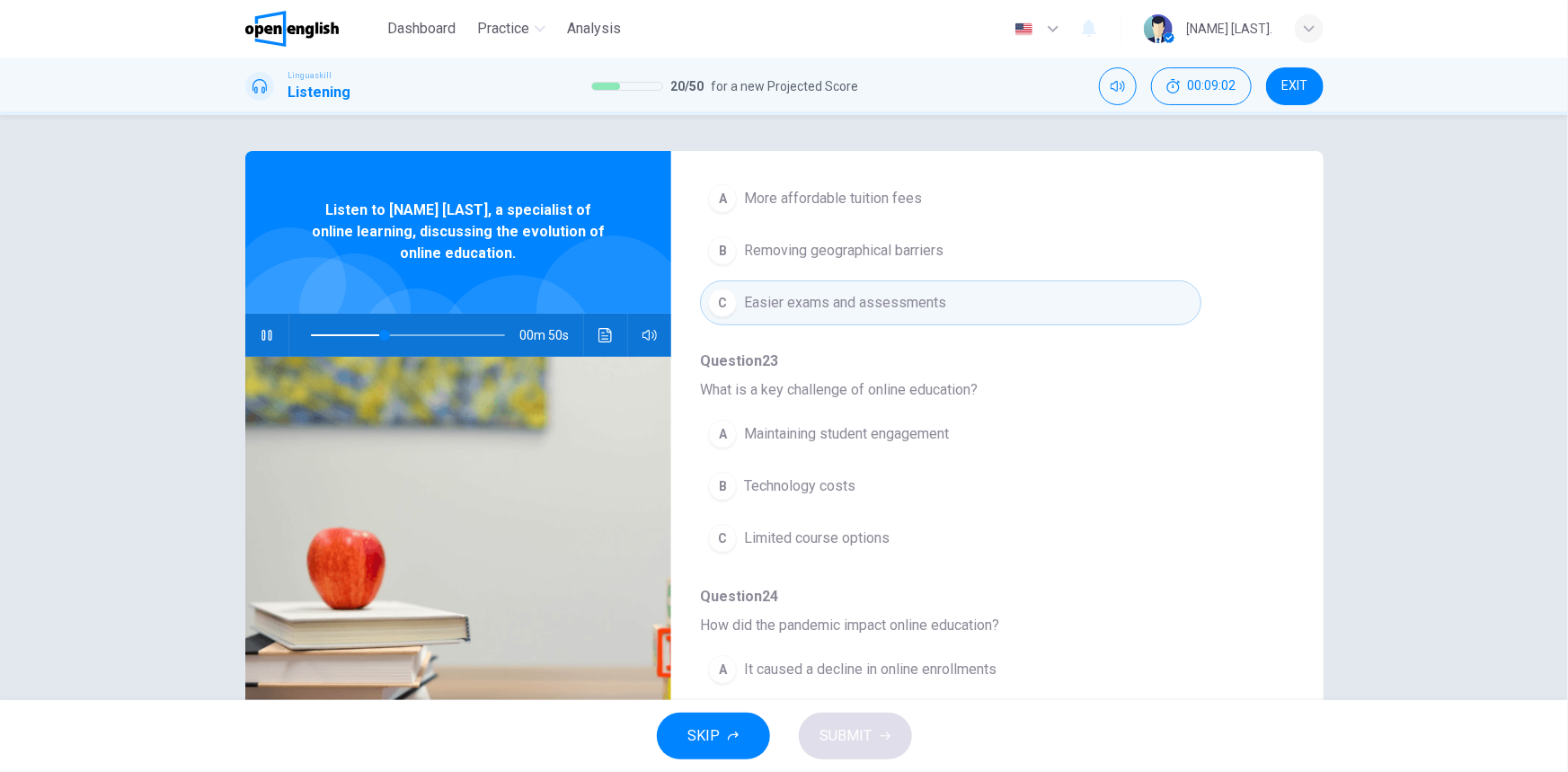scroll, scrollTop: 490, scrollLeft: 0, axis: vertical 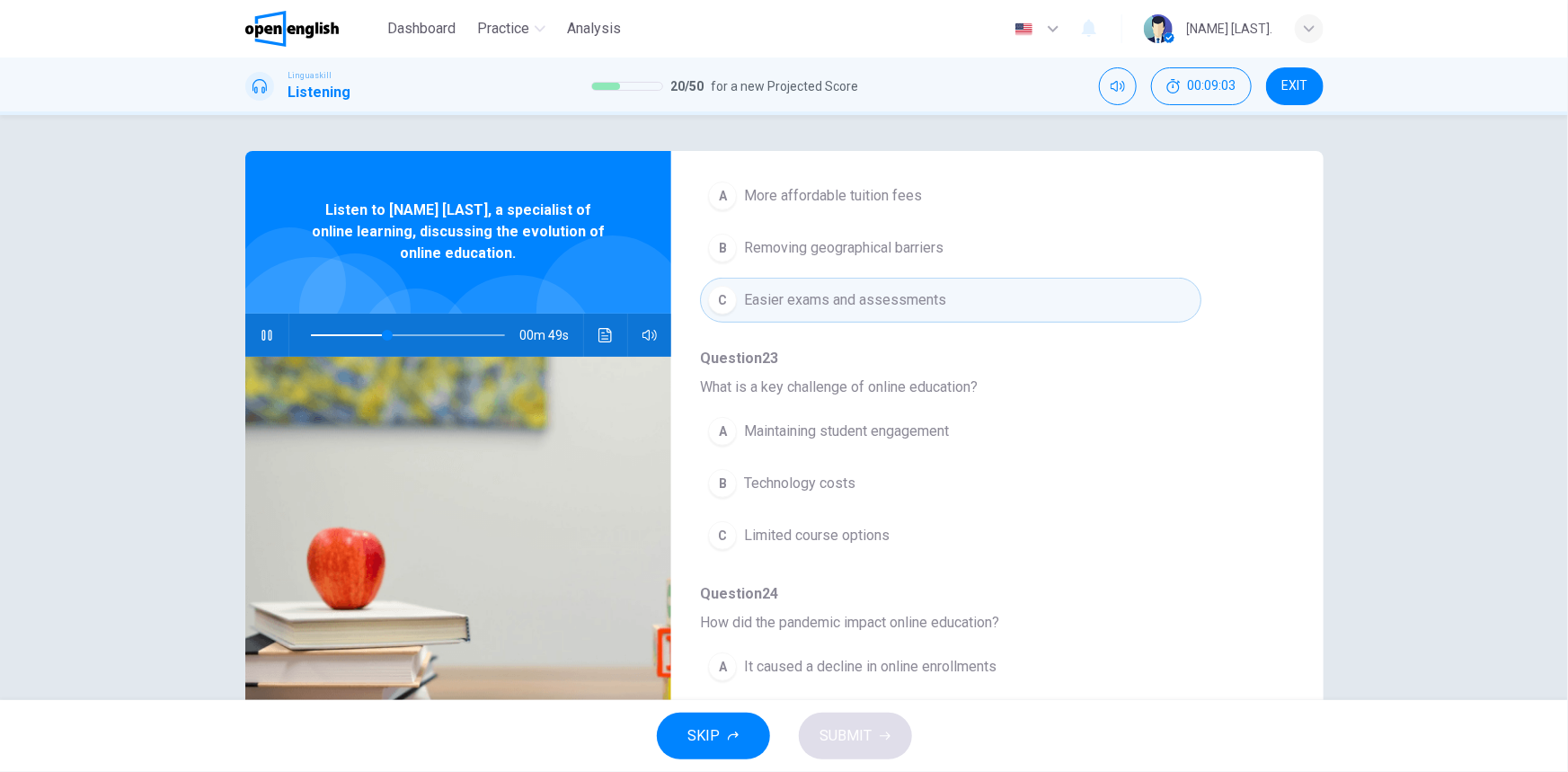 click at bounding box center (408, 335) 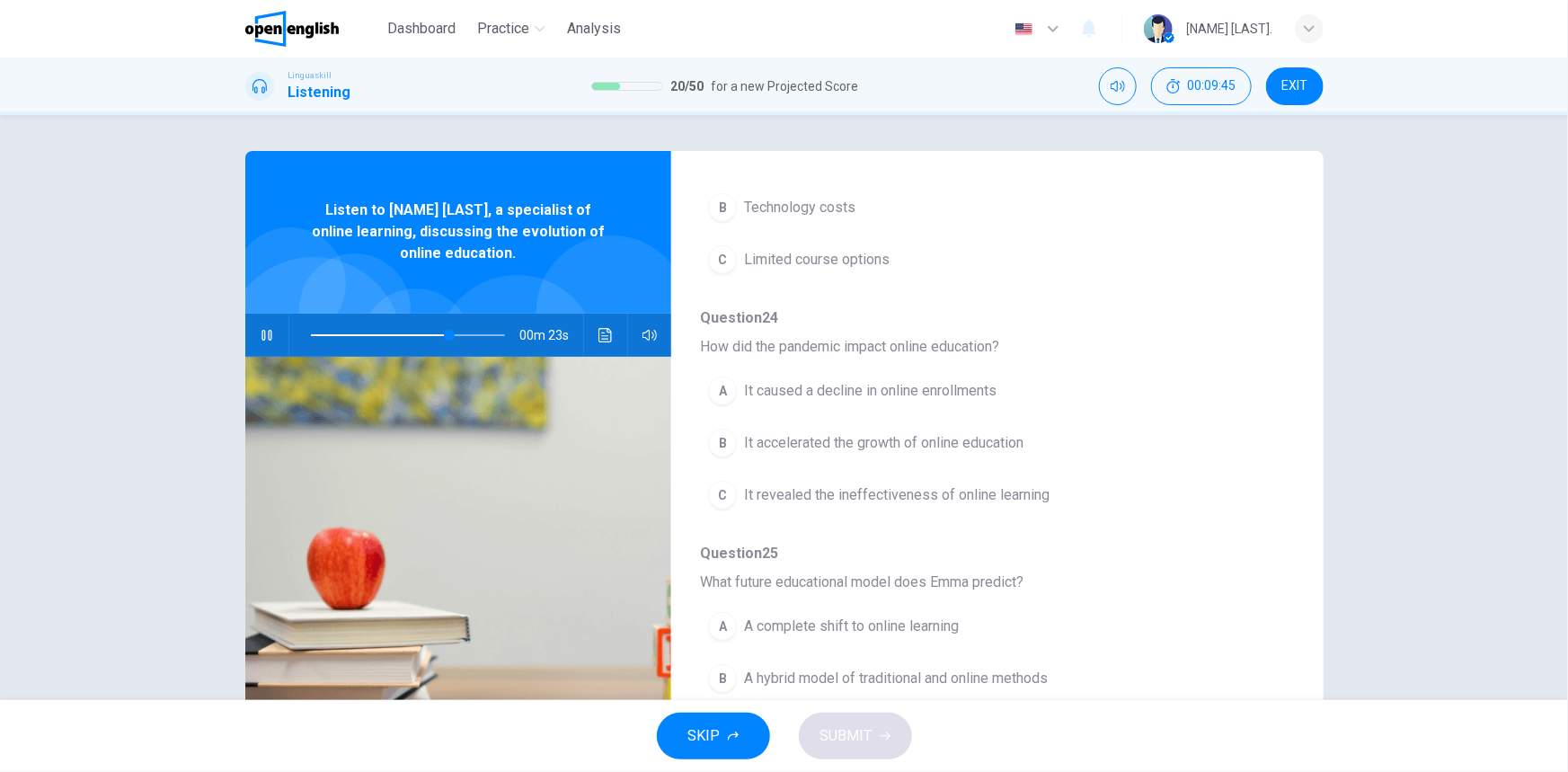 scroll, scrollTop: 773, scrollLeft: 0, axis: vertical 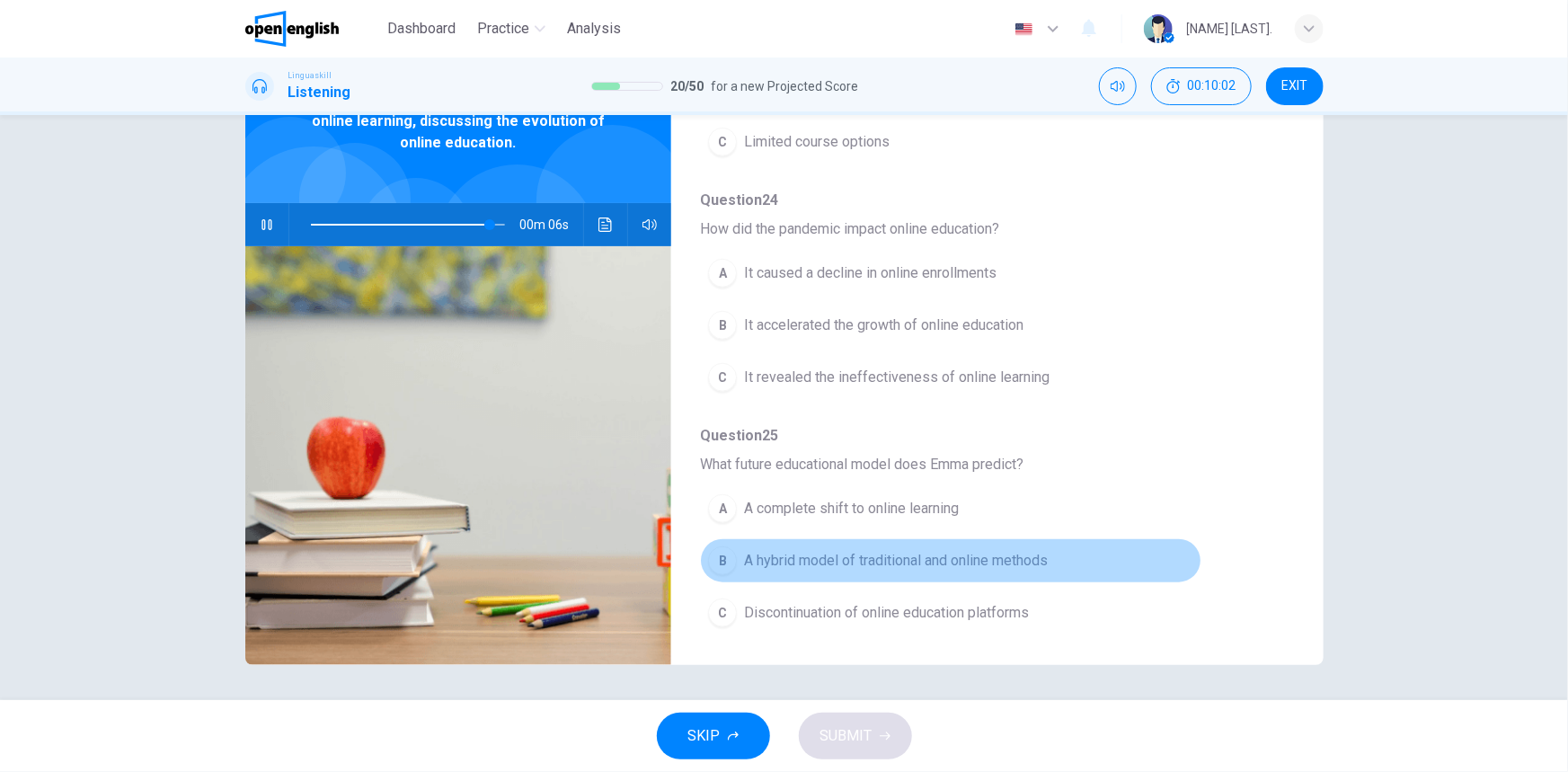 click on "A hybrid model of traditional and online methods" at bounding box center (896, 561) 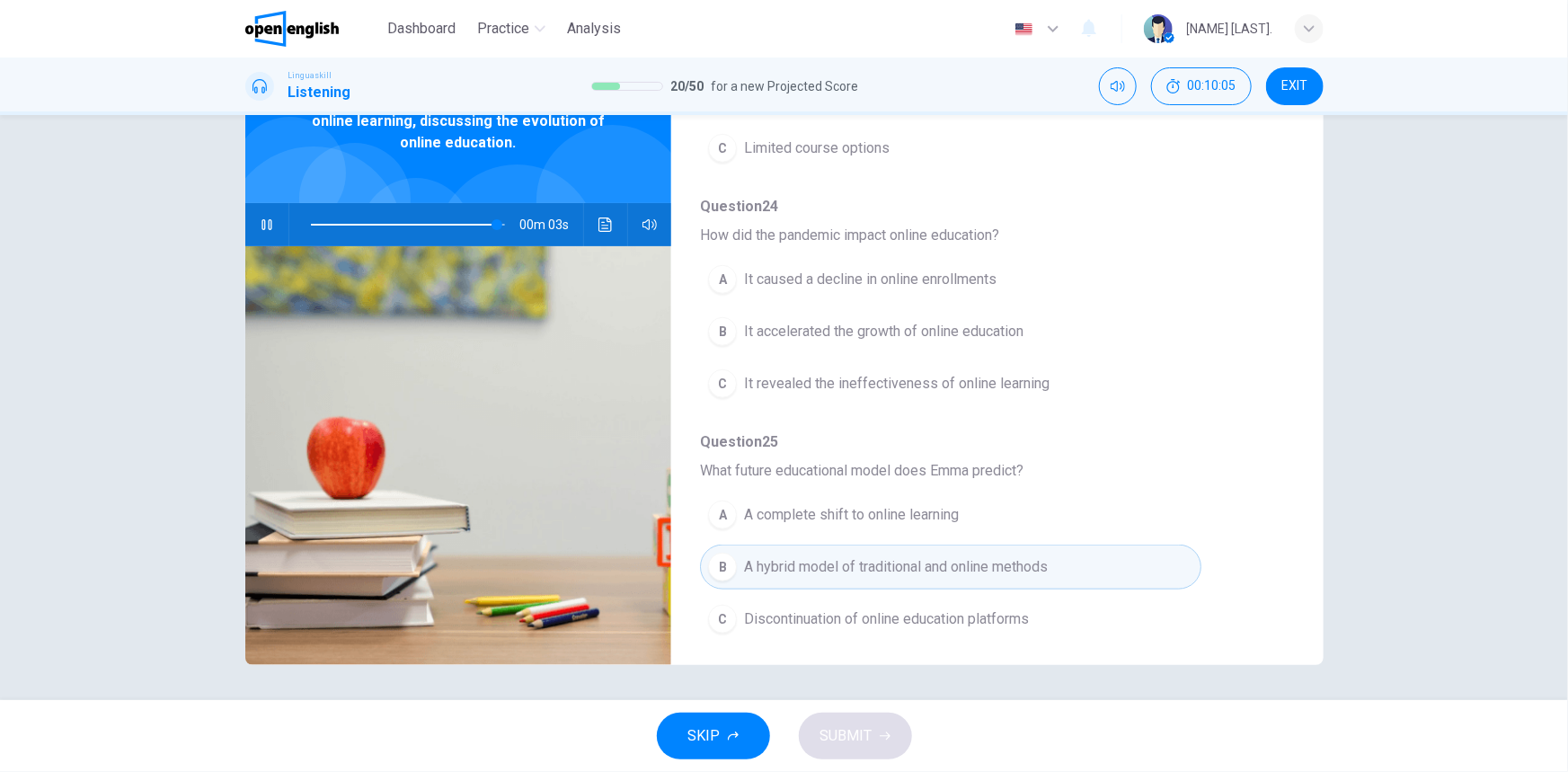 scroll, scrollTop: 773, scrollLeft: 0, axis: vertical 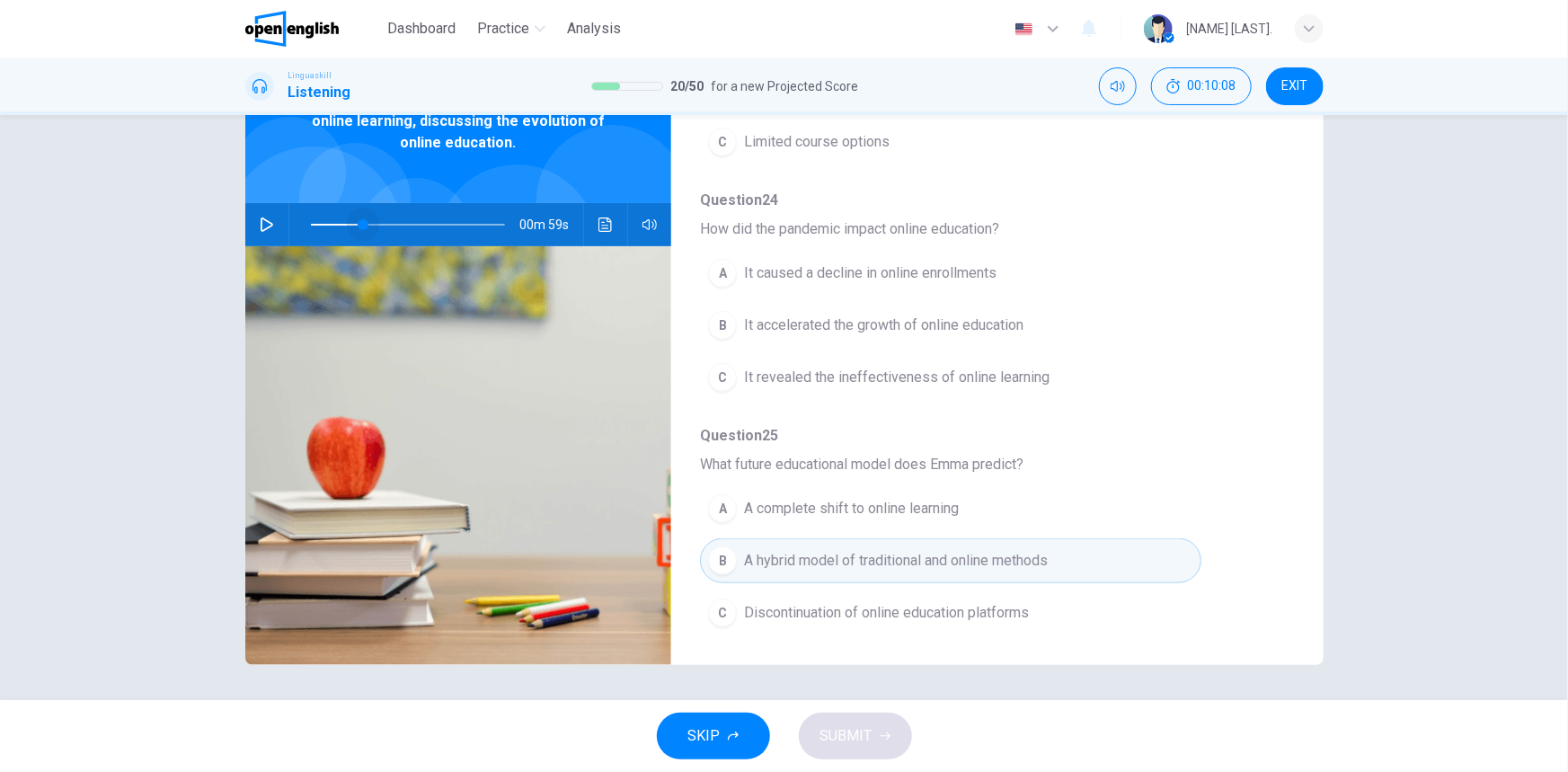 click at bounding box center [408, 225] 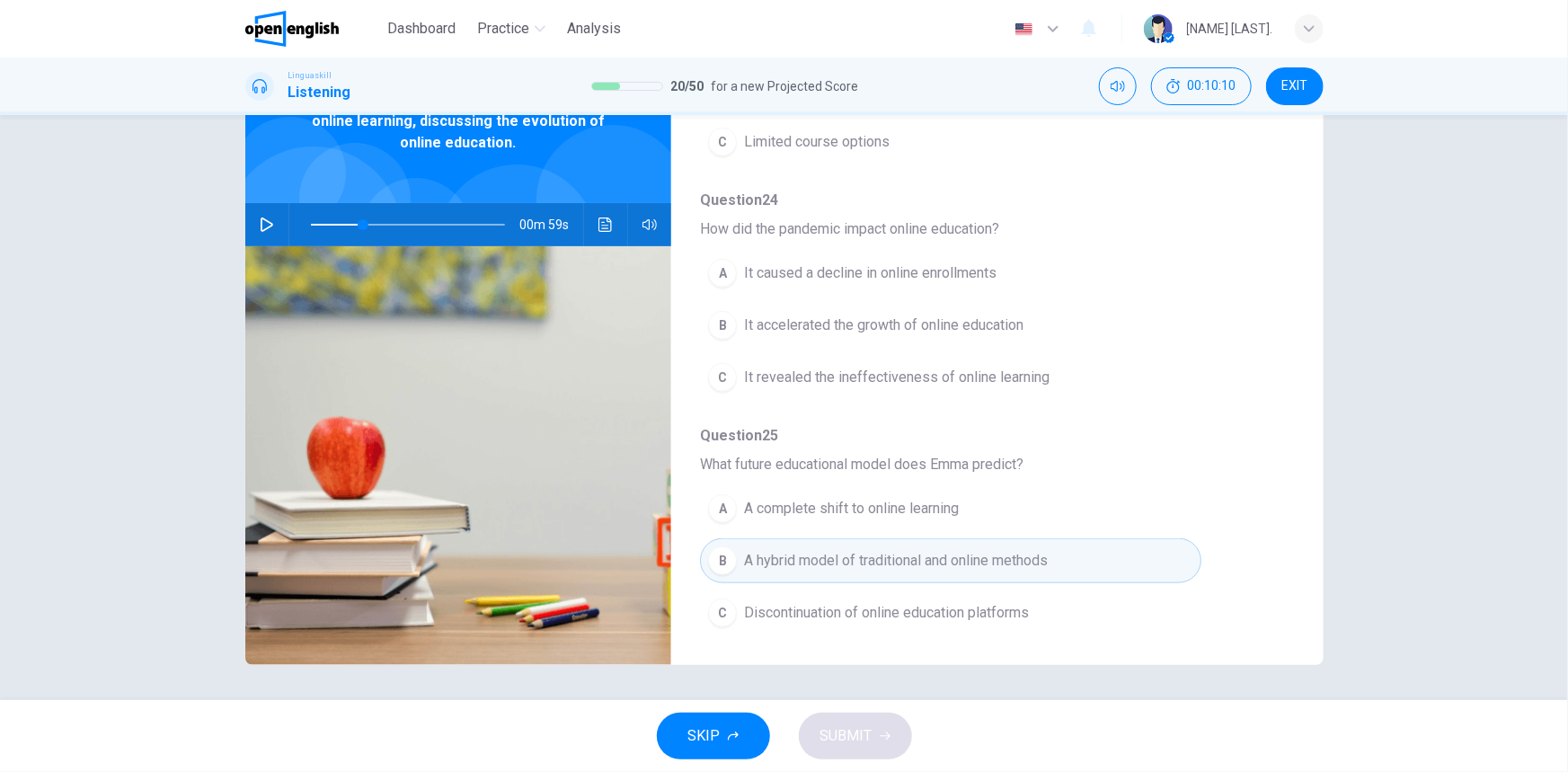click 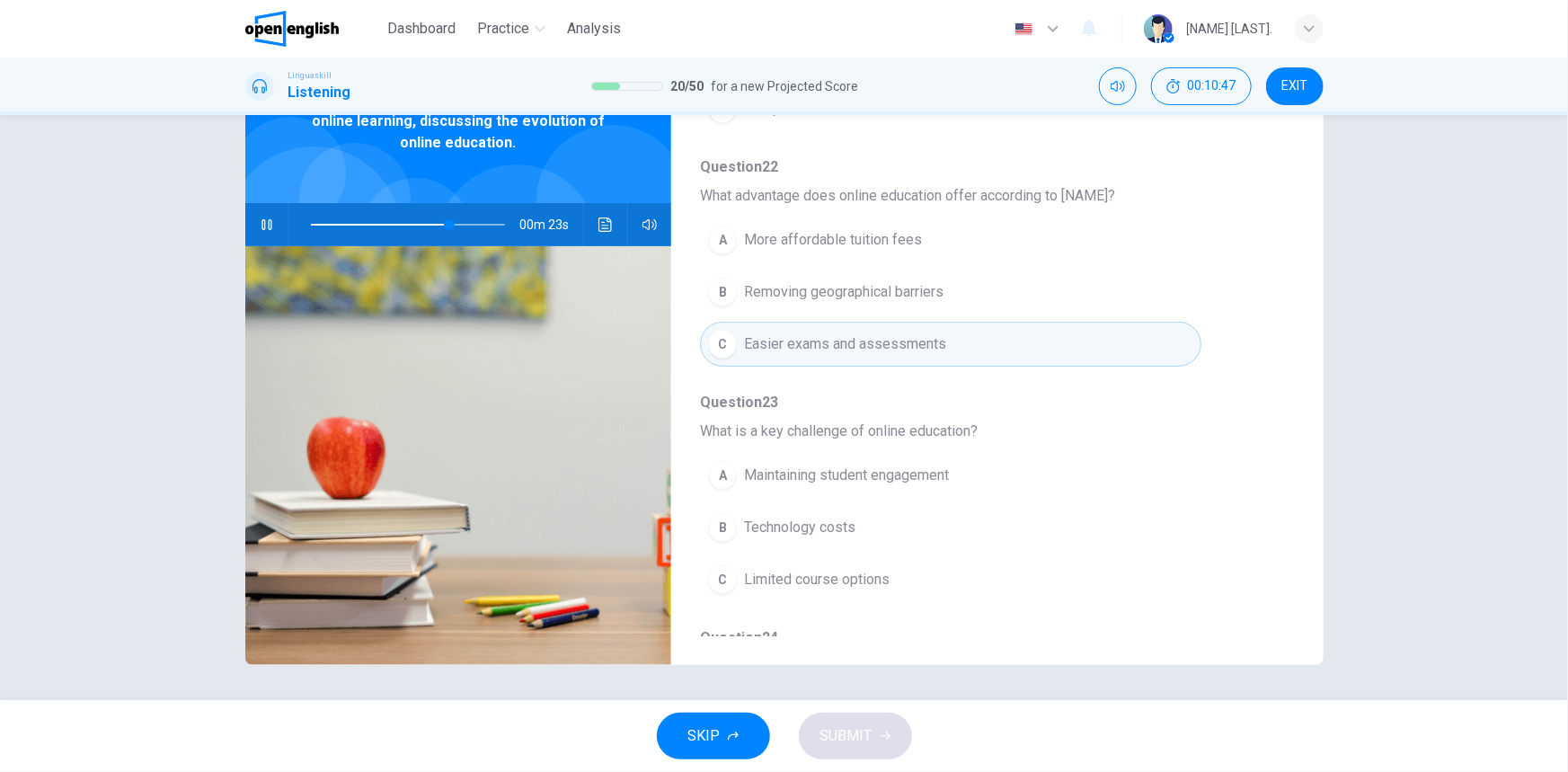 scroll, scrollTop: 364, scrollLeft: 0, axis: vertical 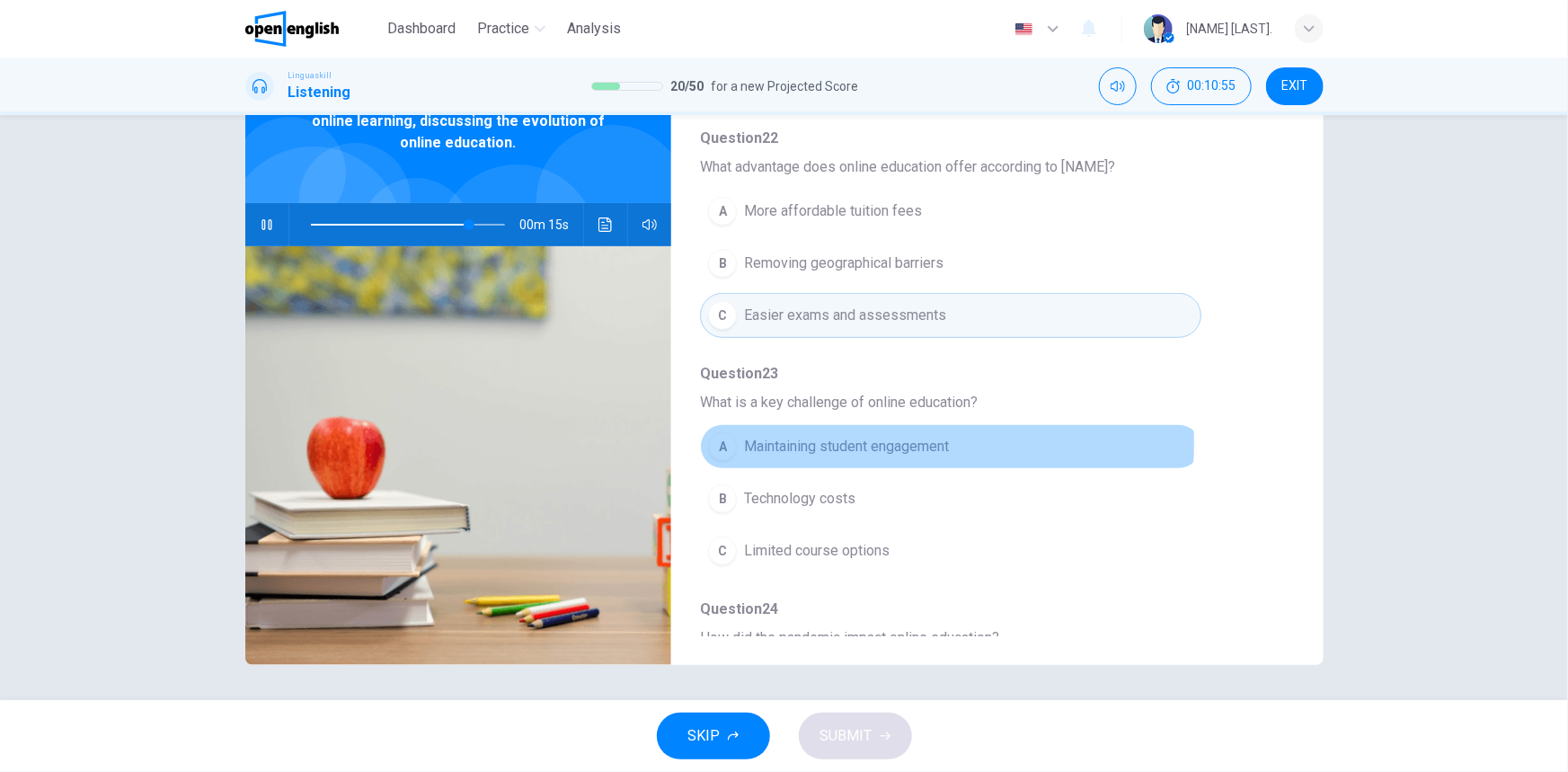 click on "Maintaining student engagement" at bounding box center [846, 447] 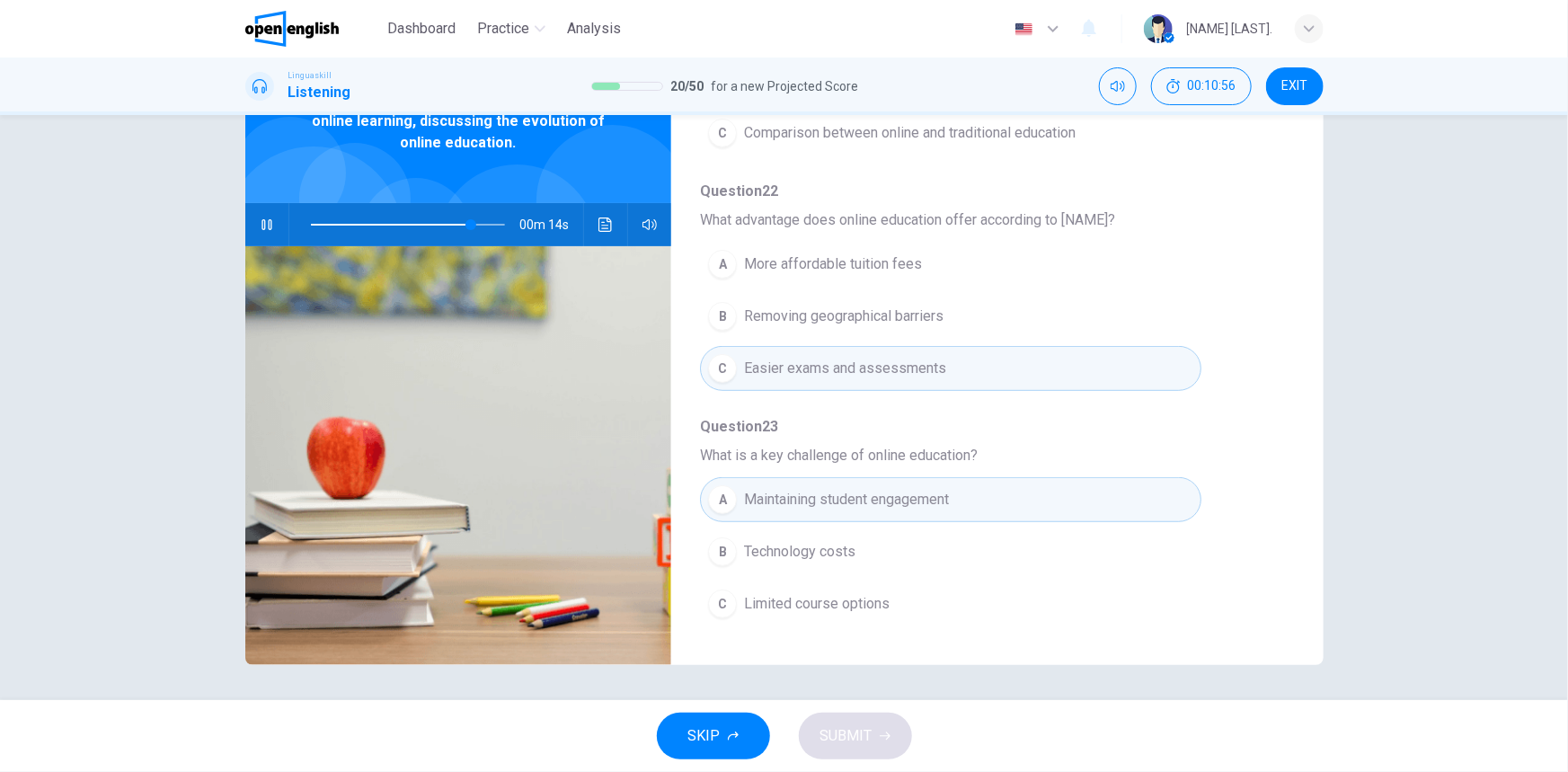 scroll, scrollTop: 282, scrollLeft: 0, axis: vertical 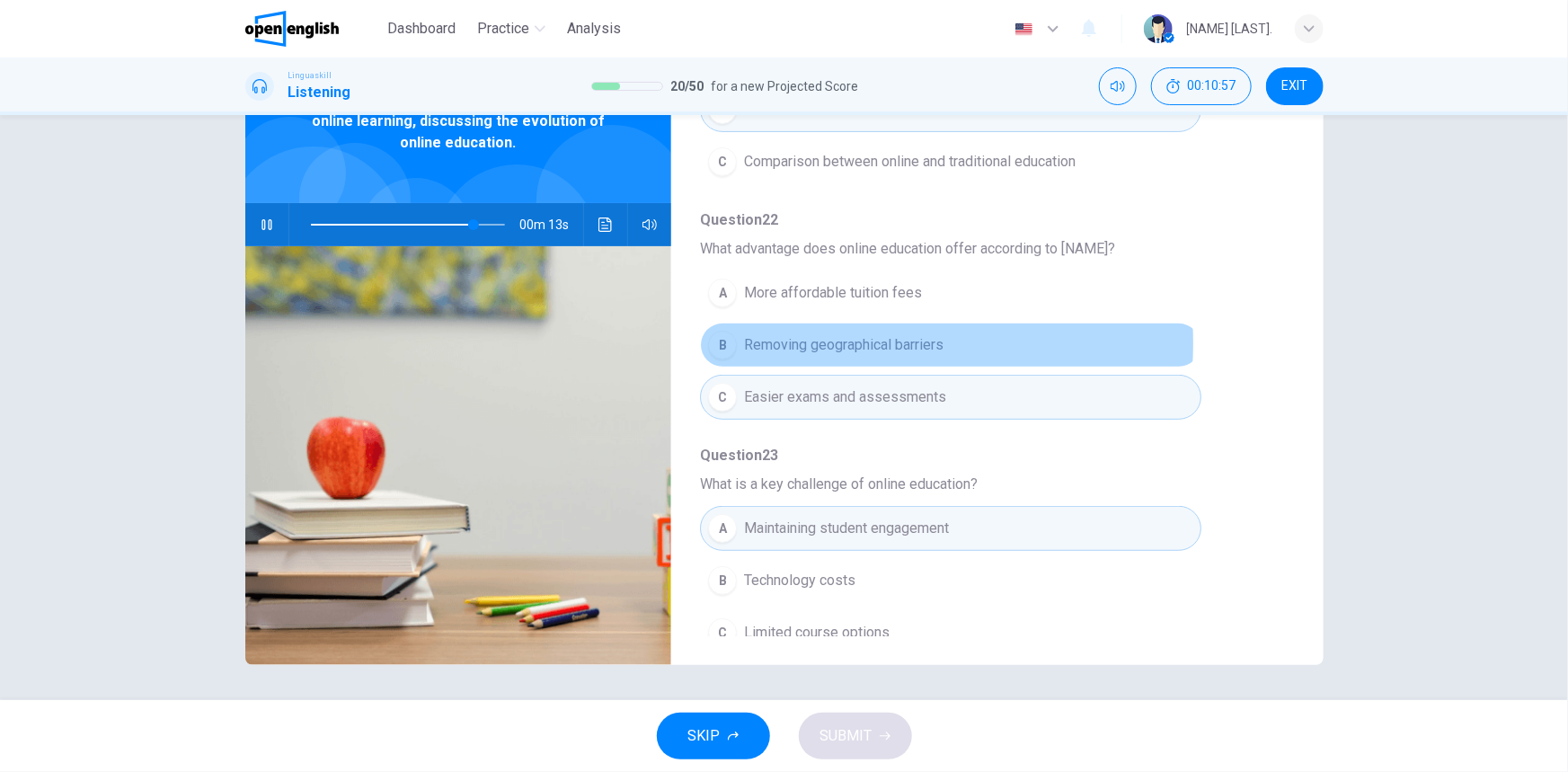 click on "Removing geographical barriers" at bounding box center (844, 345) 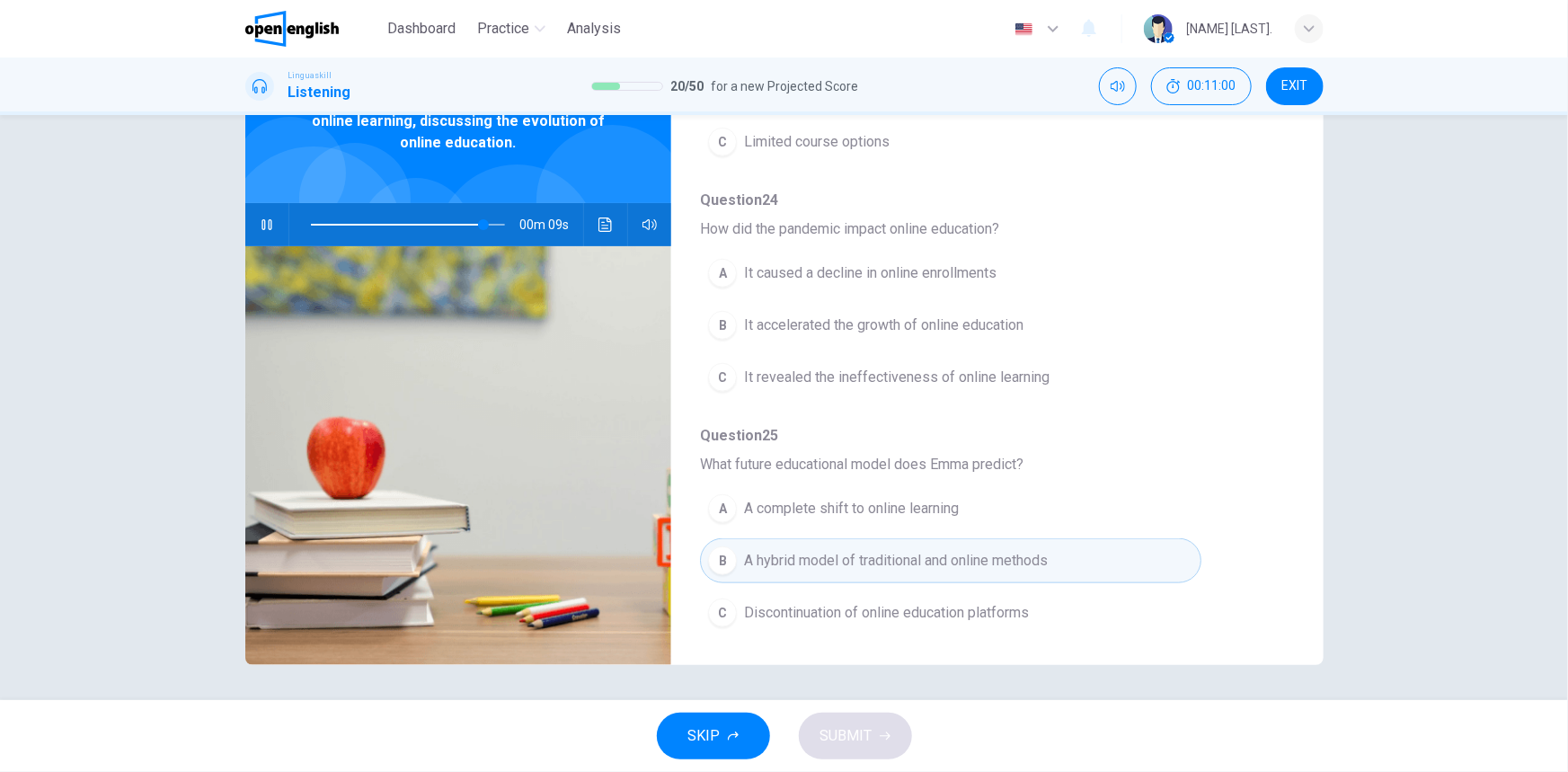 scroll, scrollTop: 691, scrollLeft: 0, axis: vertical 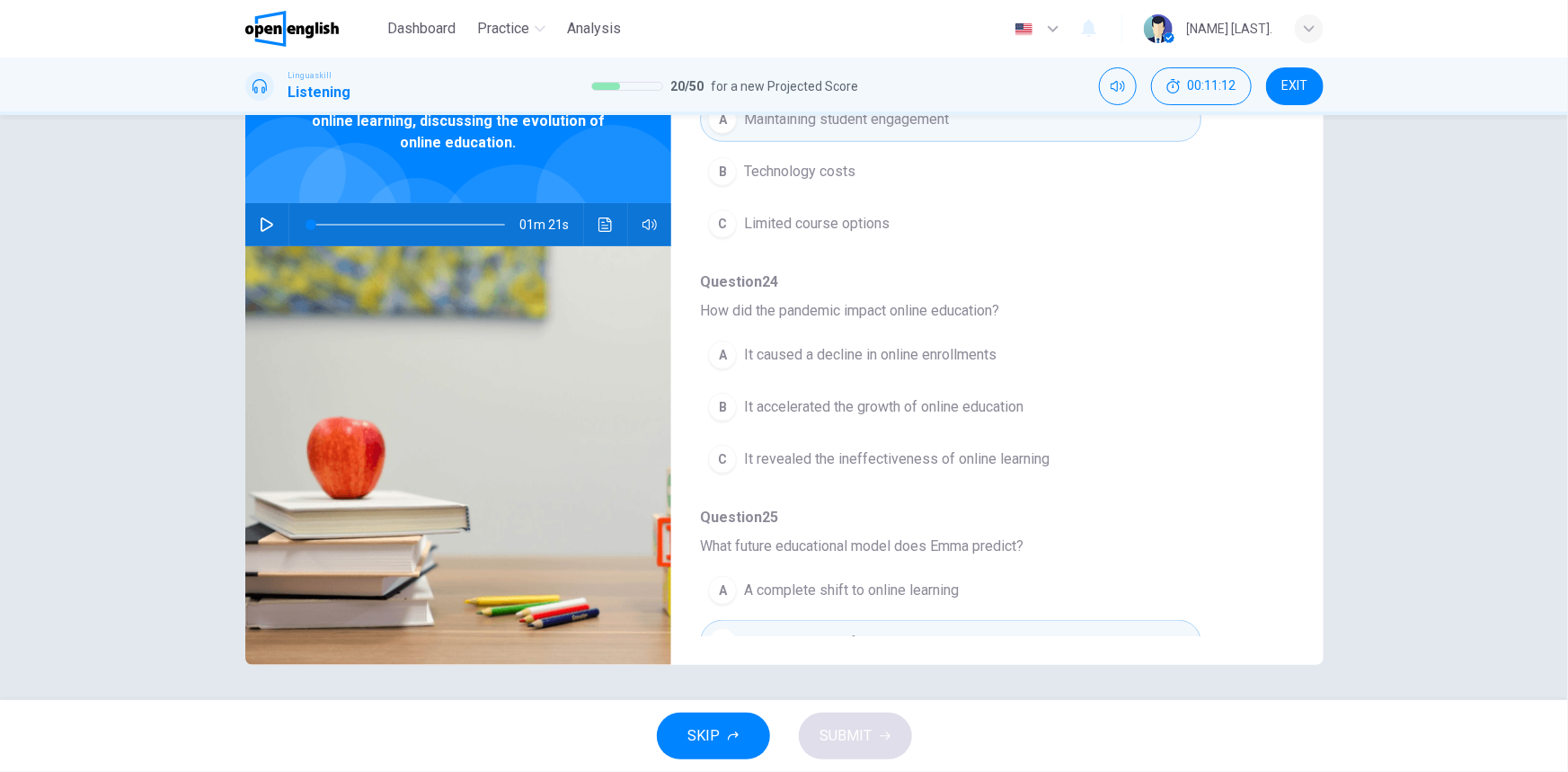 click at bounding box center (408, 225) 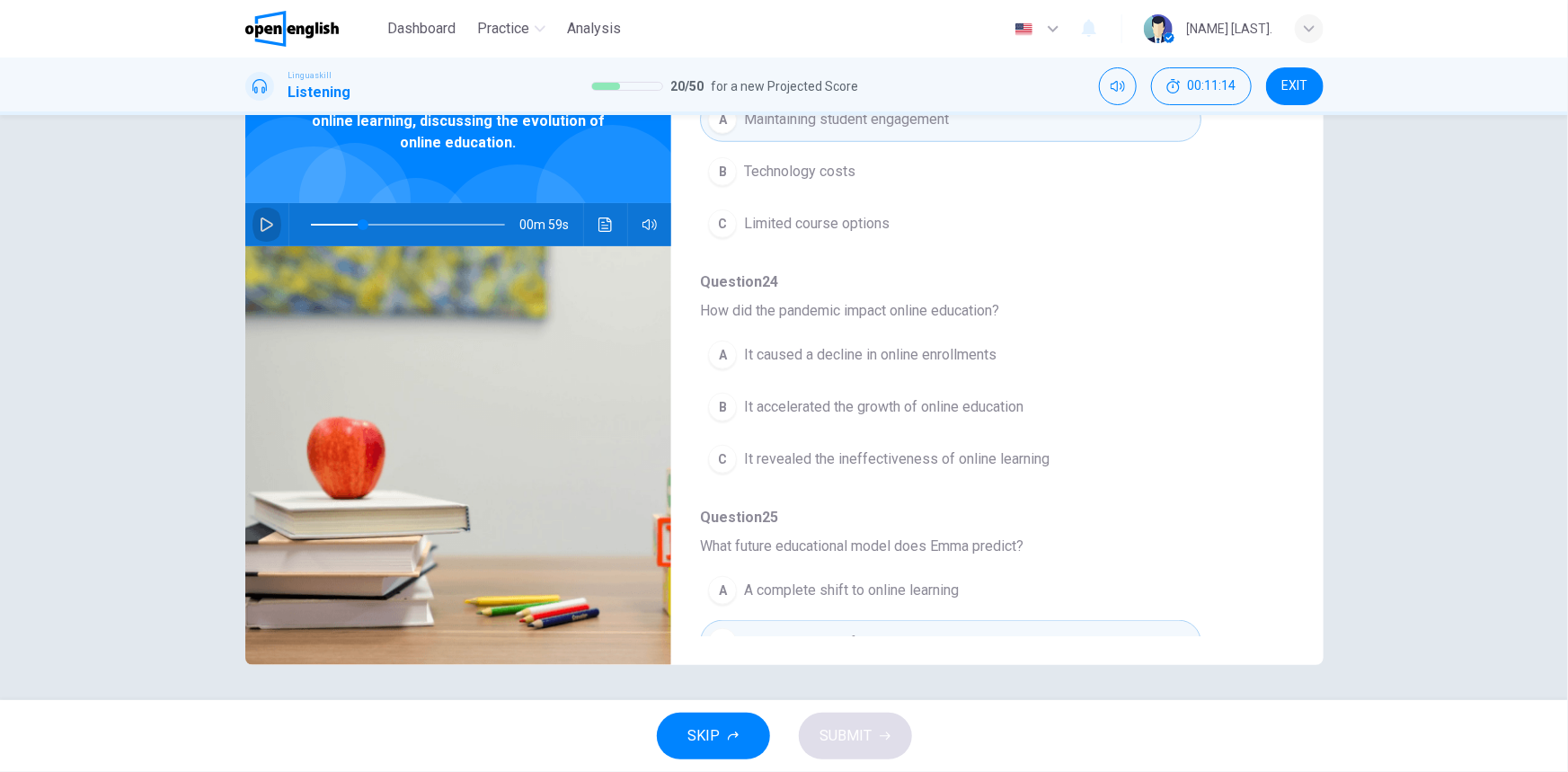 click at bounding box center [267, 225] 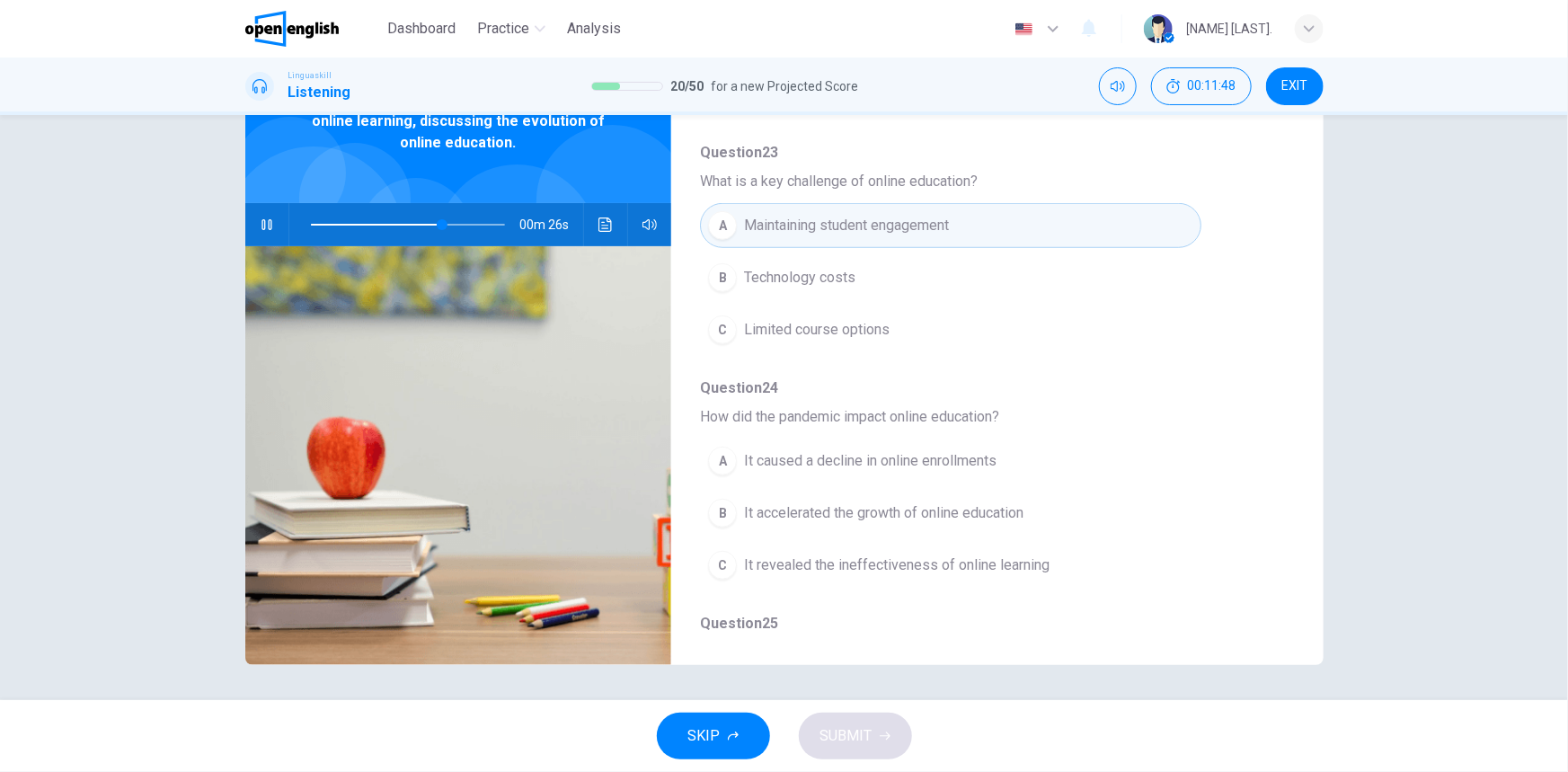 scroll, scrollTop: 609, scrollLeft: 0, axis: vertical 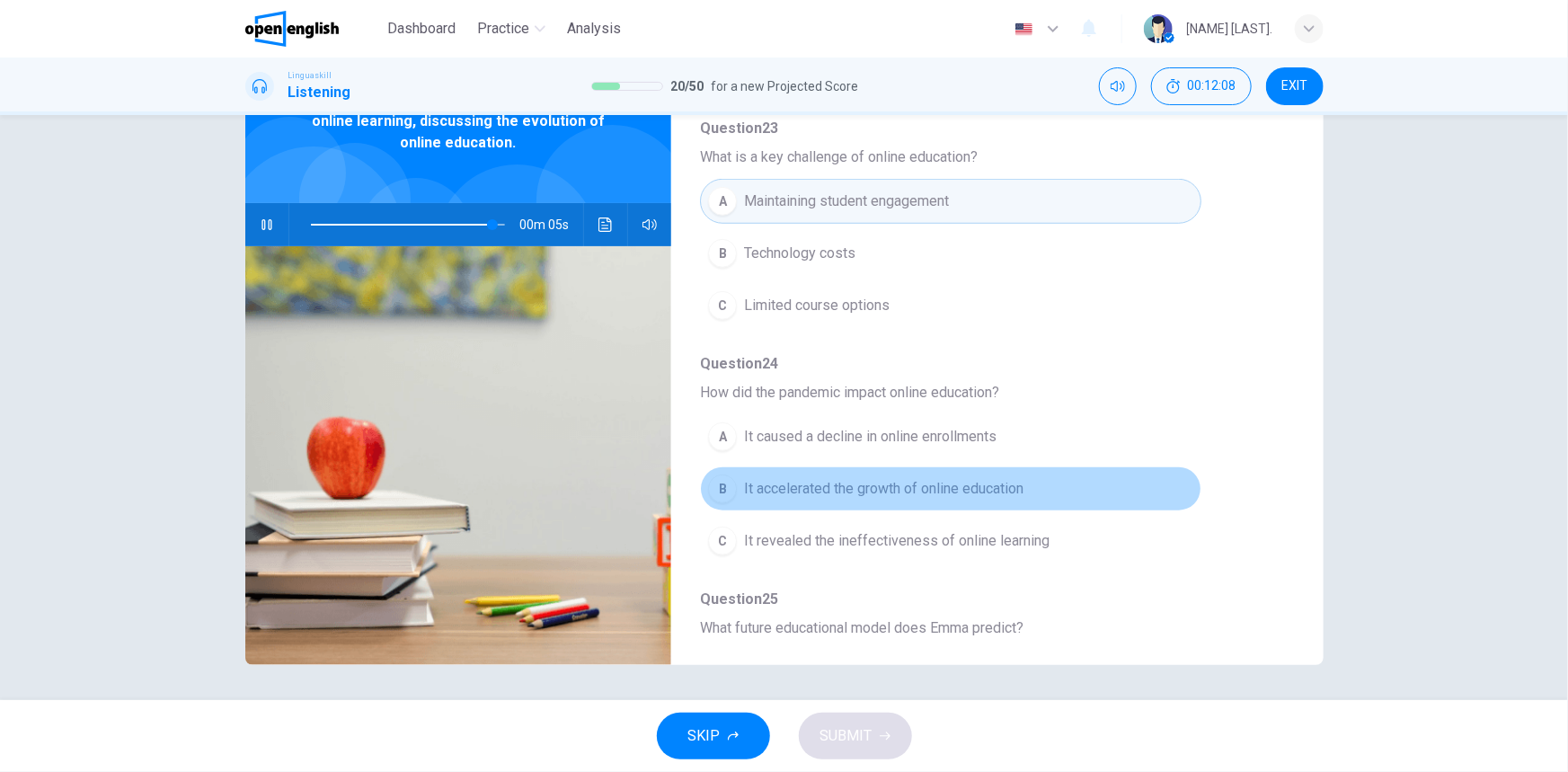 click on "It accelerated the growth of online education" at bounding box center (883, 489) 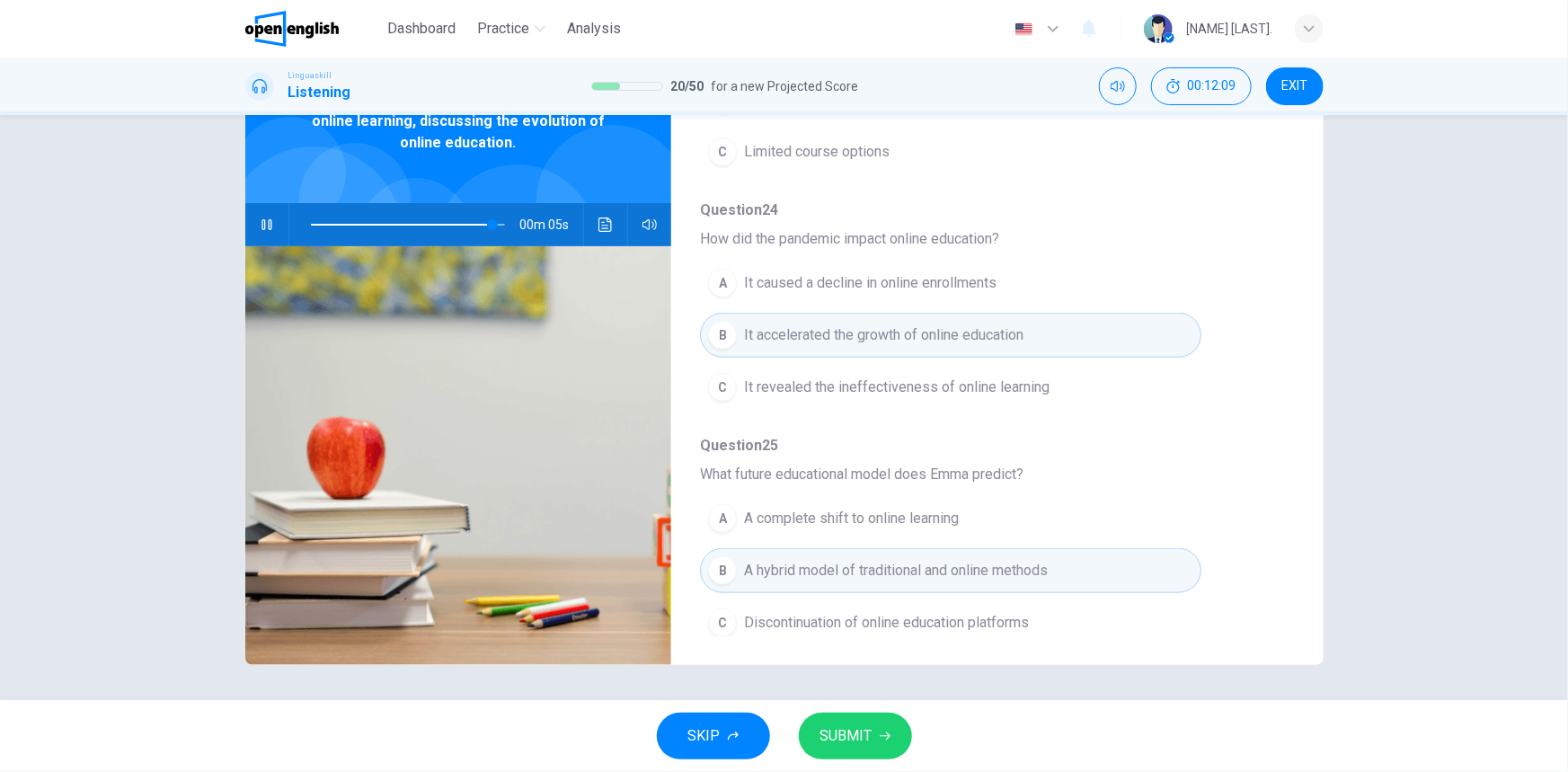 scroll, scrollTop: 773, scrollLeft: 0, axis: vertical 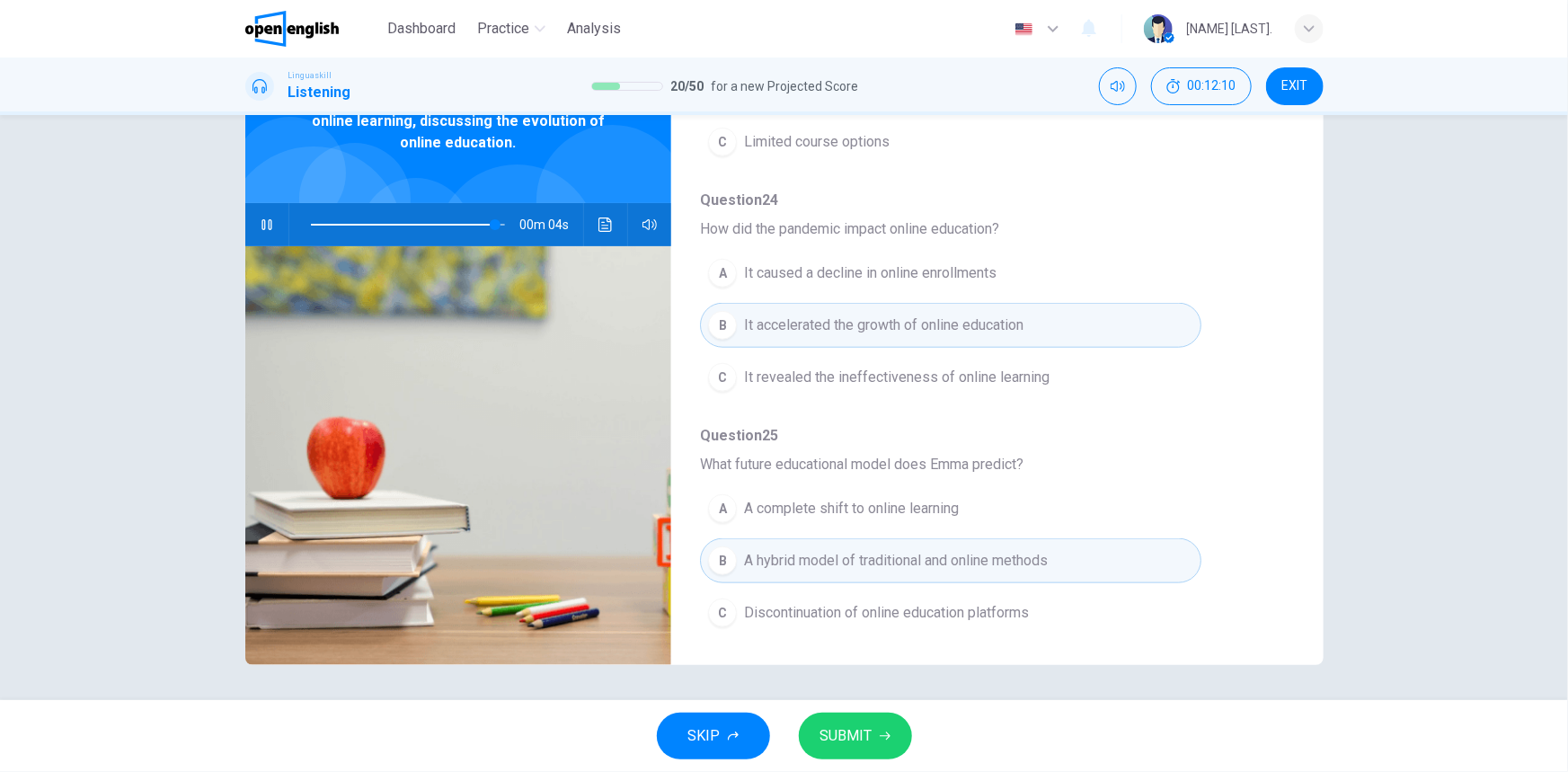 click on "SKIP SUBMIT" at bounding box center [784, 736] 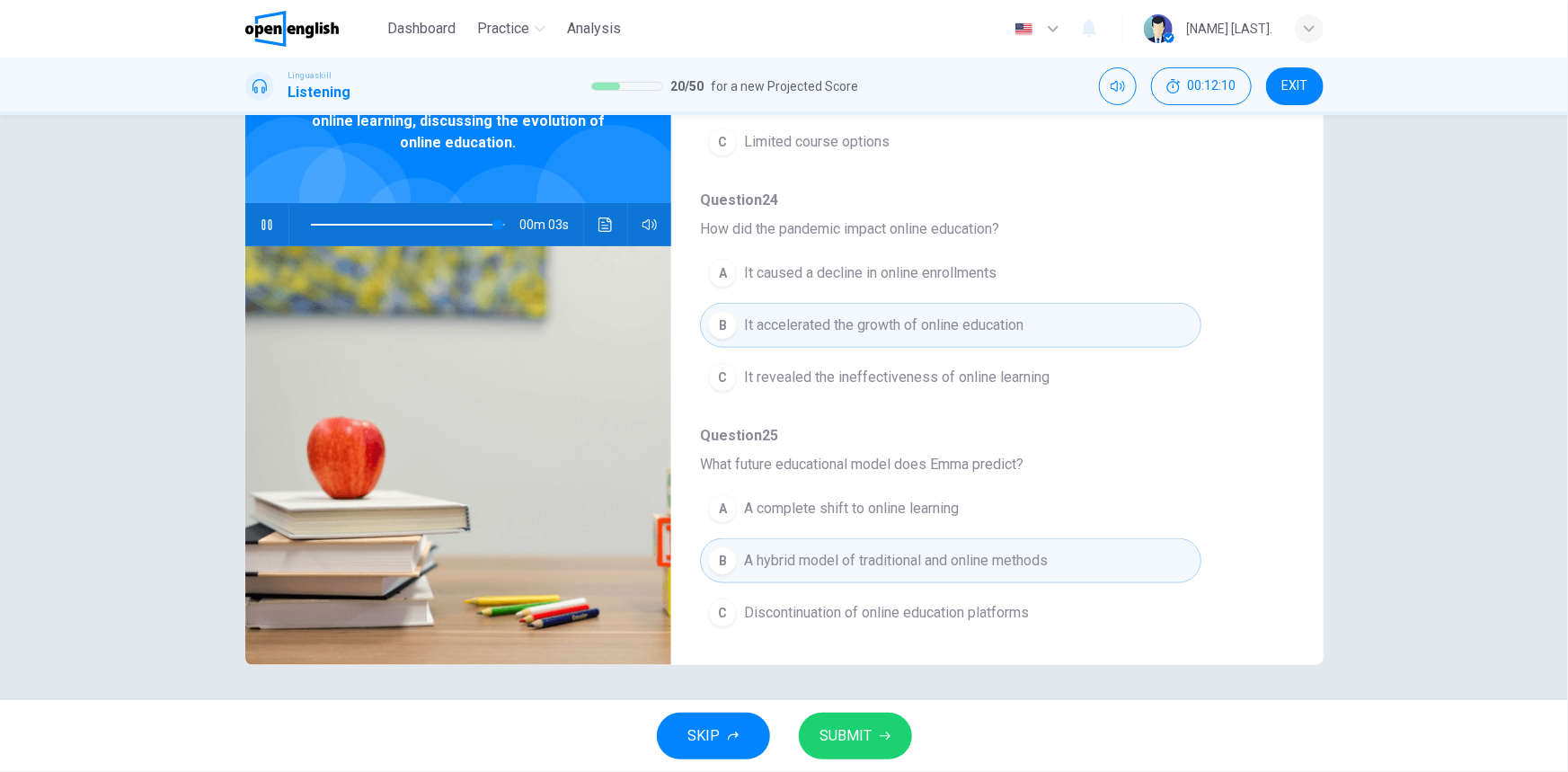 click on "SUBMIT" at bounding box center [846, 736] 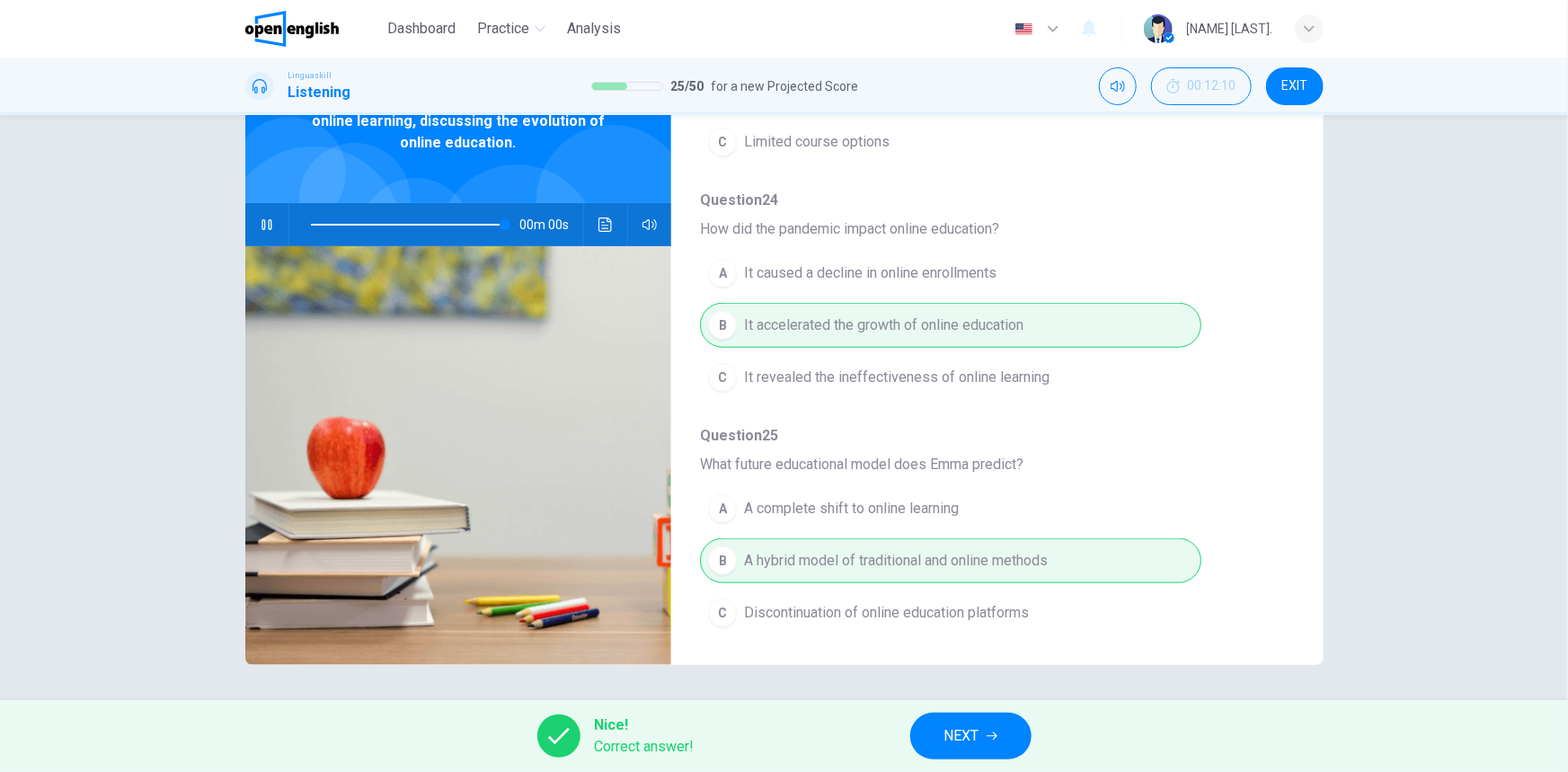 type on "*" 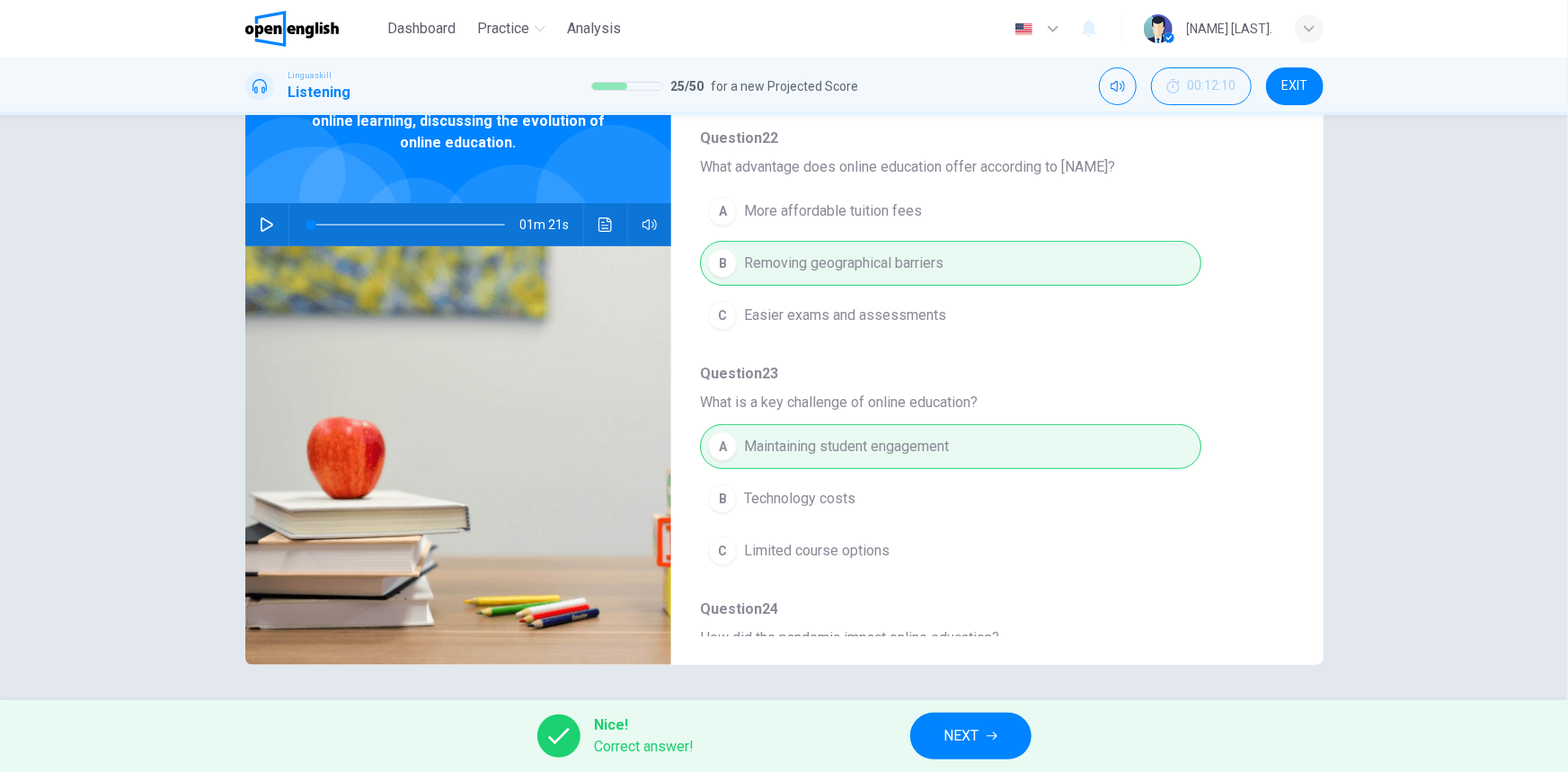 scroll, scrollTop: 0, scrollLeft: 0, axis: both 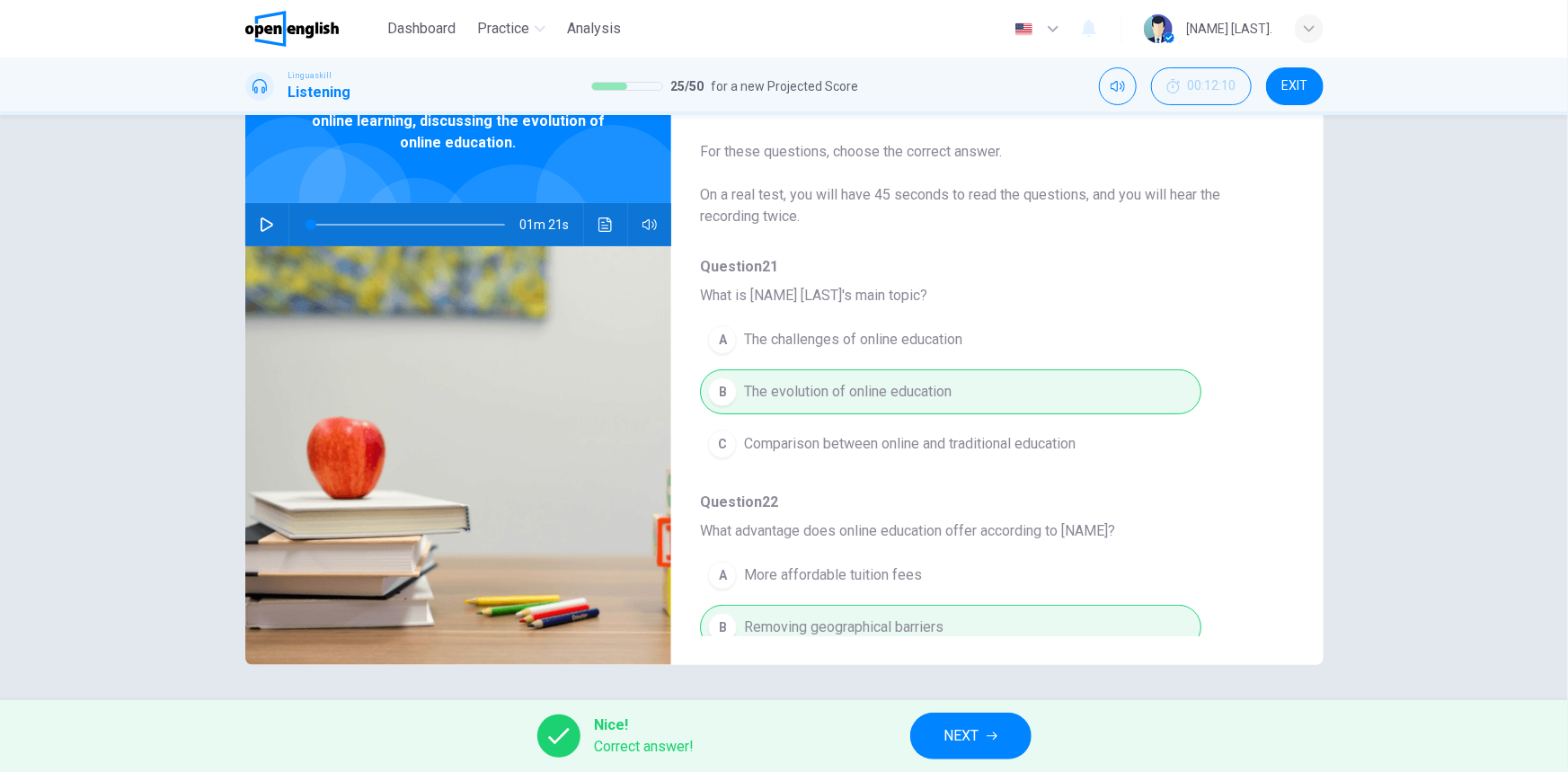 click on "NEXT" at bounding box center [961, 736] 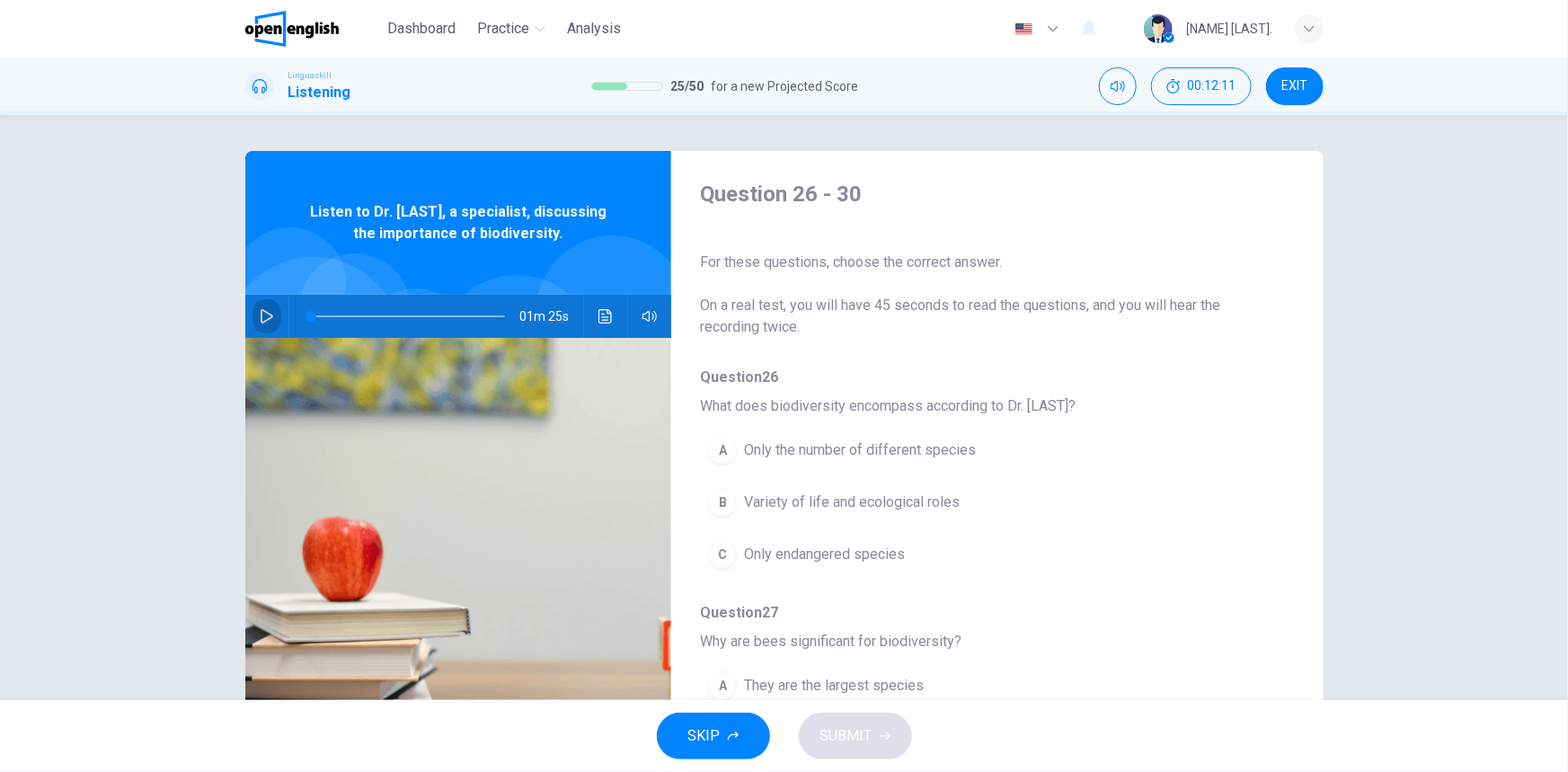 click 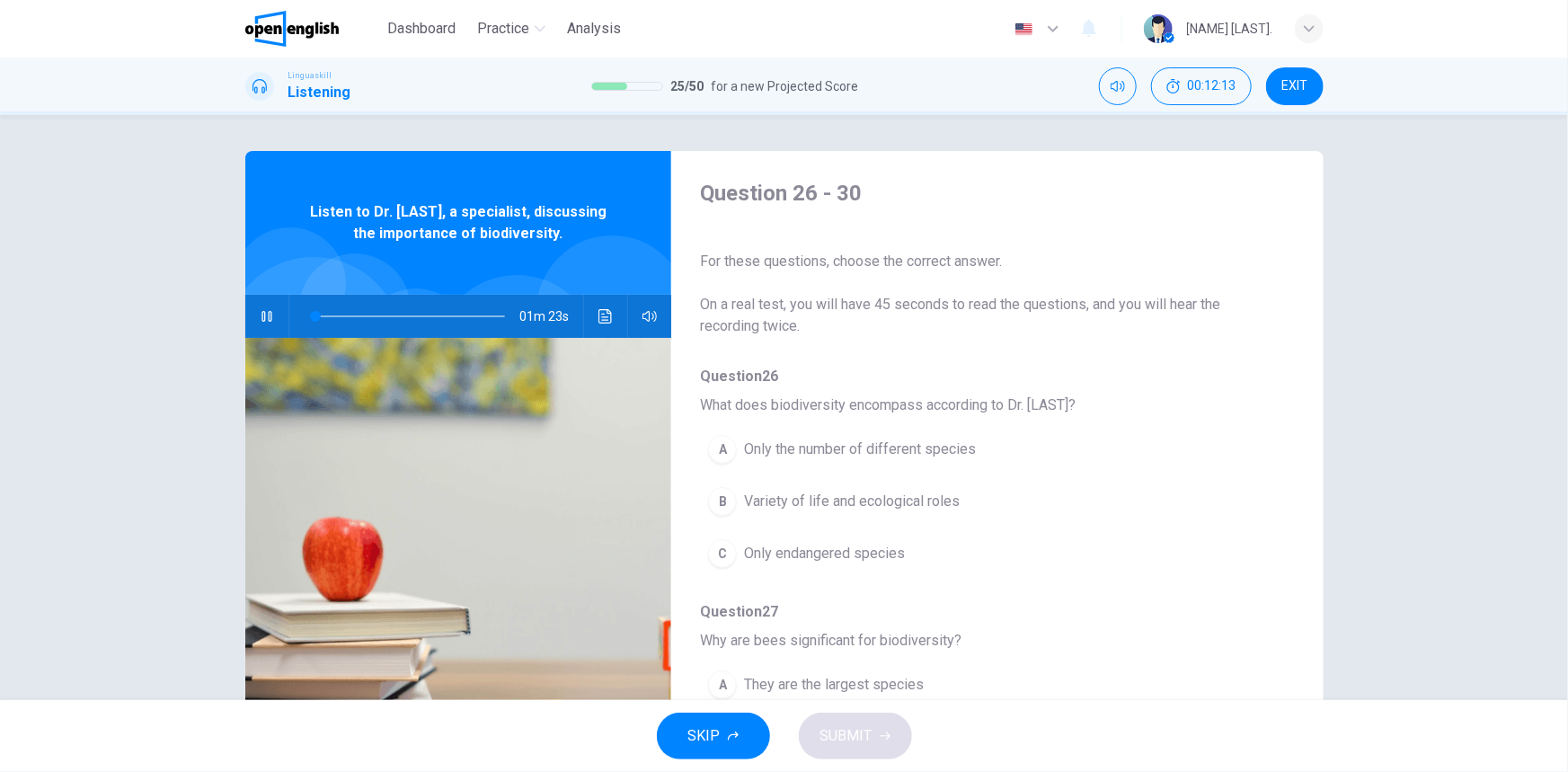 scroll, scrollTop: 0, scrollLeft: 0, axis: both 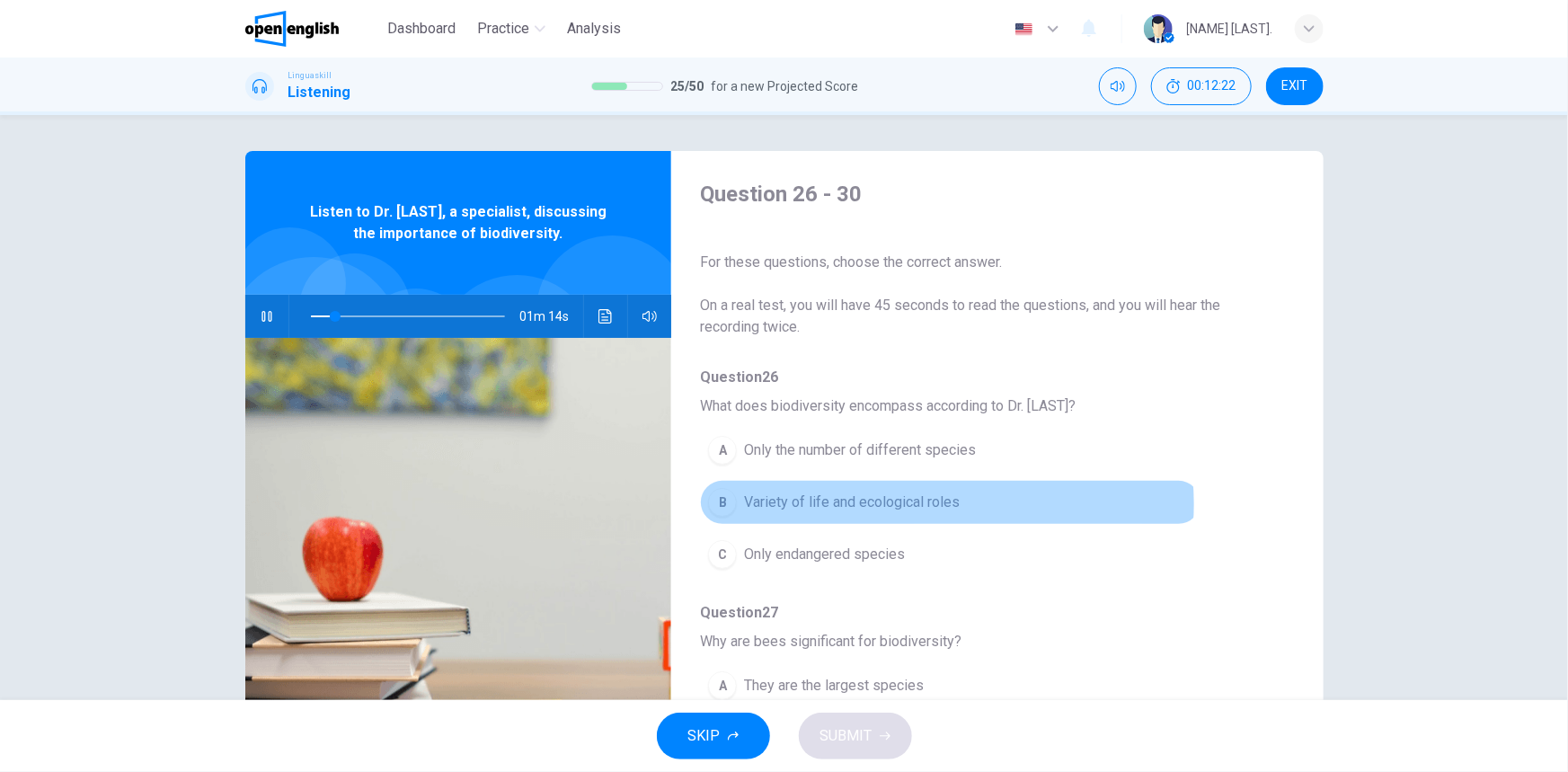 click on "Variety of life and ecological roles" at bounding box center (852, 502) 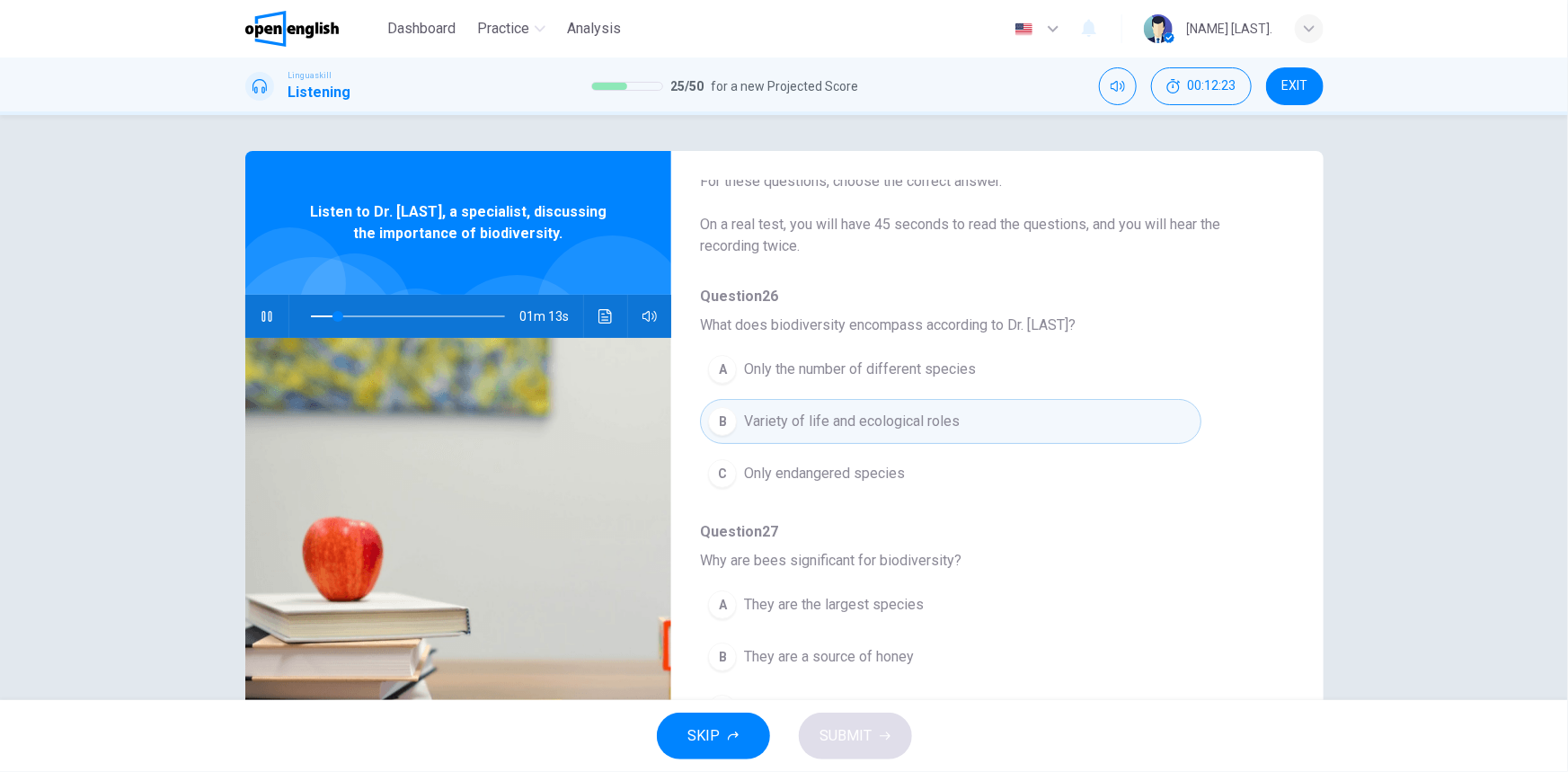 scroll, scrollTop: 163, scrollLeft: 0, axis: vertical 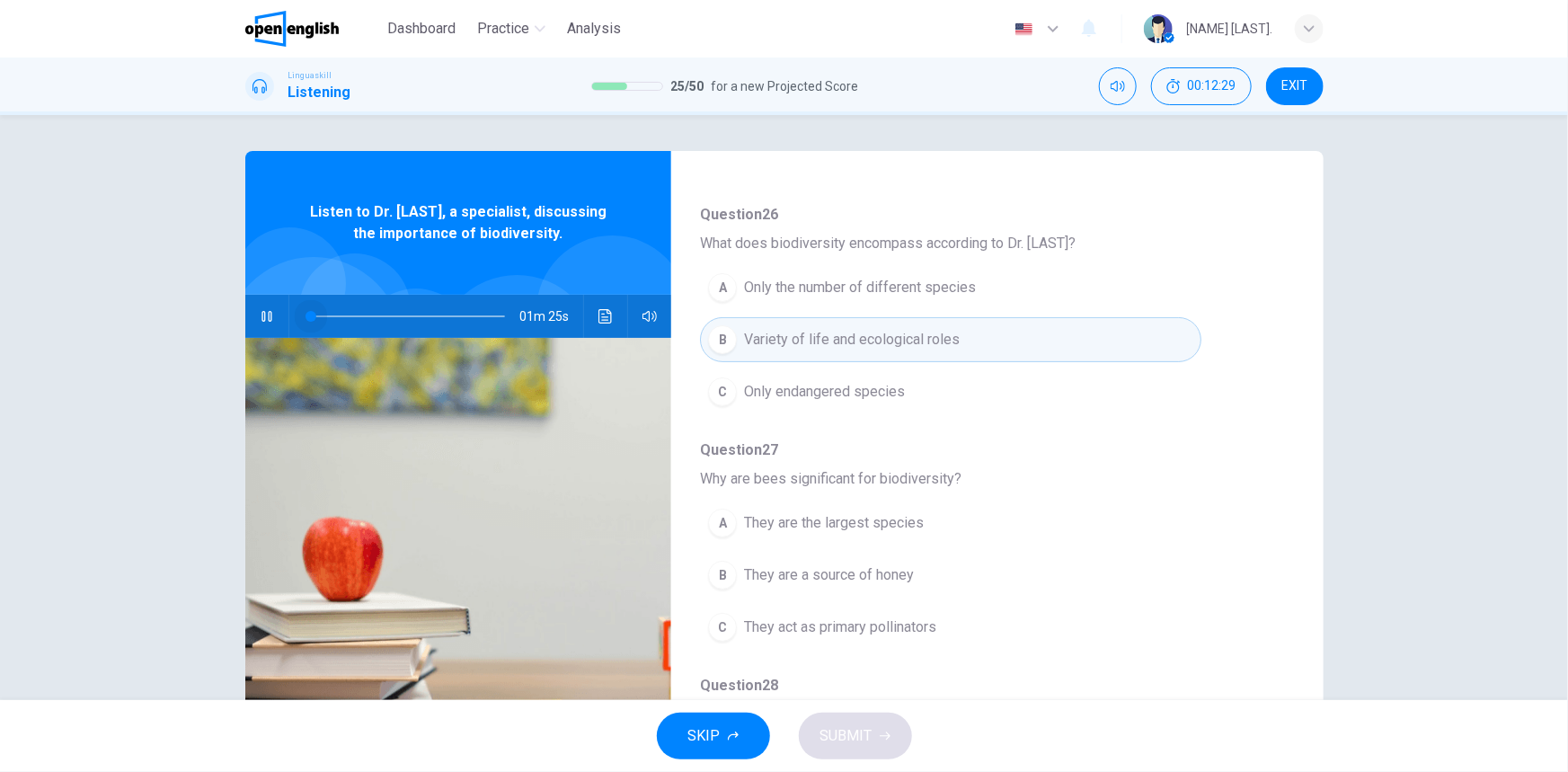 drag, startPoint x: 328, startPoint y: 315, endPoint x: 279, endPoint y: 324, distance: 49.81967 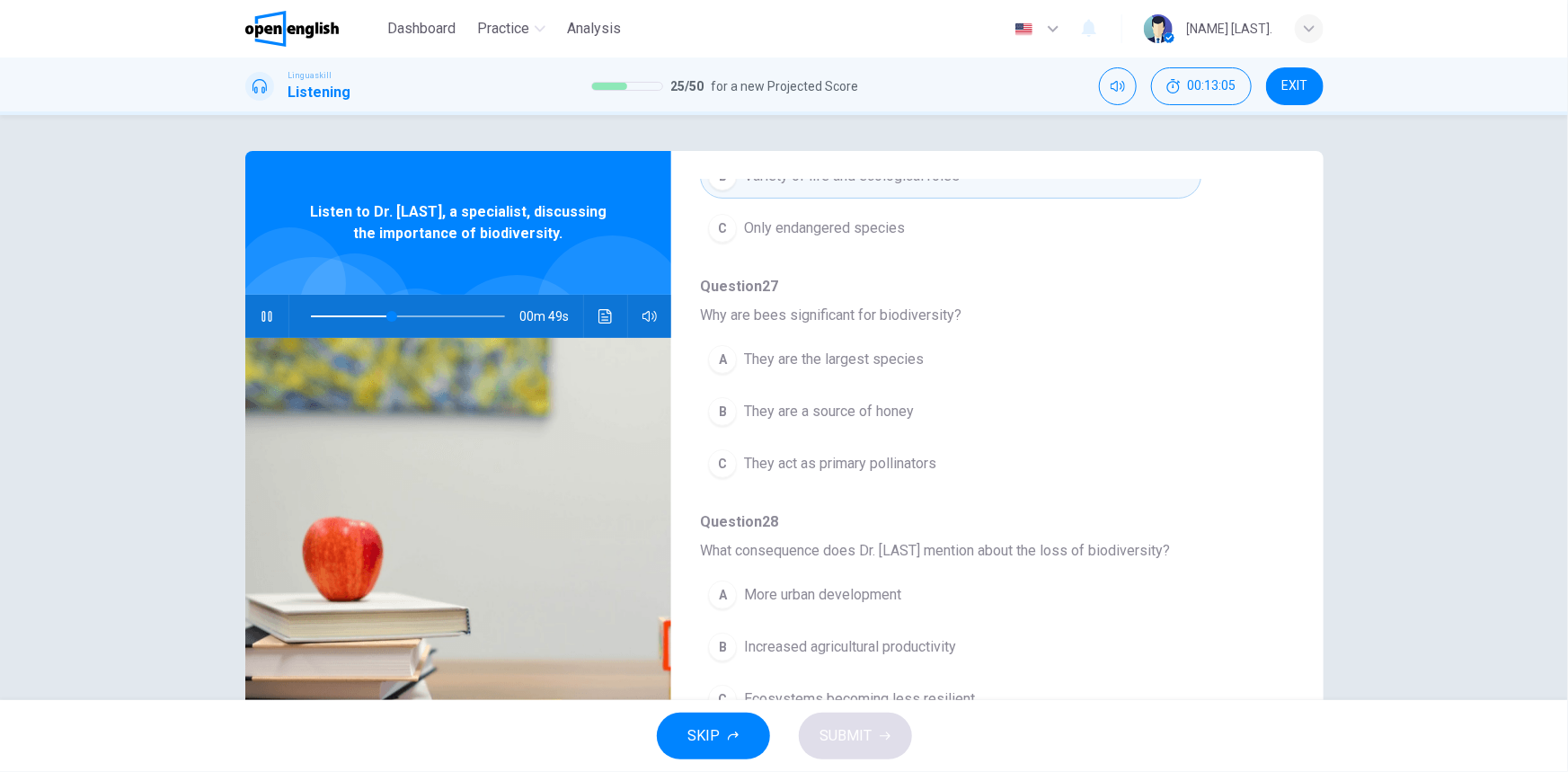 scroll, scrollTop: 408, scrollLeft: 0, axis: vertical 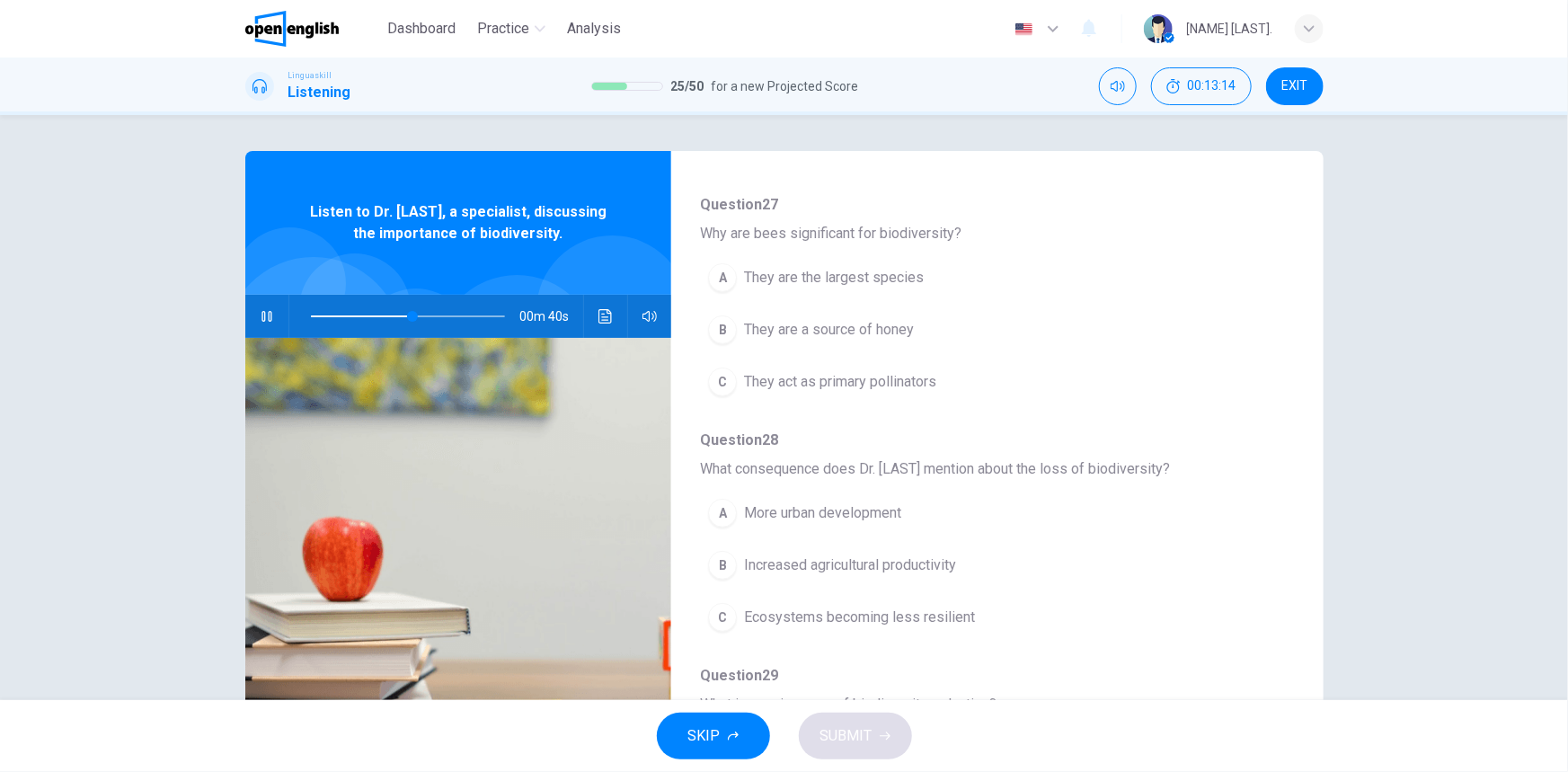click on "They act as primary pollinators" at bounding box center [840, 382] 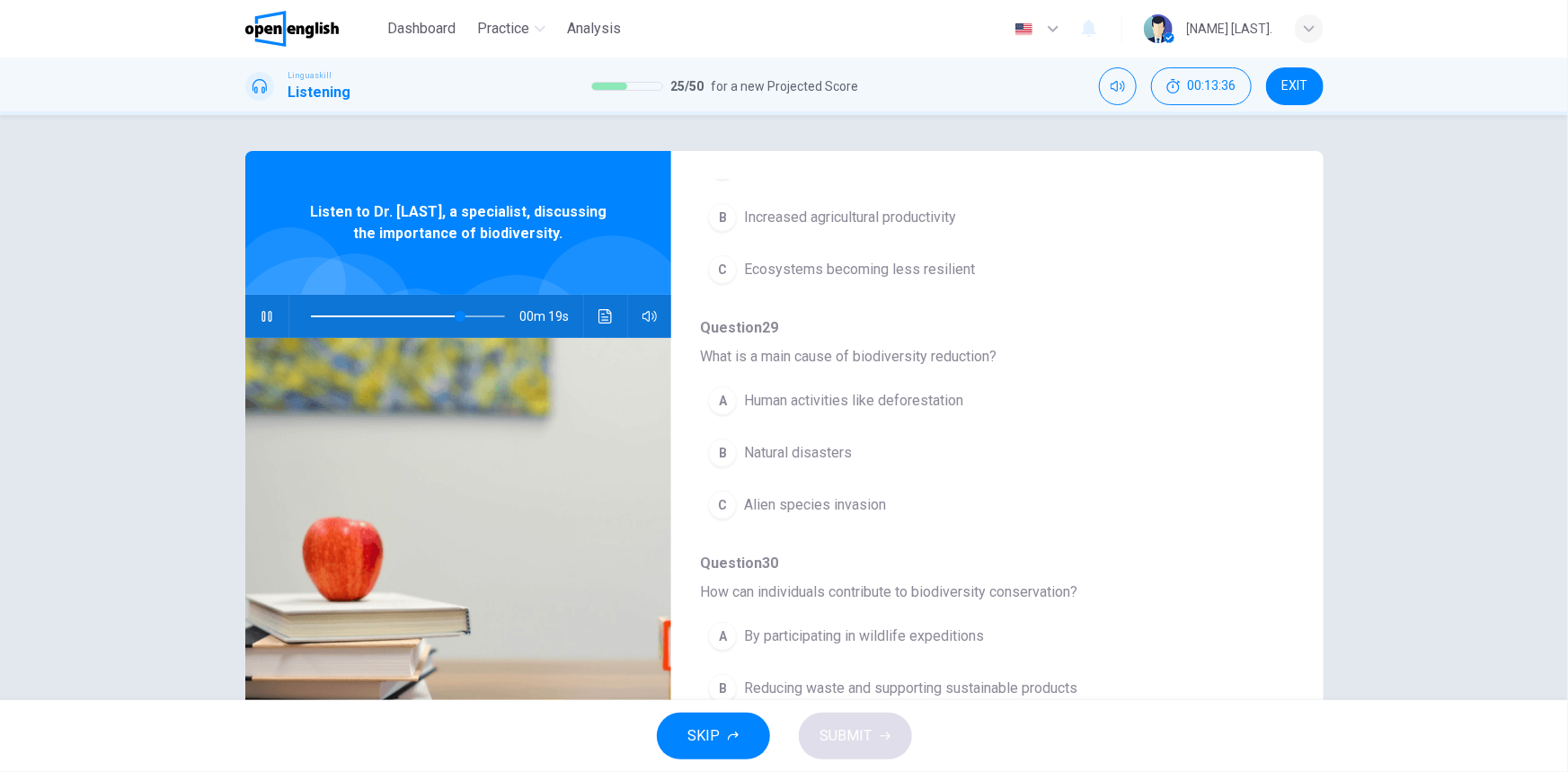 scroll, scrollTop: 773, scrollLeft: 0, axis: vertical 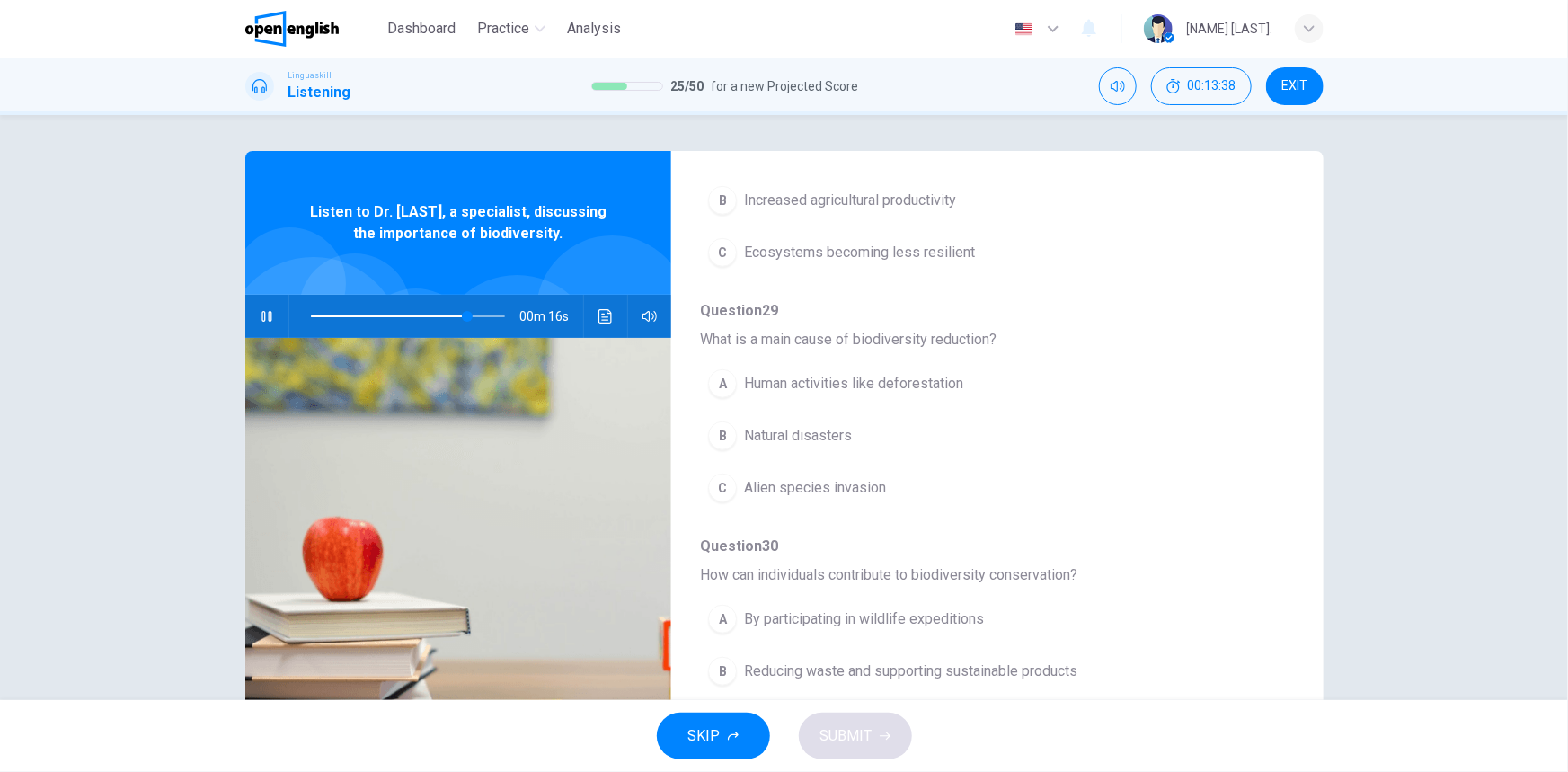 click on "Human activities like deforestation" at bounding box center [854, 384] 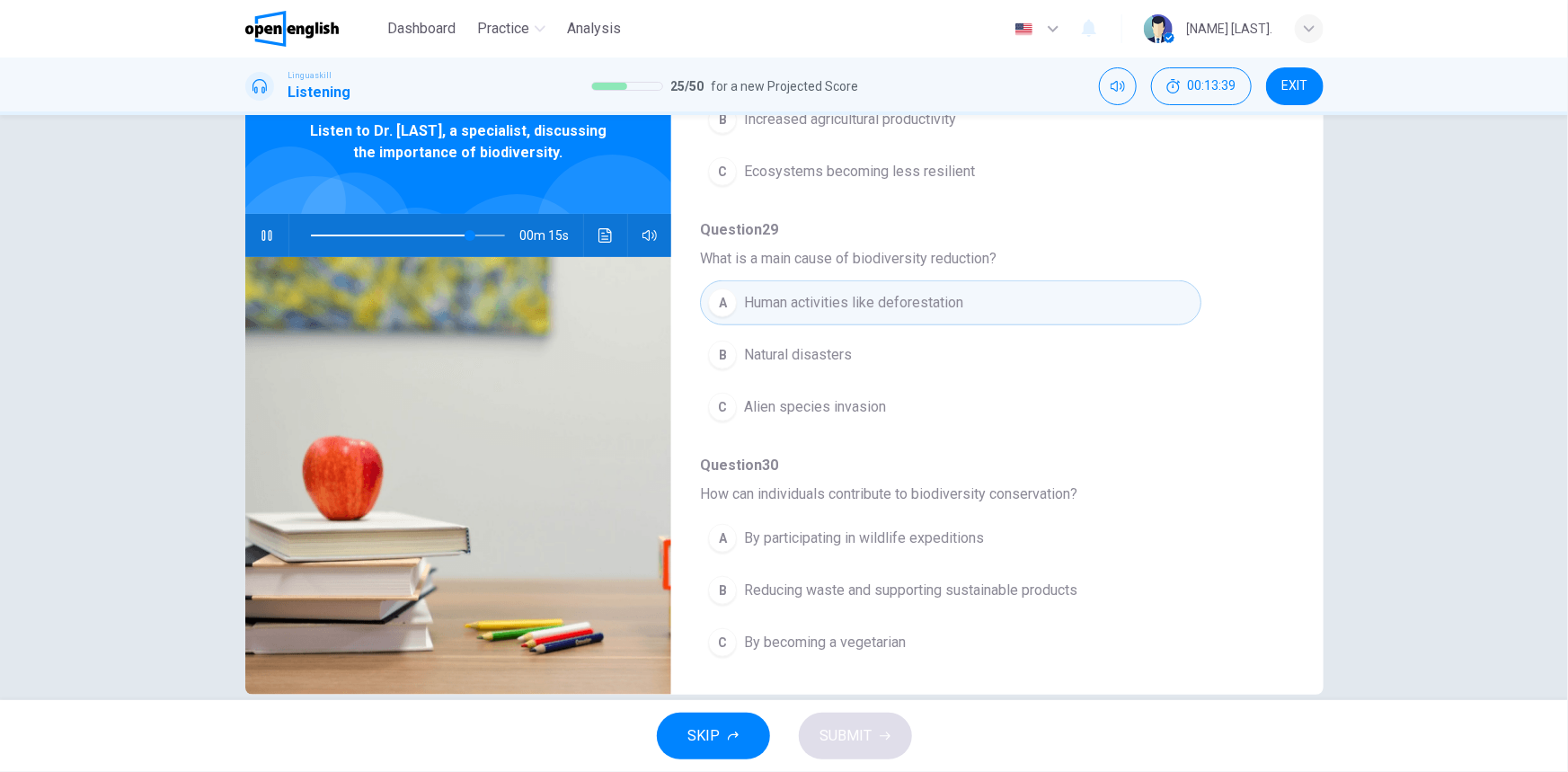 scroll, scrollTop: 111, scrollLeft: 0, axis: vertical 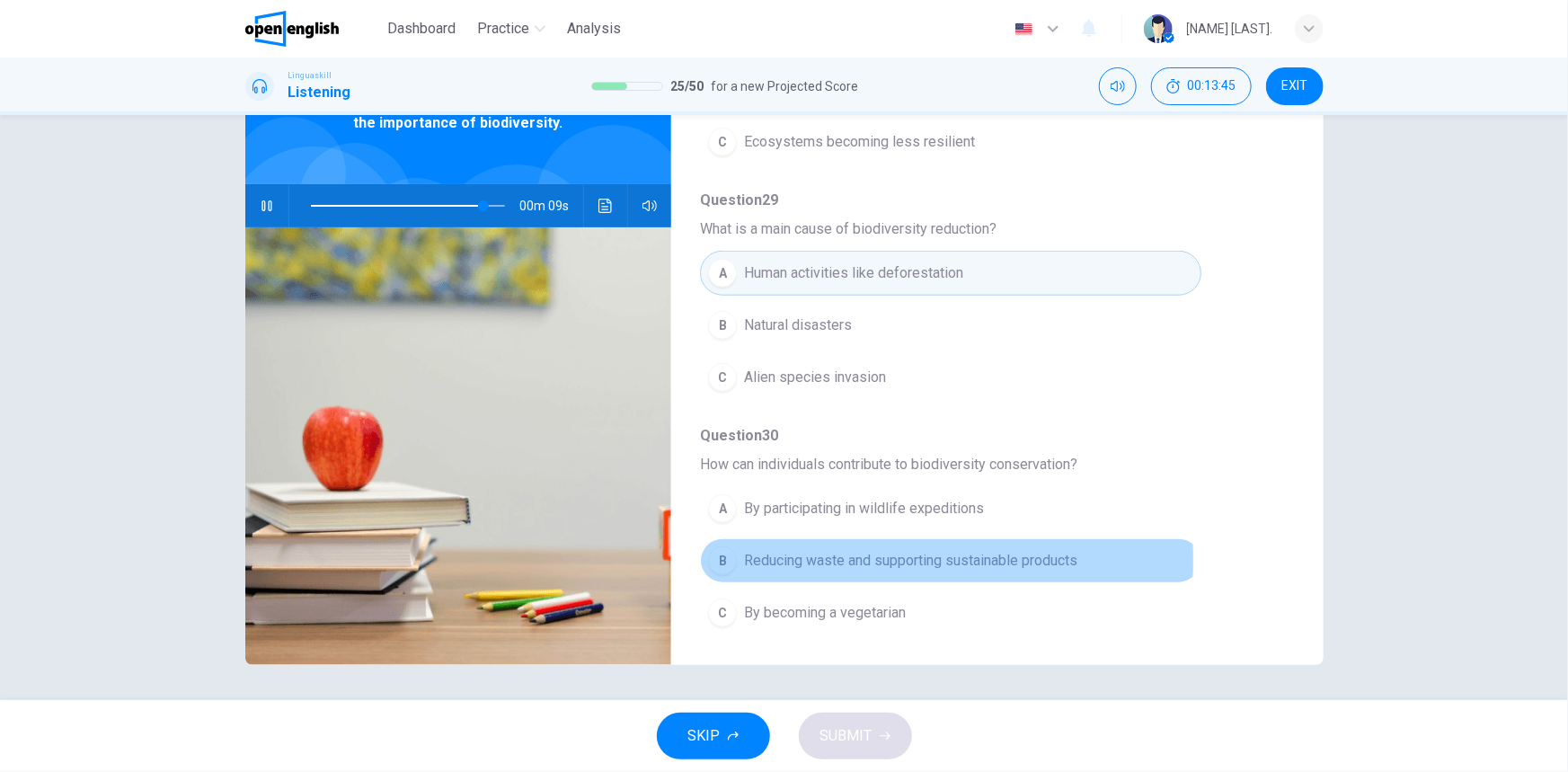 click on "Reducing waste and supporting sustainable products" at bounding box center [910, 561] 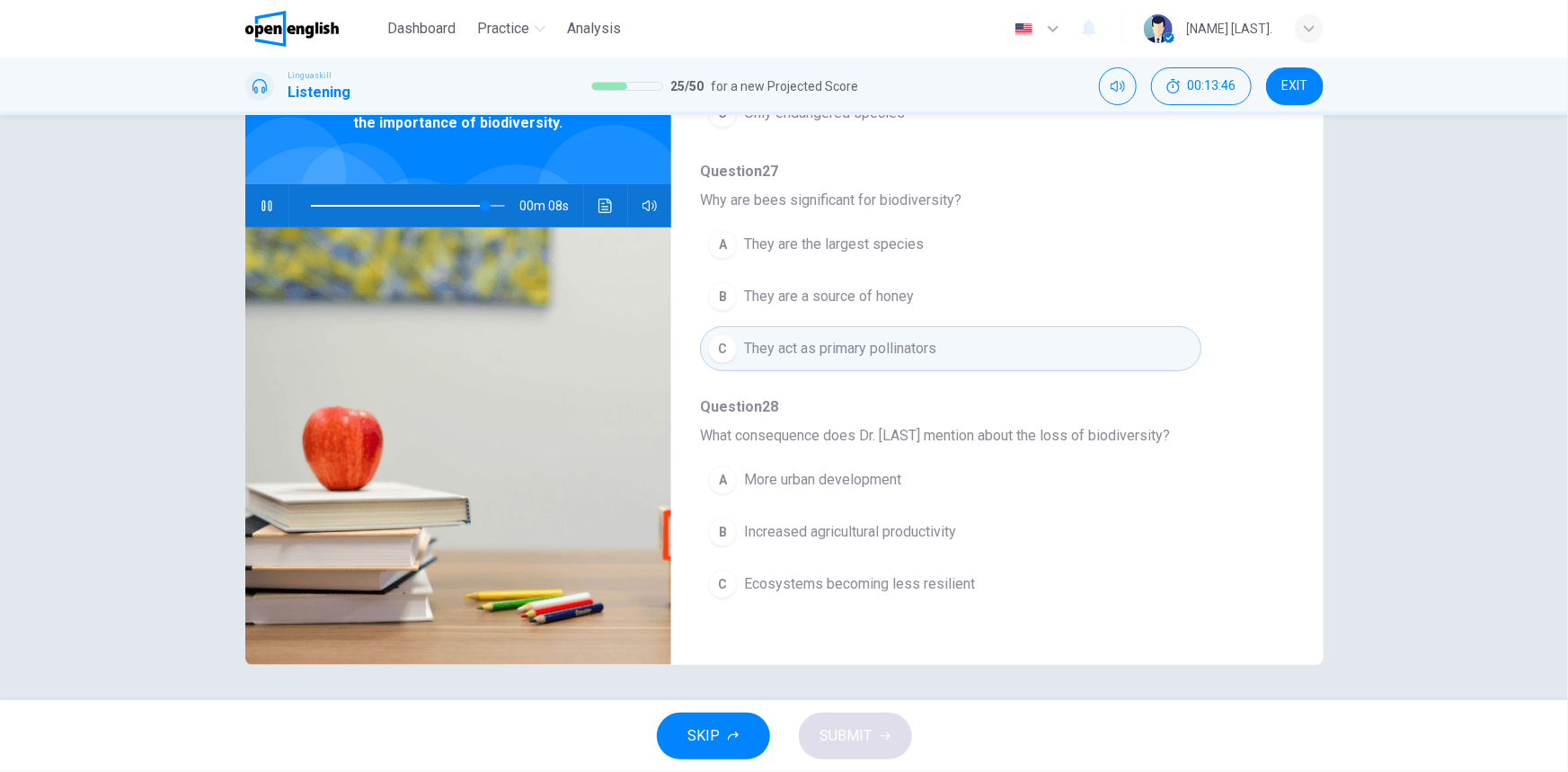 scroll, scrollTop: 282, scrollLeft: 0, axis: vertical 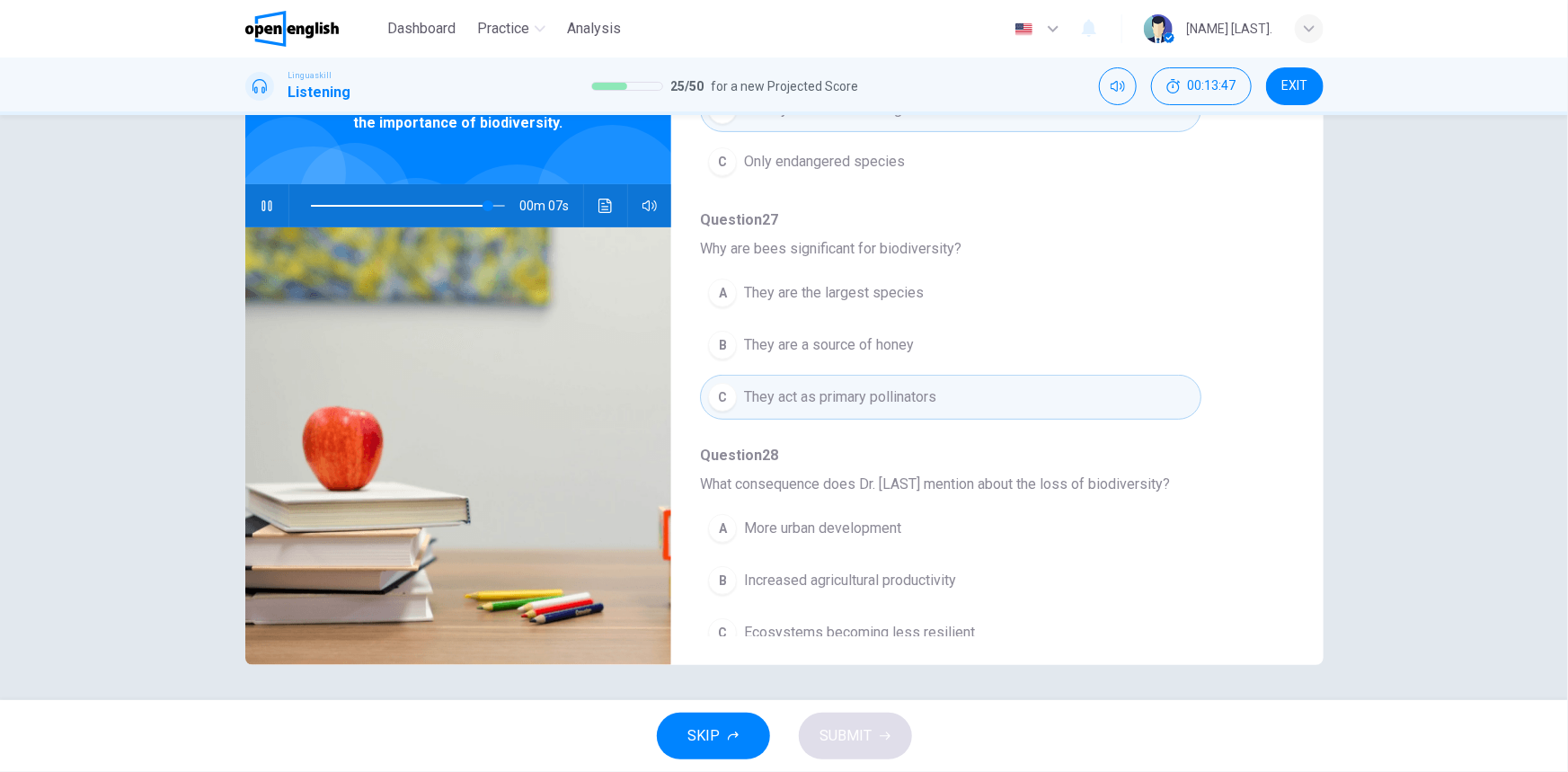 click 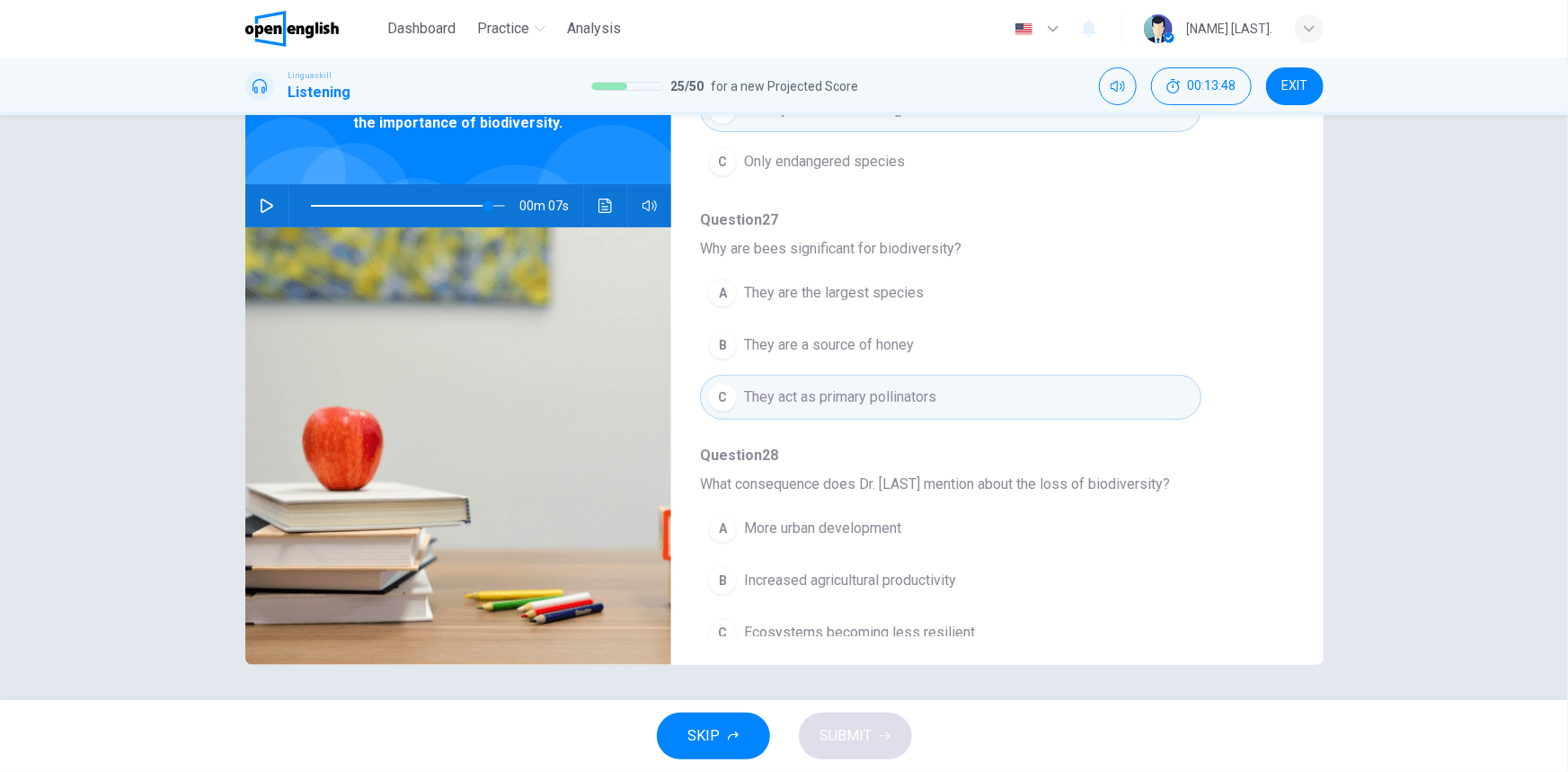 click at bounding box center (408, 206) 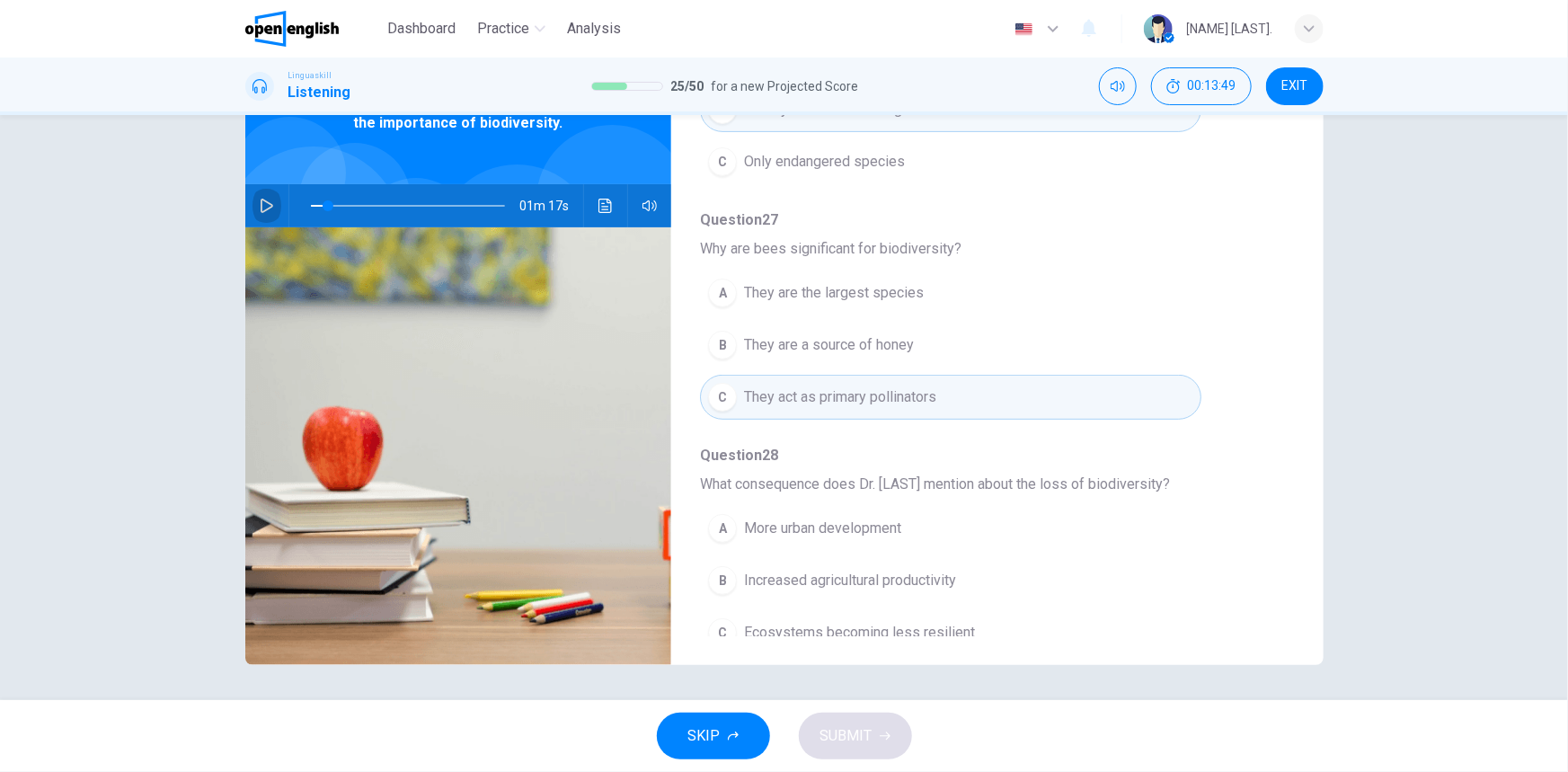 click 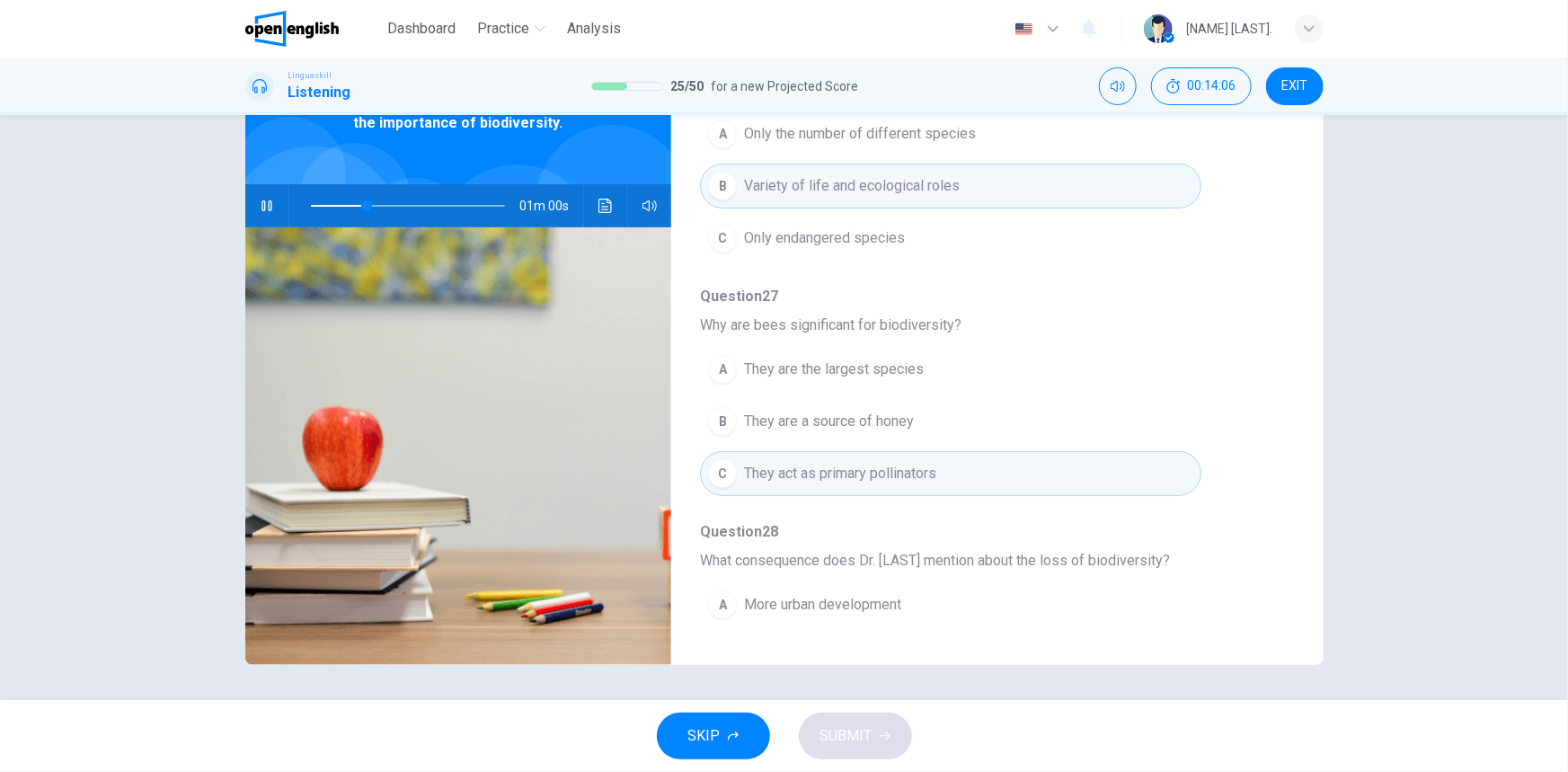 scroll, scrollTop: 244, scrollLeft: 0, axis: vertical 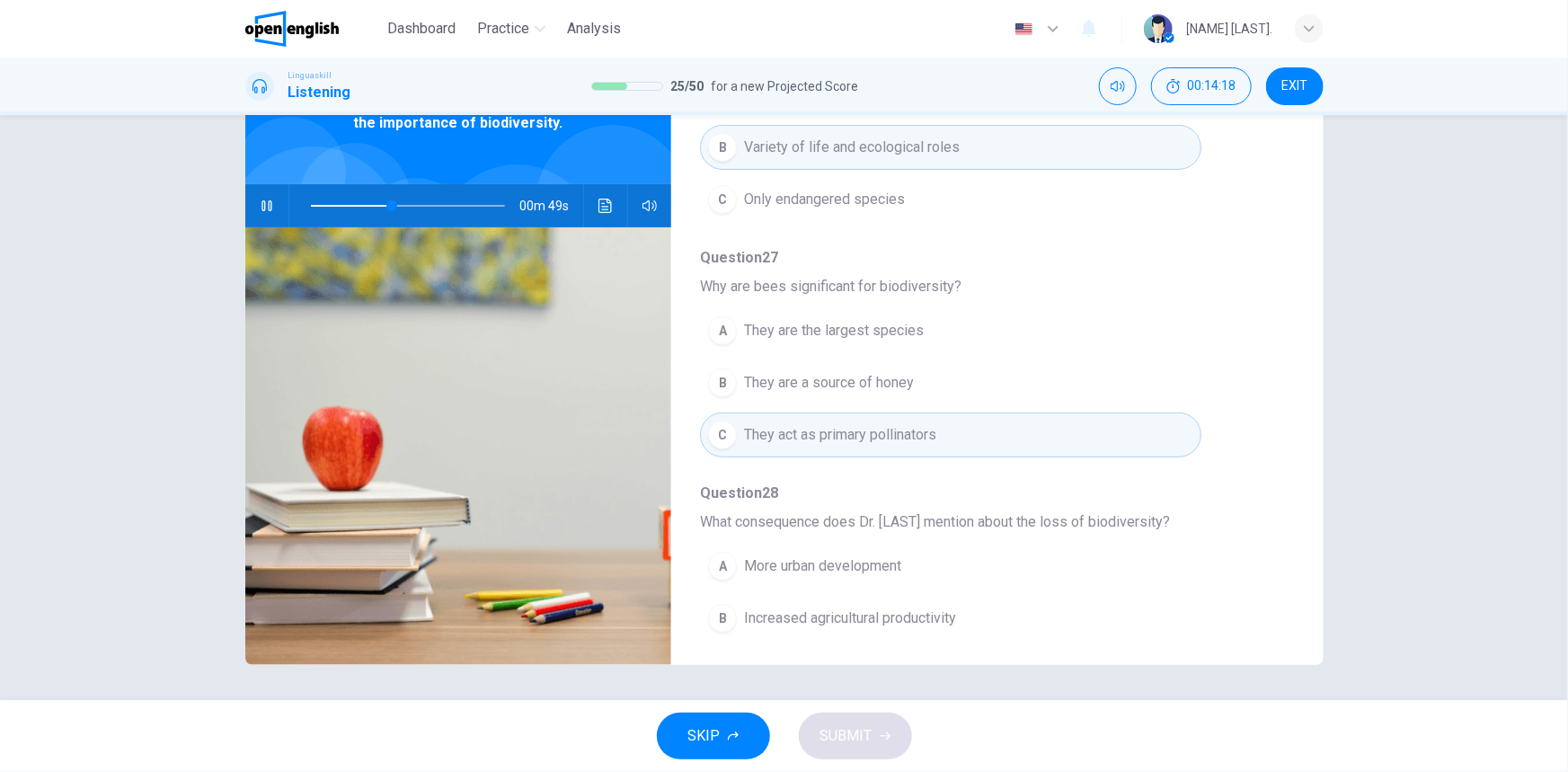 click at bounding box center [408, 206] 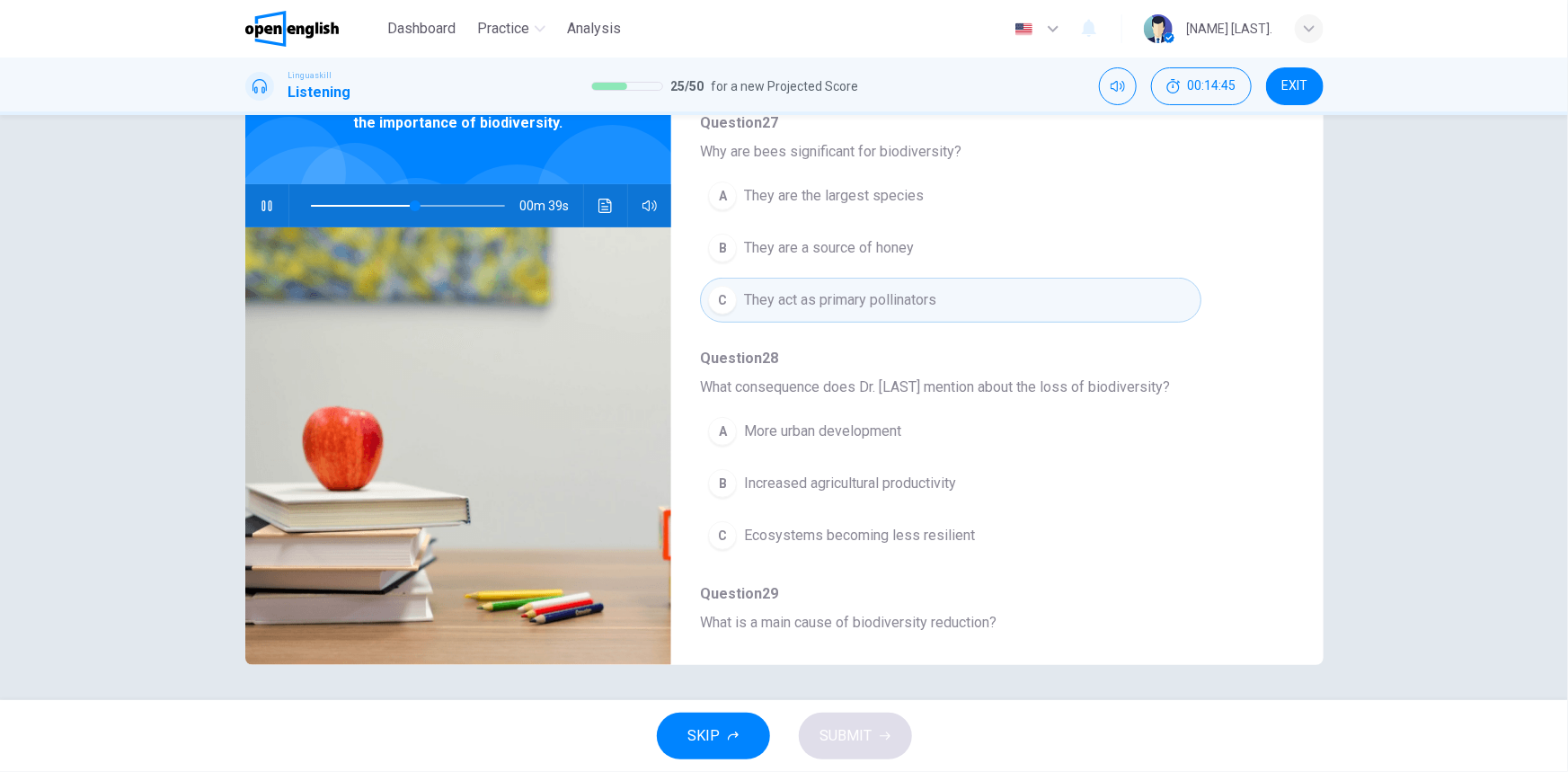 scroll, scrollTop: 408, scrollLeft: 0, axis: vertical 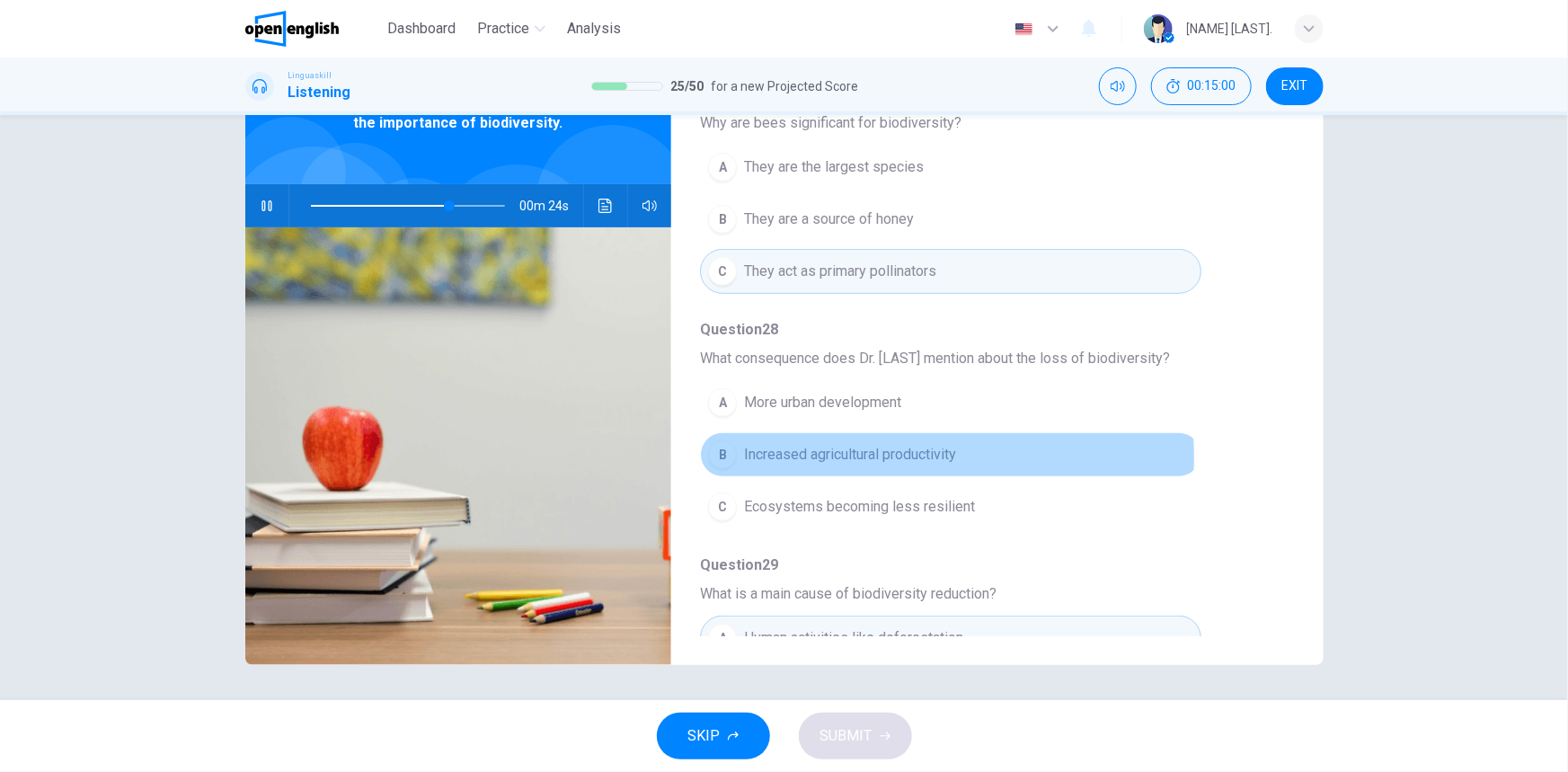 click on "Increased agricultural productivity" at bounding box center (850, 455) 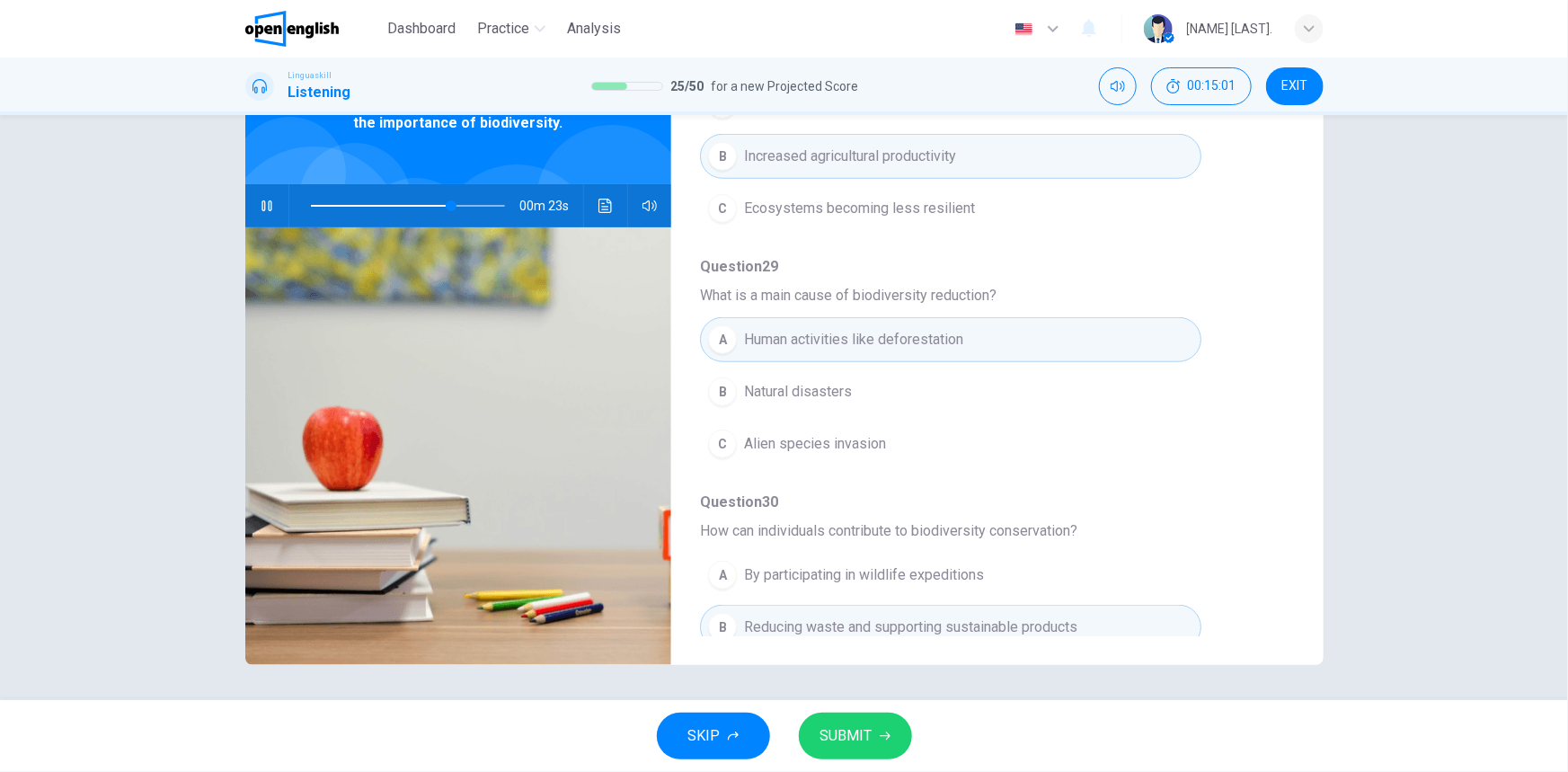 scroll, scrollTop: 773, scrollLeft: 0, axis: vertical 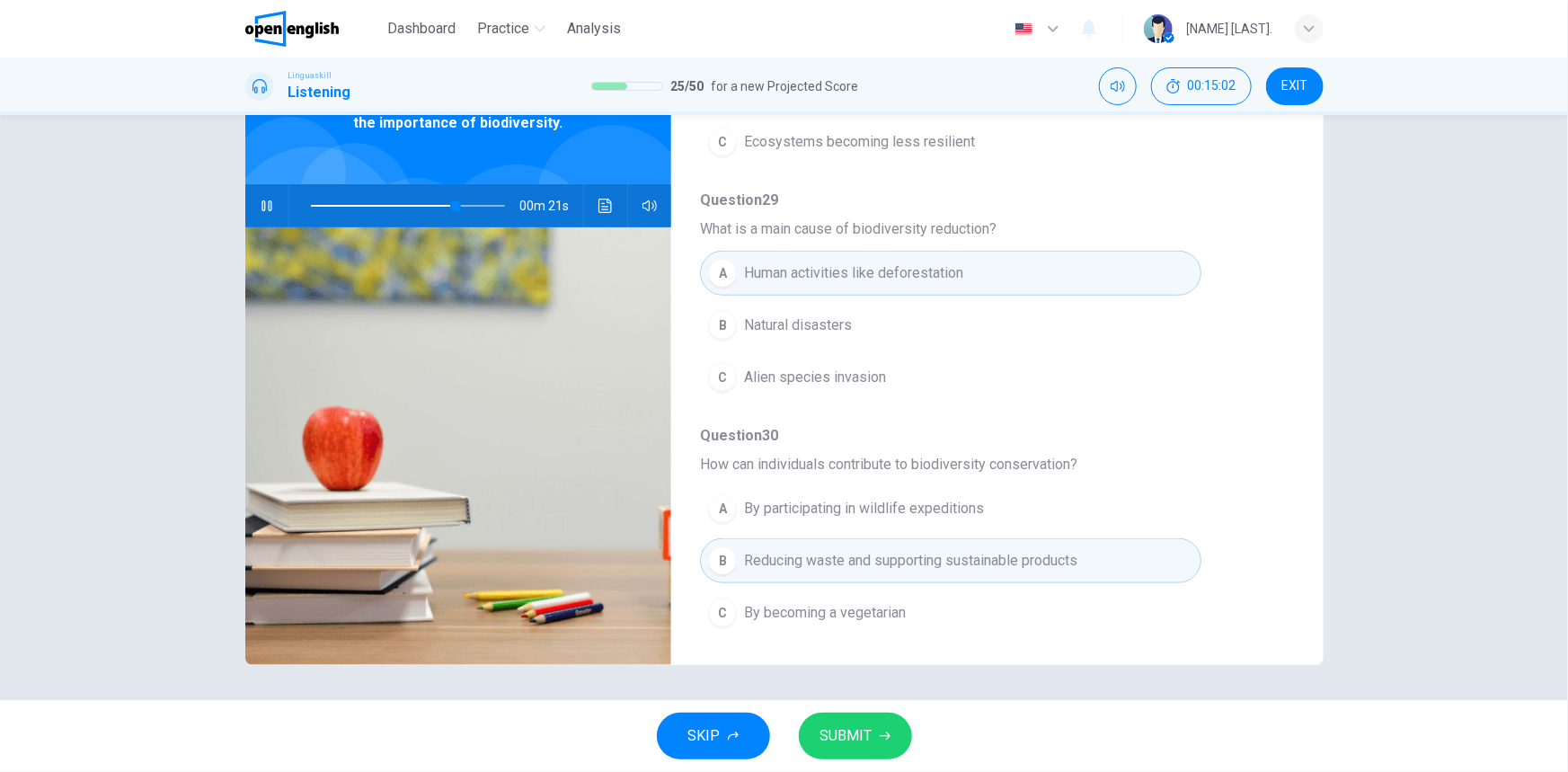 click on "SUBMIT" at bounding box center [846, 736] 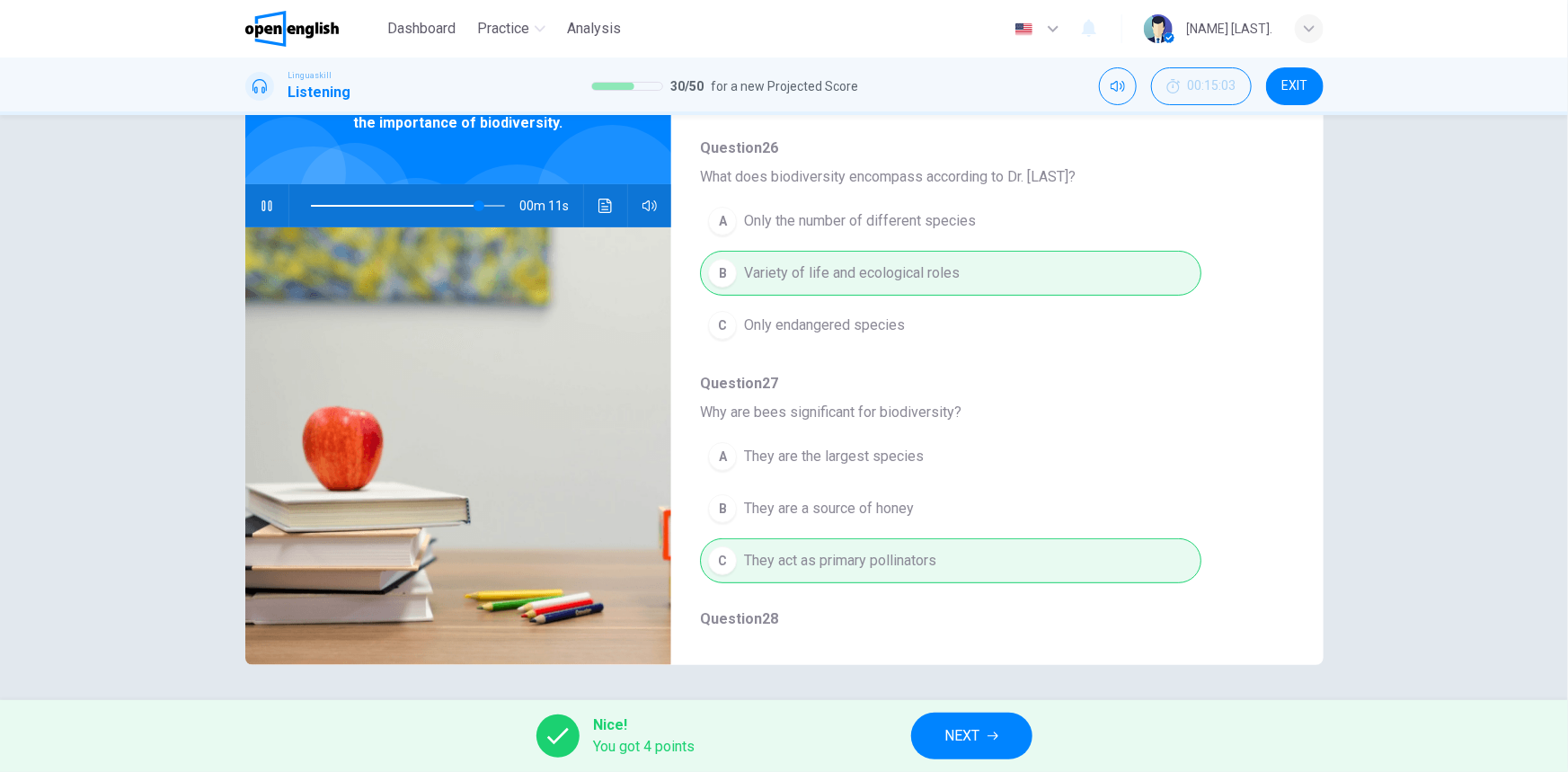 scroll, scrollTop: 528, scrollLeft: 0, axis: vertical 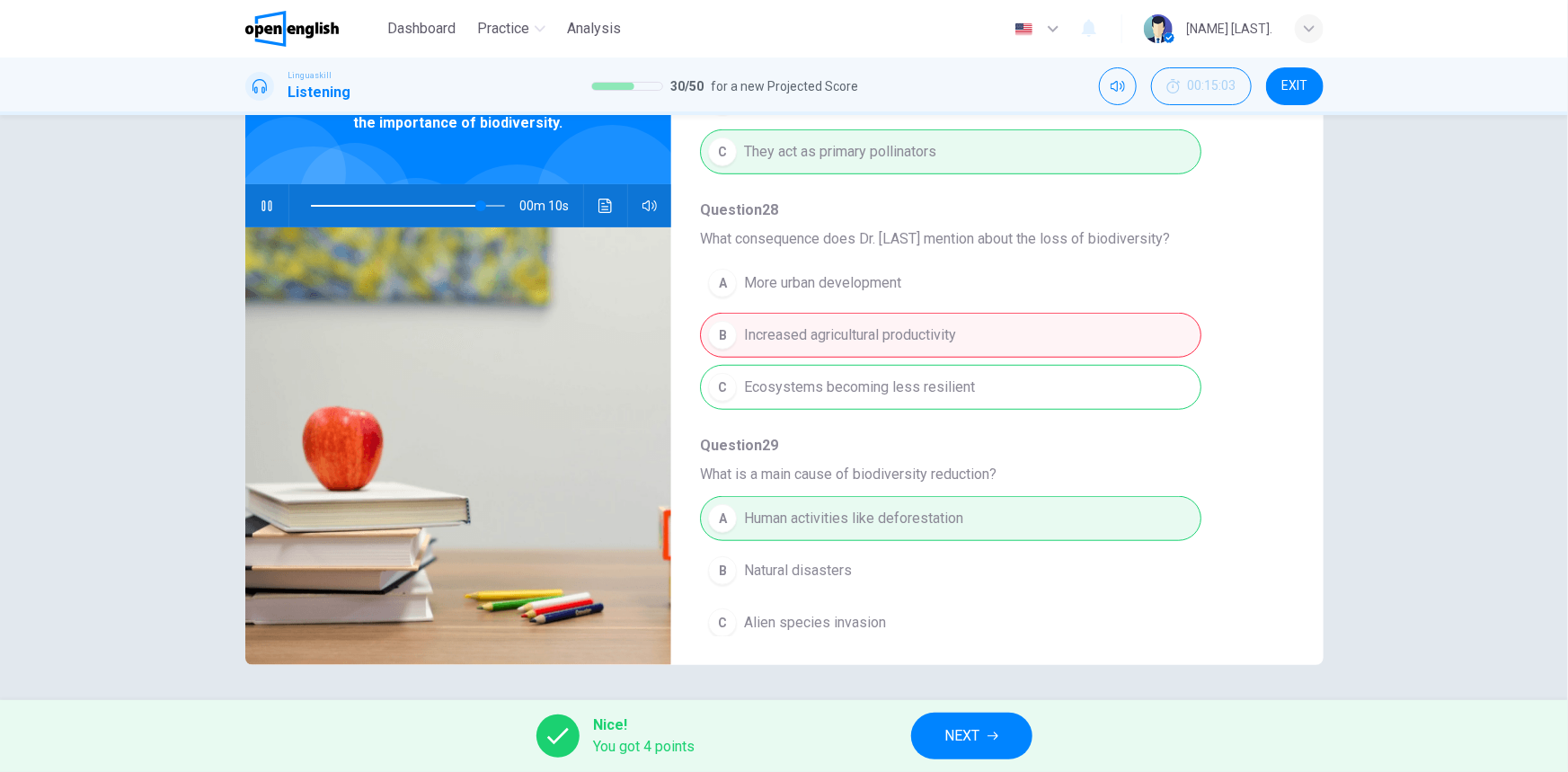 type on "**" 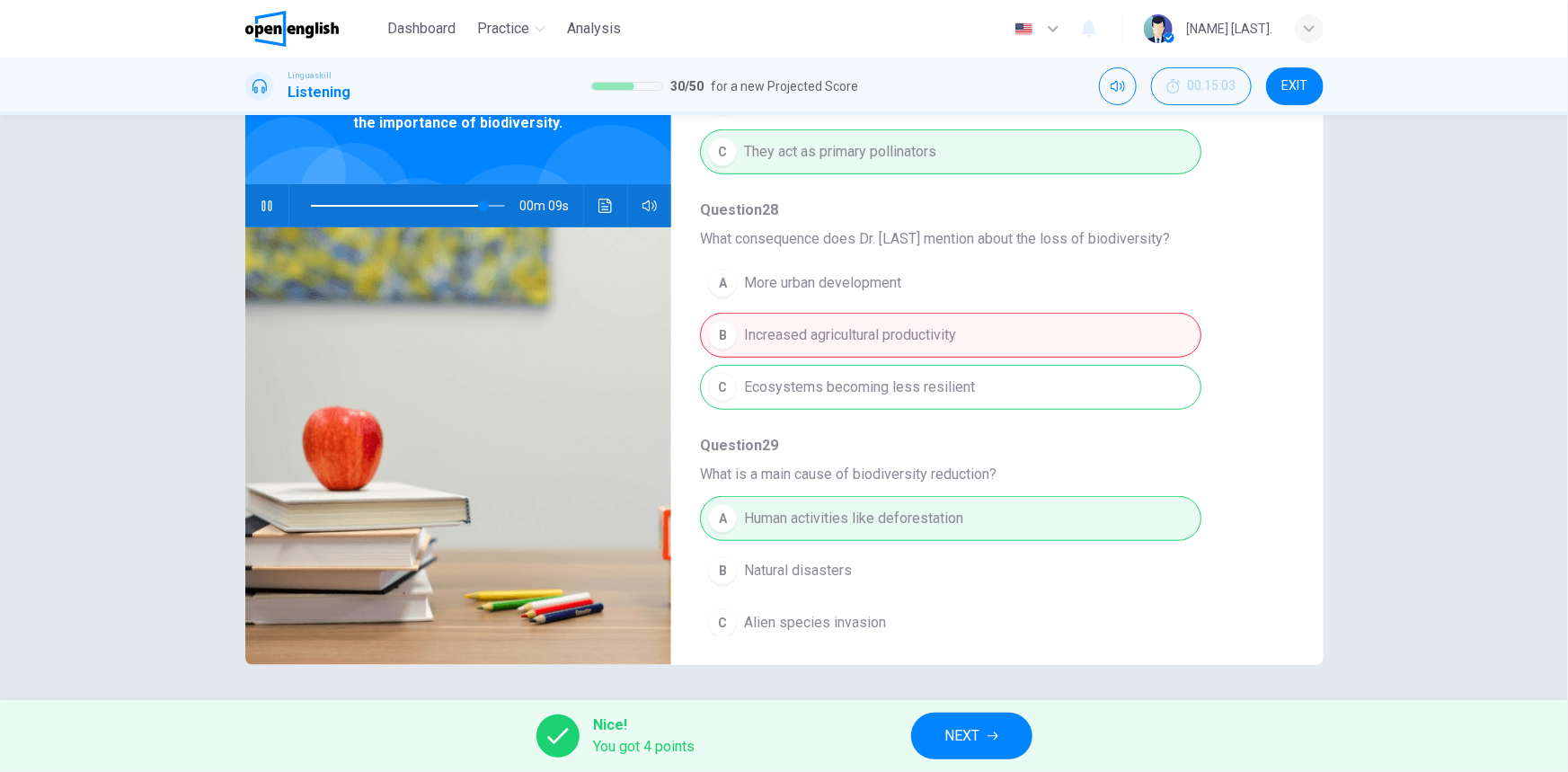 click on "NEXT" at bounding box center [971, 736] 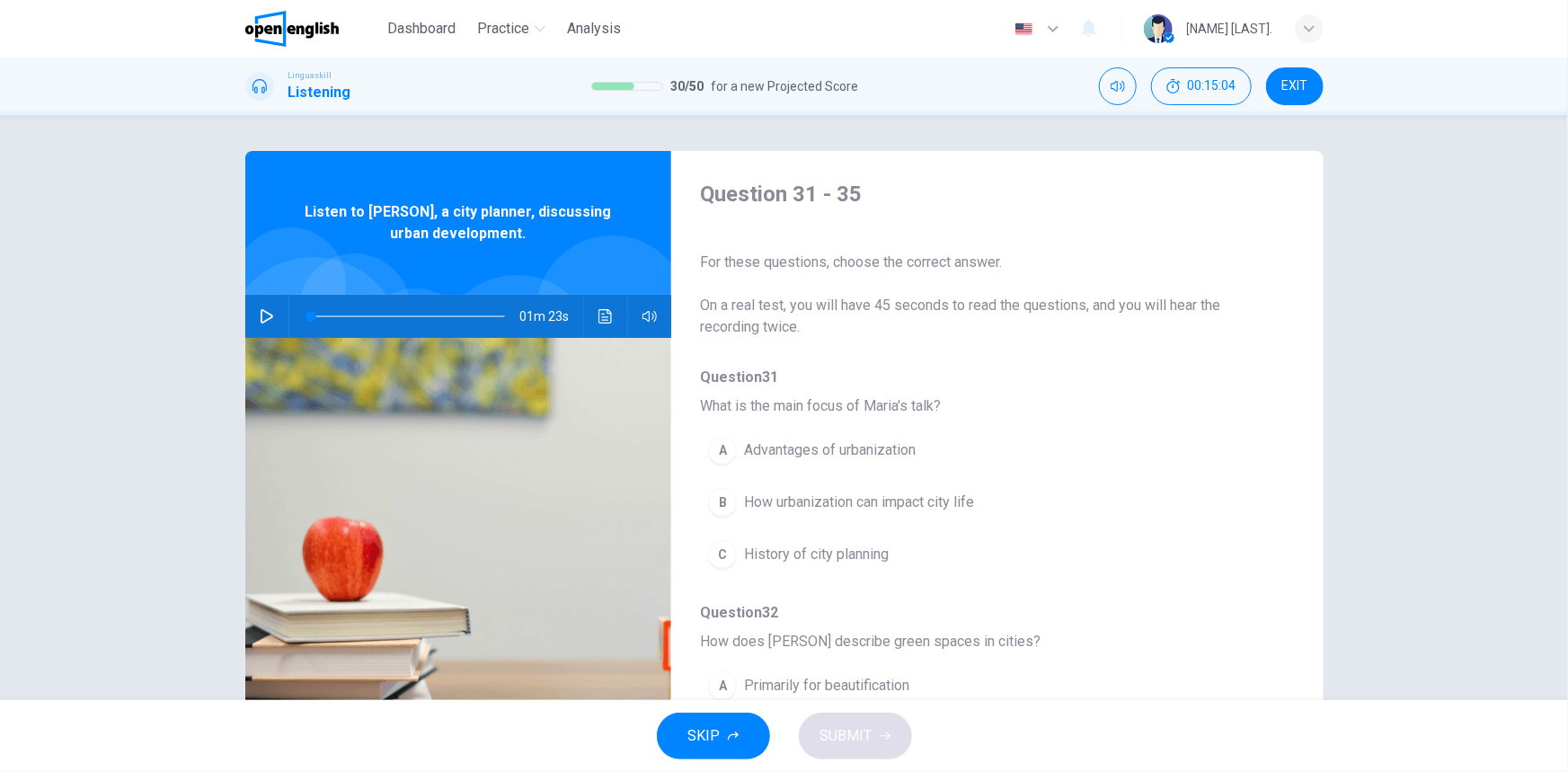 click 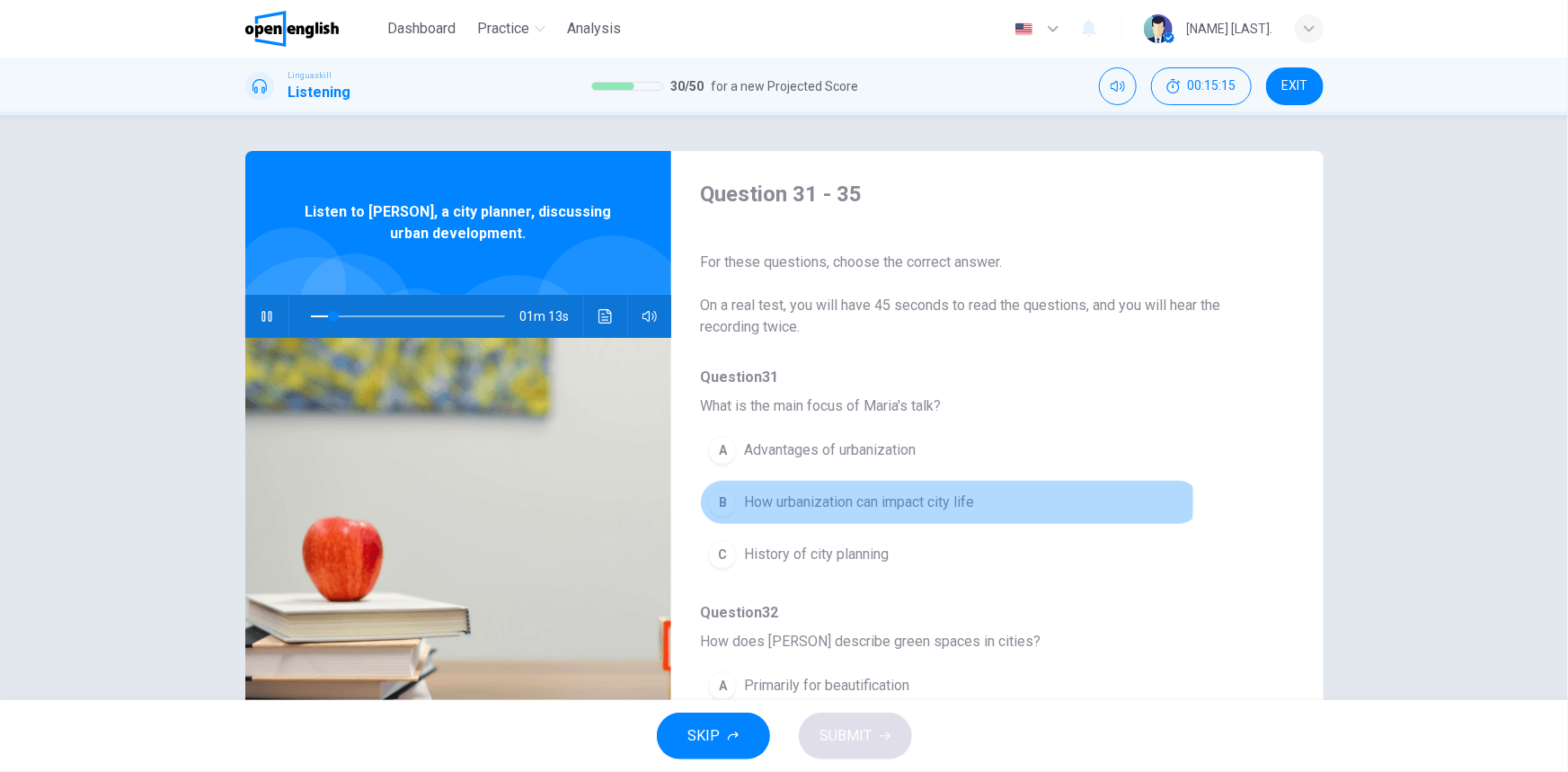 click on "How urbanization can impact city life" at bounding box center [859, 502] 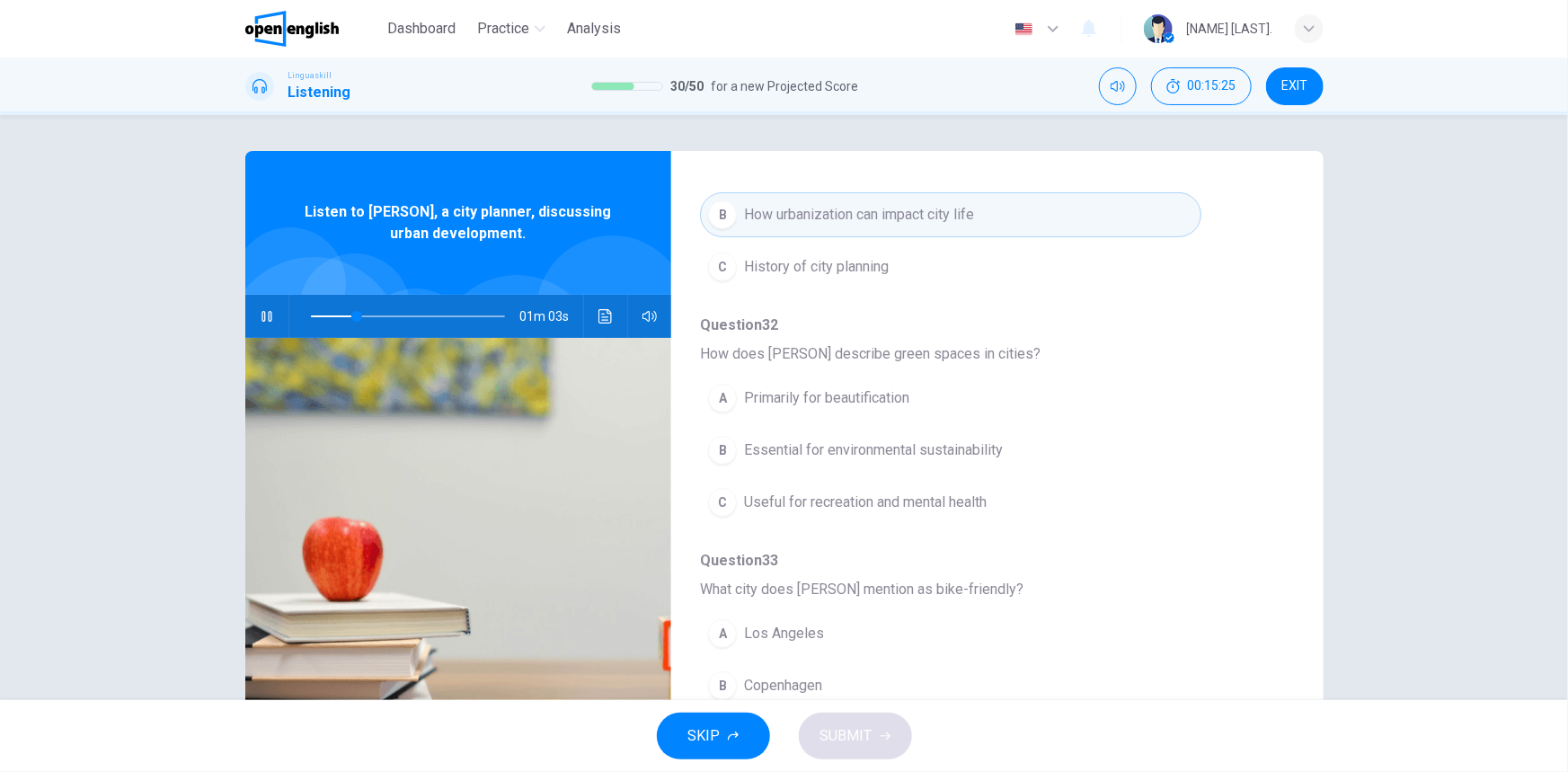 scroll, scrollTop: 326, scrollLeft: 0, axis: vertical 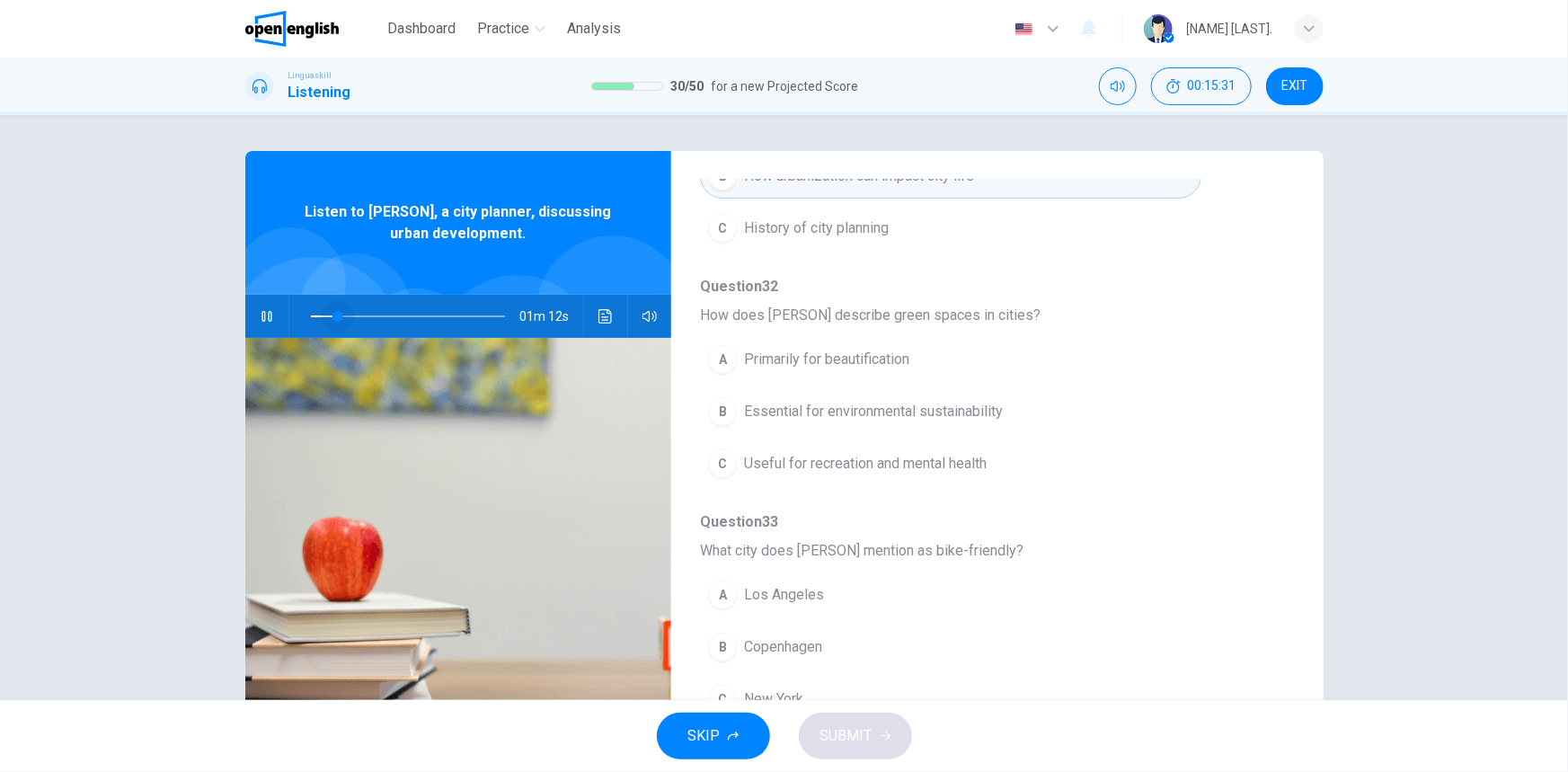 click at bounding box center (408, 316) 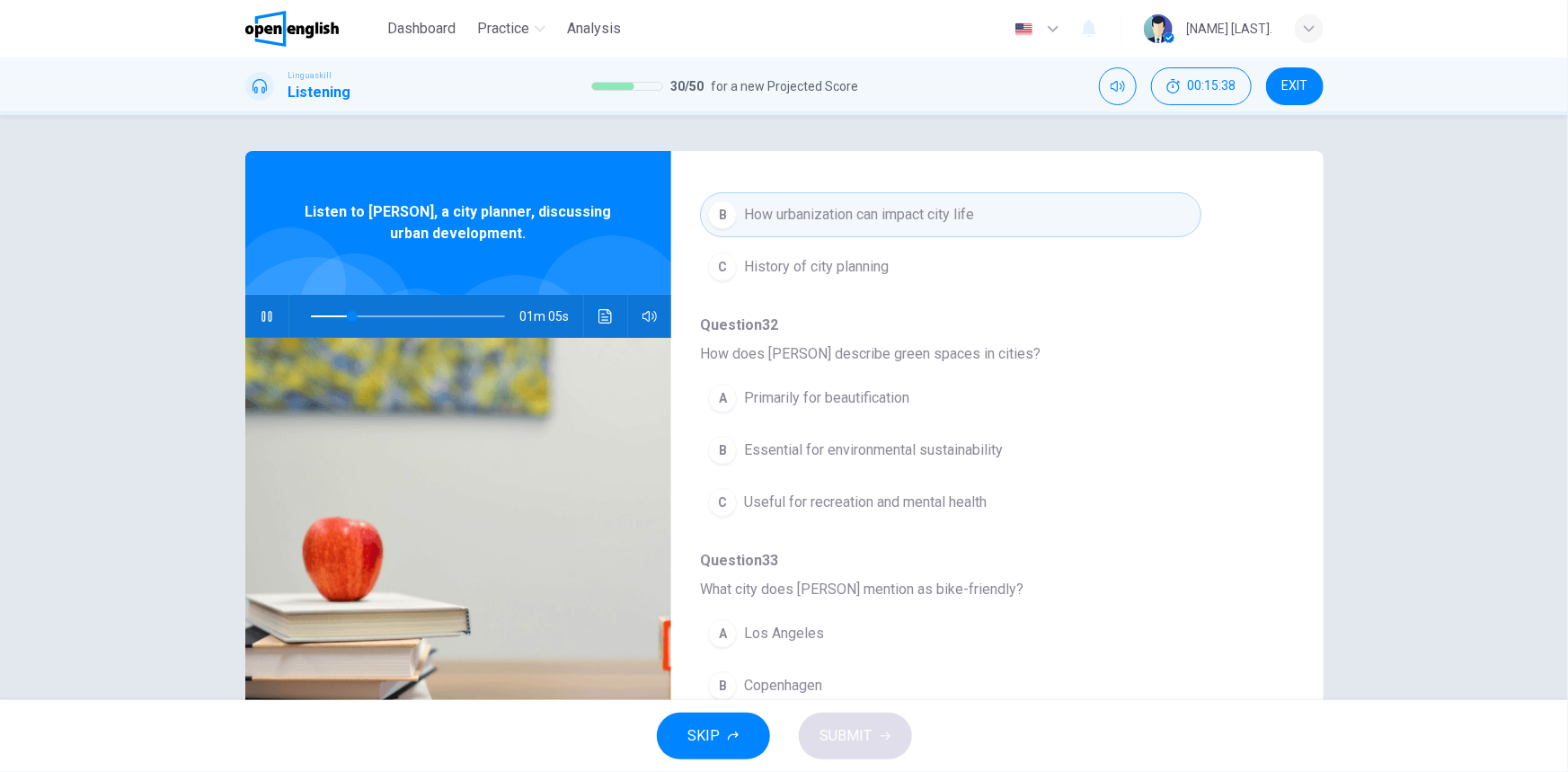 scroll, scrollTop: 326, scrollLeft: 0, axis: vertical 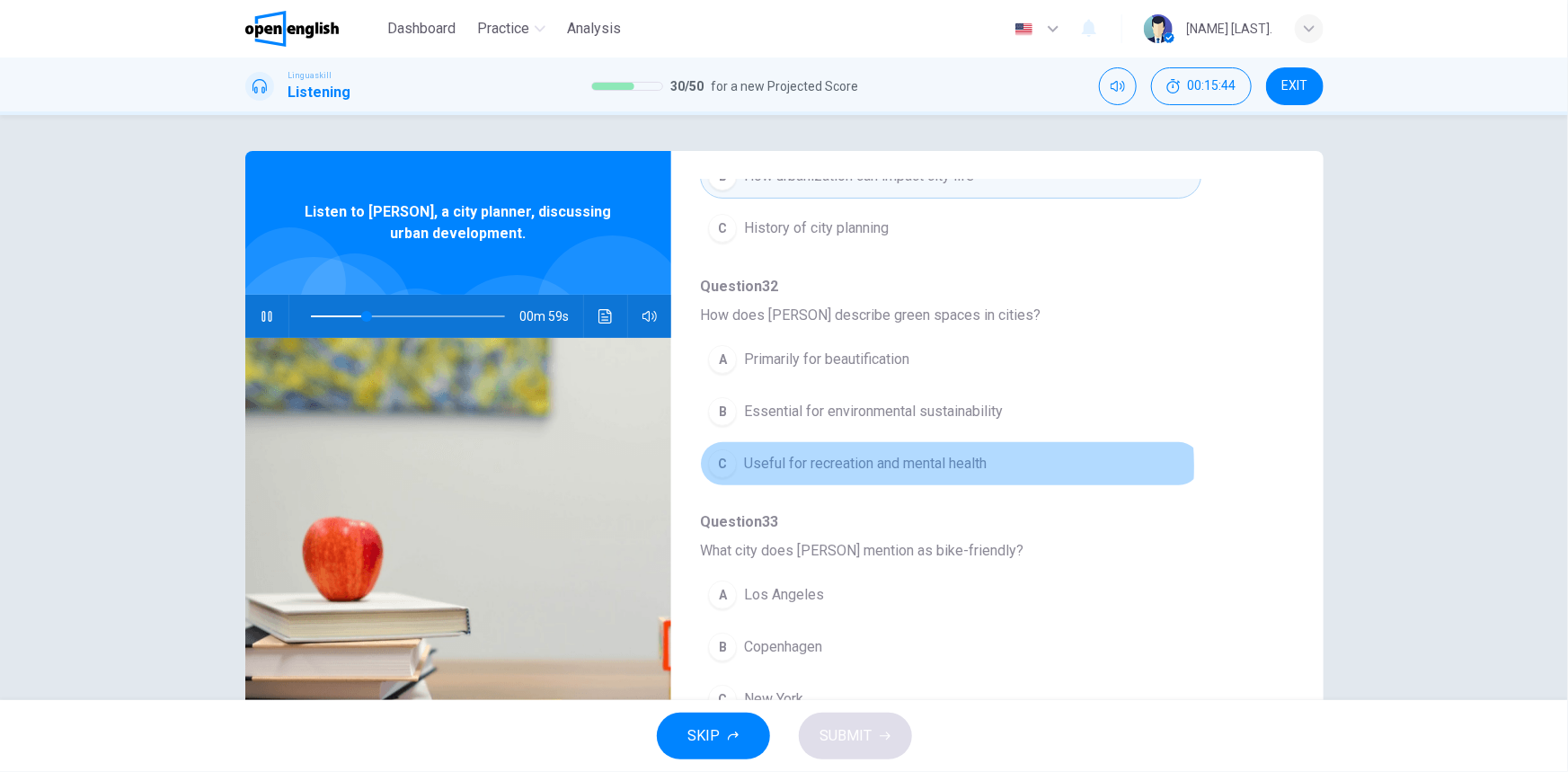 click on "Useful for recreation and mental health" at bounding box center [865, 464] 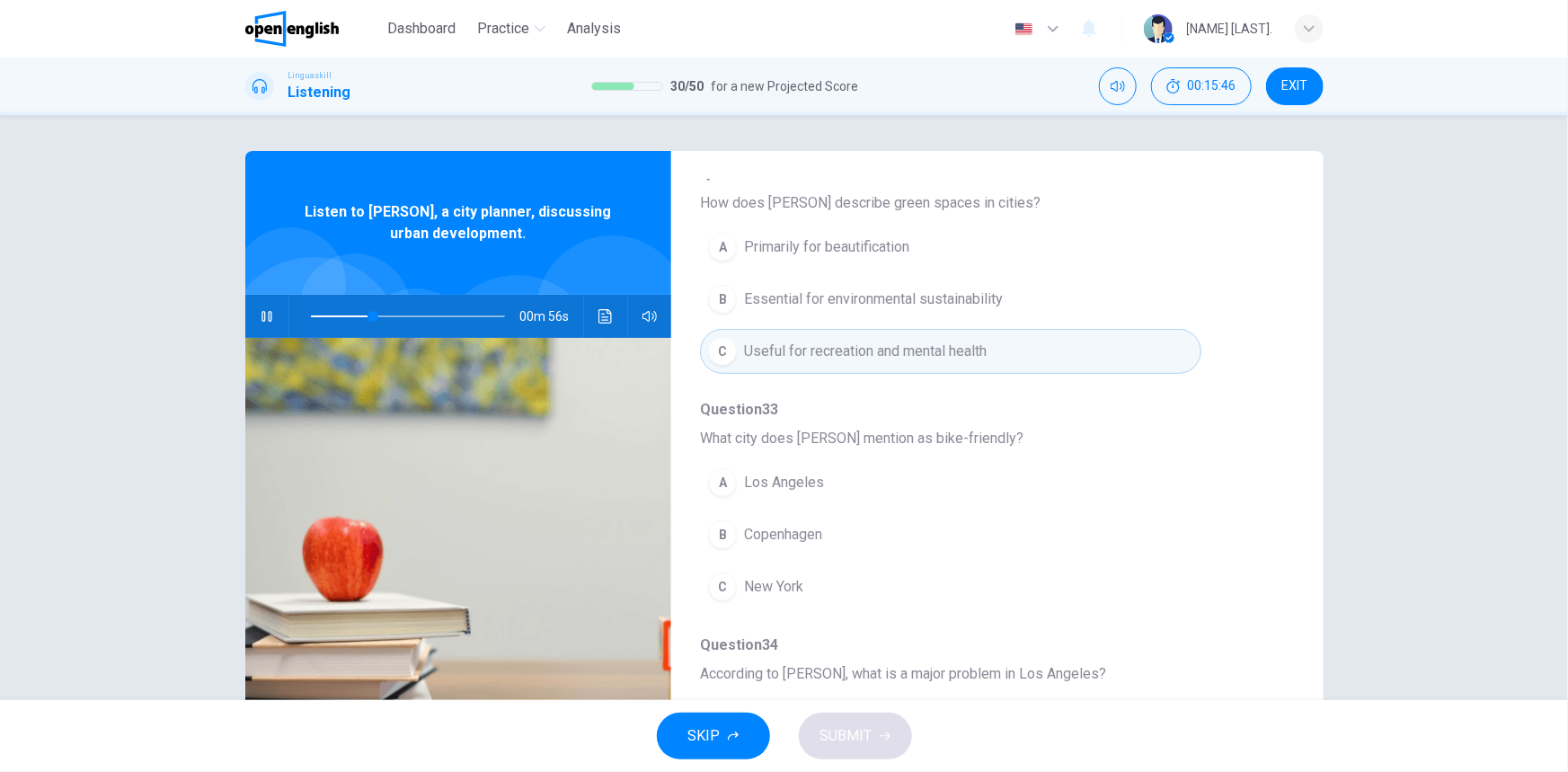 scroll, scrollTop: 490, scrollLeft: 0, axis: vertical 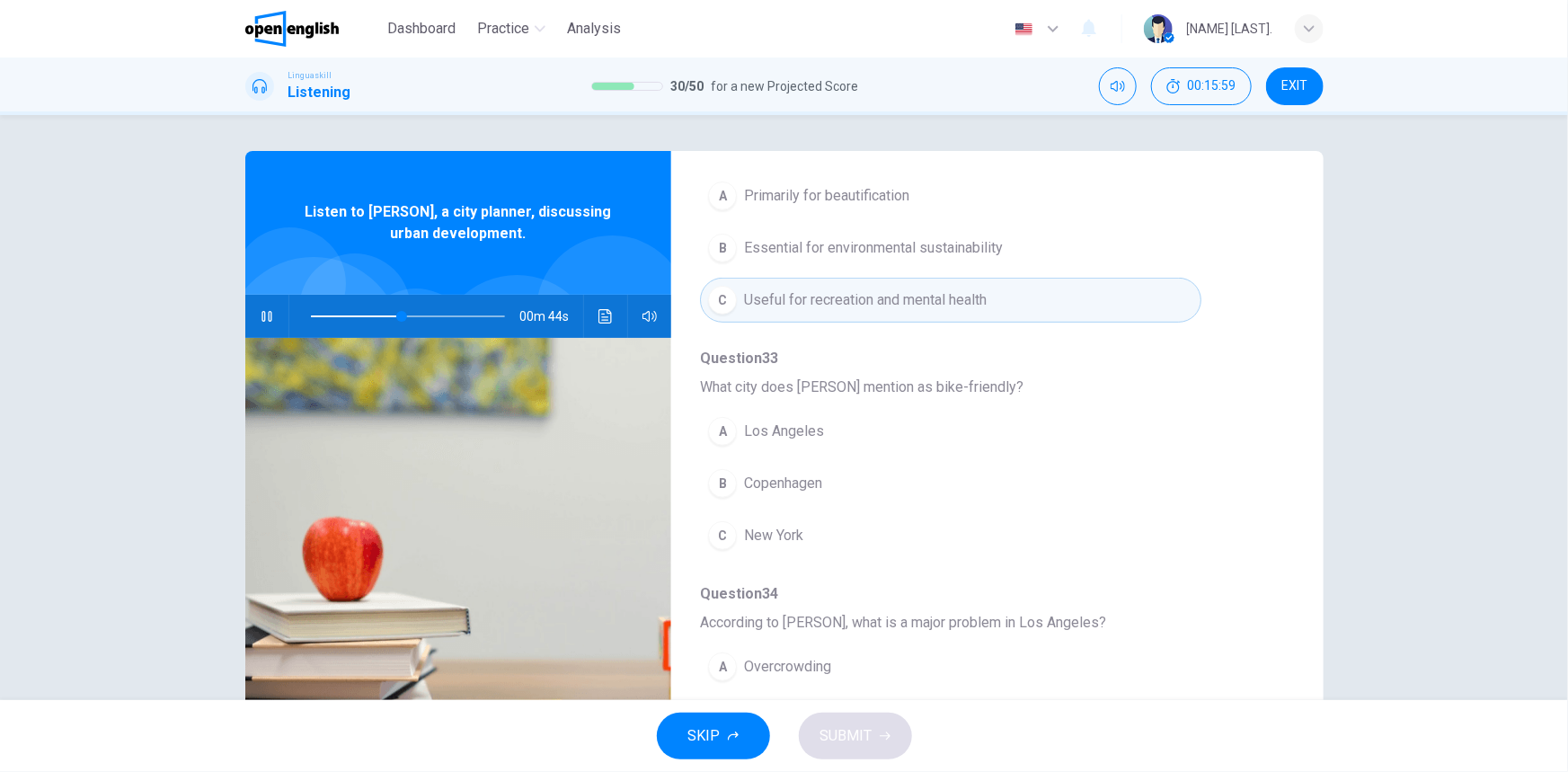 click on "Copenhagen" at bounding box center (783, 484) 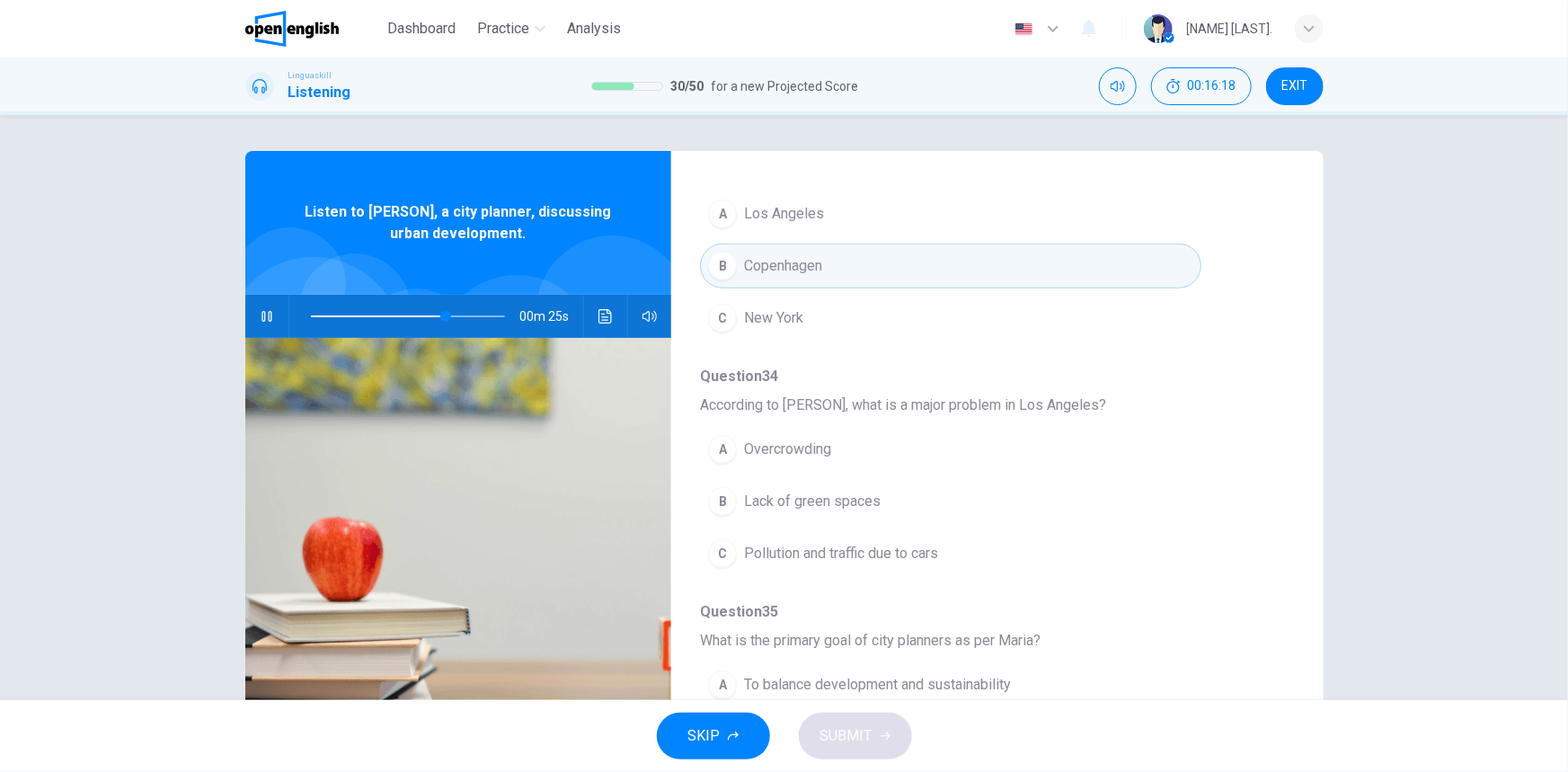 scroll, scrollTop: 735, scrollLeft: 0, axis: vertical 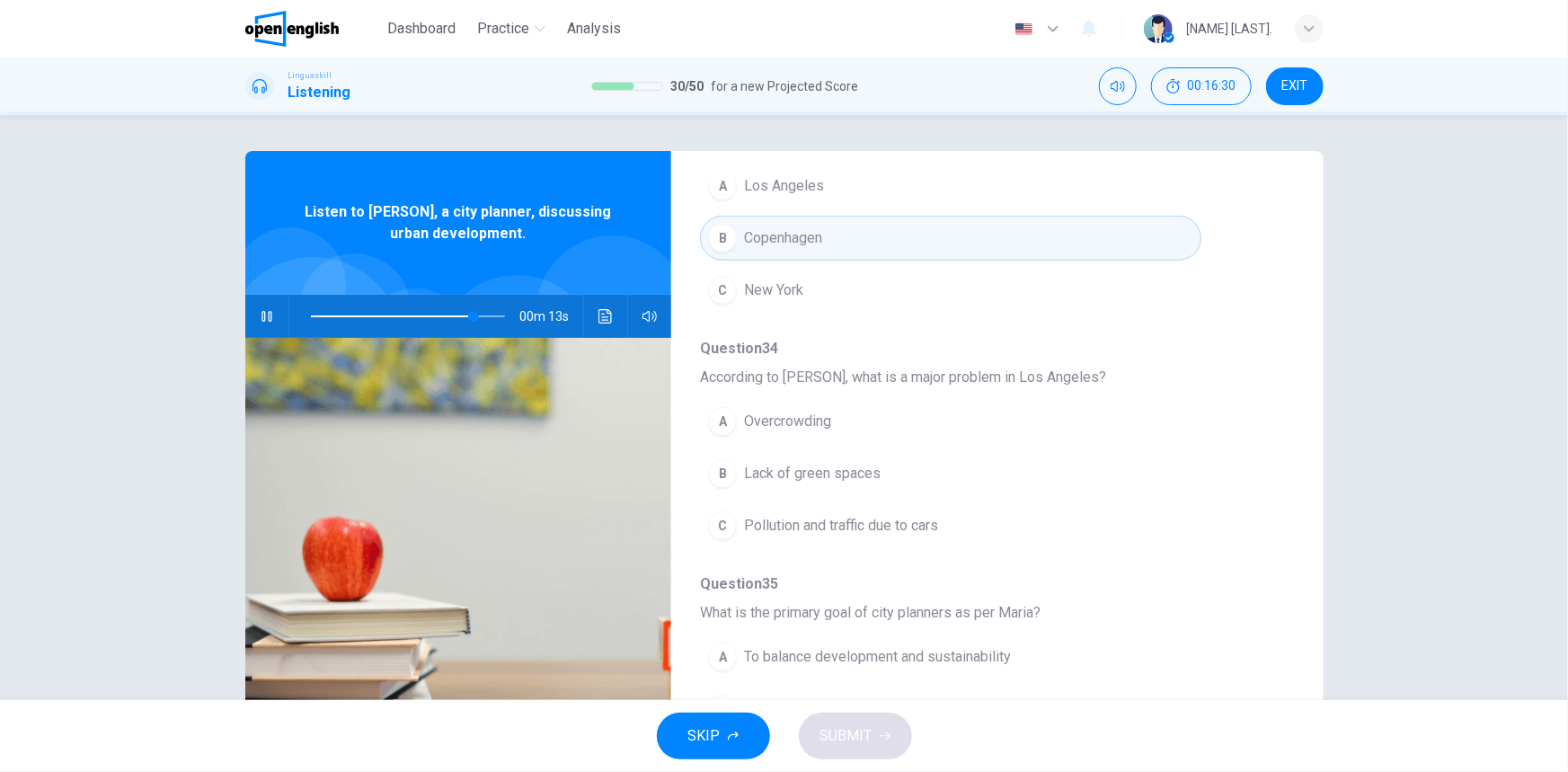 click on "Pollution and traffic due to cars" at bounding box center [841, 526] 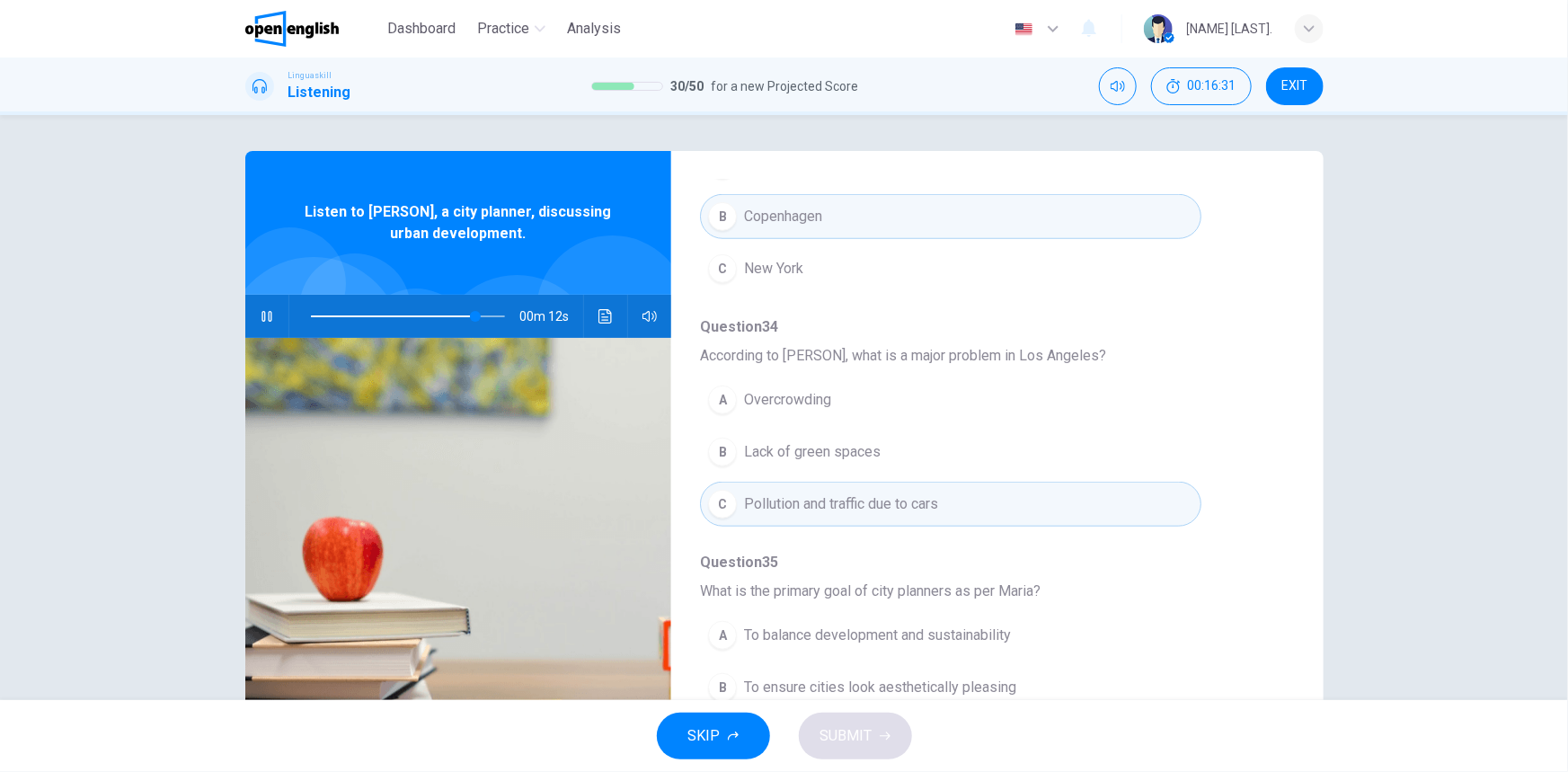 scroll, scrollTop: 773, scrollLeft: 0, axis: vertical 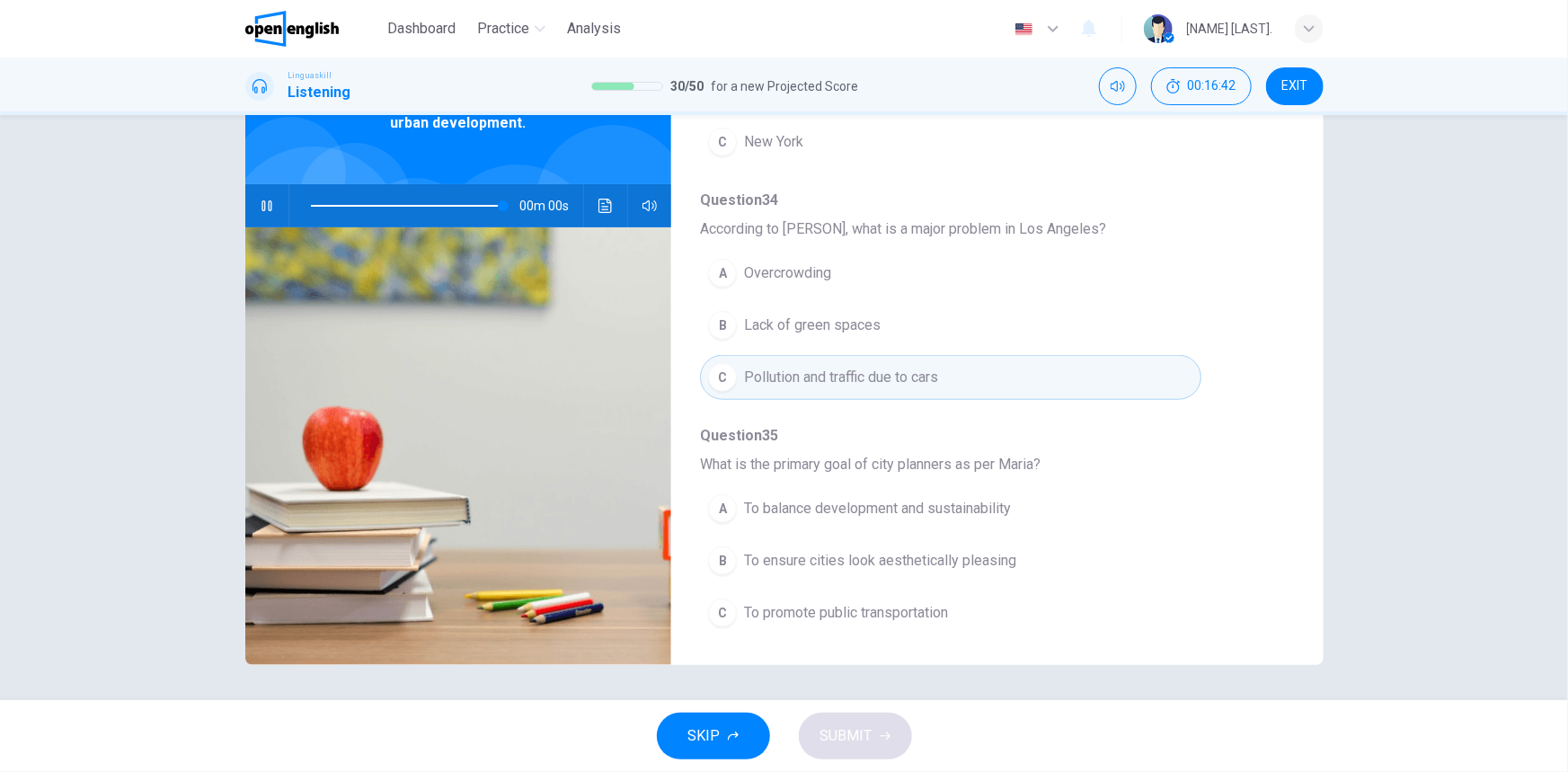 click on "To balance development and sustainability" at bounding box center (877, 509) 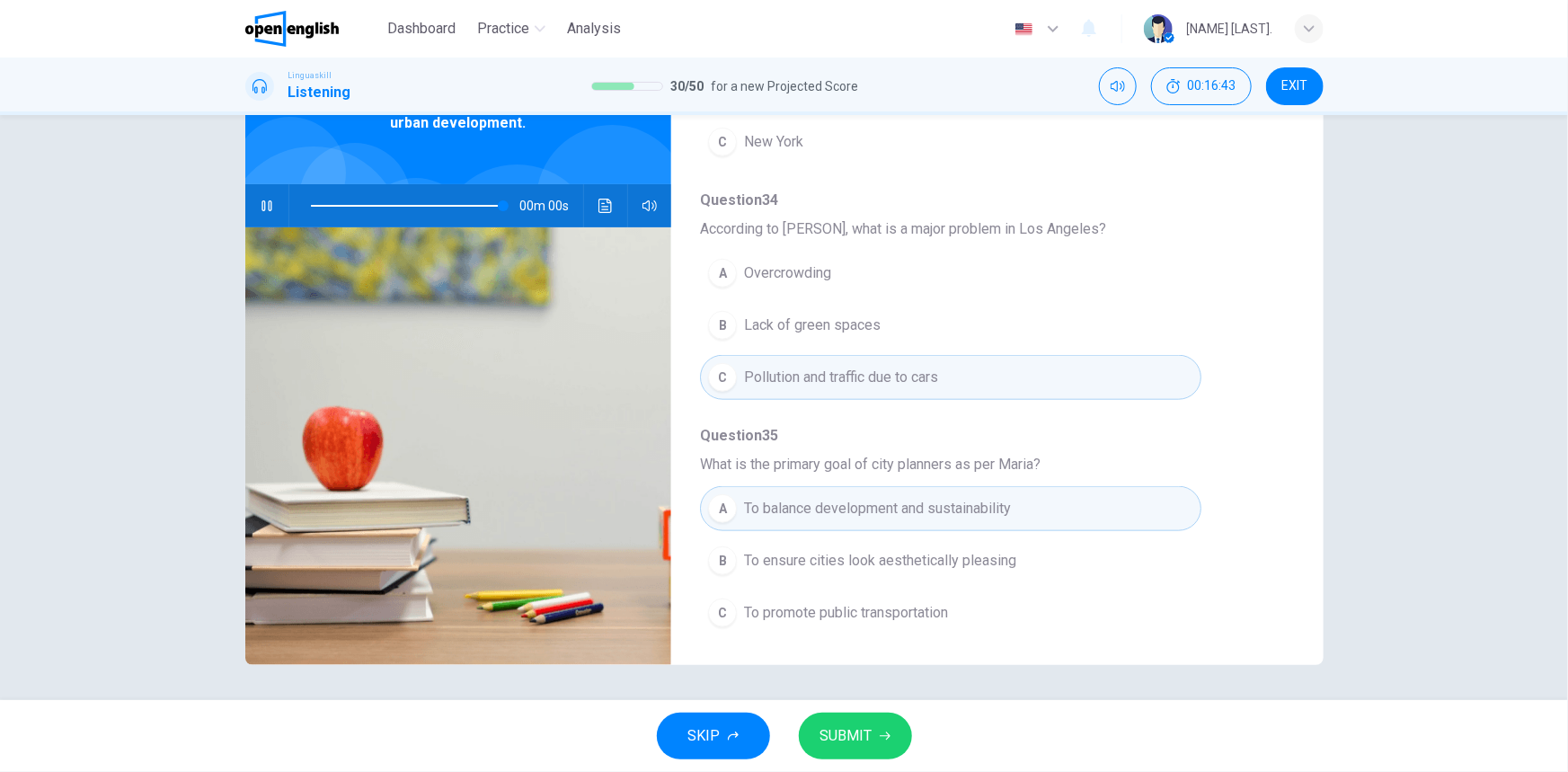 type on "*" 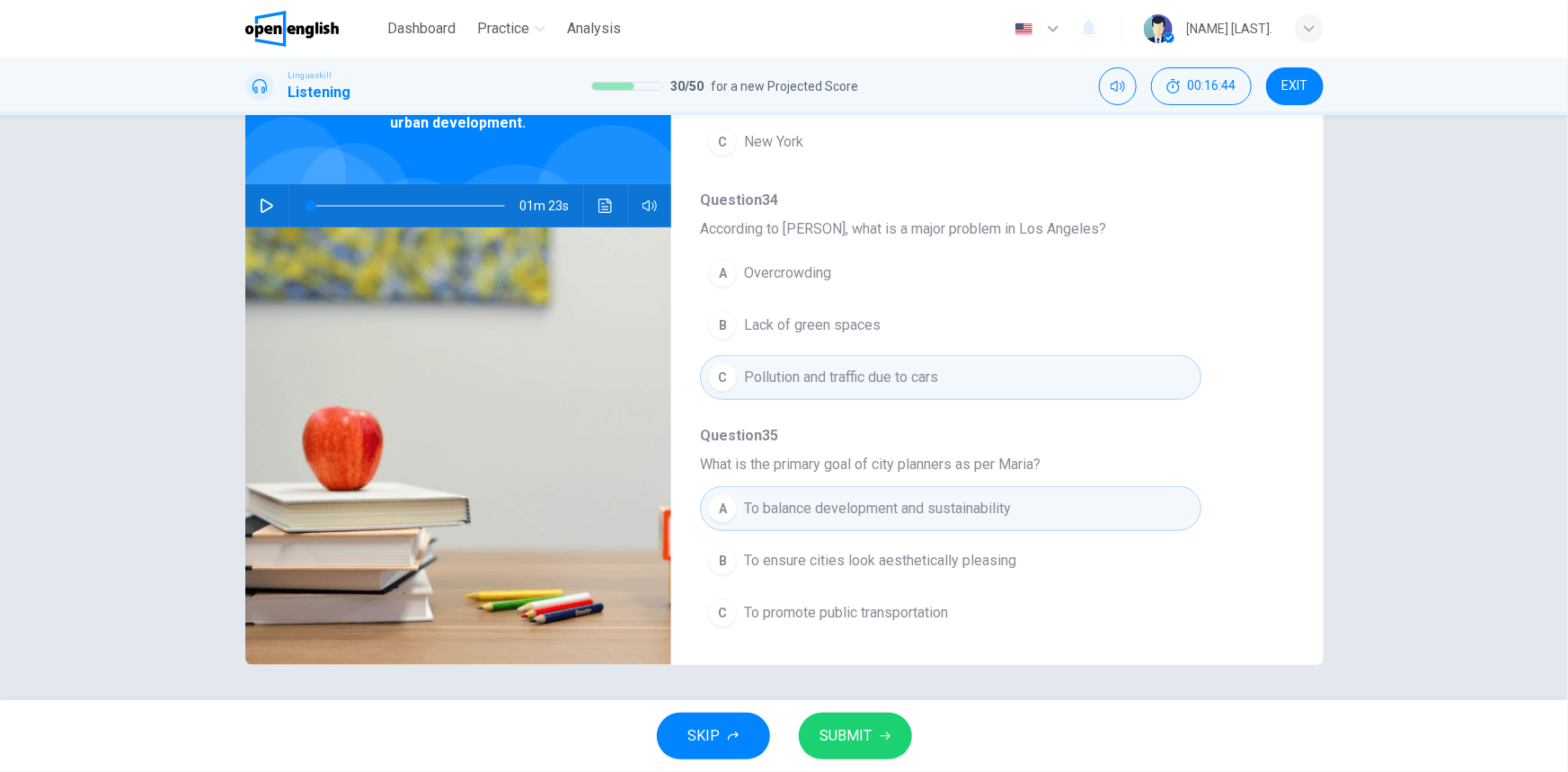 click on "SUBMIT" at bounding box center [846, 736] 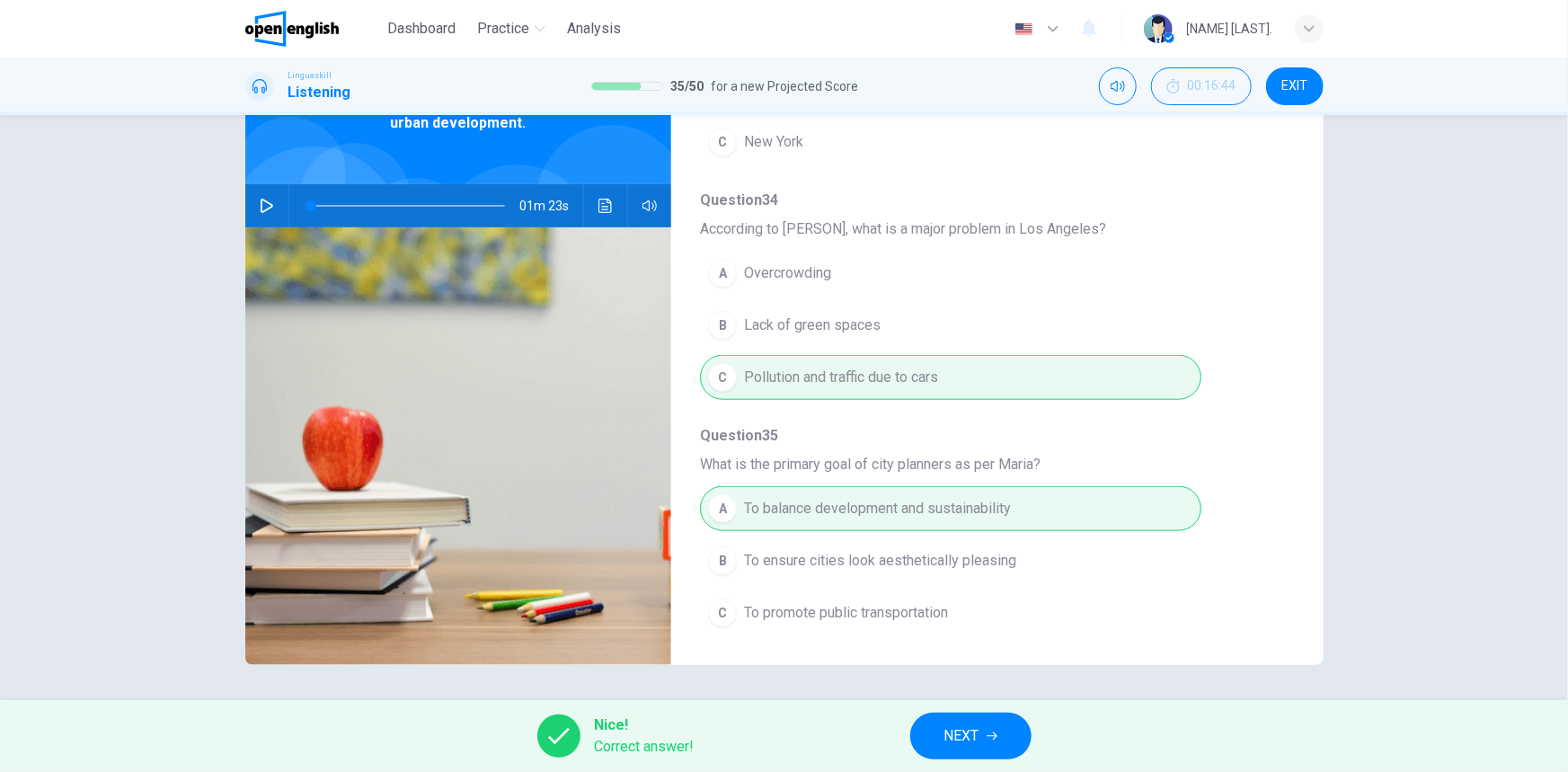 click 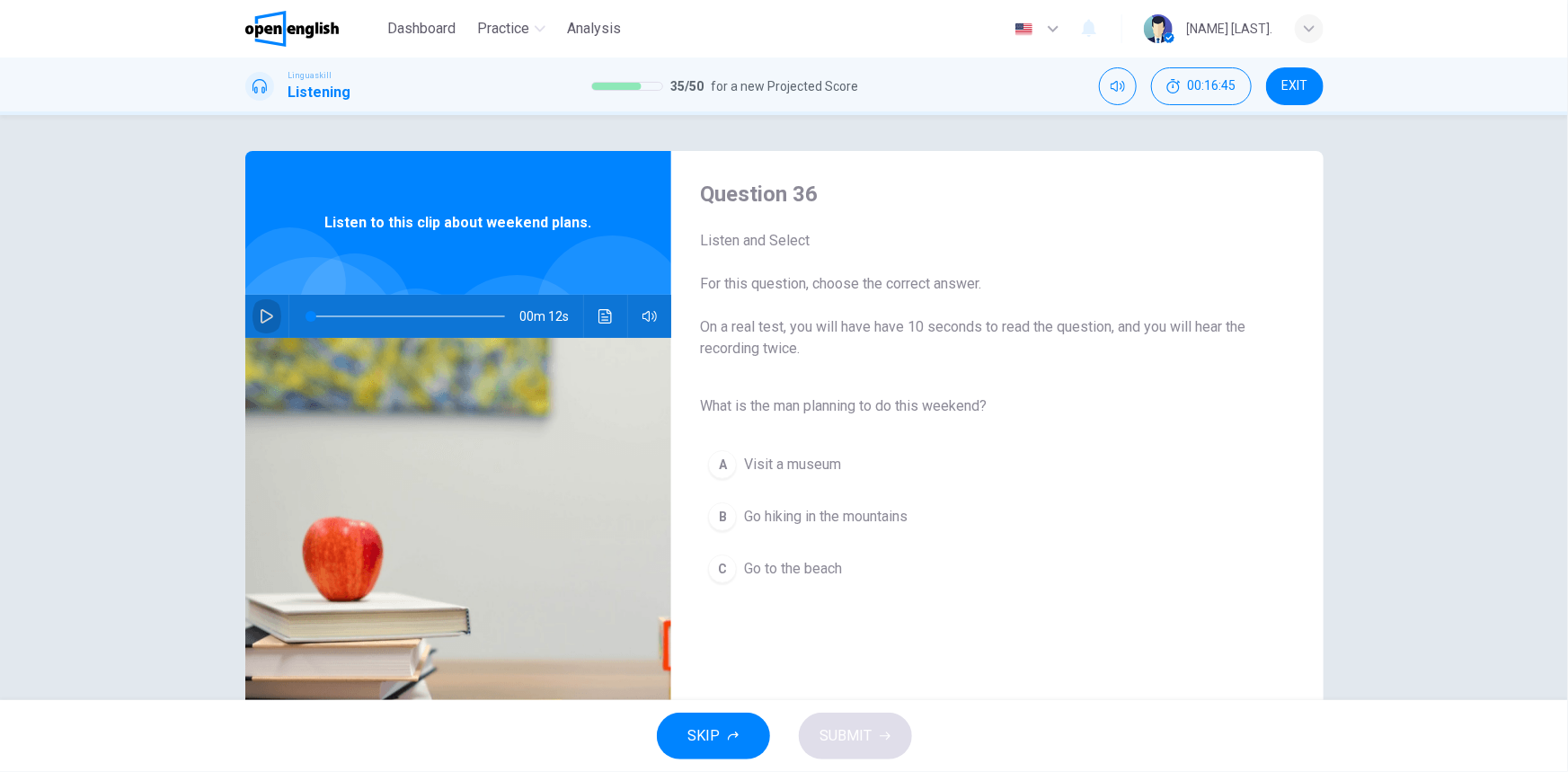 click at bounding box center (267, 316) 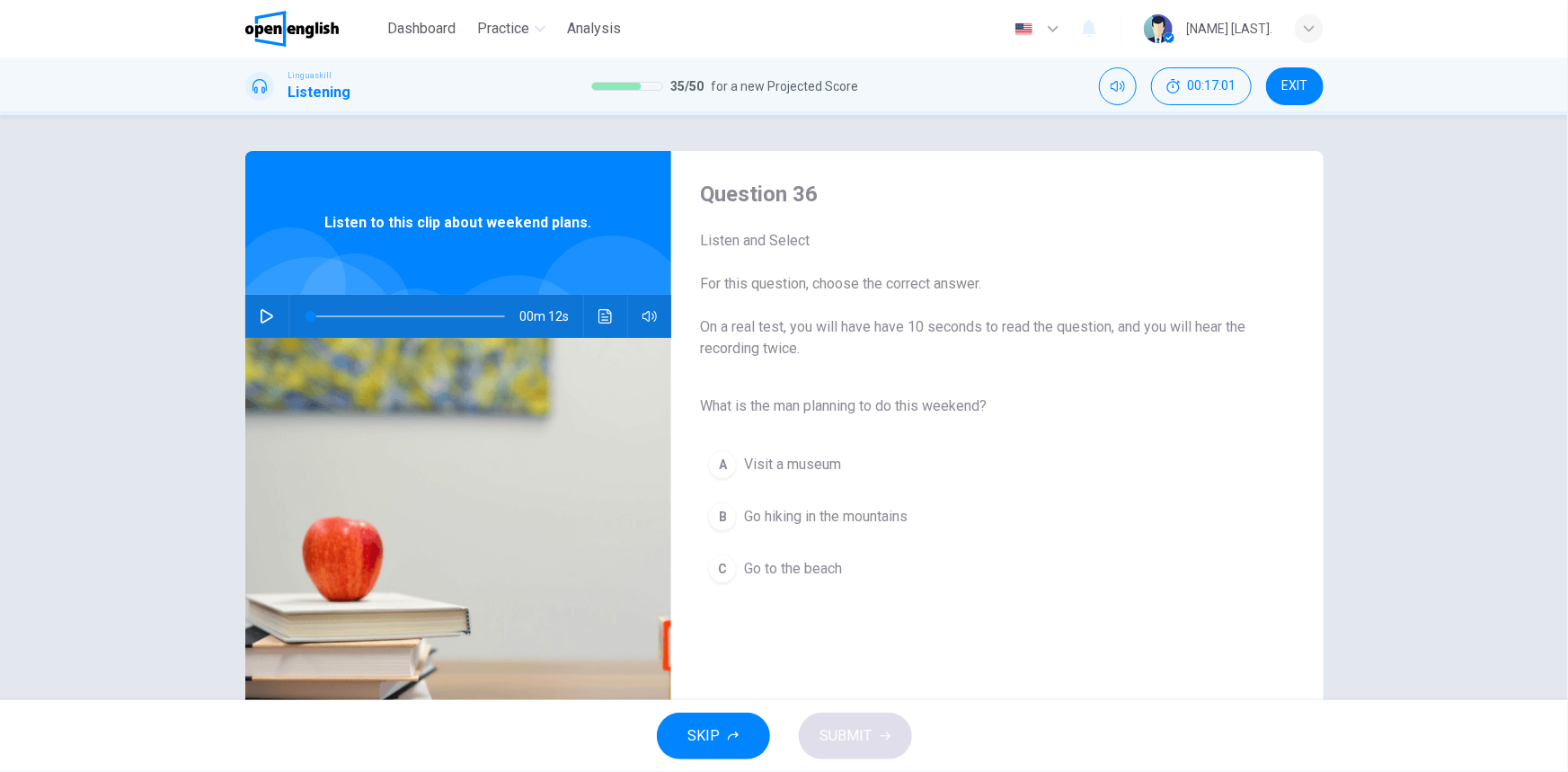 click at bounding box center (267, 316) 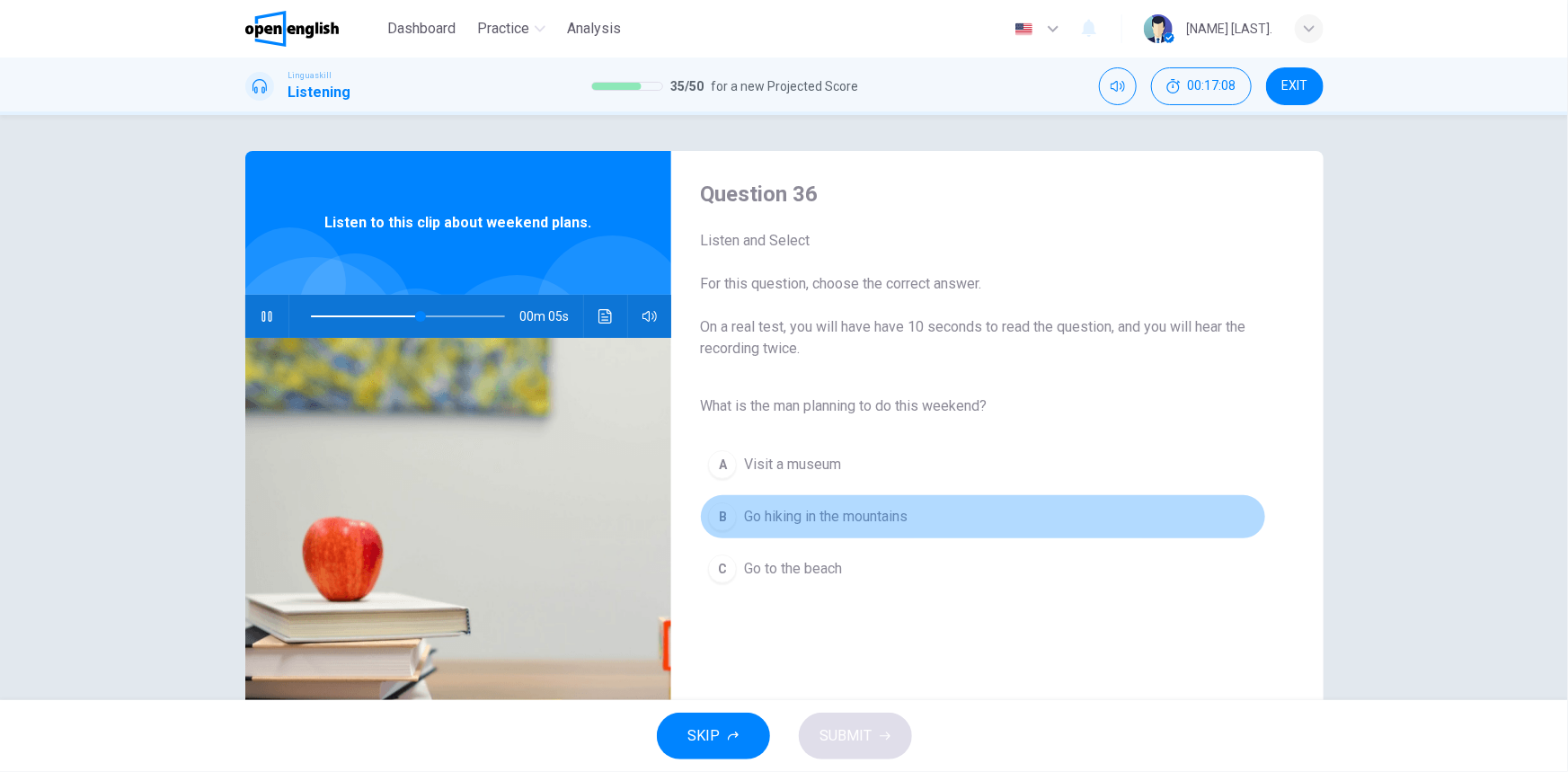 click on "Go hiking in the mountains" at bounding box center (826, 517) 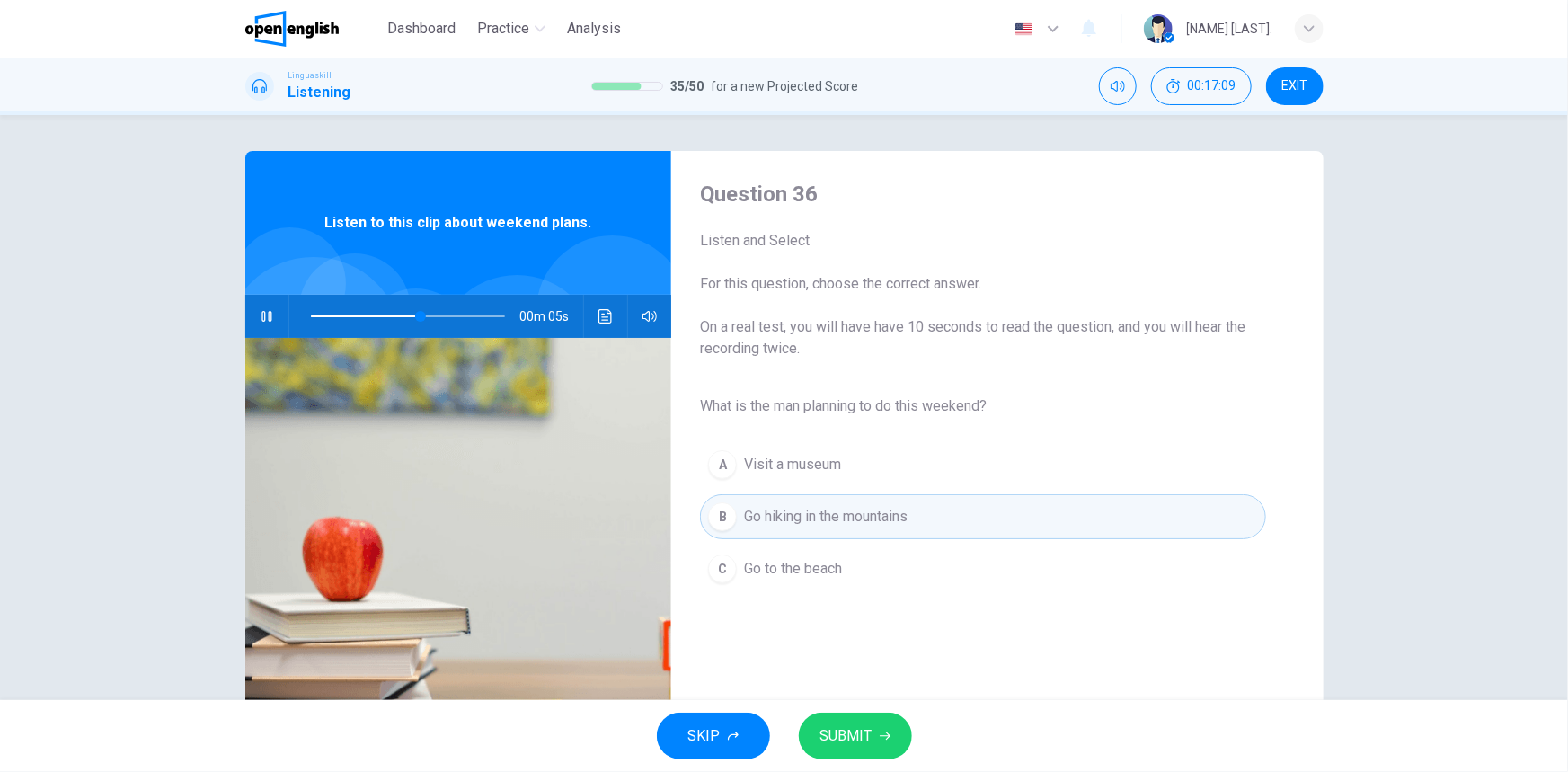 click on "SUBMIT" at bounding box center (846, 736) 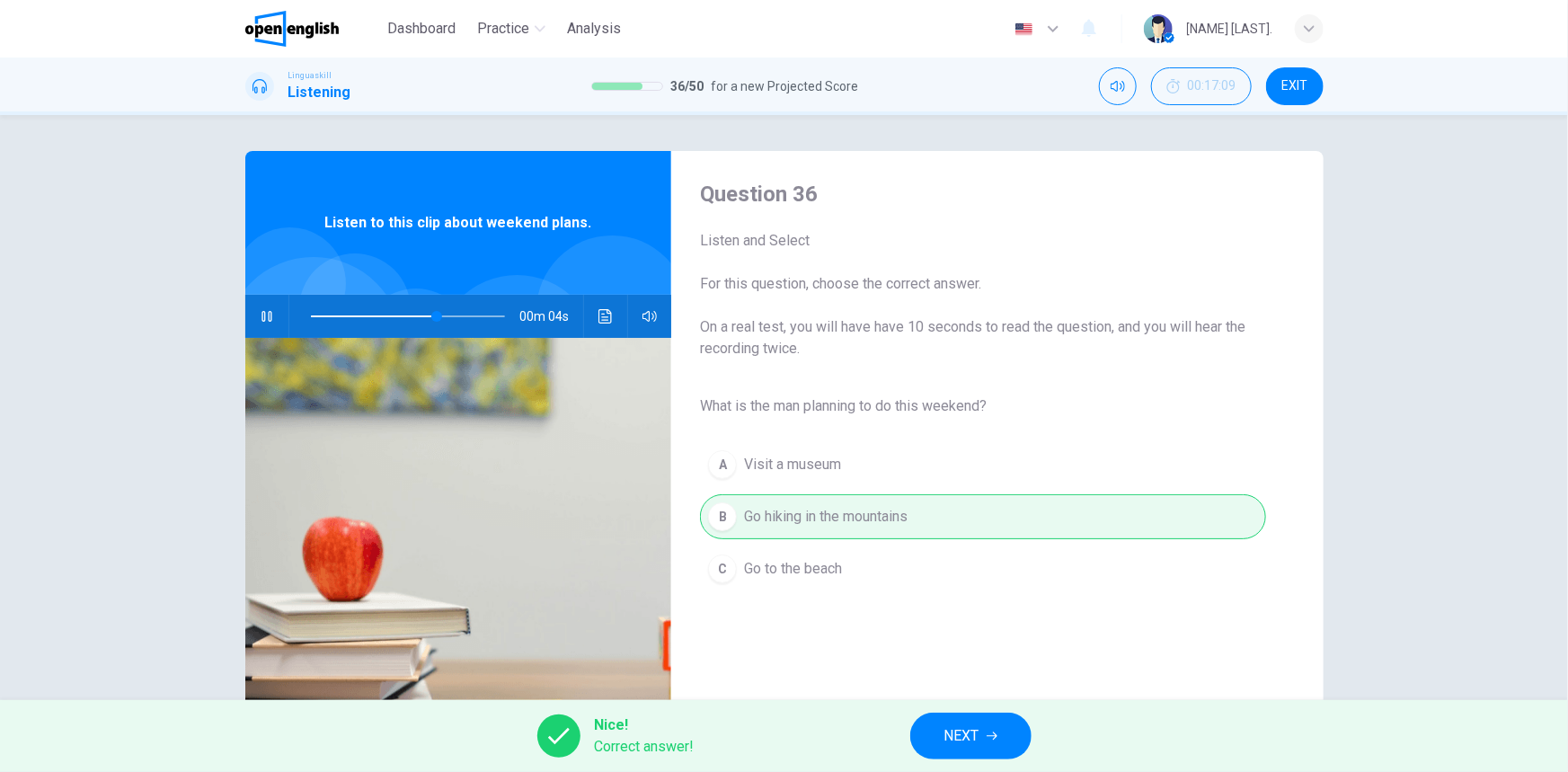 scroll, scrollTop: 81, scrollLeft: 0, axis: vertical 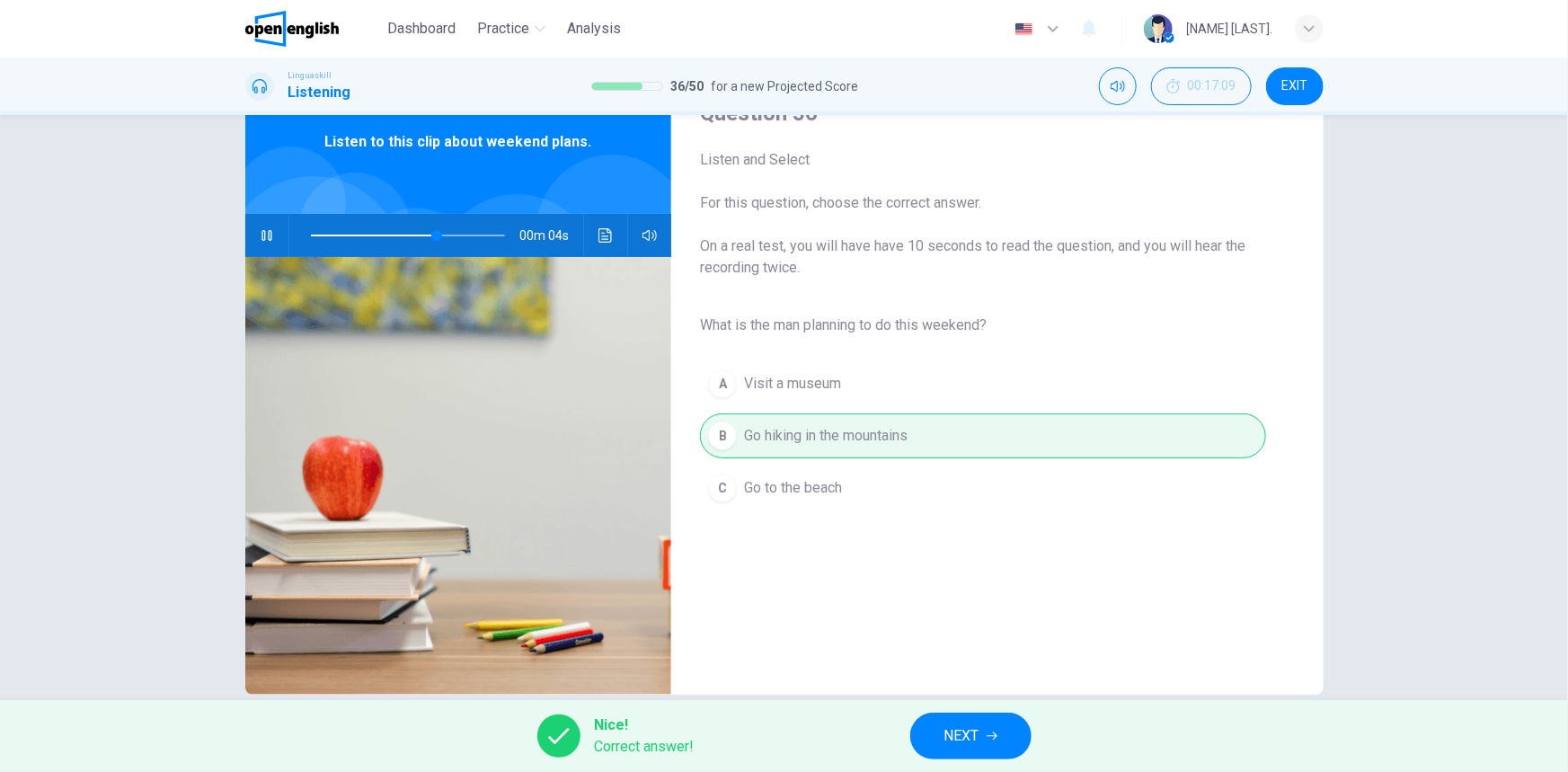 type on "**" 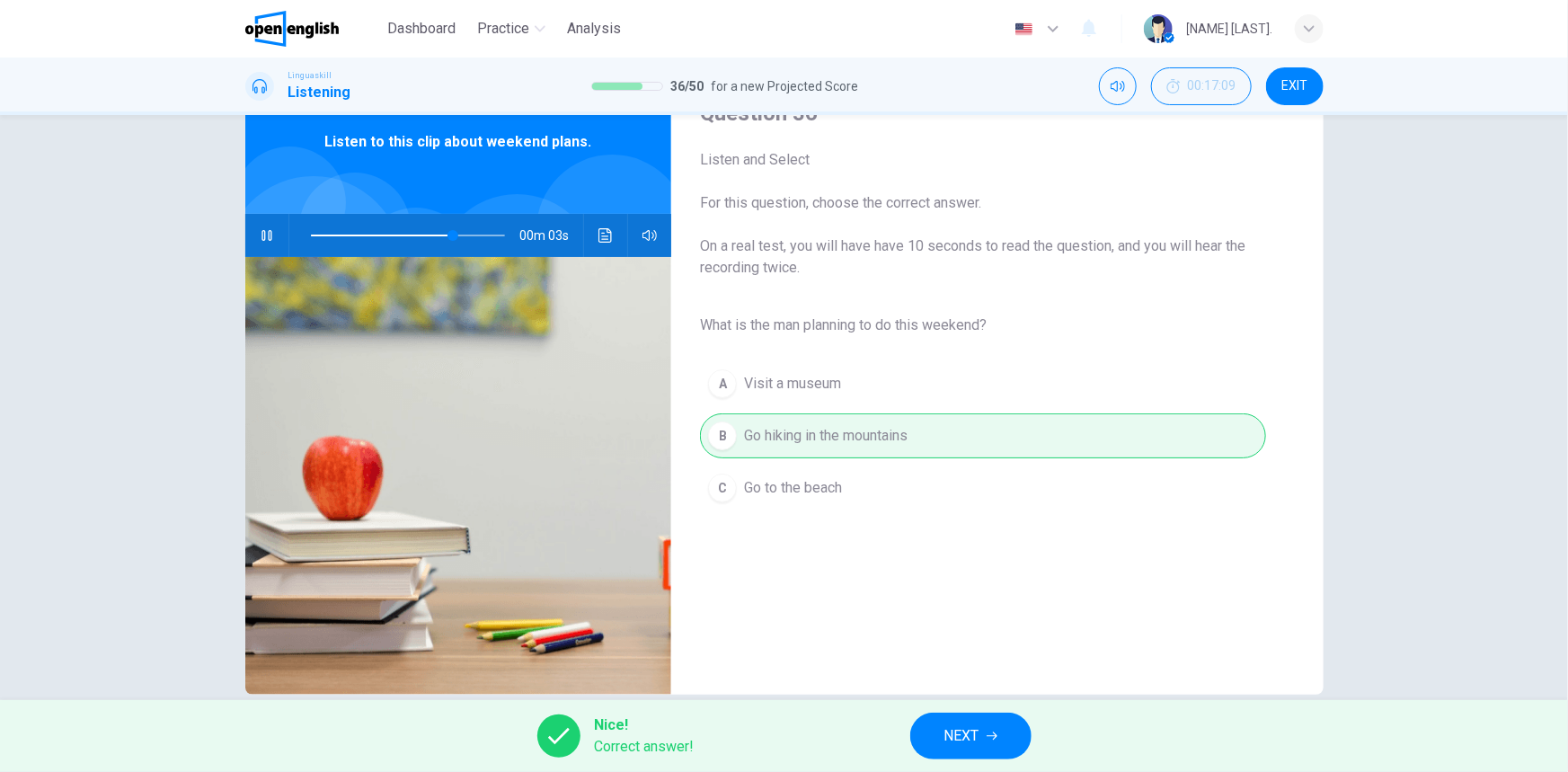 click on "NEXT" at bounding box center (970, 736) 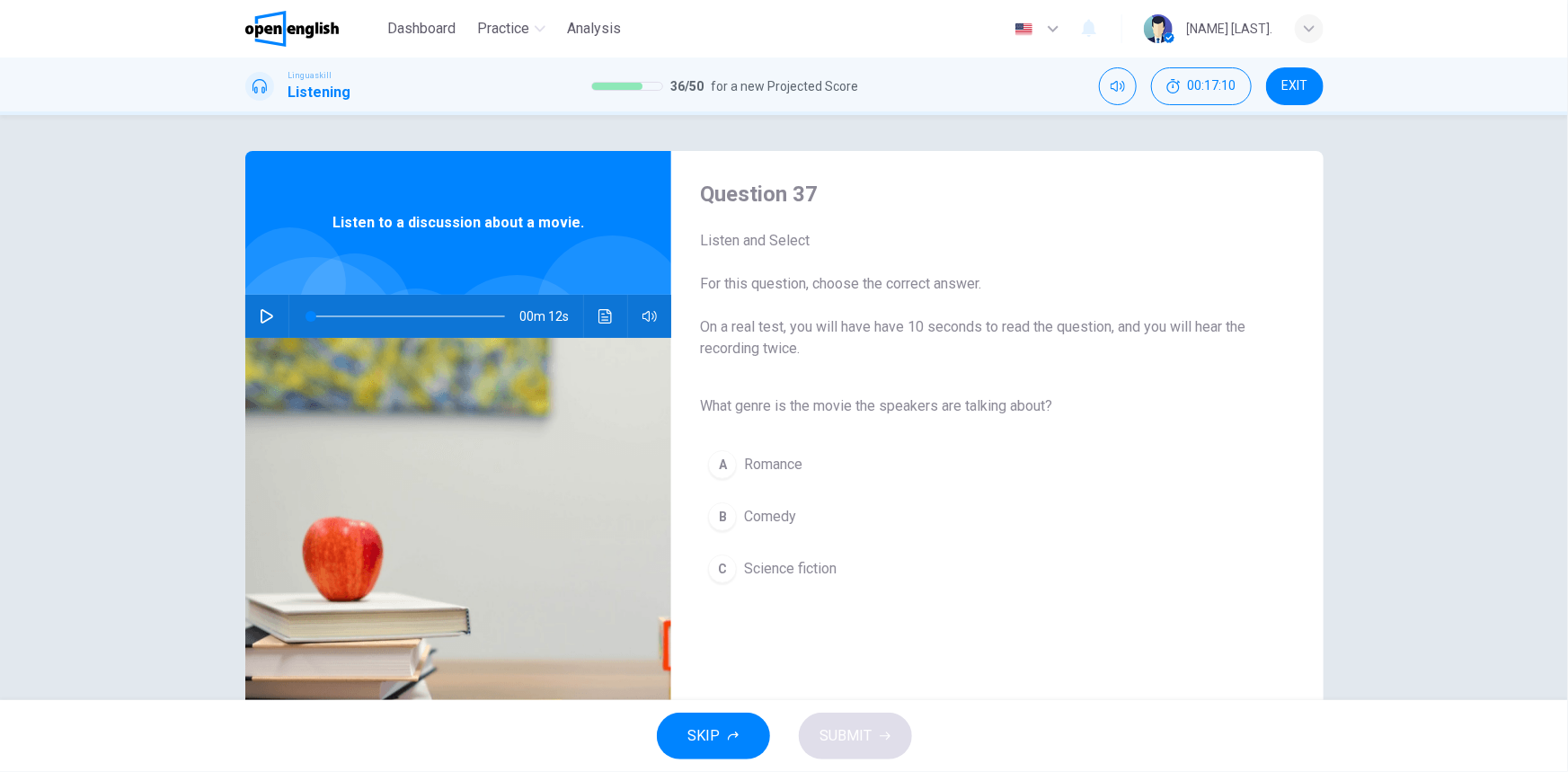 click 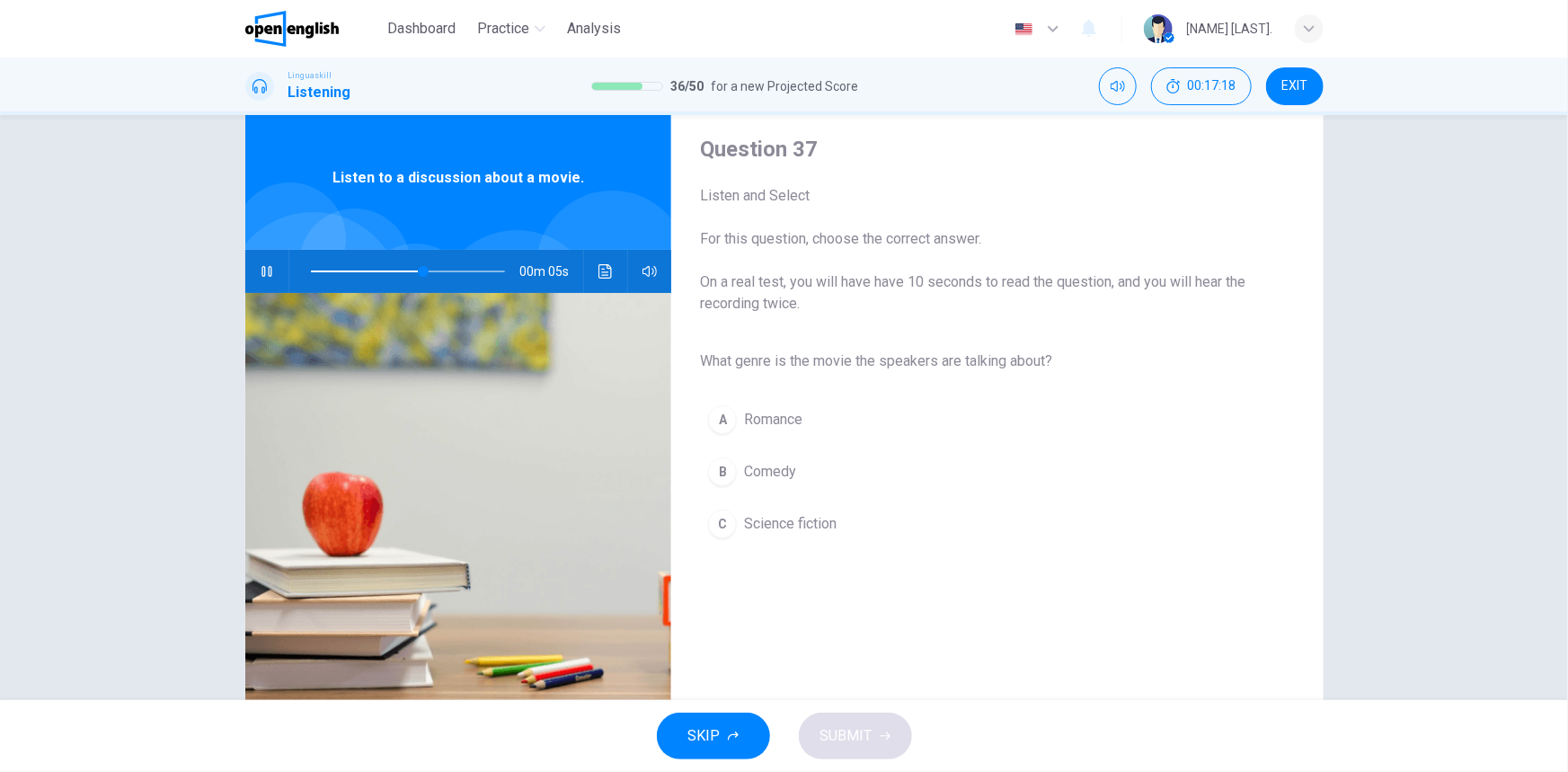 scroll, scrollTop: 81, scrollLeft: 0, axis: vertical 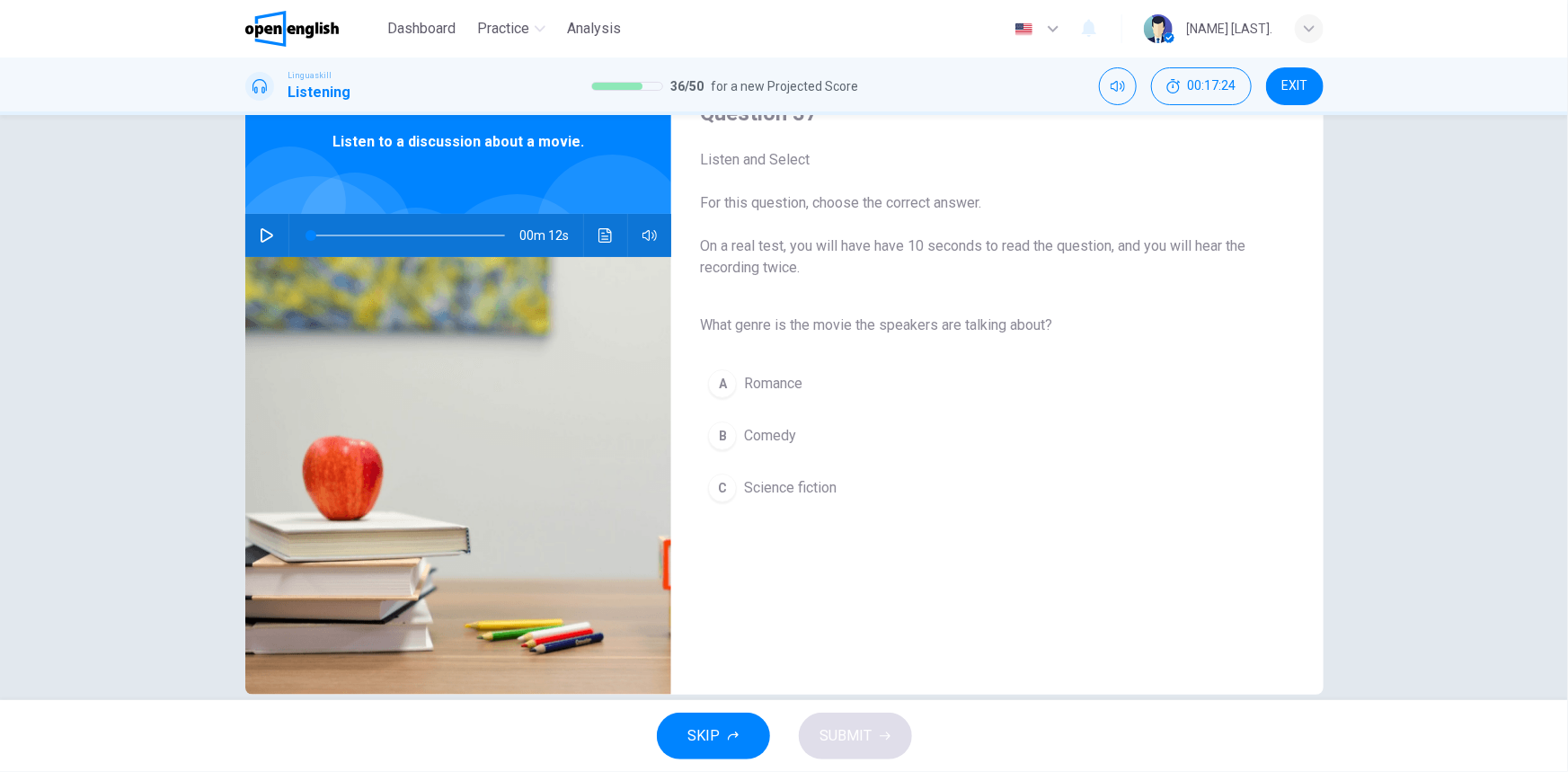 click 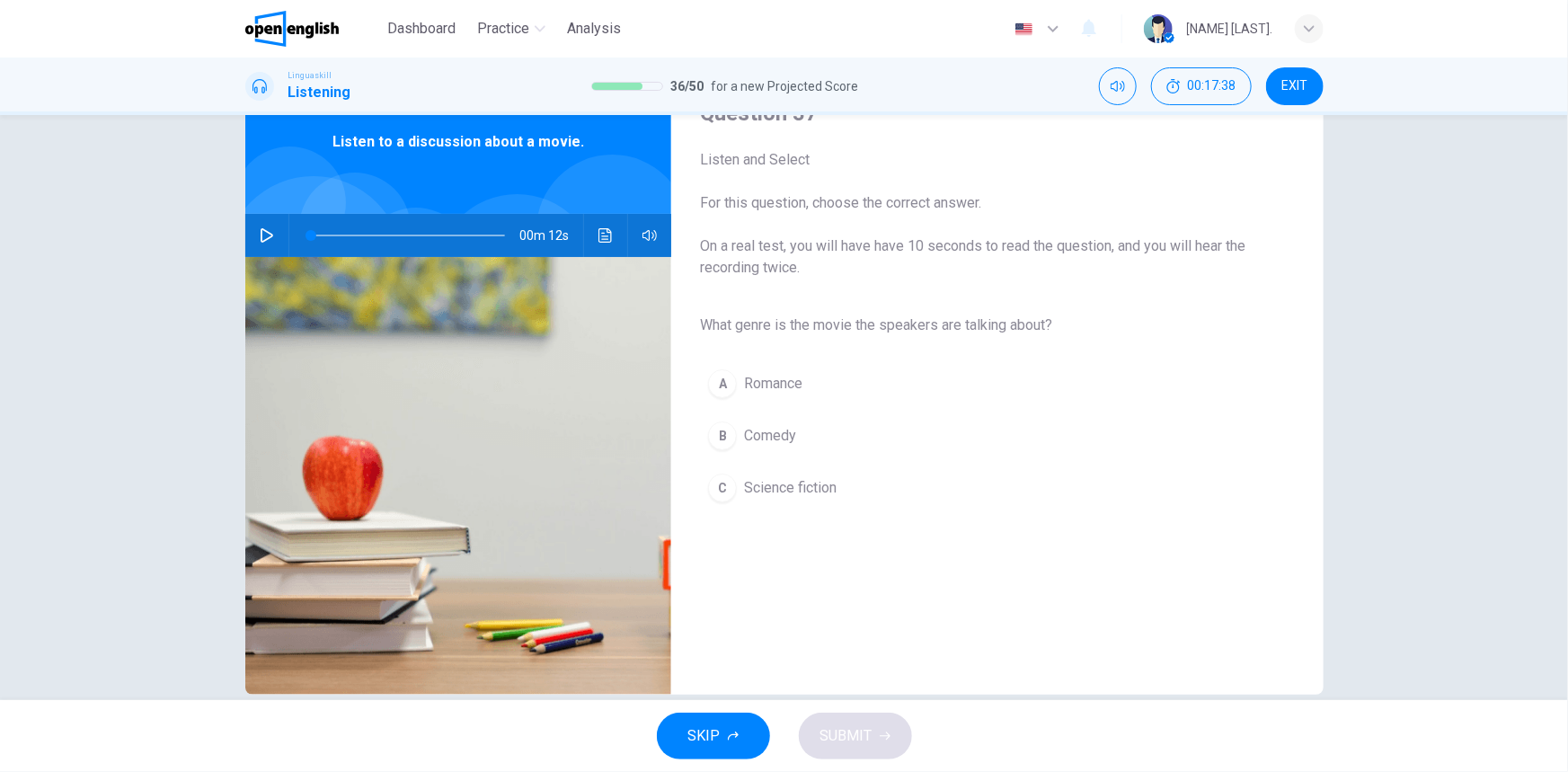 click at bounding box center [267, 235] 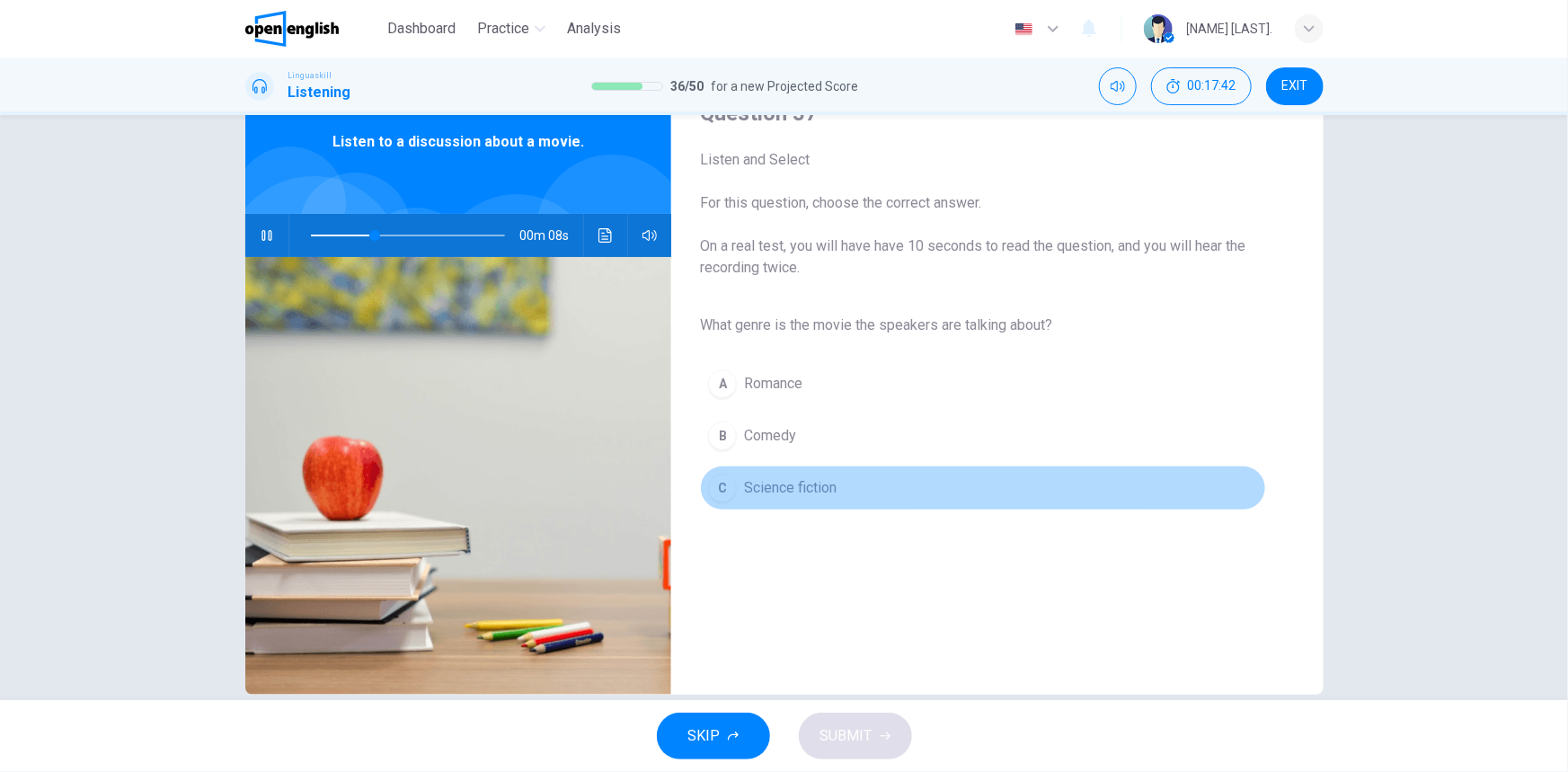 click on "Science fiction" at bounding box center [790, 488] 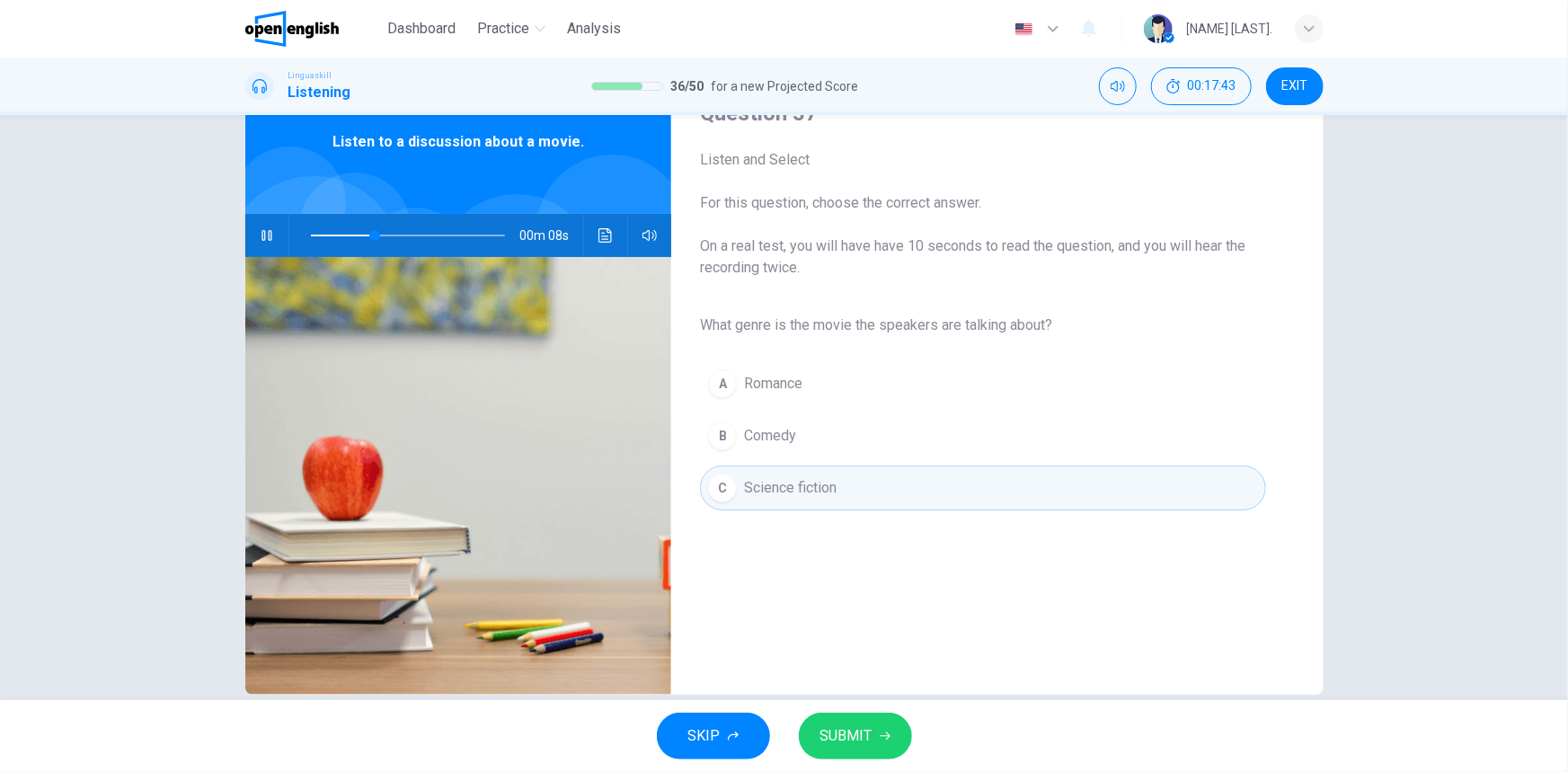 click on "SUBMIT" at bounding box center [846, 736] 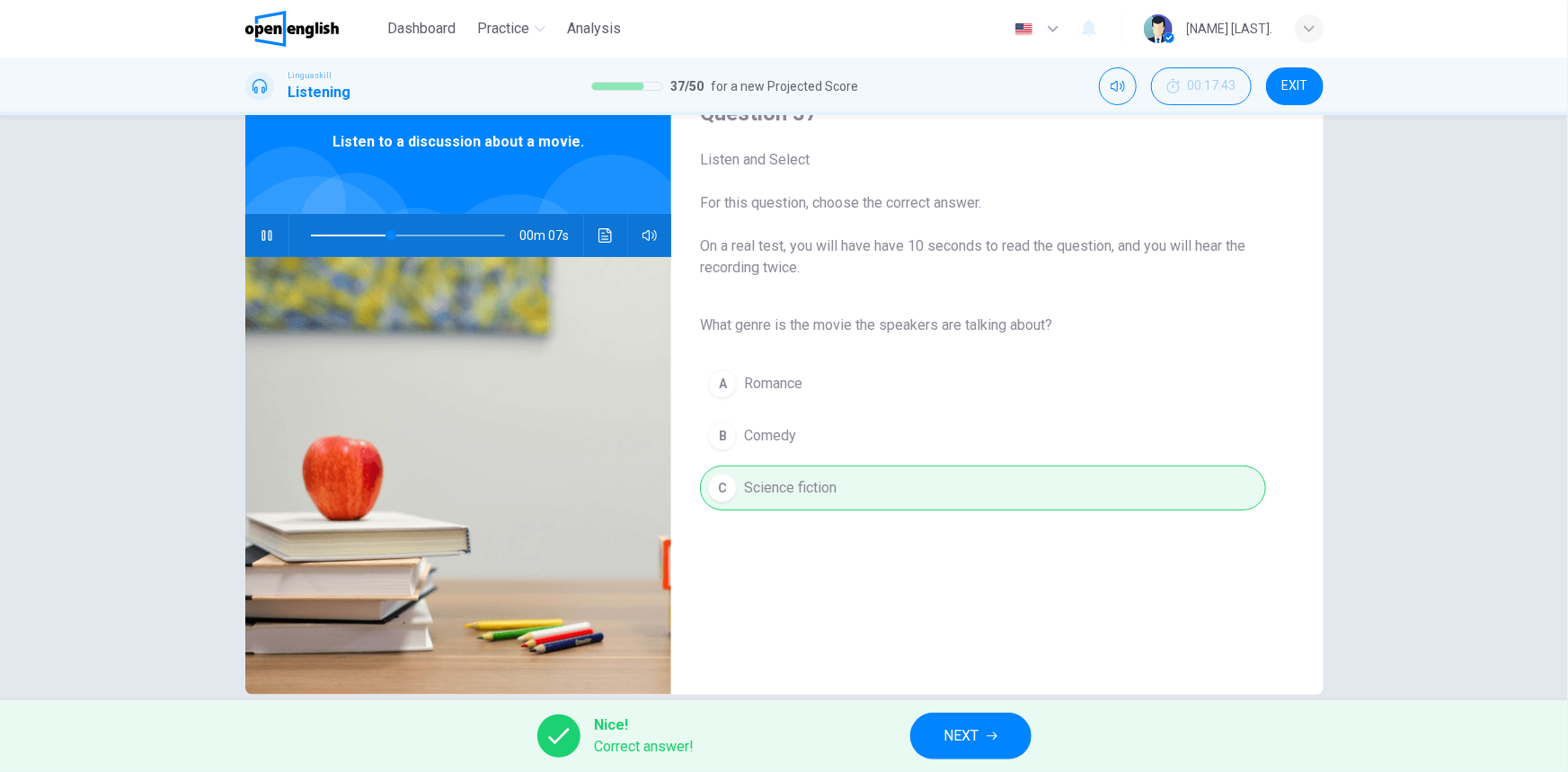 type on "**" 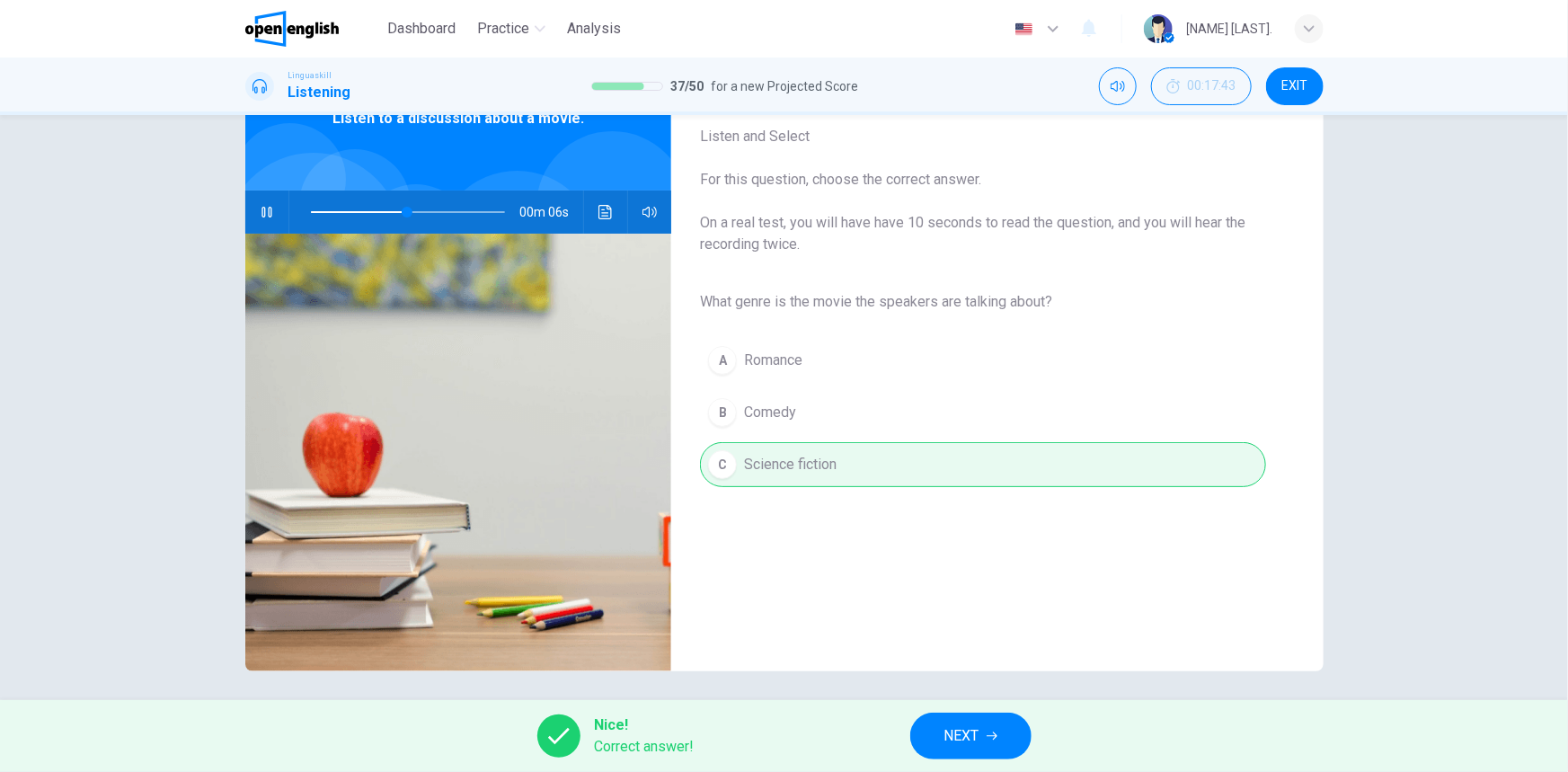 scroll, scrollTop: 111, scrollLeft: 0, axis: vertical 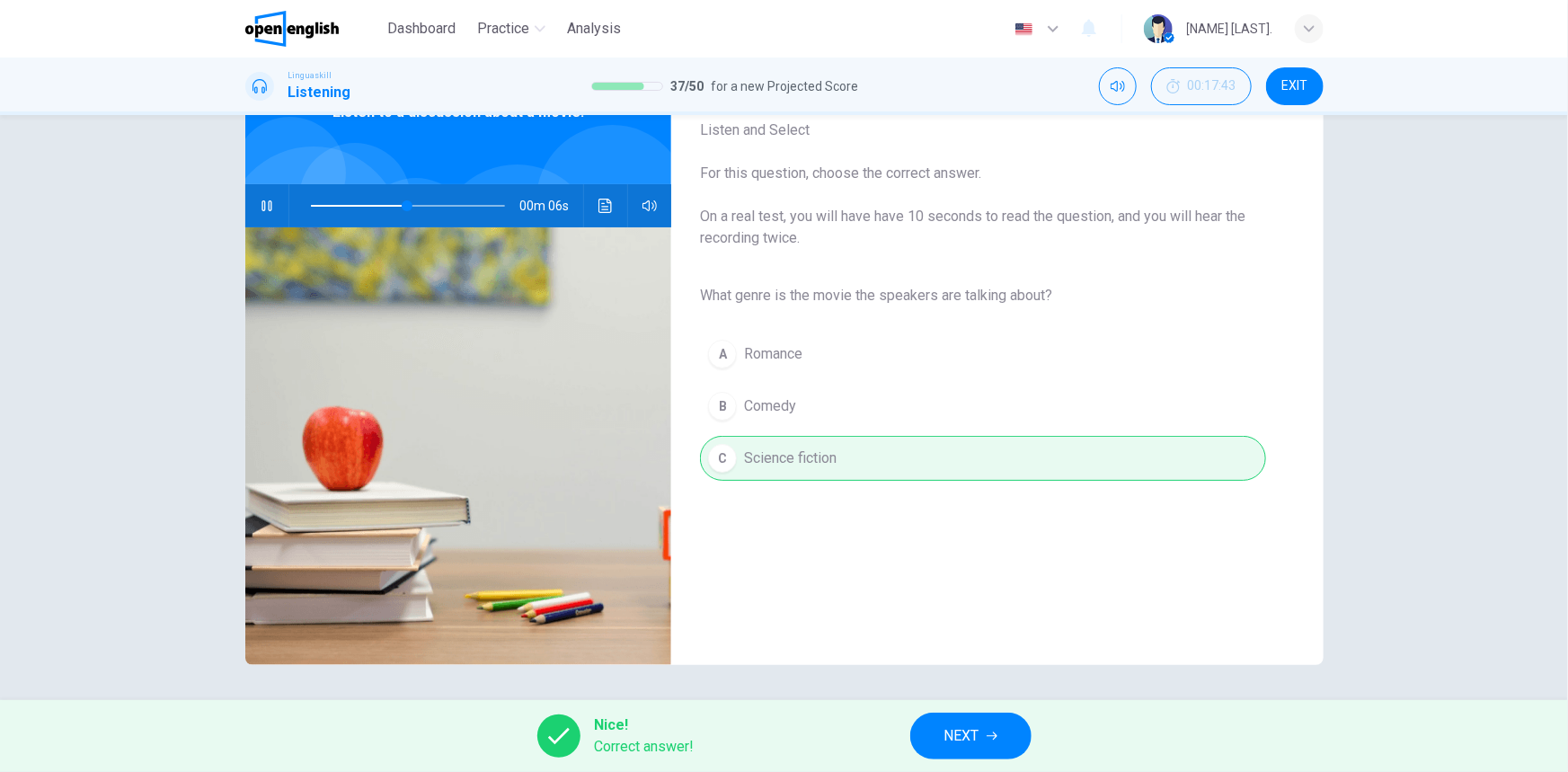 click on "NEXT" at bounding box center [970, 736] 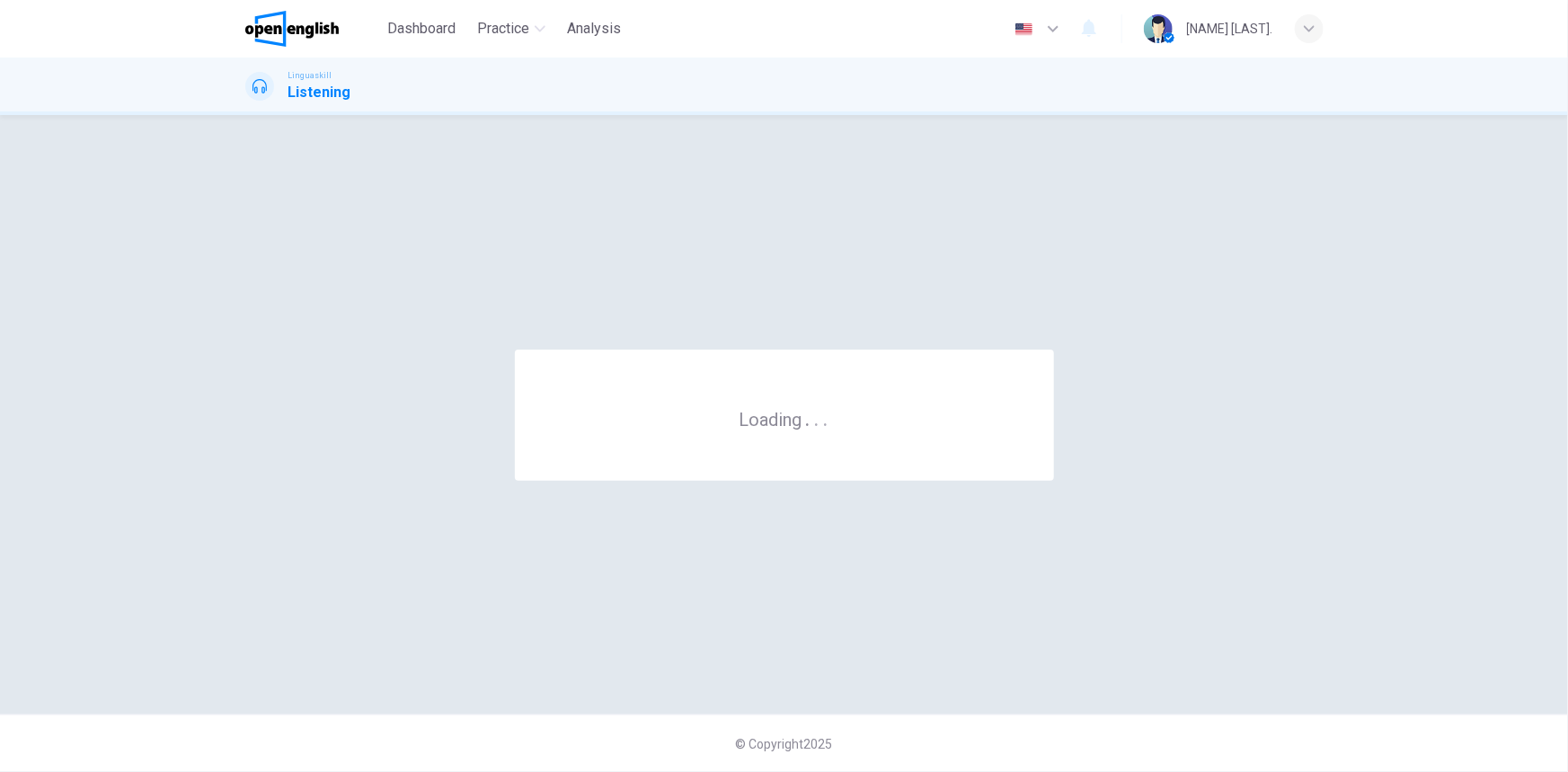 scroll, scrollTop: 0, scrollLeft: 0, axis: both 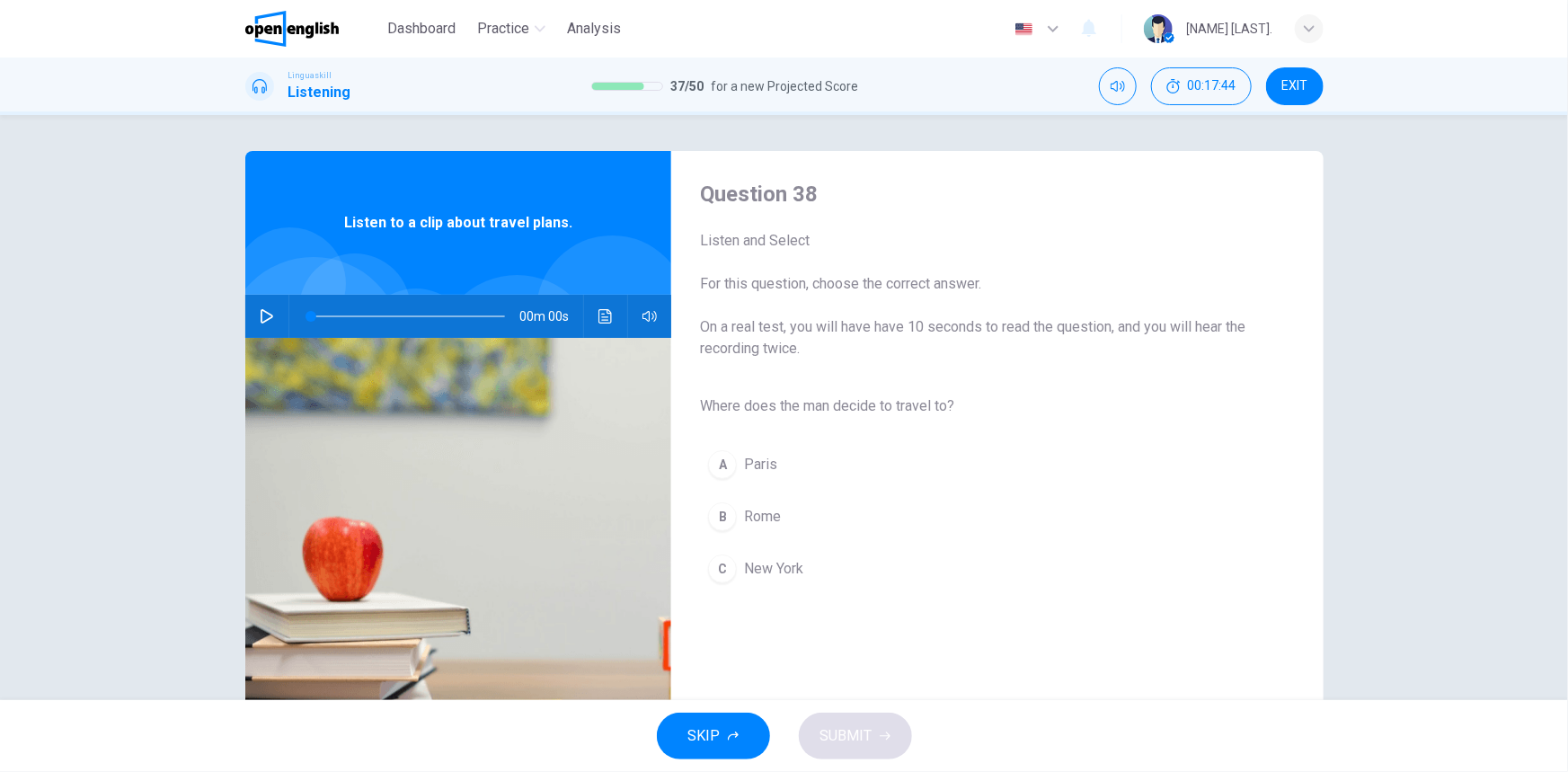 click at bounding box center (267, 316) 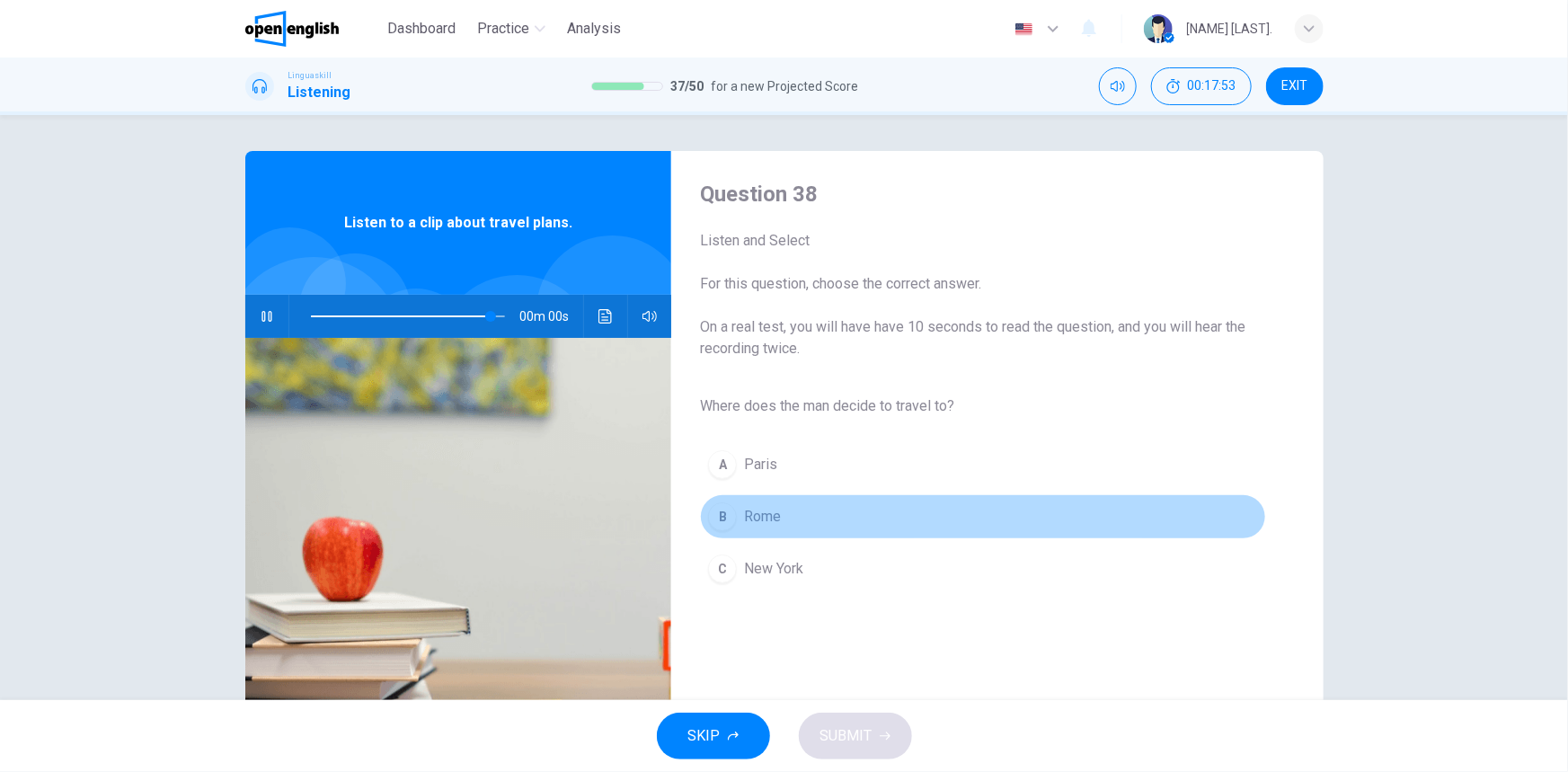 click on "Rome" at bounding box center (762, 517) 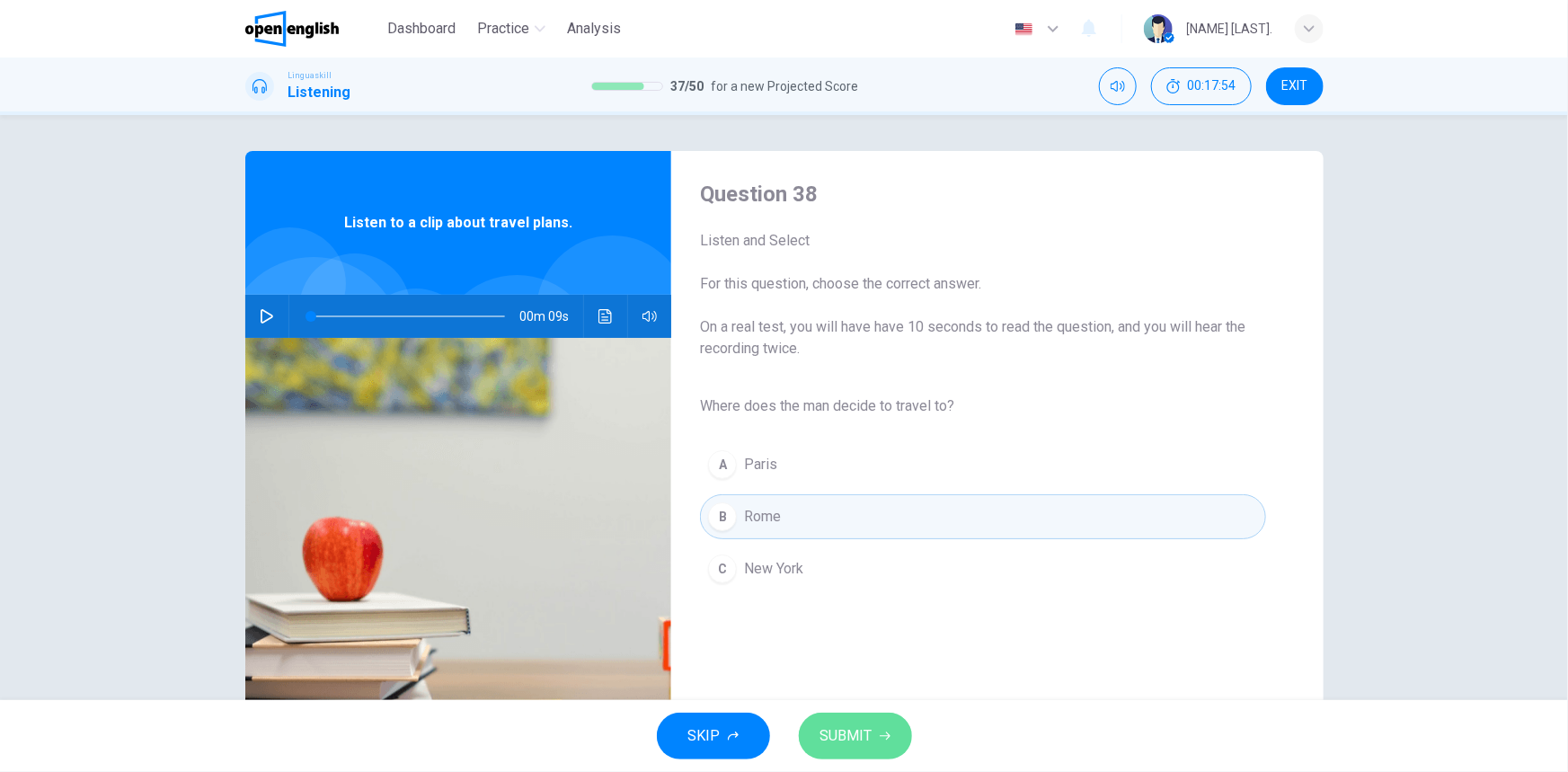 click on "SUBMIT" at bounding box center (855, 736) 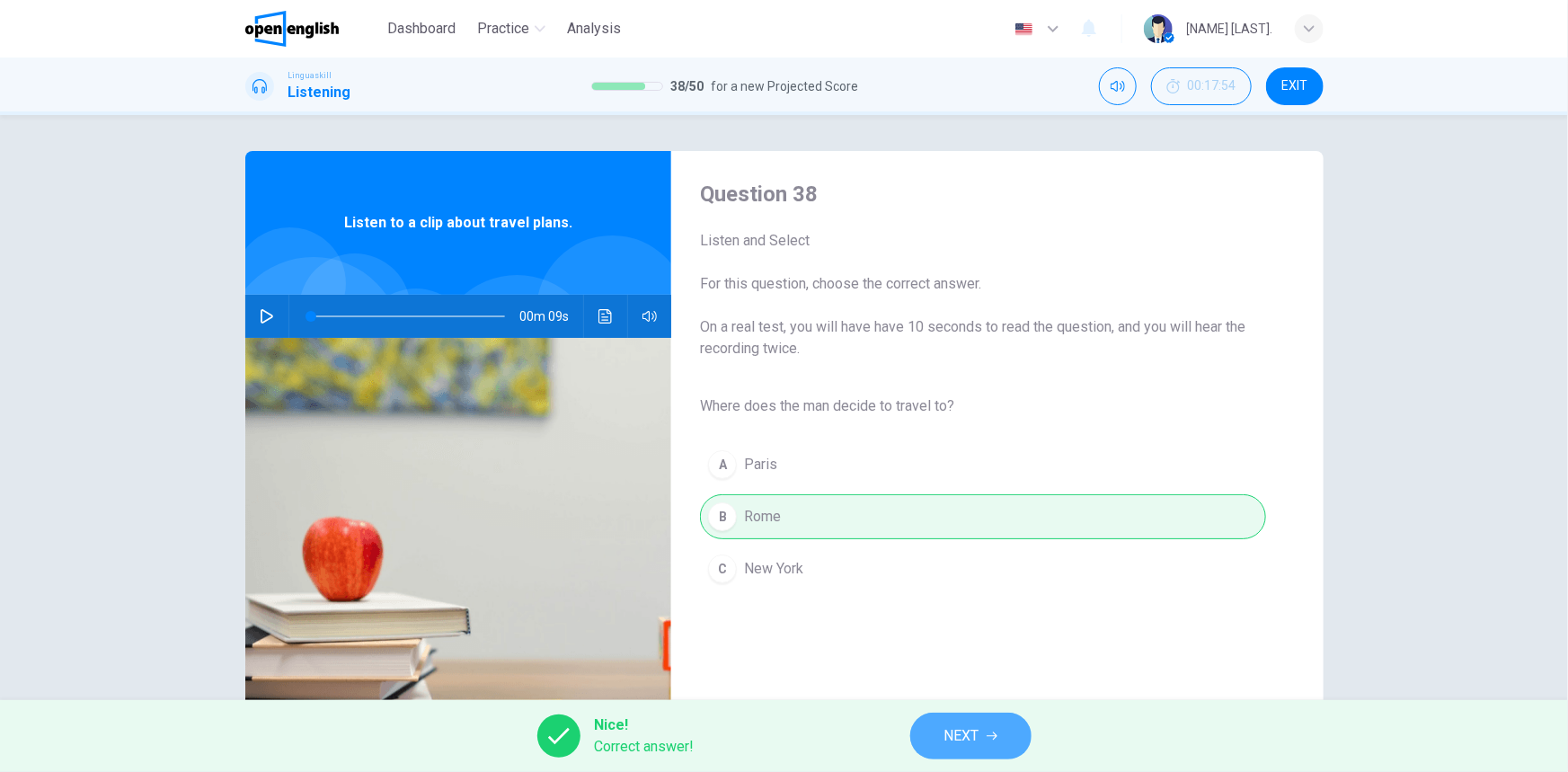 click on "NEXT" at bounding box center (970, 736) 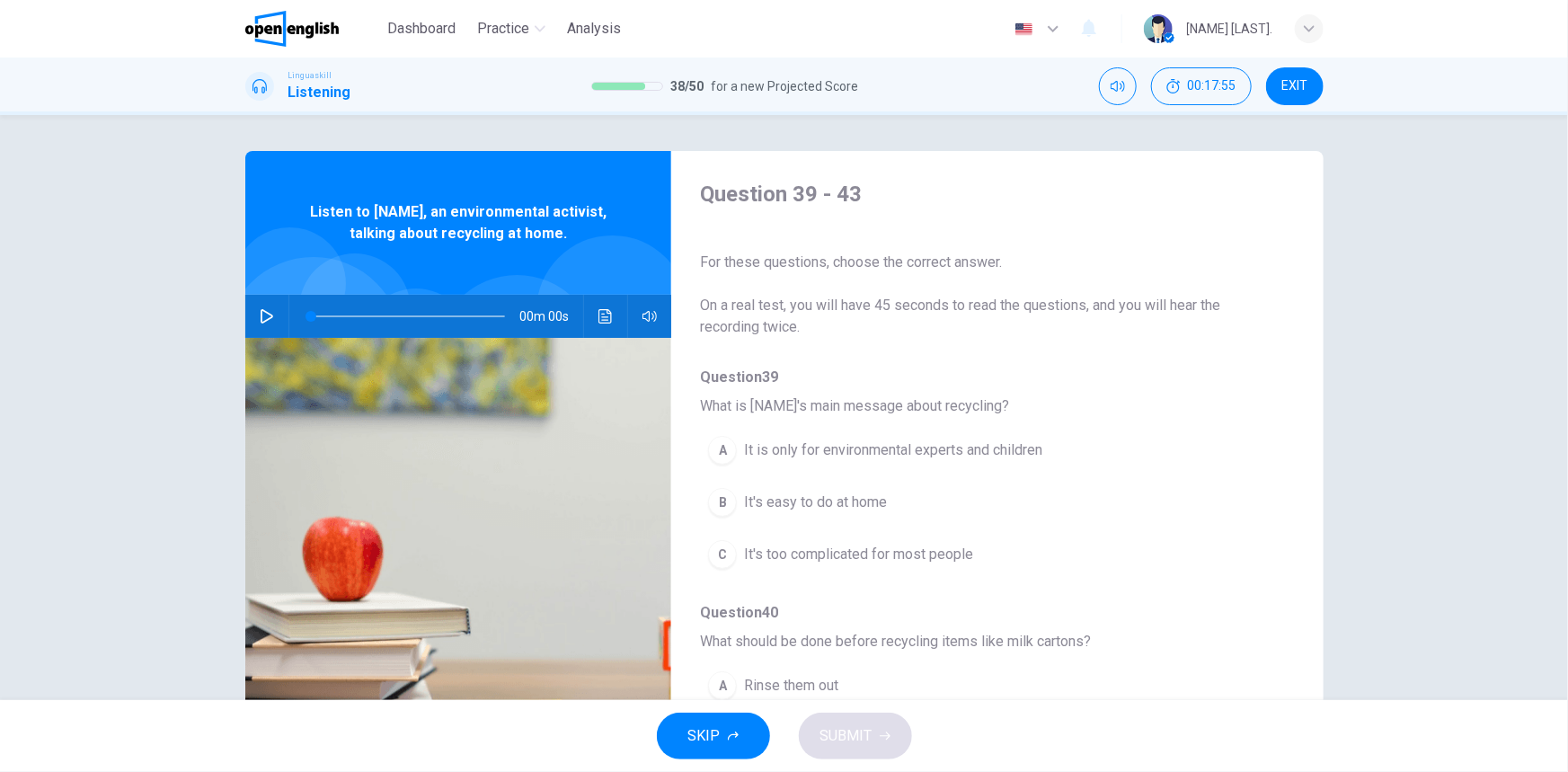 click 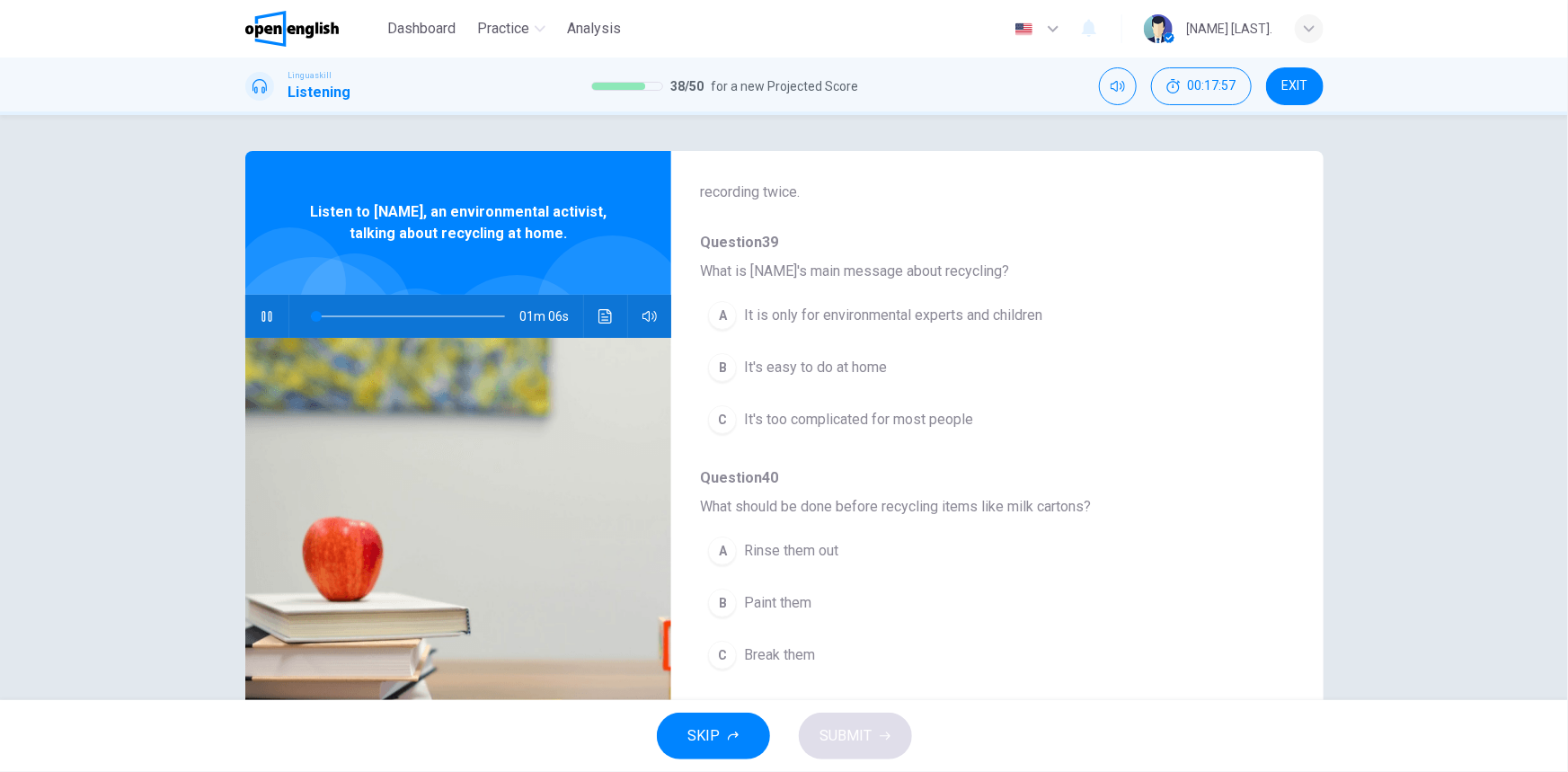 scroll, scrollTop: 163, scrollLeft: 0, axis: vertical 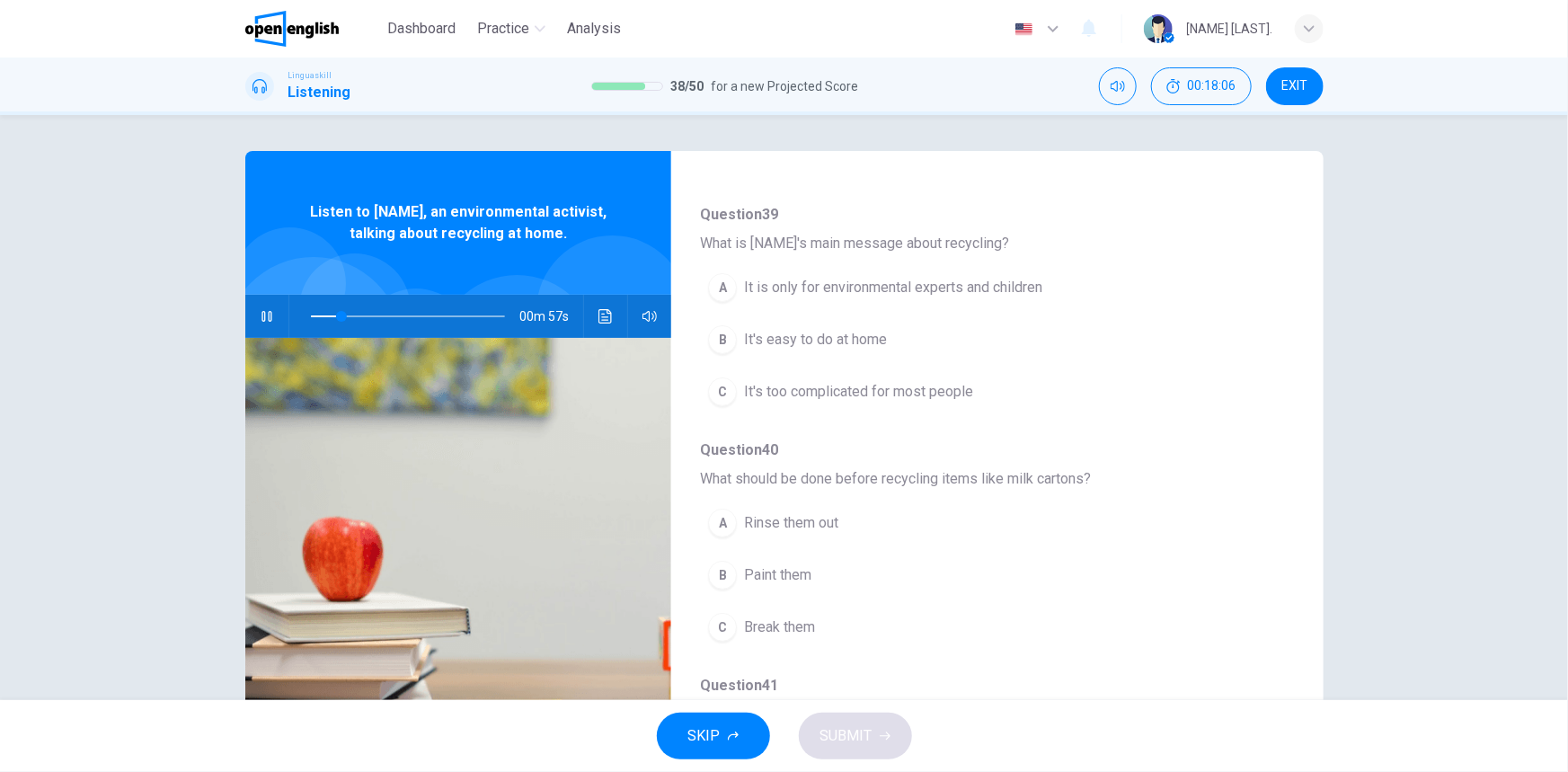 drag, startPoint x: 860, startPoint y: 342, endPoint x: 882, endPoint y: 374, distance: 38.832976 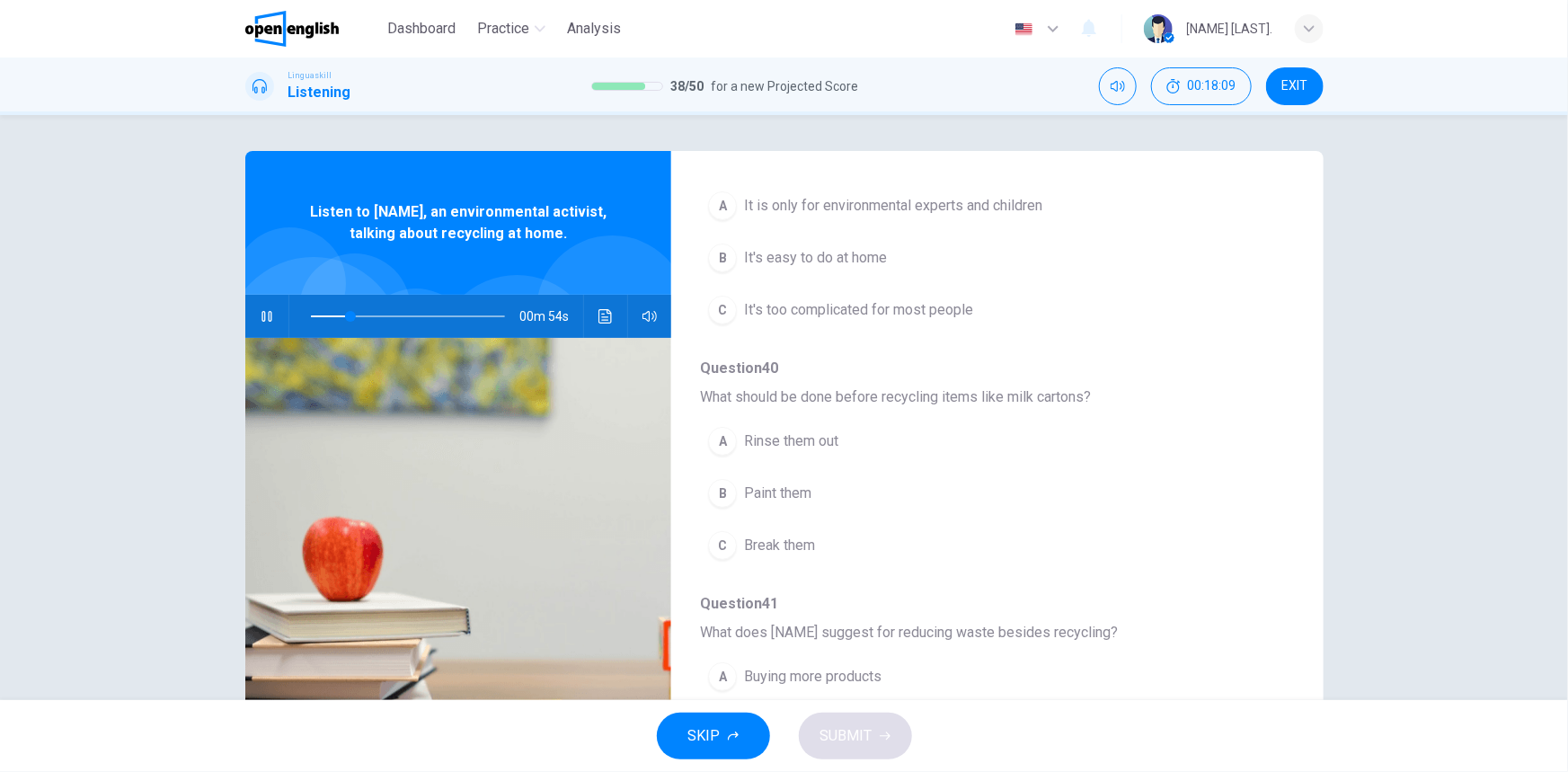 scroll, scrollTop: 326, scrollLeft: 0, axis: vertical 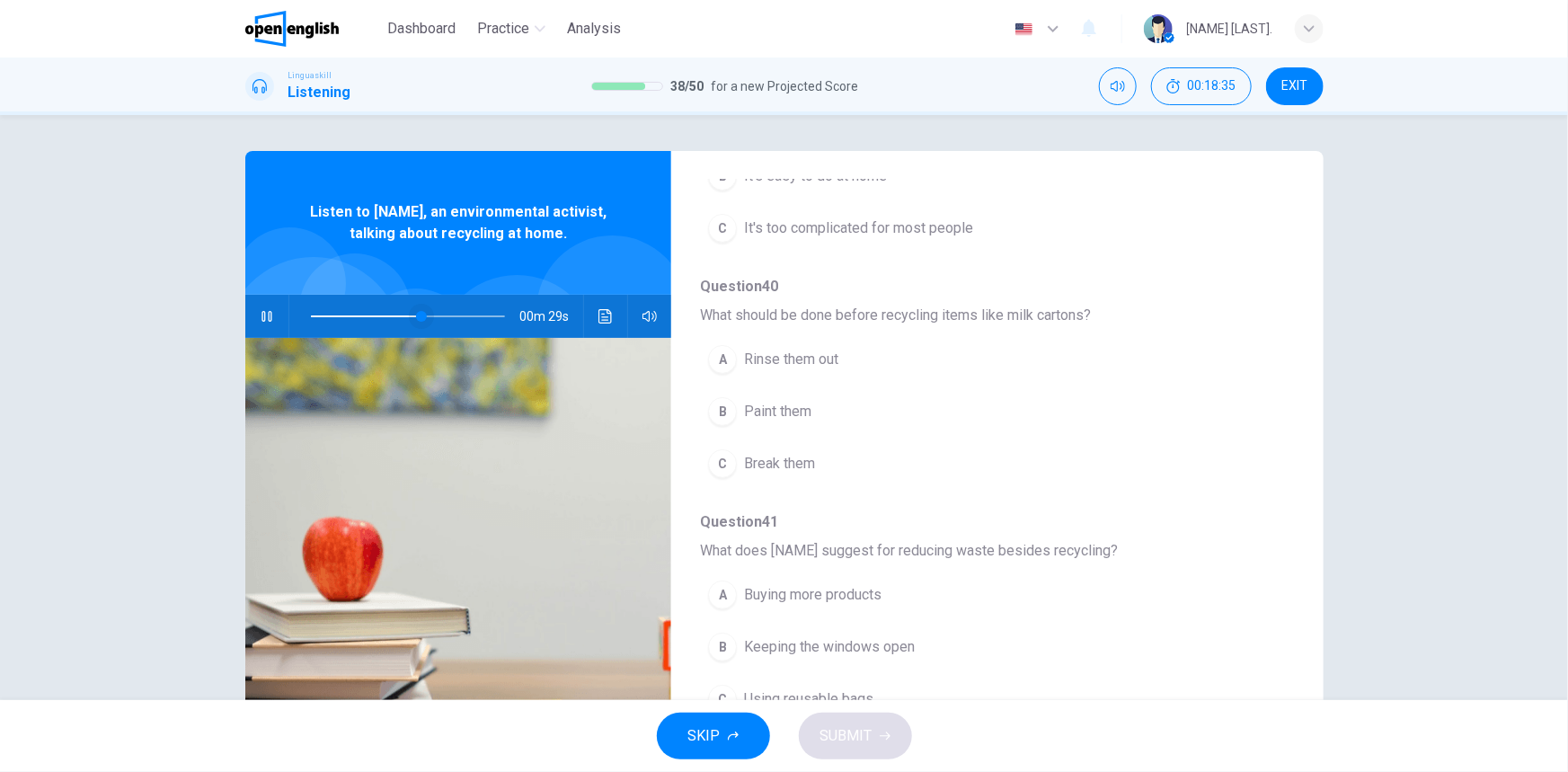 click at bounding box center [421, 316] 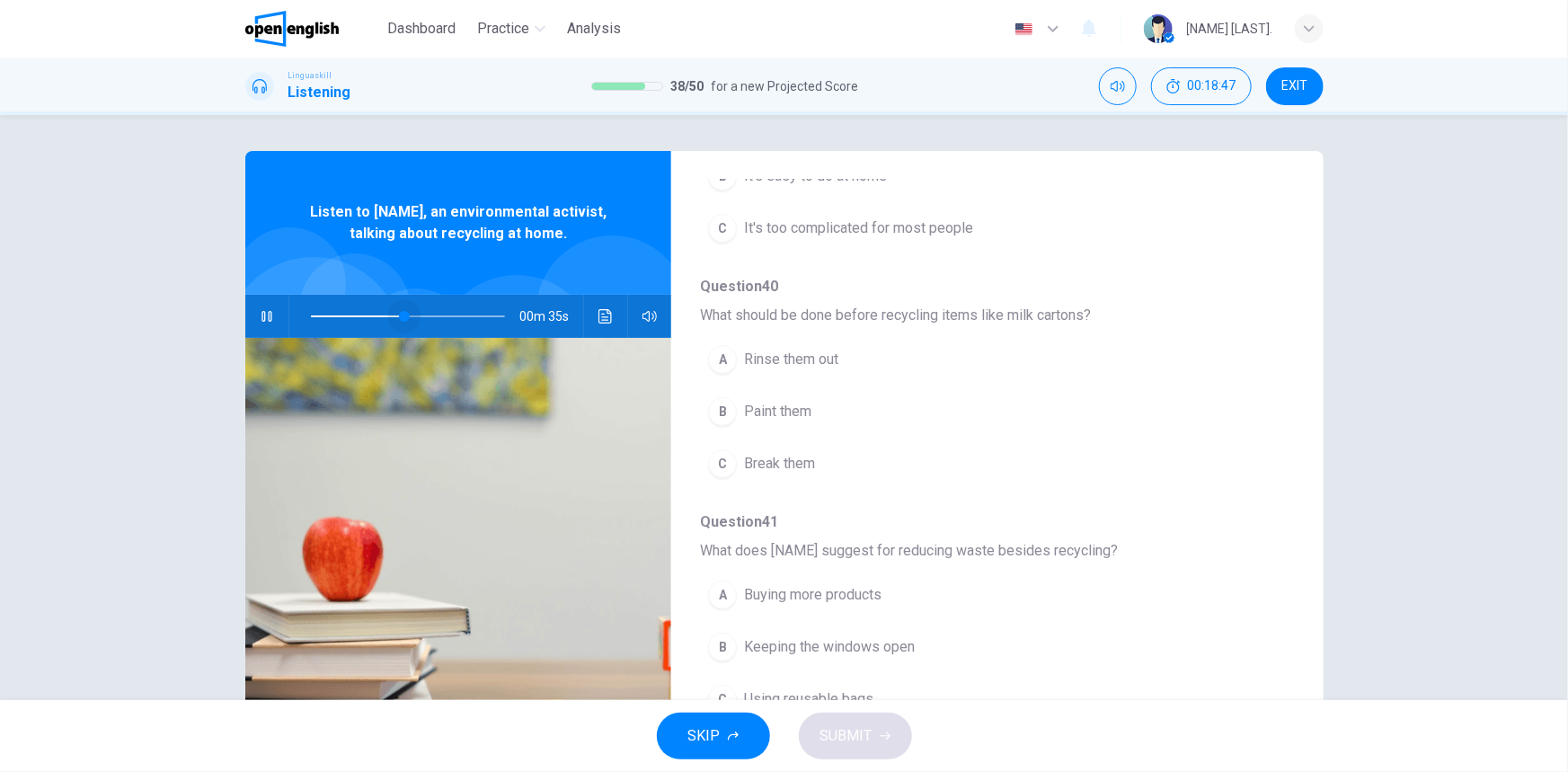 click at bounding box center [408, 316] 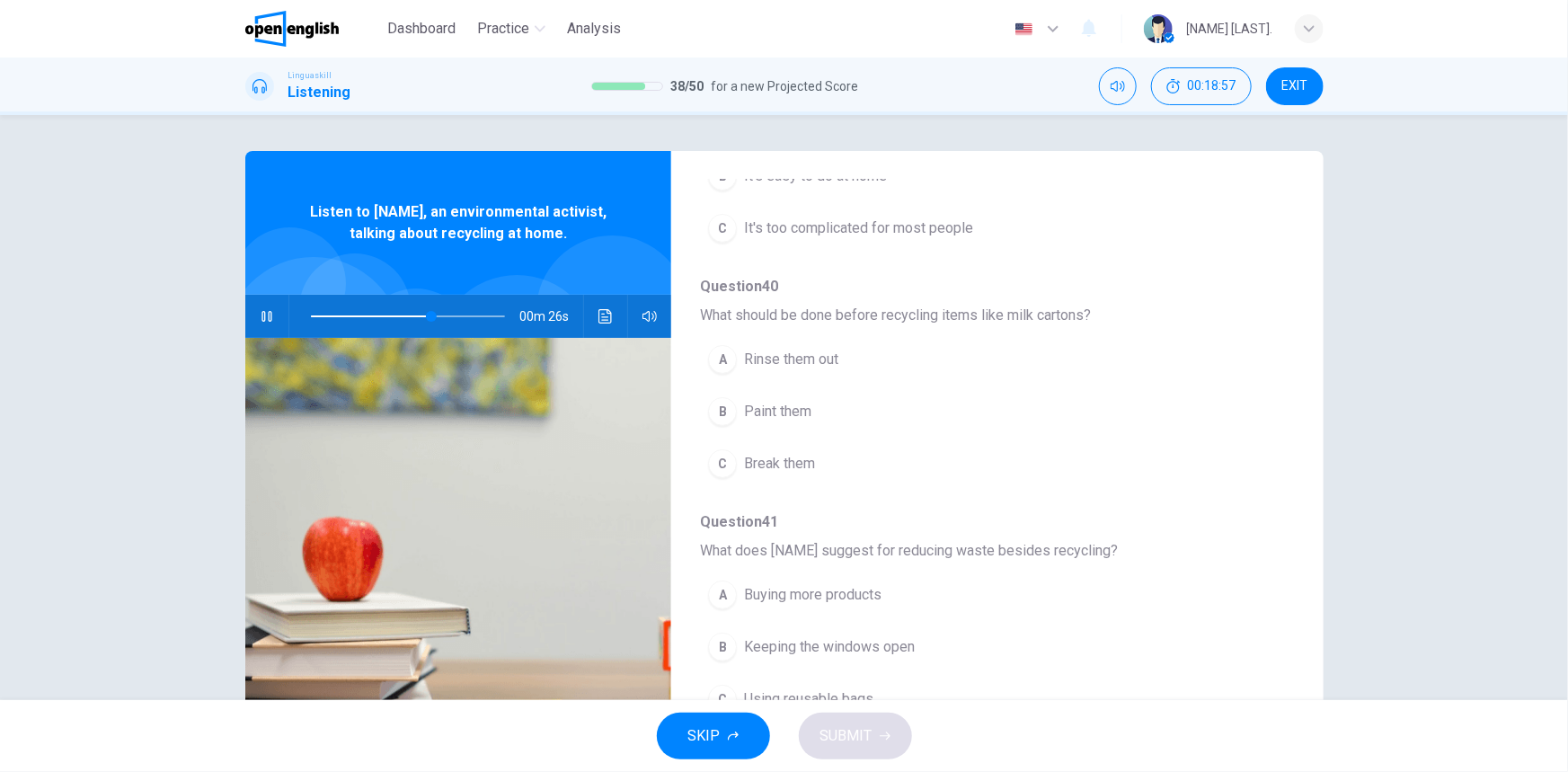 click on "A Rinse them out" at bounding box center (950, 359) 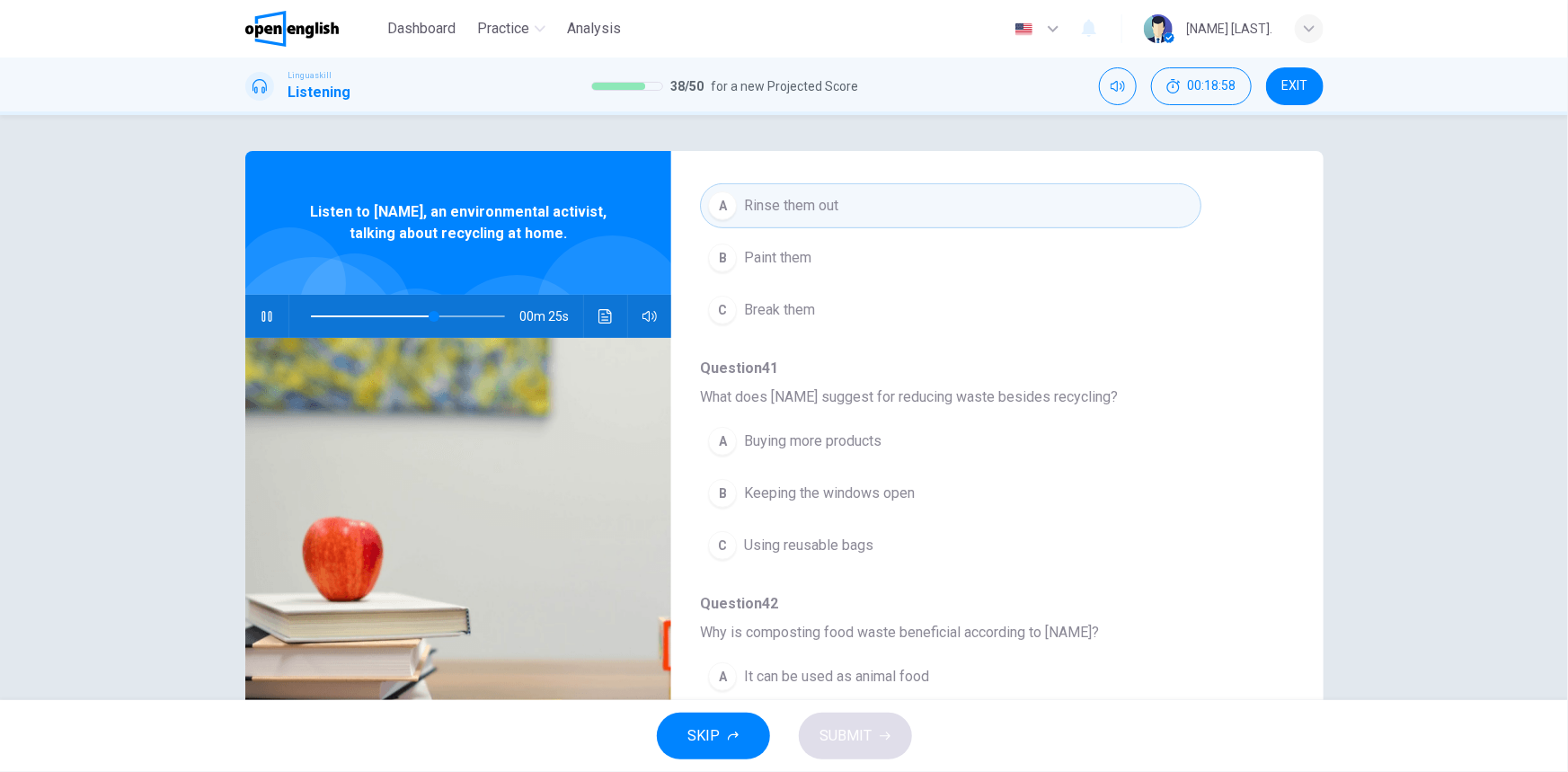 scroll, scrollTop: 490, scrollLeft: 0, axis: vertical 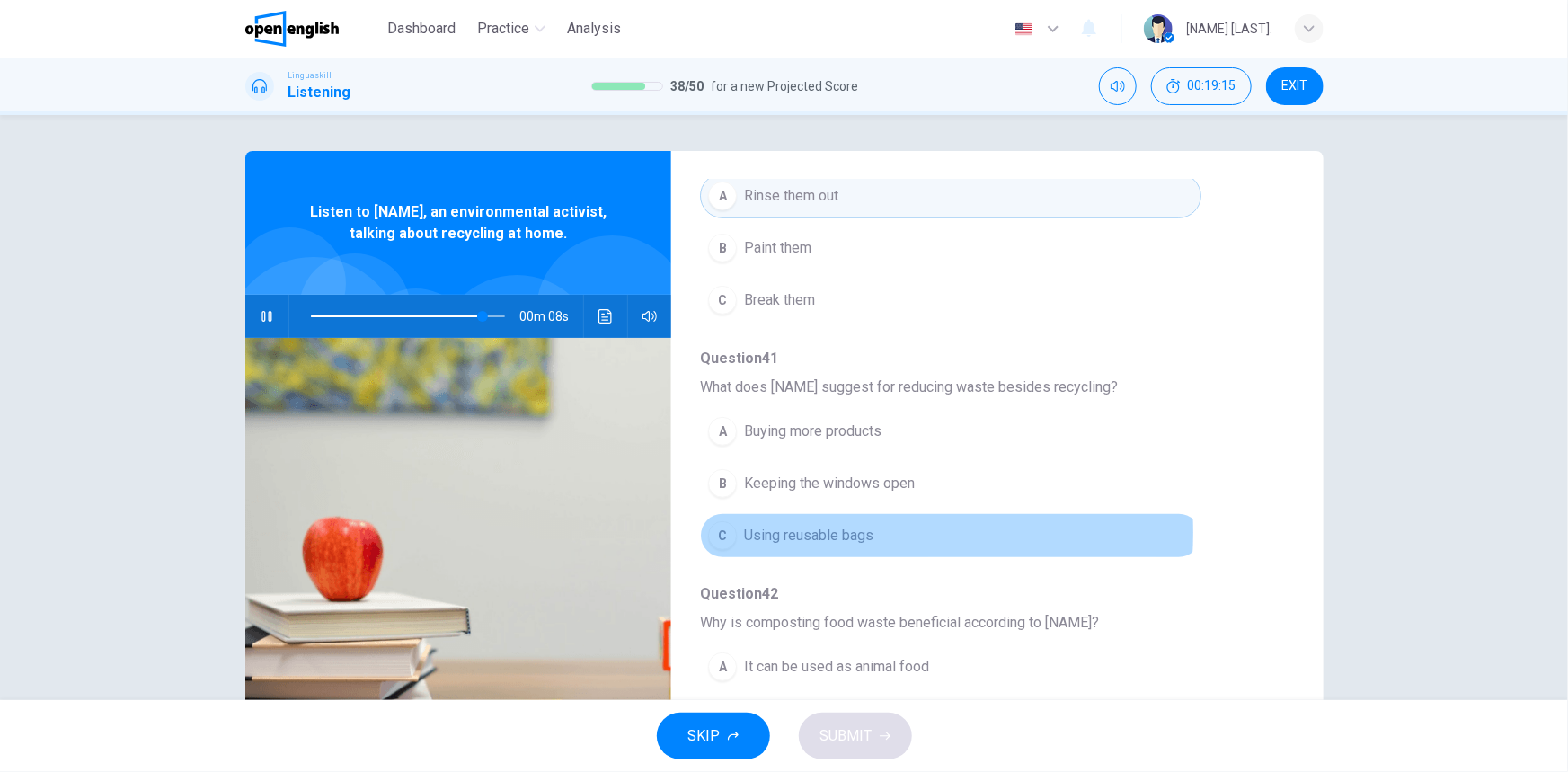 click on "Using reusable bags" at bounding box center (809, 536) 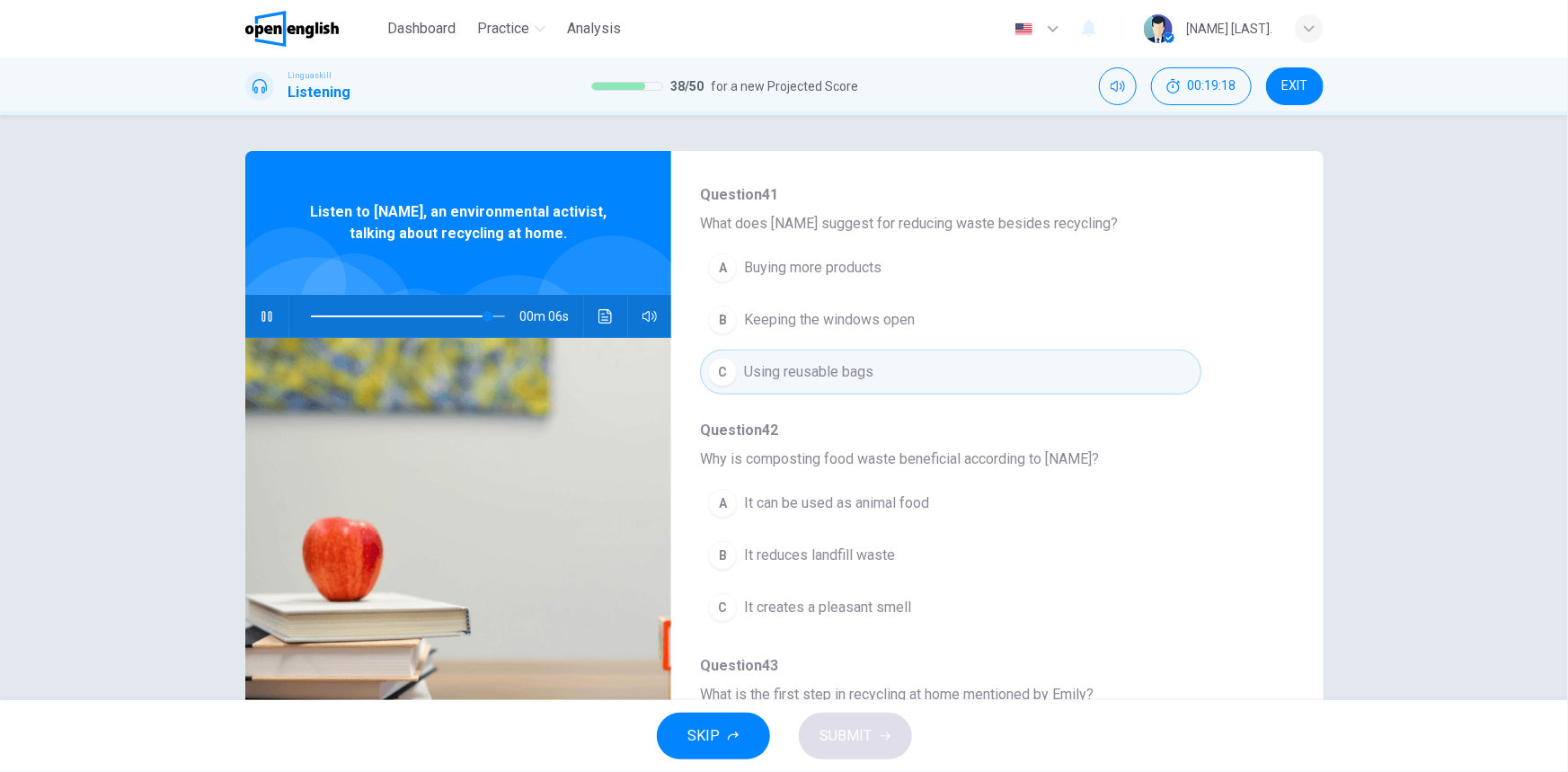 scroll, scrollTop: 735, scrollLeft: 0, axis: vertical 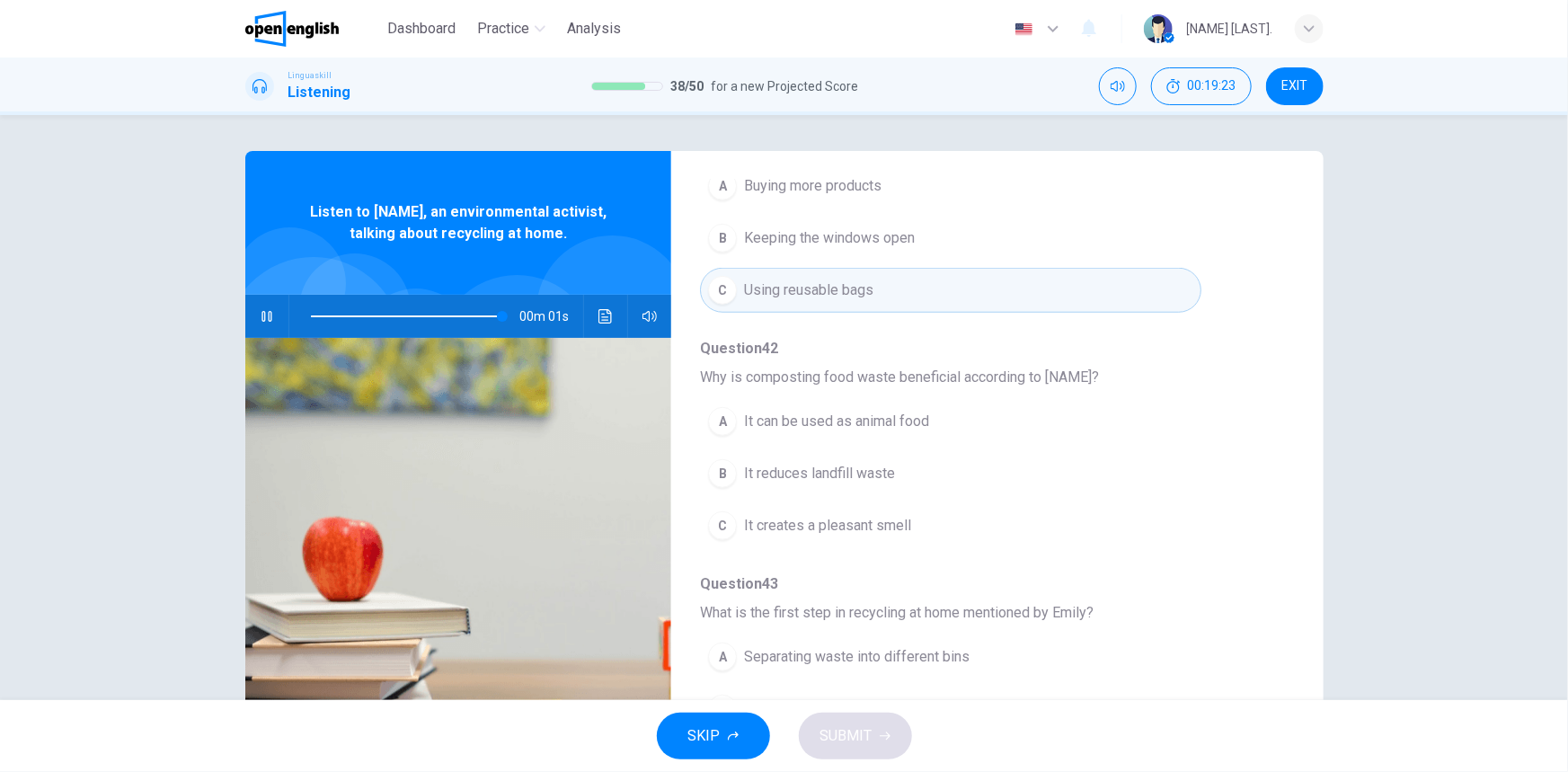 type on "*" 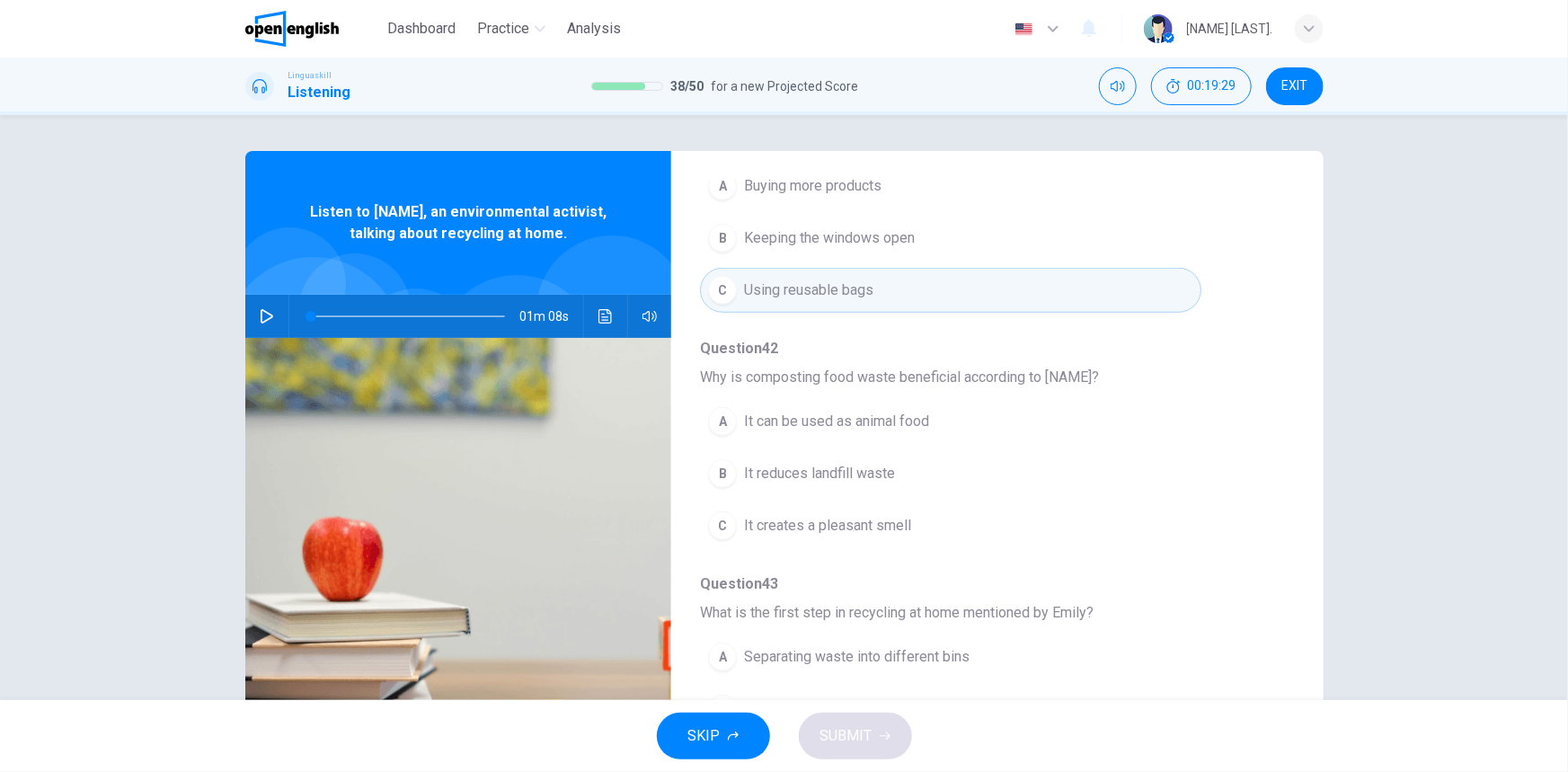 click on "It reduces landfill waste" at bounding box center (819, 474) 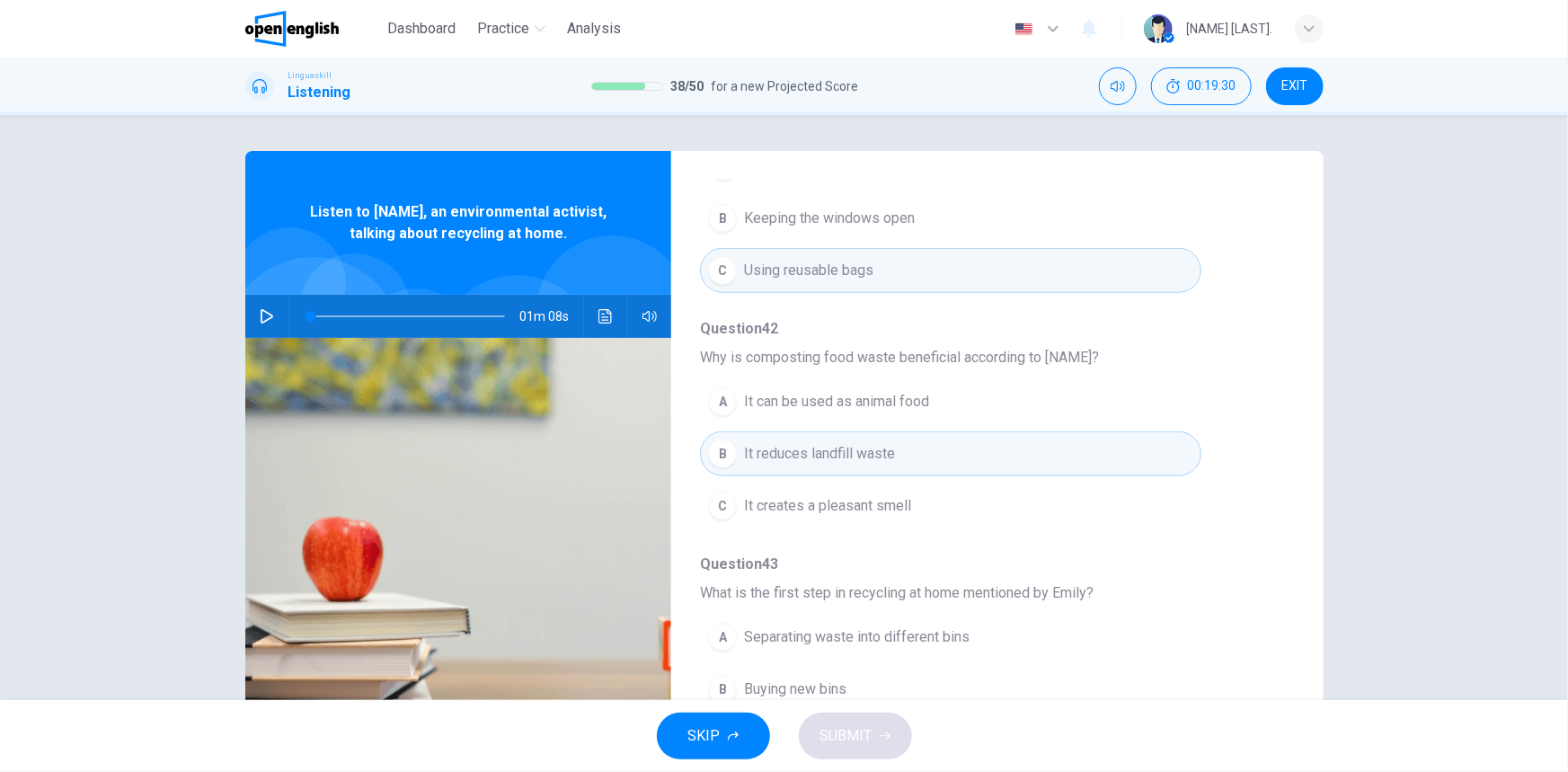 scroll, scrollTop: 773, scrollLeft: 0, axis: vertical 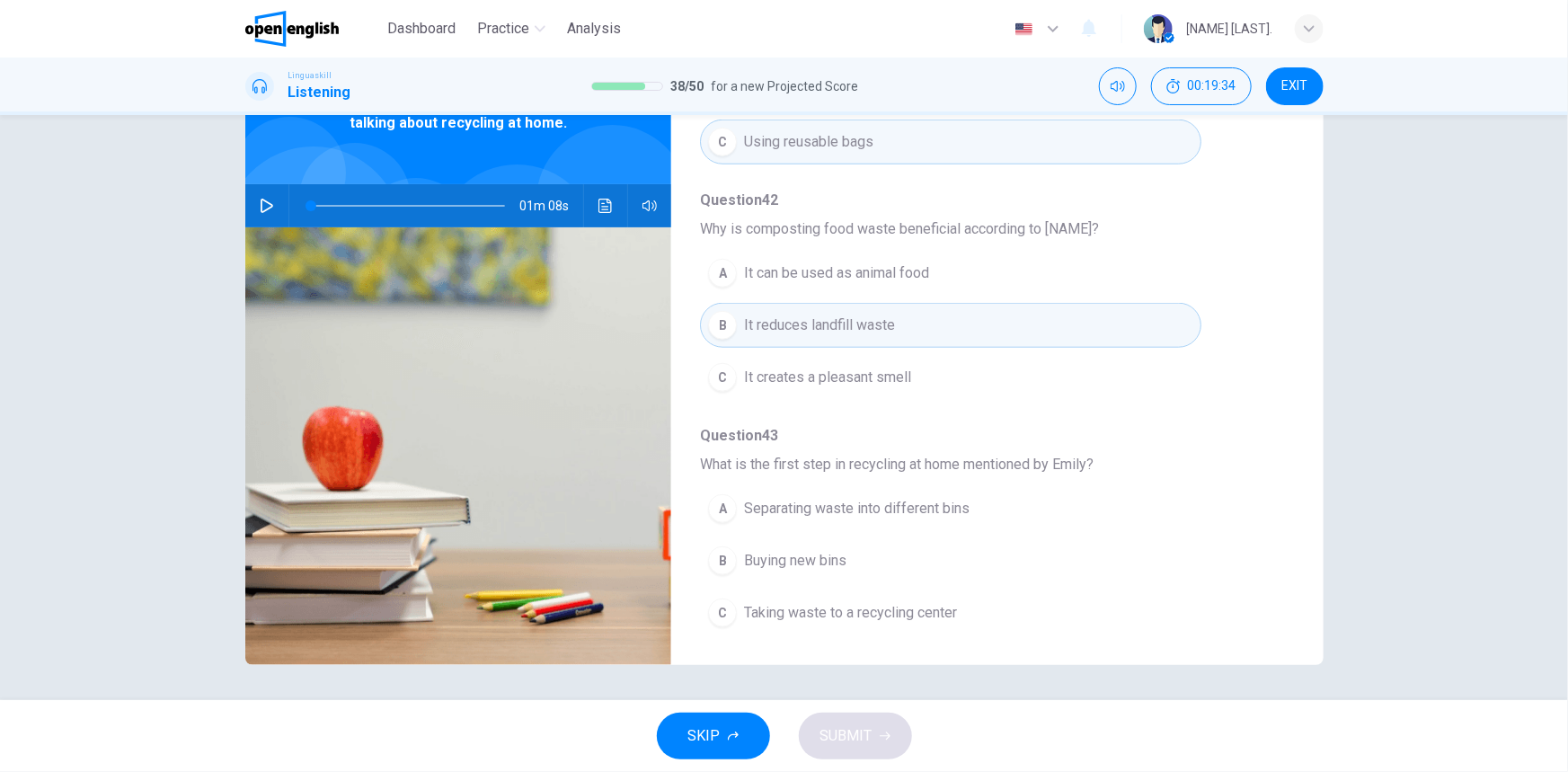 click on "Separating waste into different bins" at bounding box center [856, 509] 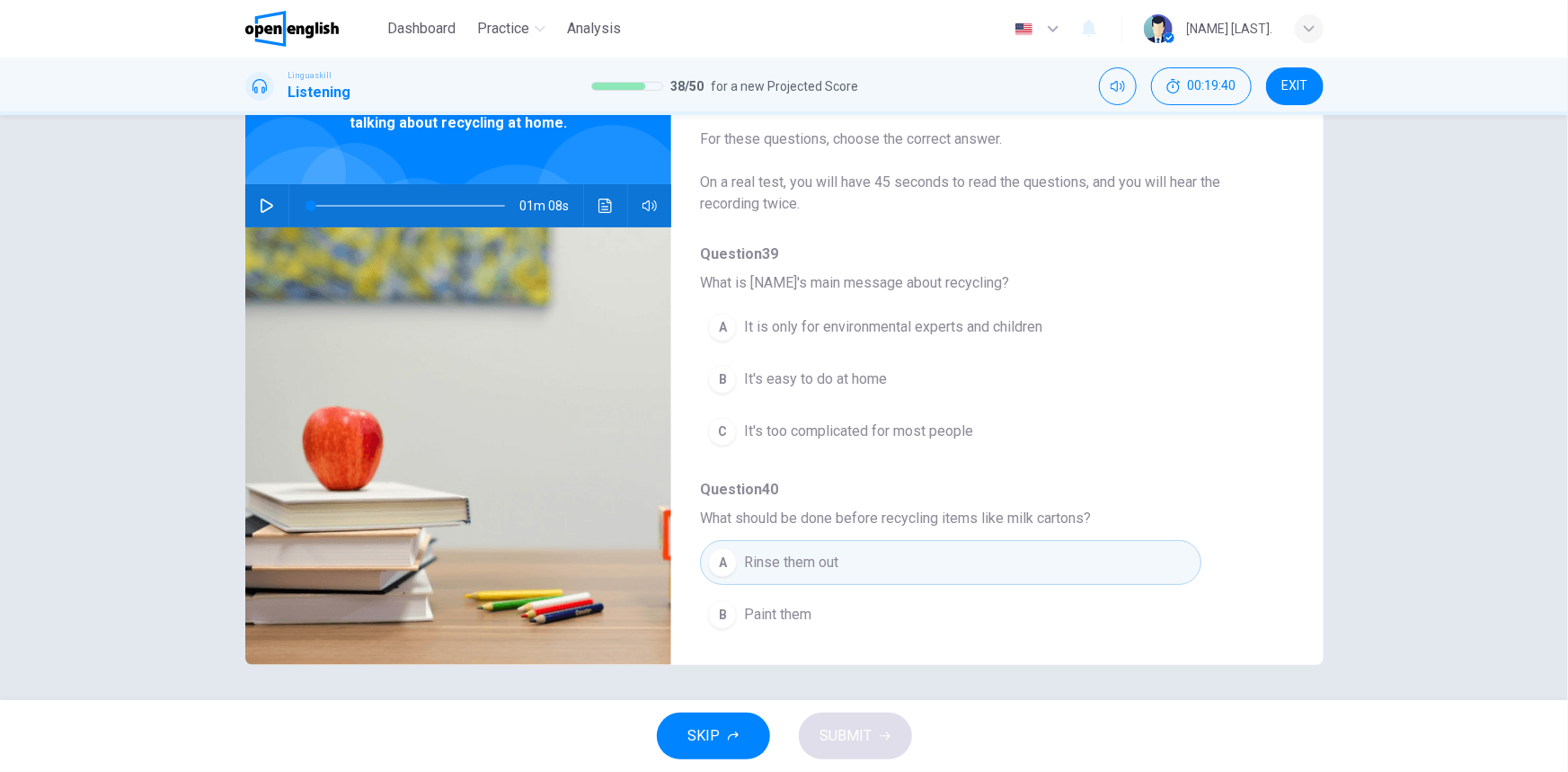 scroll, scrollTop: 0, scrollLeft: 0, axis: both 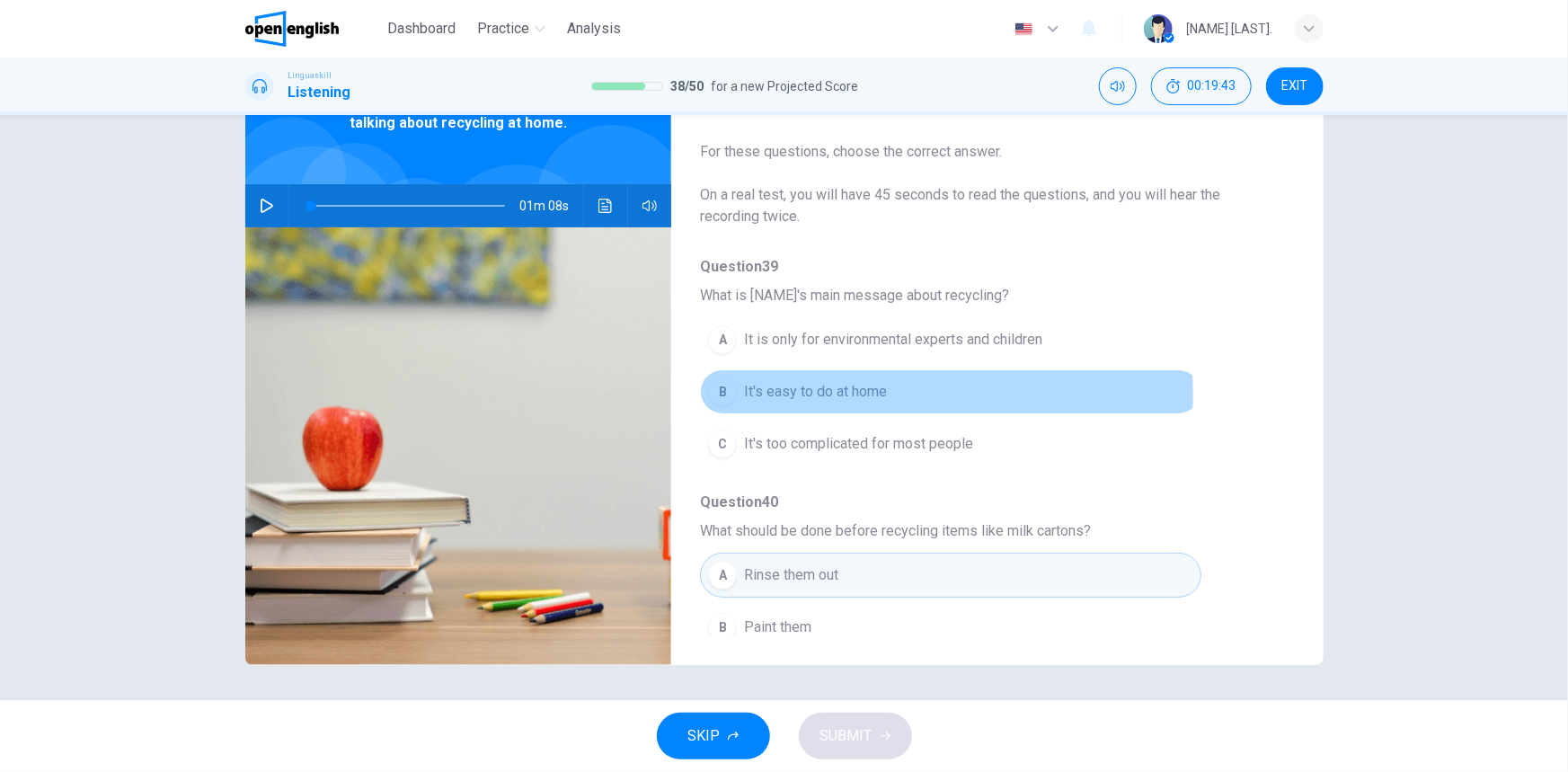 click on "It's easy to do at home" at bounding box center [815, 392] 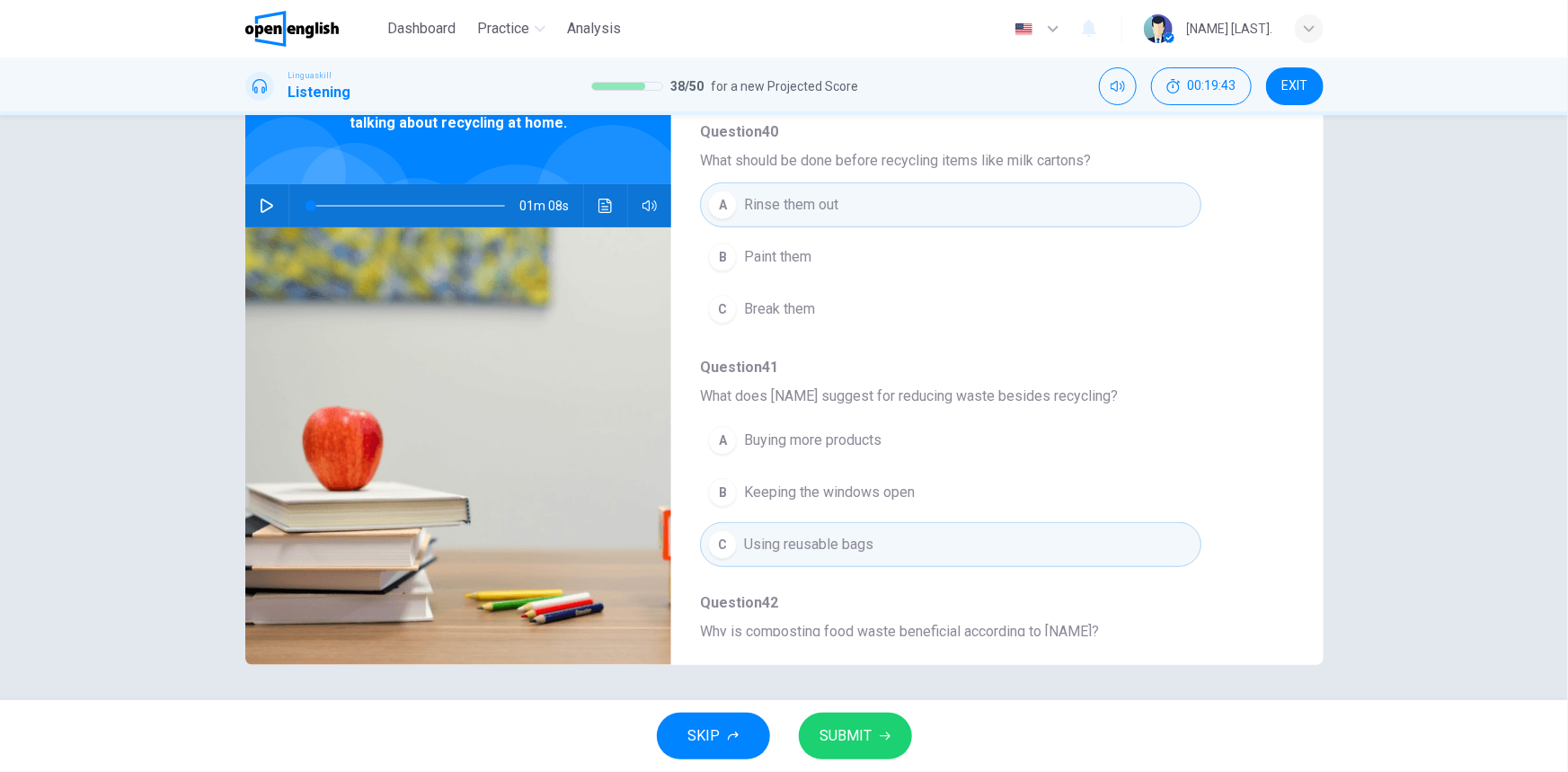 scroll, scrollTop: 408, scrollLeft: 0, axis: vertical 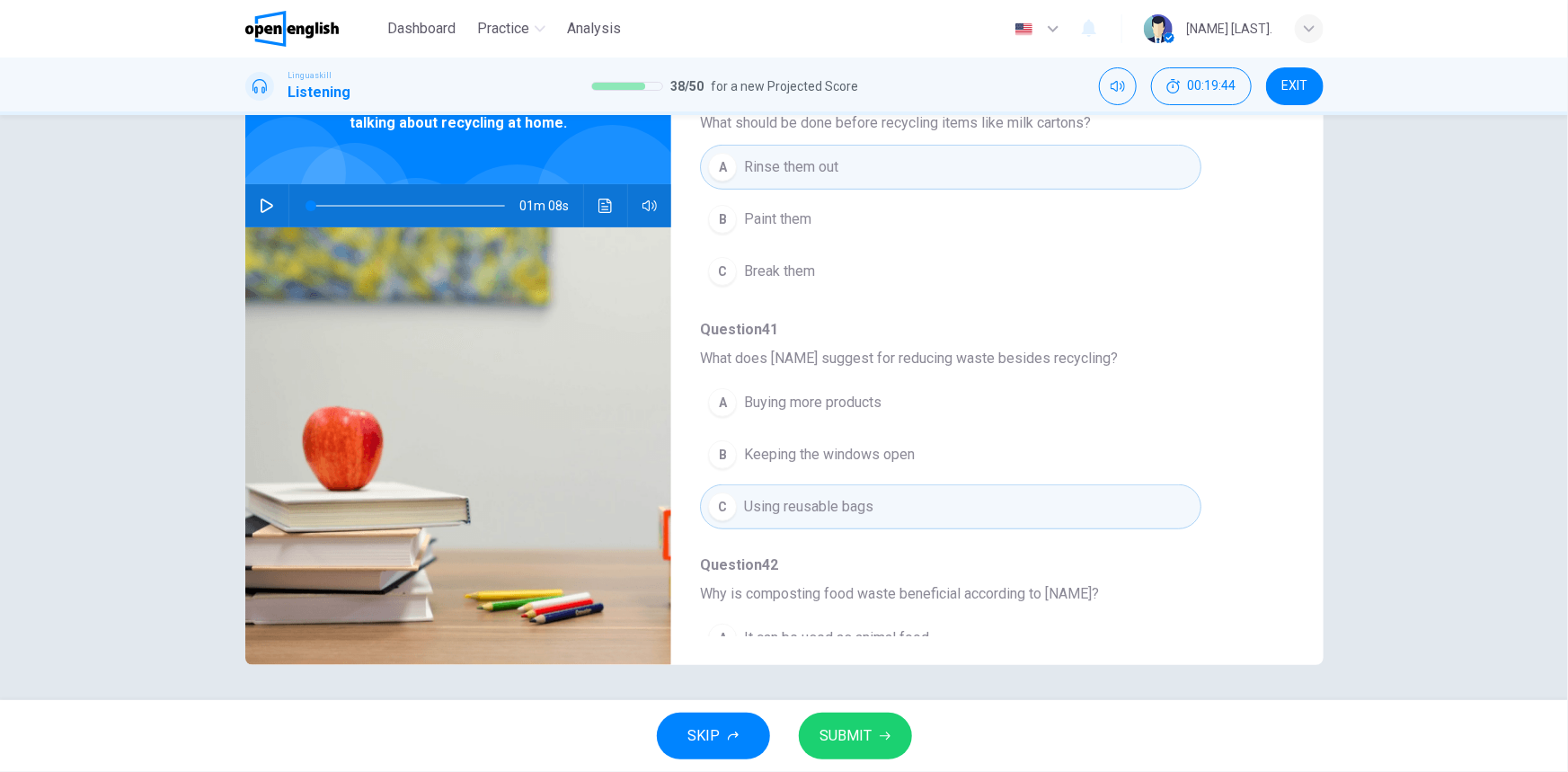 drag, startPoint x: 874, startPoint y: 728, endPoint x: 881, endPoint y: 722, distance: 9.219544 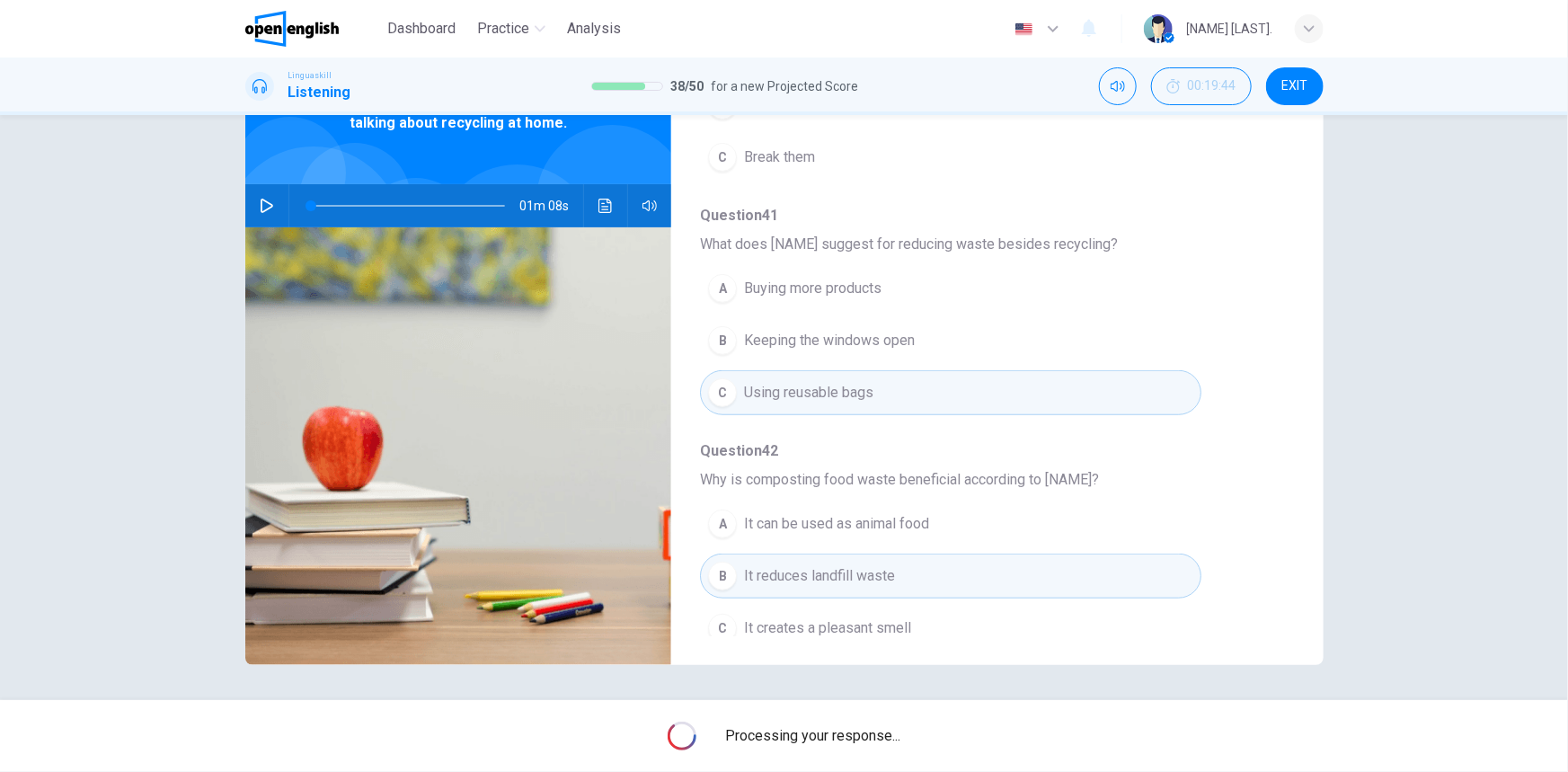 scroll, scrollTop: 572, scrollLeft: 0, axis: vertical 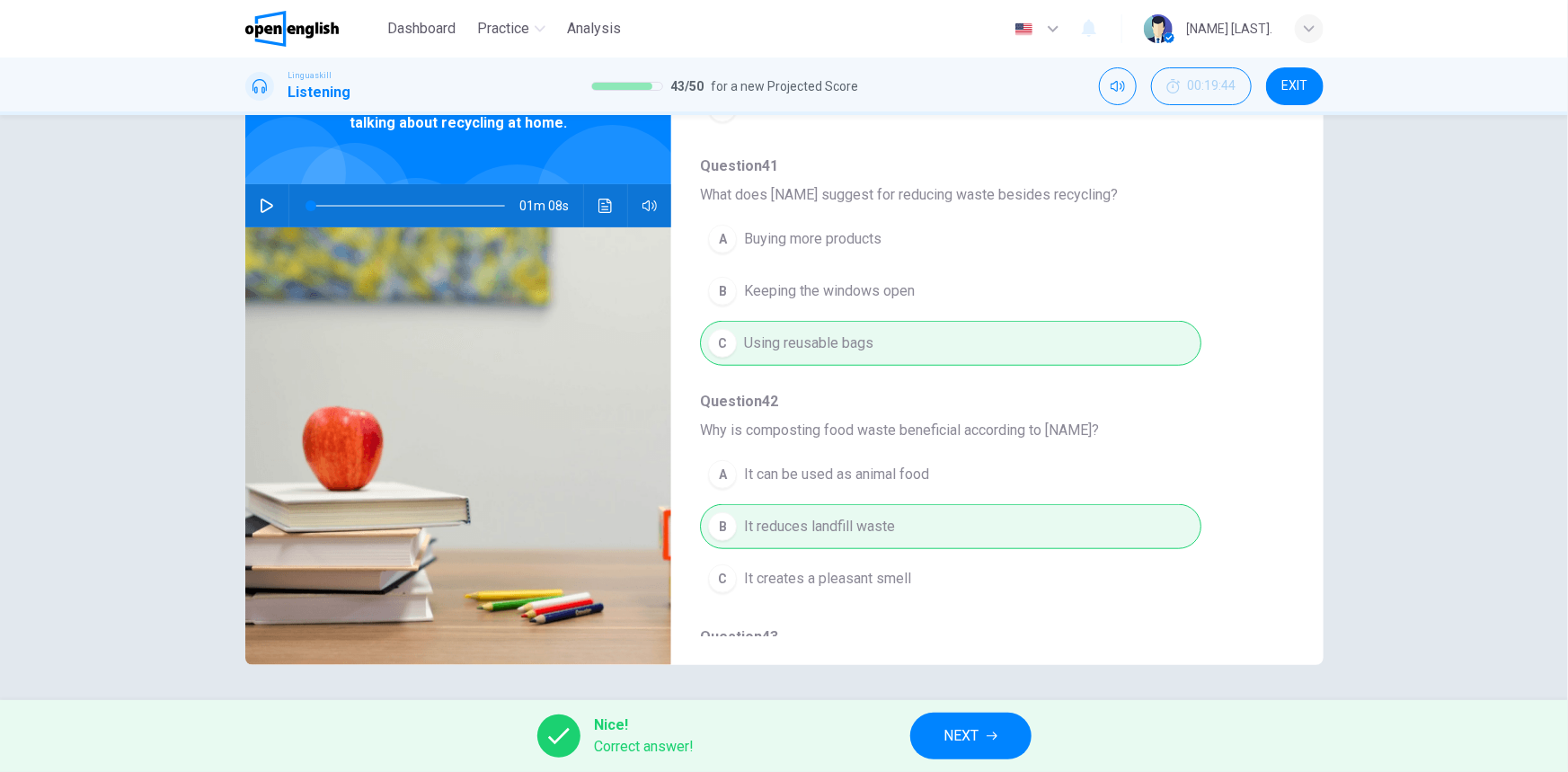 click on "NEXT" at bounding box center (961, 736) 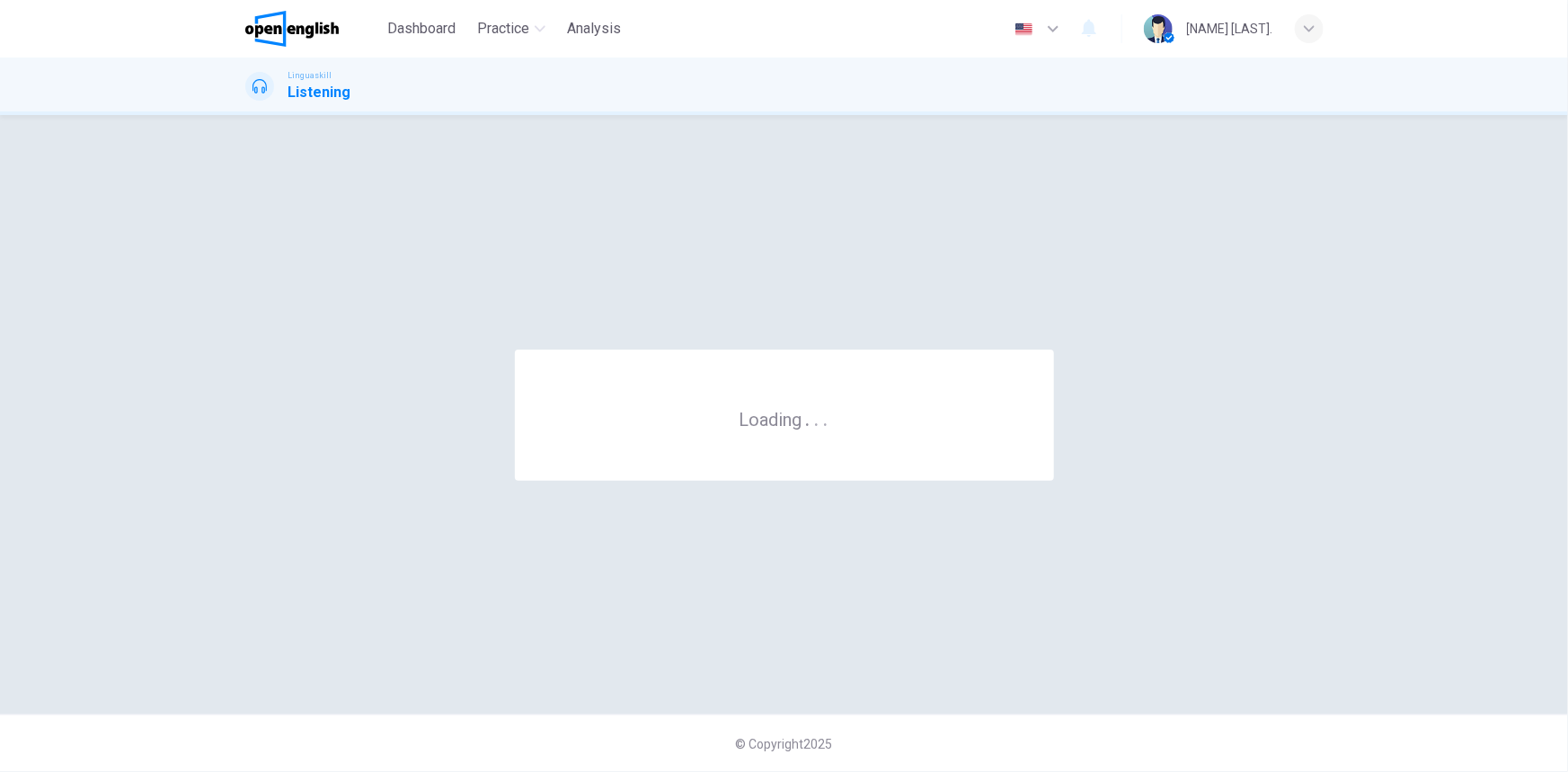 scroll, scrollTop: 0, scrollLeft: 0, axis: both 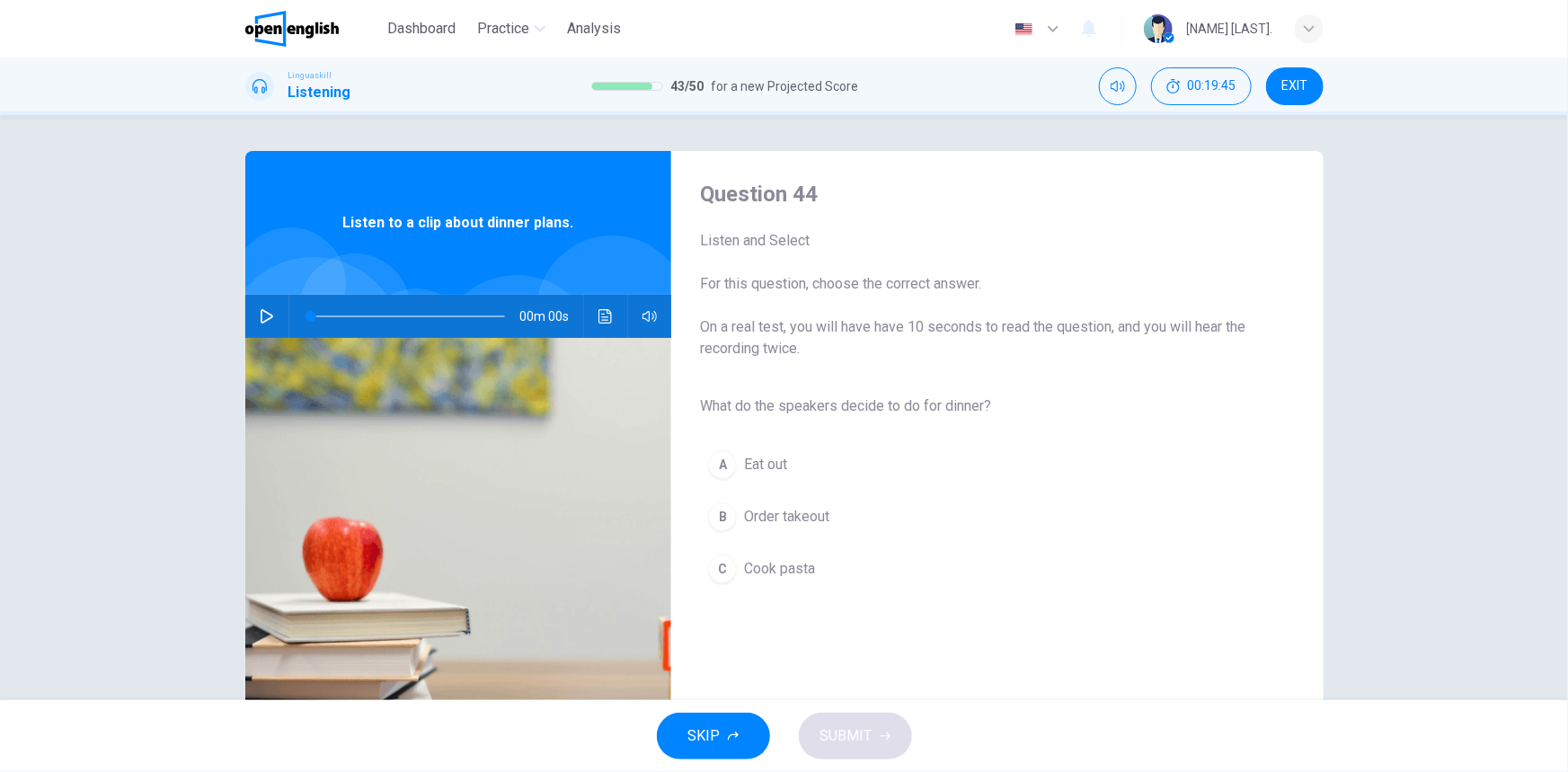 click at bounding box center [267, 316] 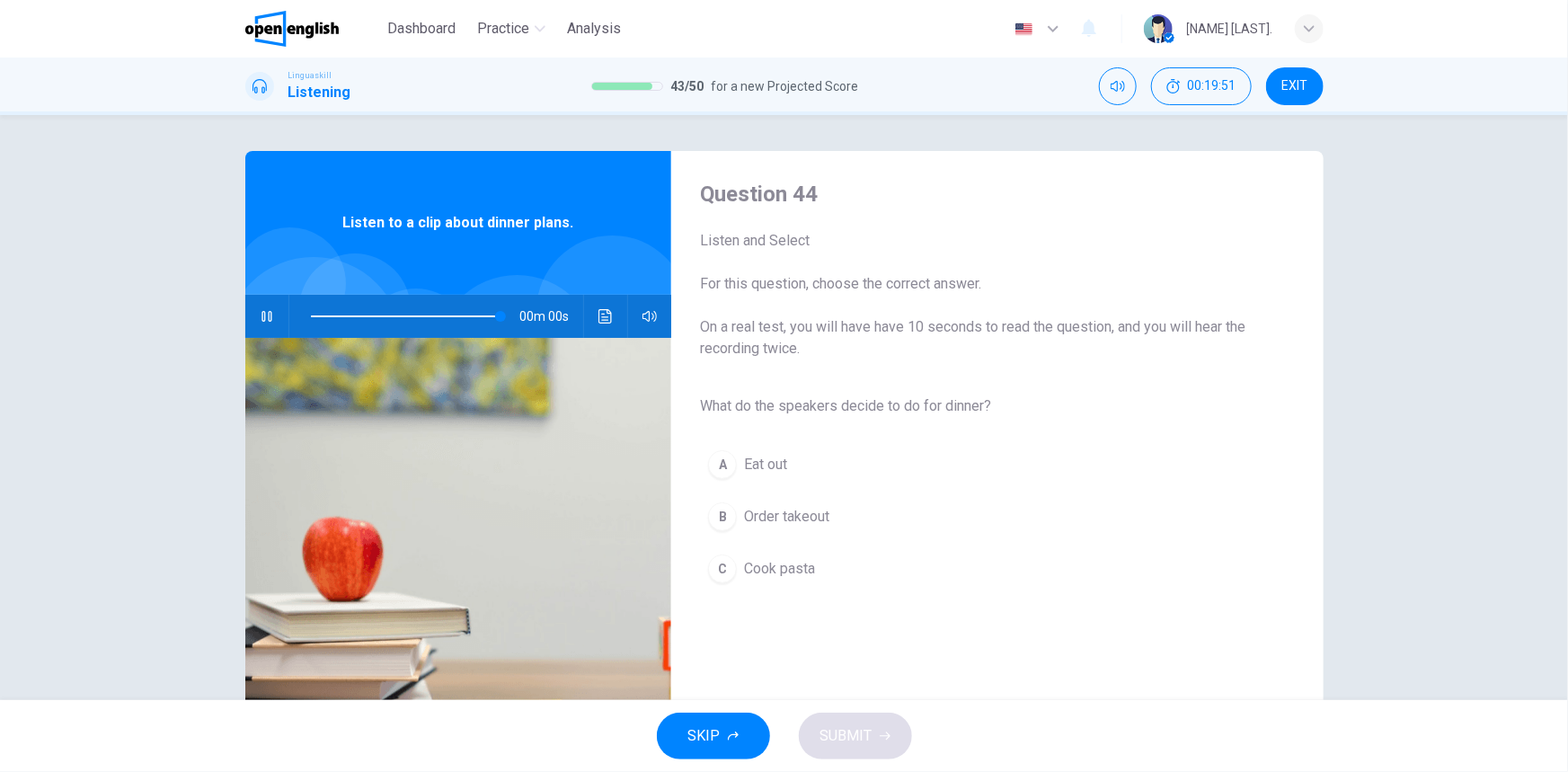 type on "*" 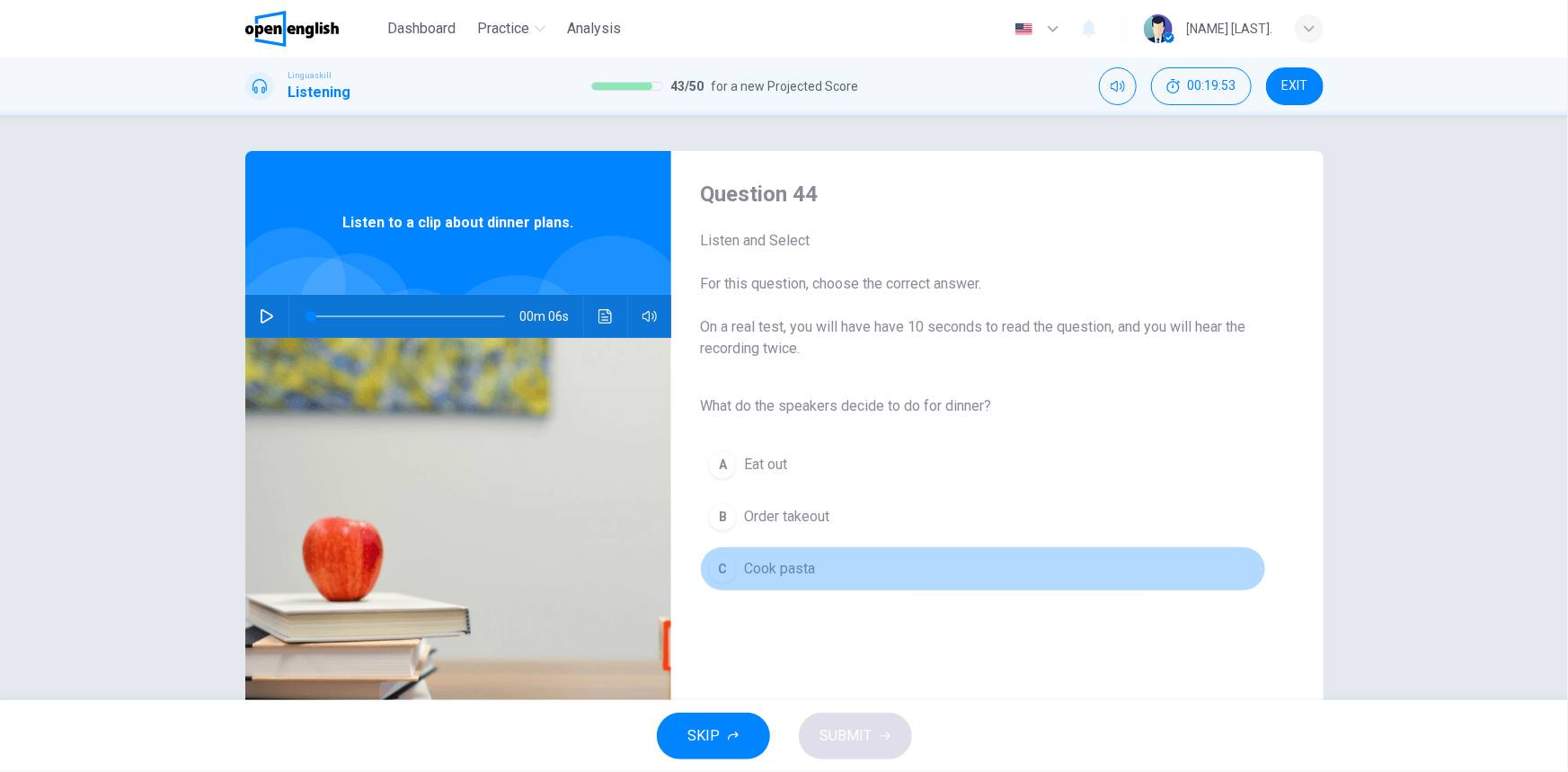 click on "C Cook pasta" at bounding box center (982, 569) 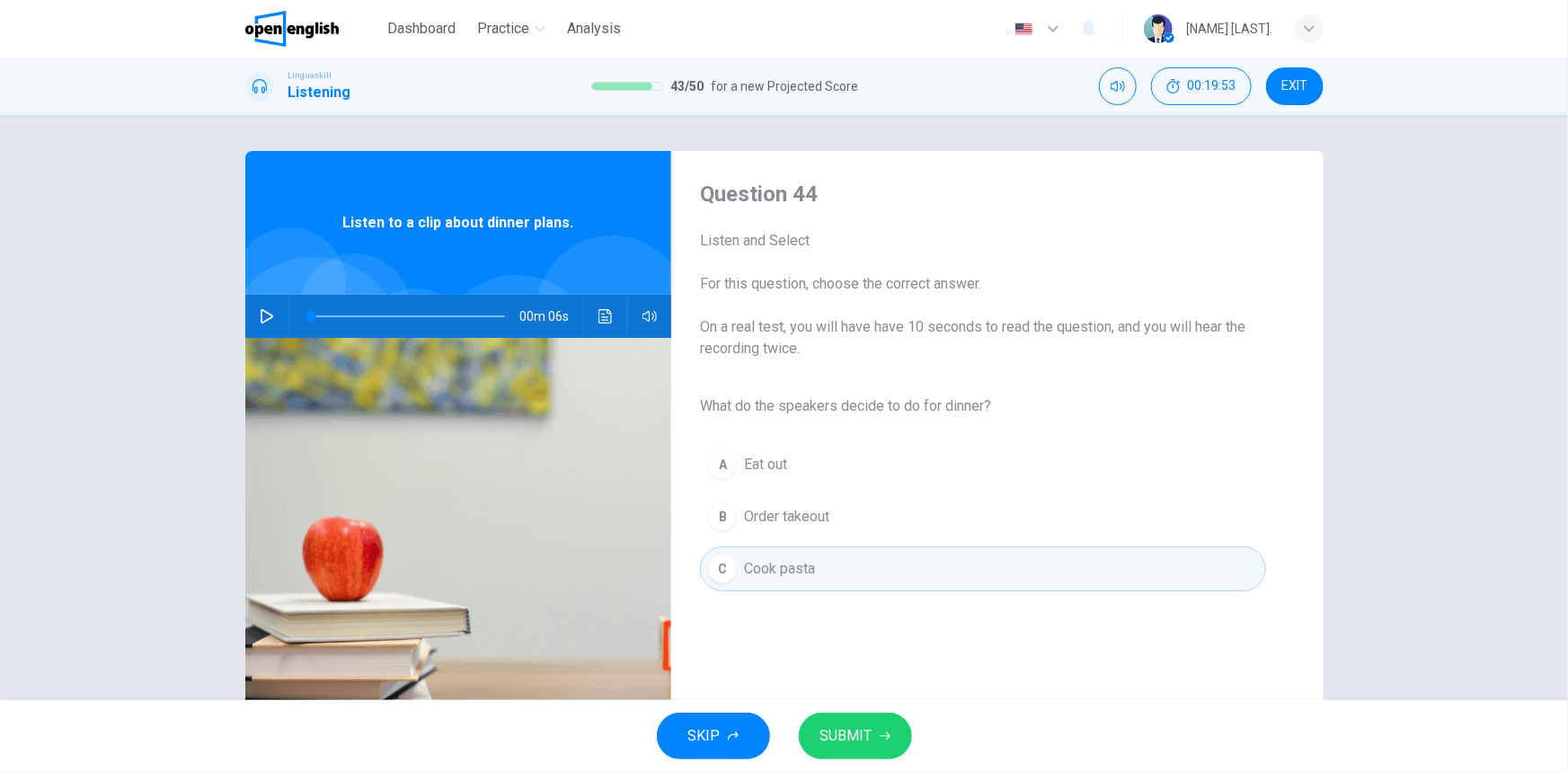 click on "SUBMIT" at bounding box center (846, 736) 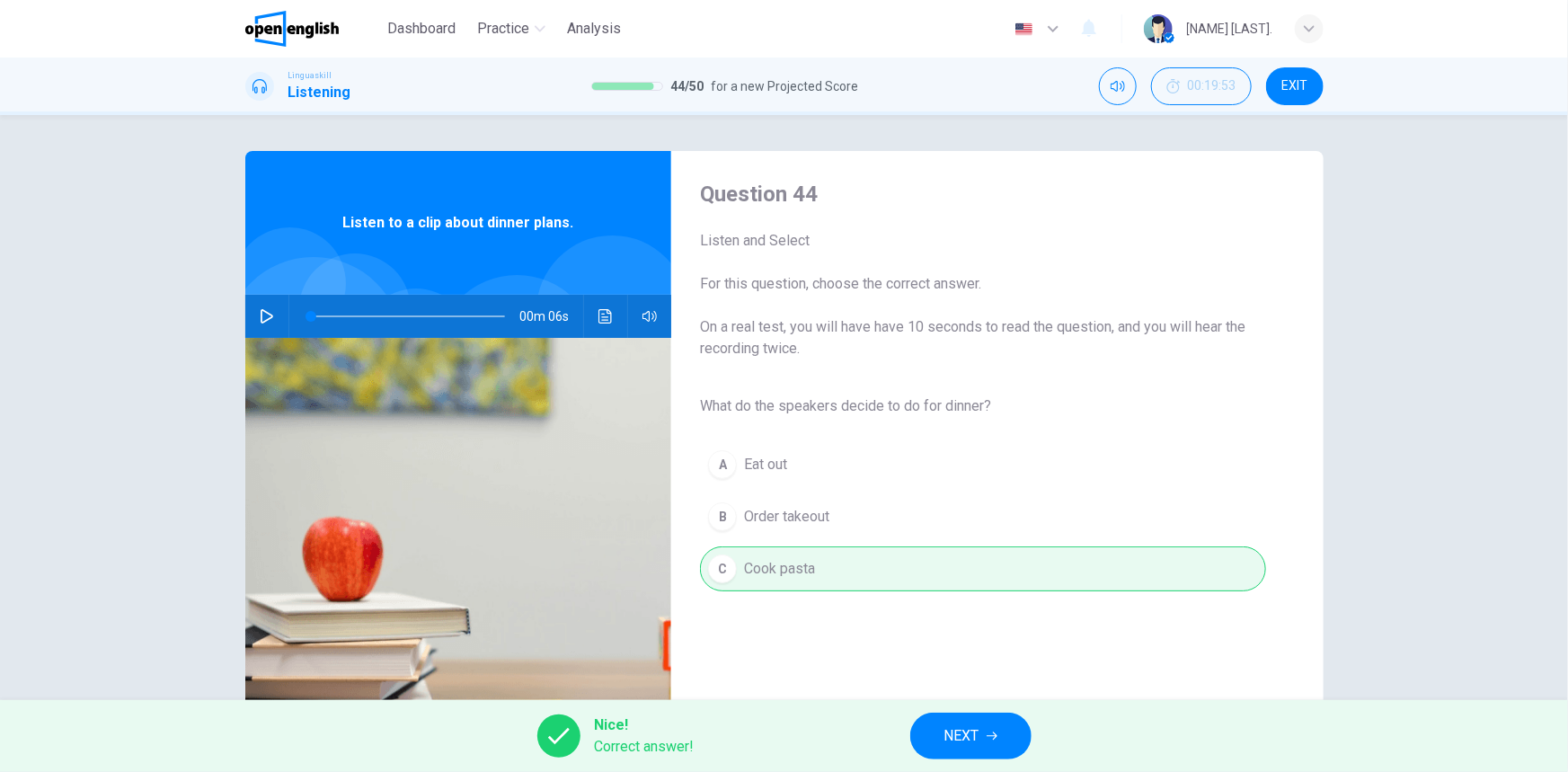 click on "NEXT" at bounding box center (961, 736) 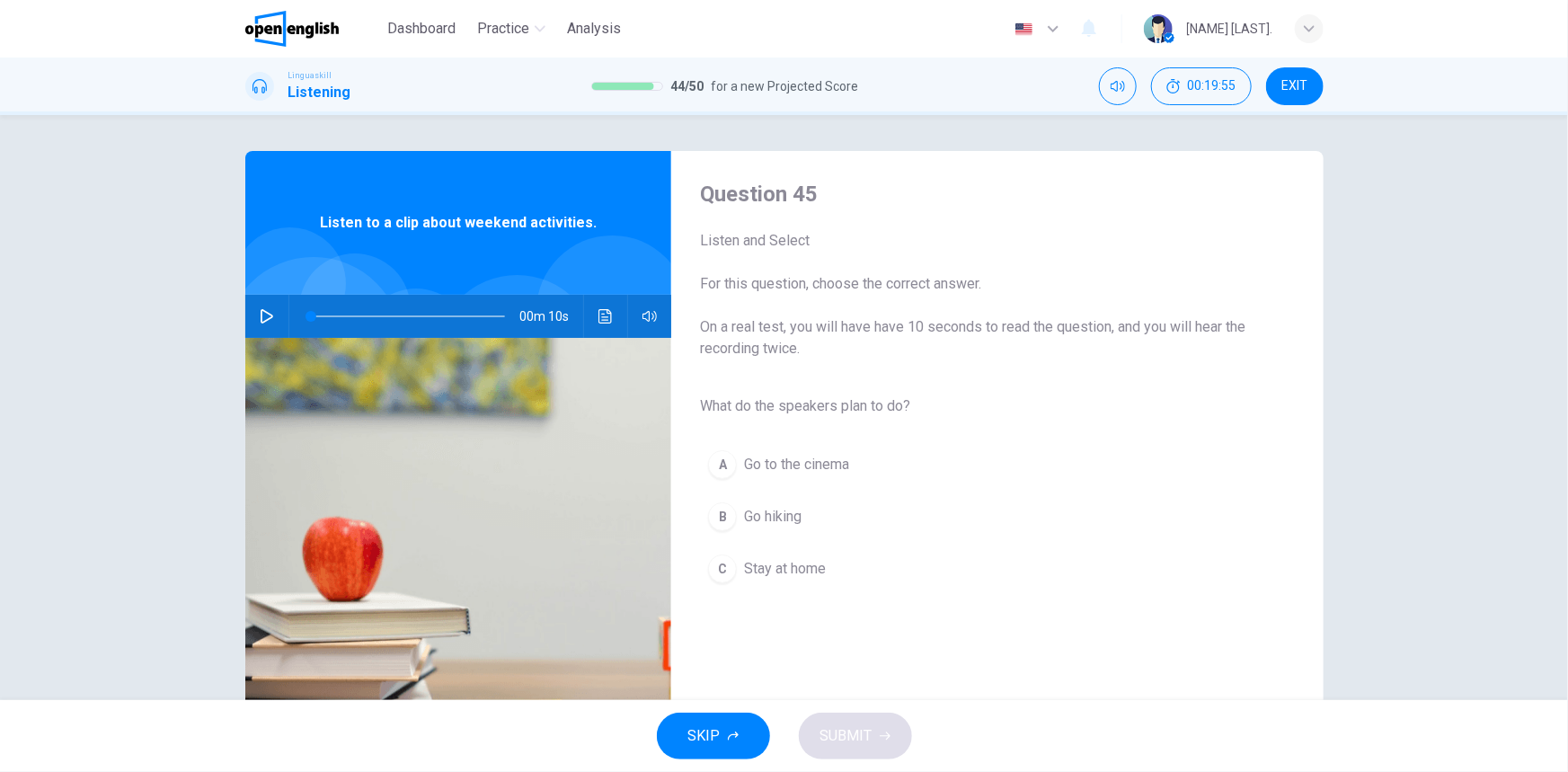 click 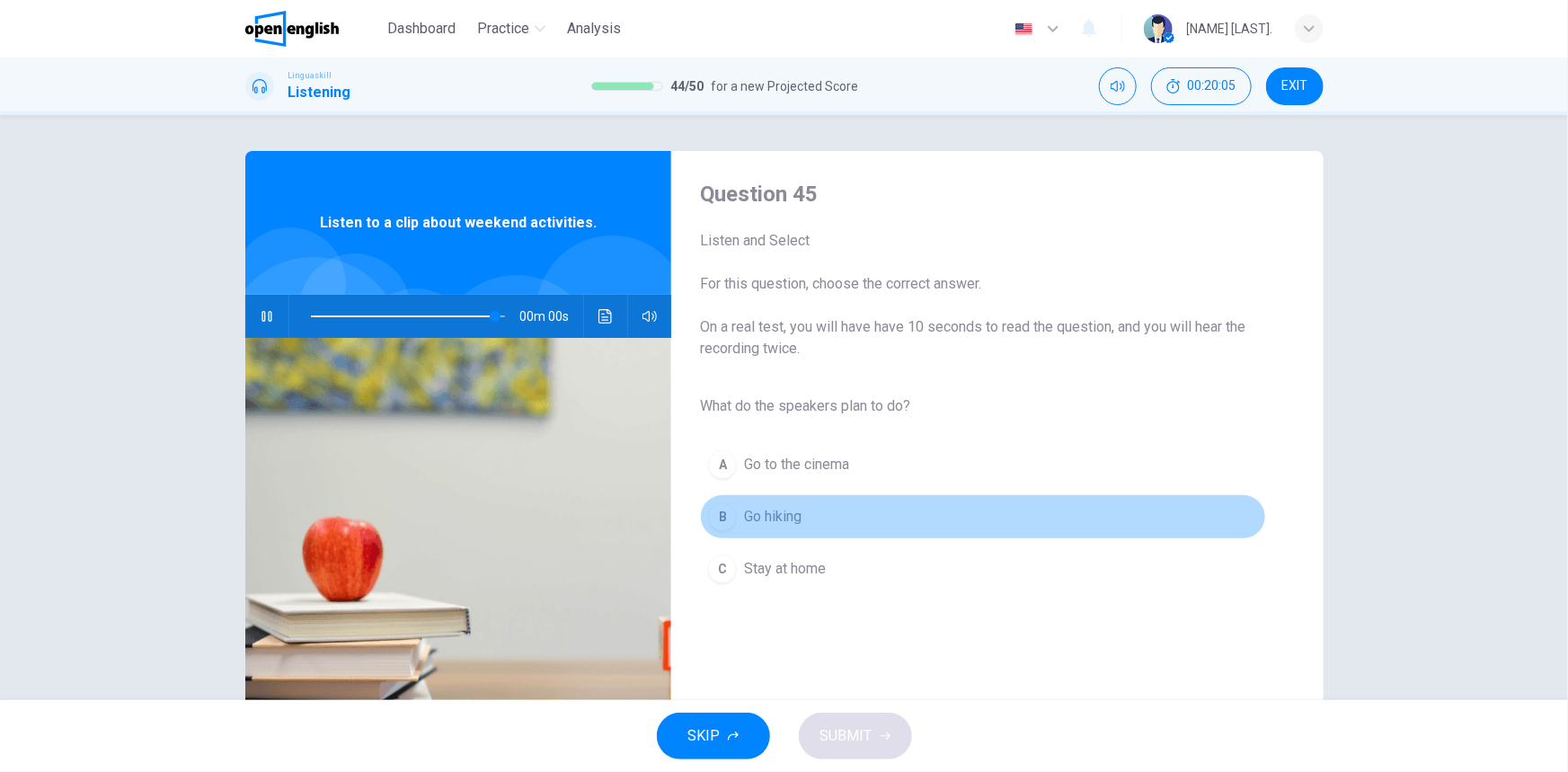 click on "Go hiking" at bounding box center (773, 517) 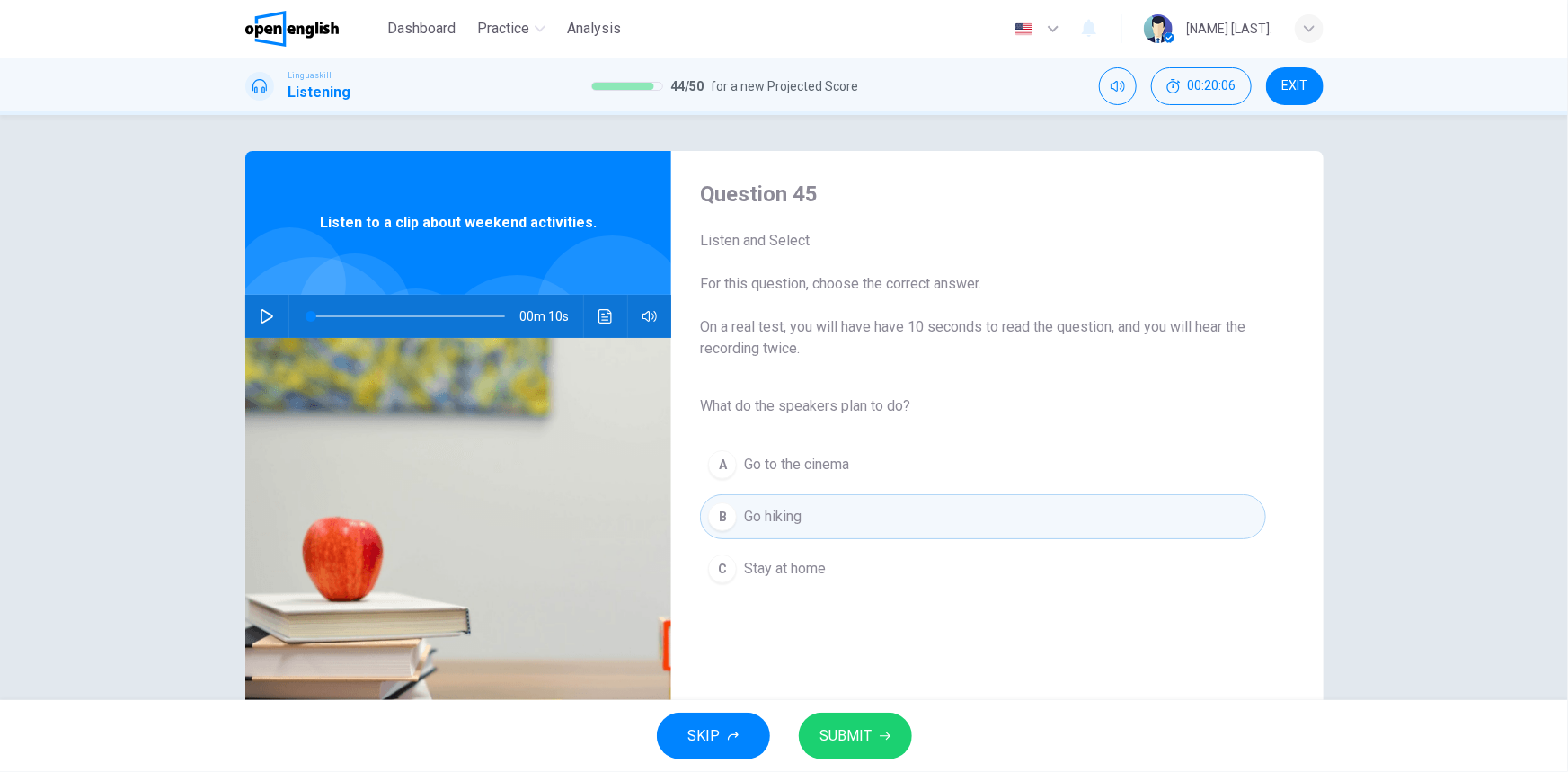 click on "SUBMIT" at bounding box center [846, 736] 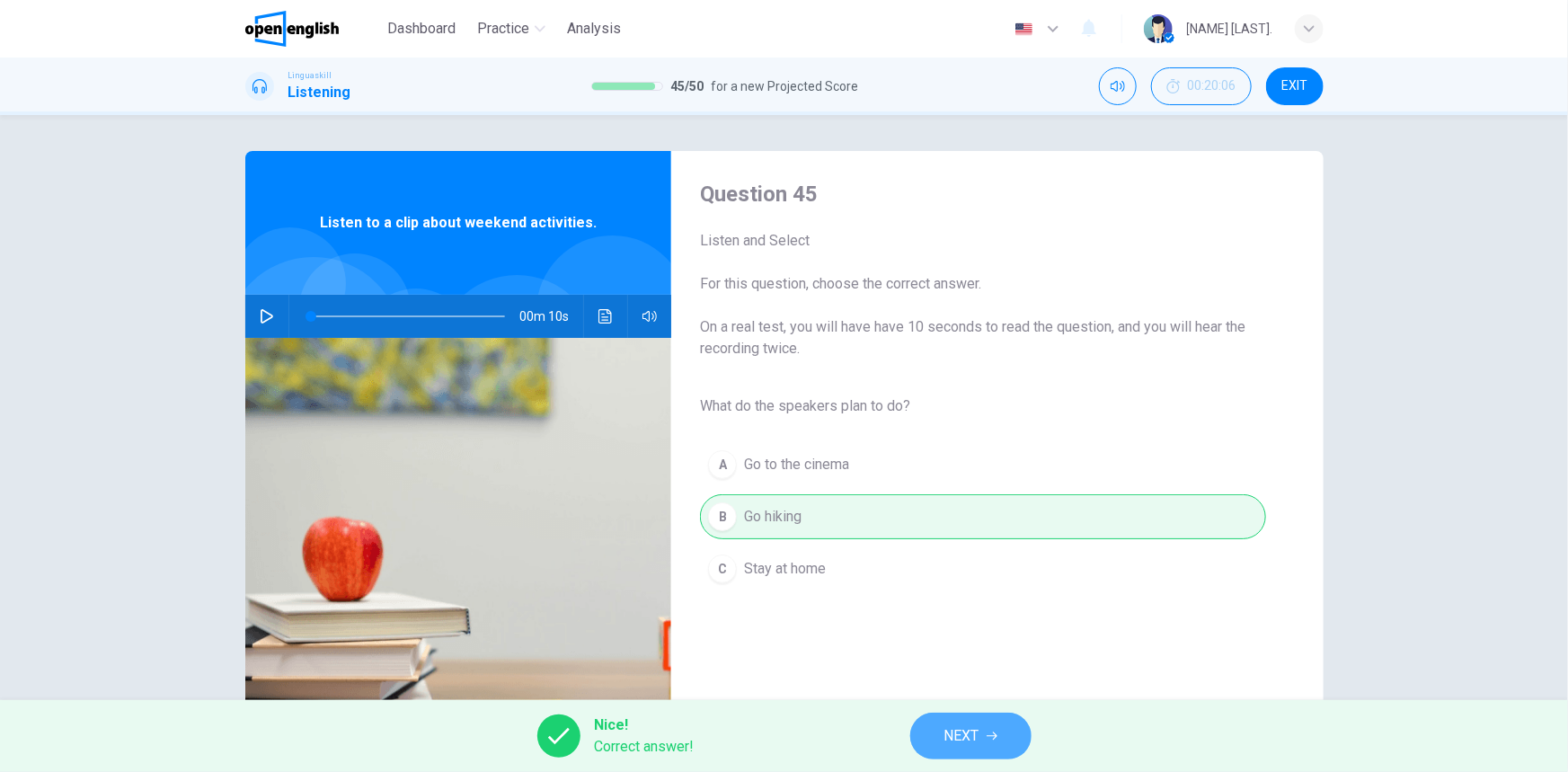 click on "NEXT" at bounding box center [970, 736] 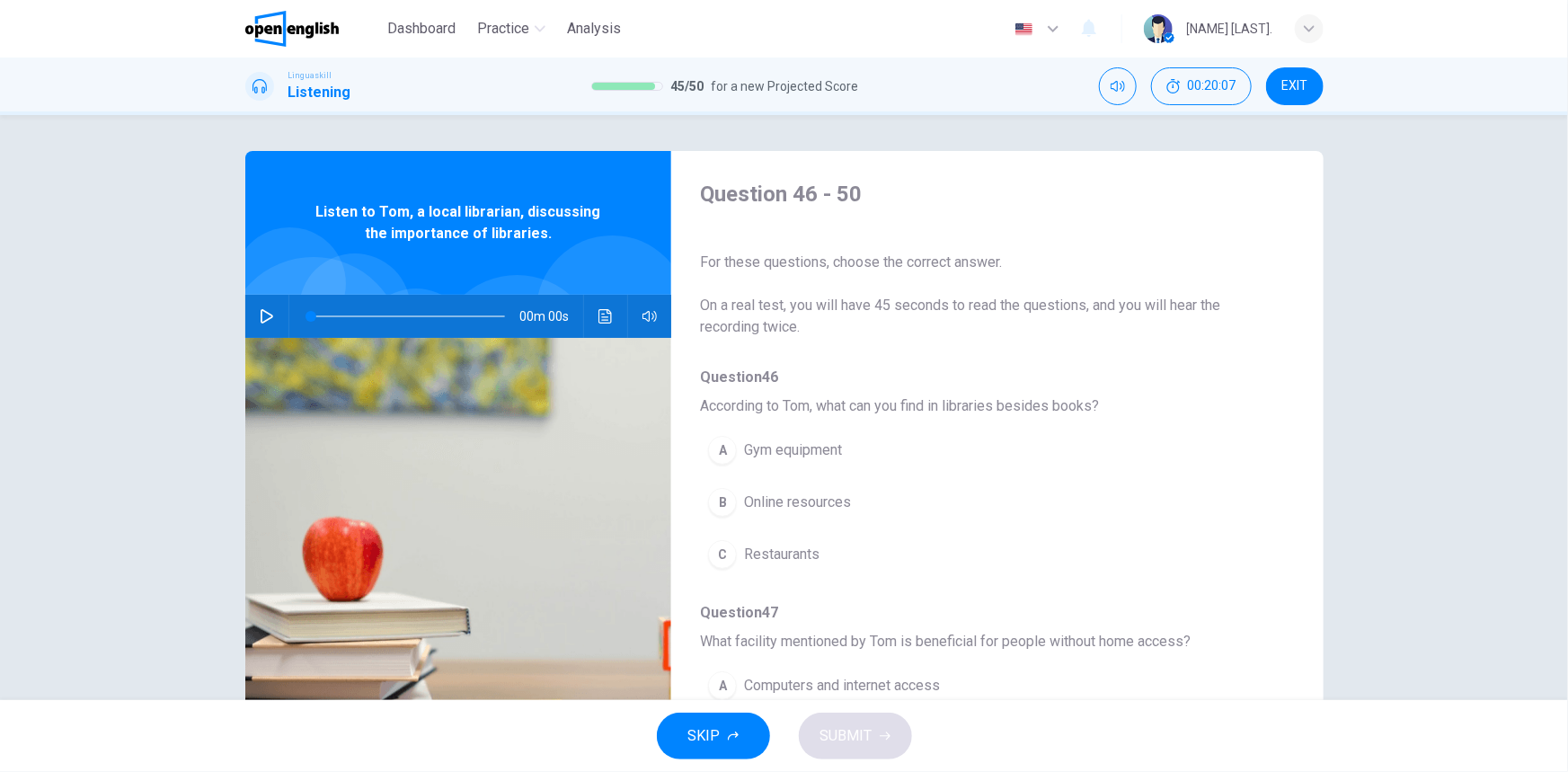 click on "00m 00s" at bounding box center [458, 316] 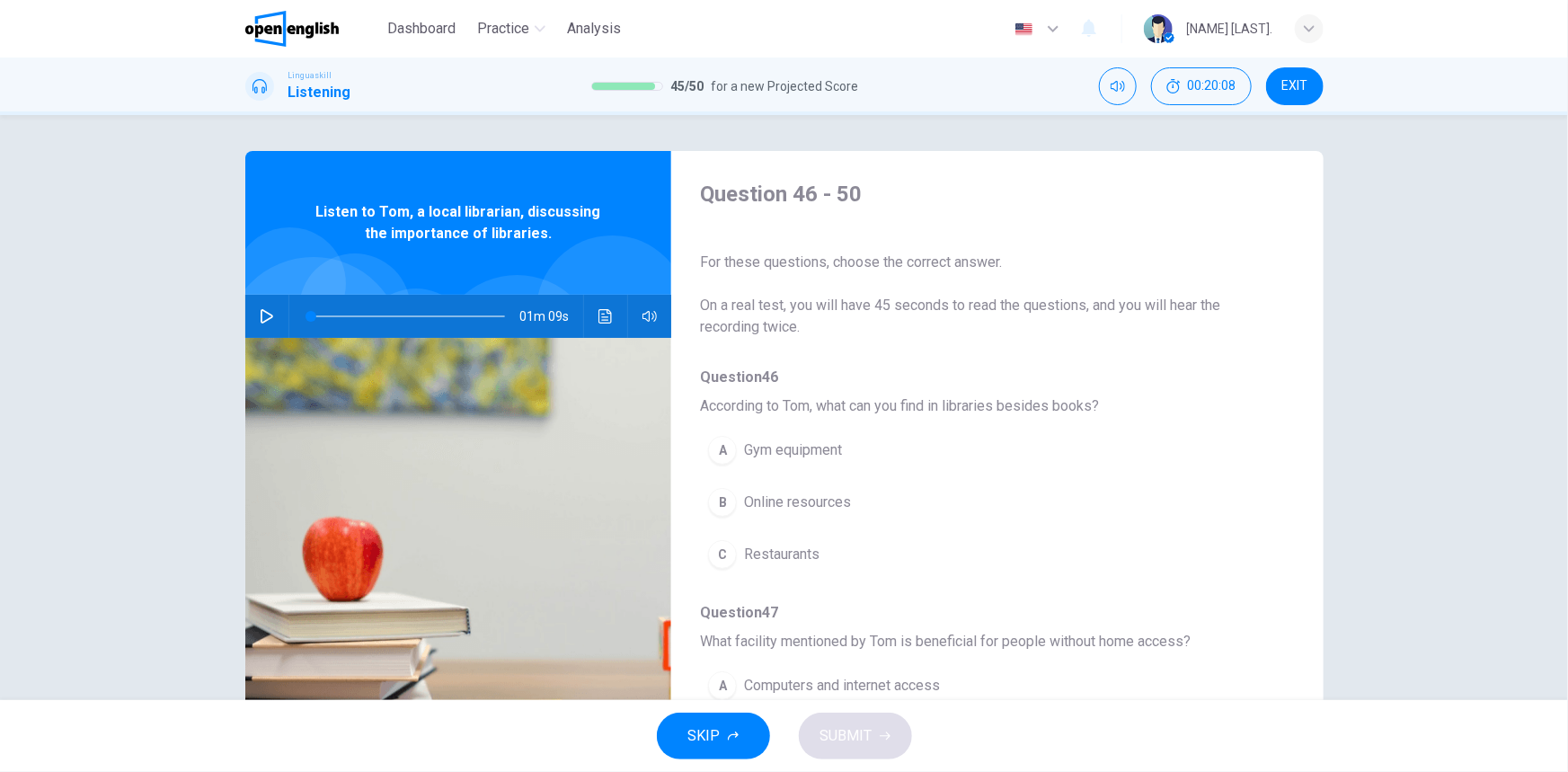 click 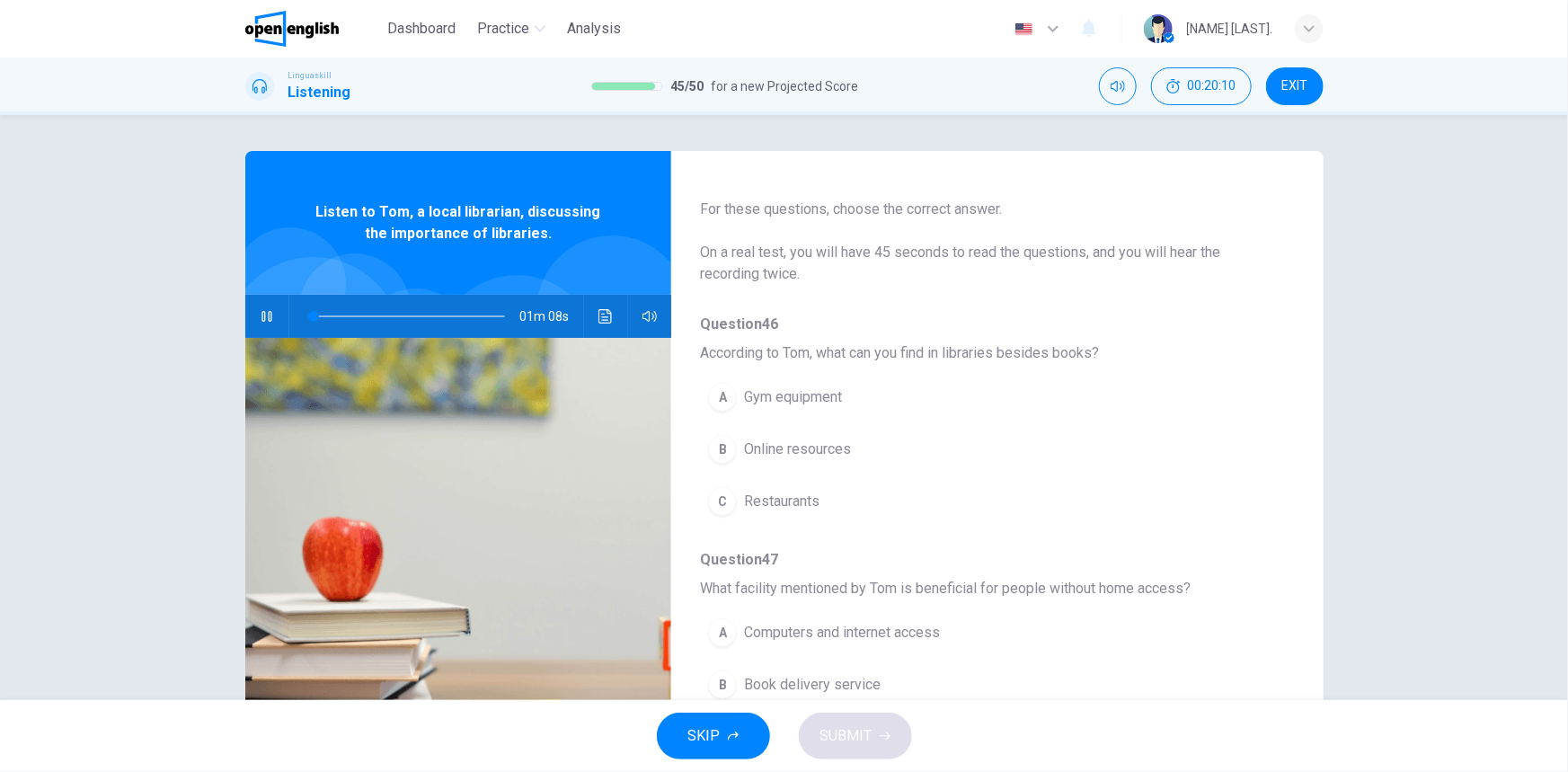 scroll, scrollTop: 81, scrollLeft: 0, axis: vertical 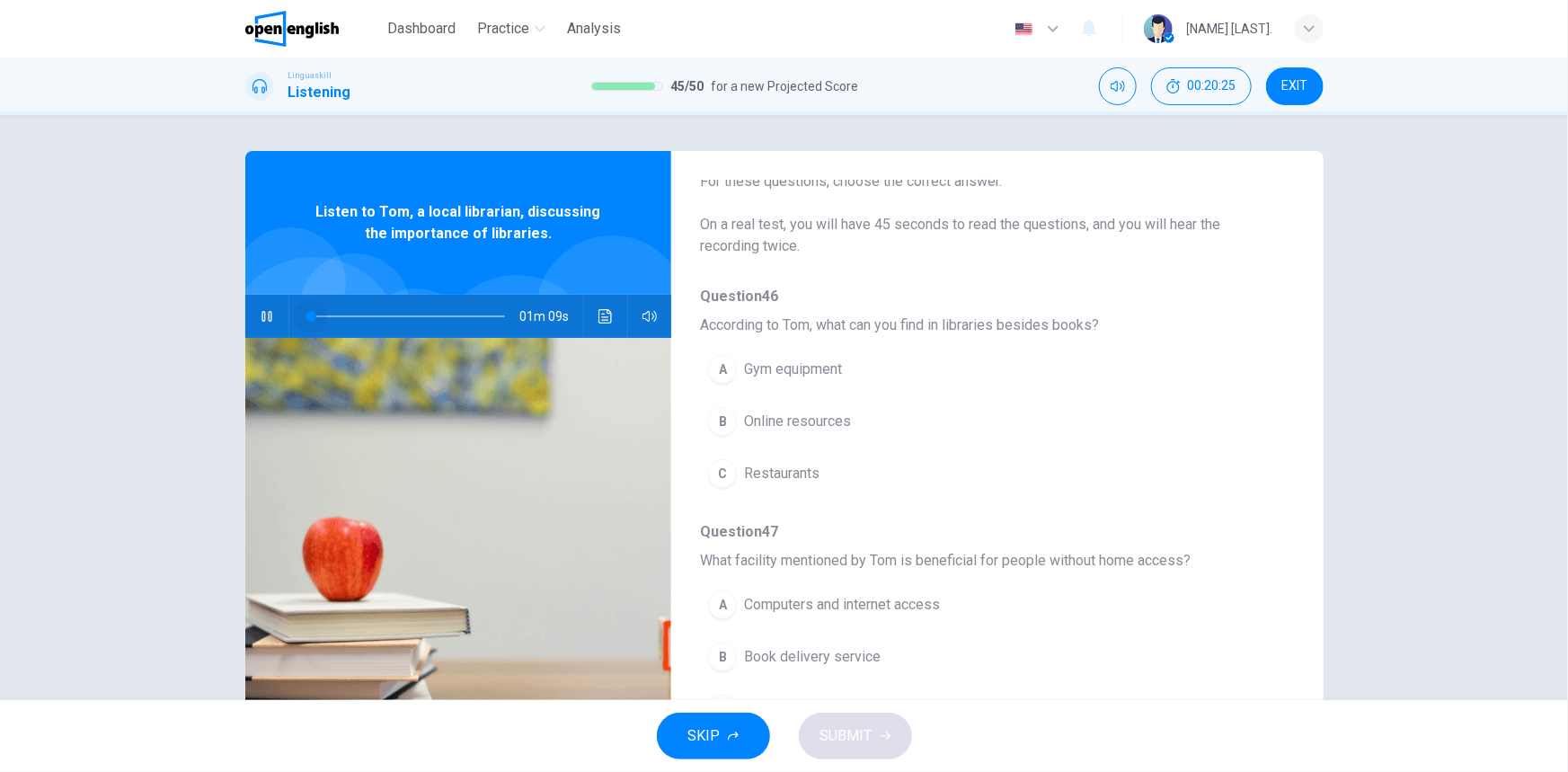 drag, startPoint x: 353, startPoint y: 310, endPoint x: 248, endPoint y: 324, distance: 105.92922 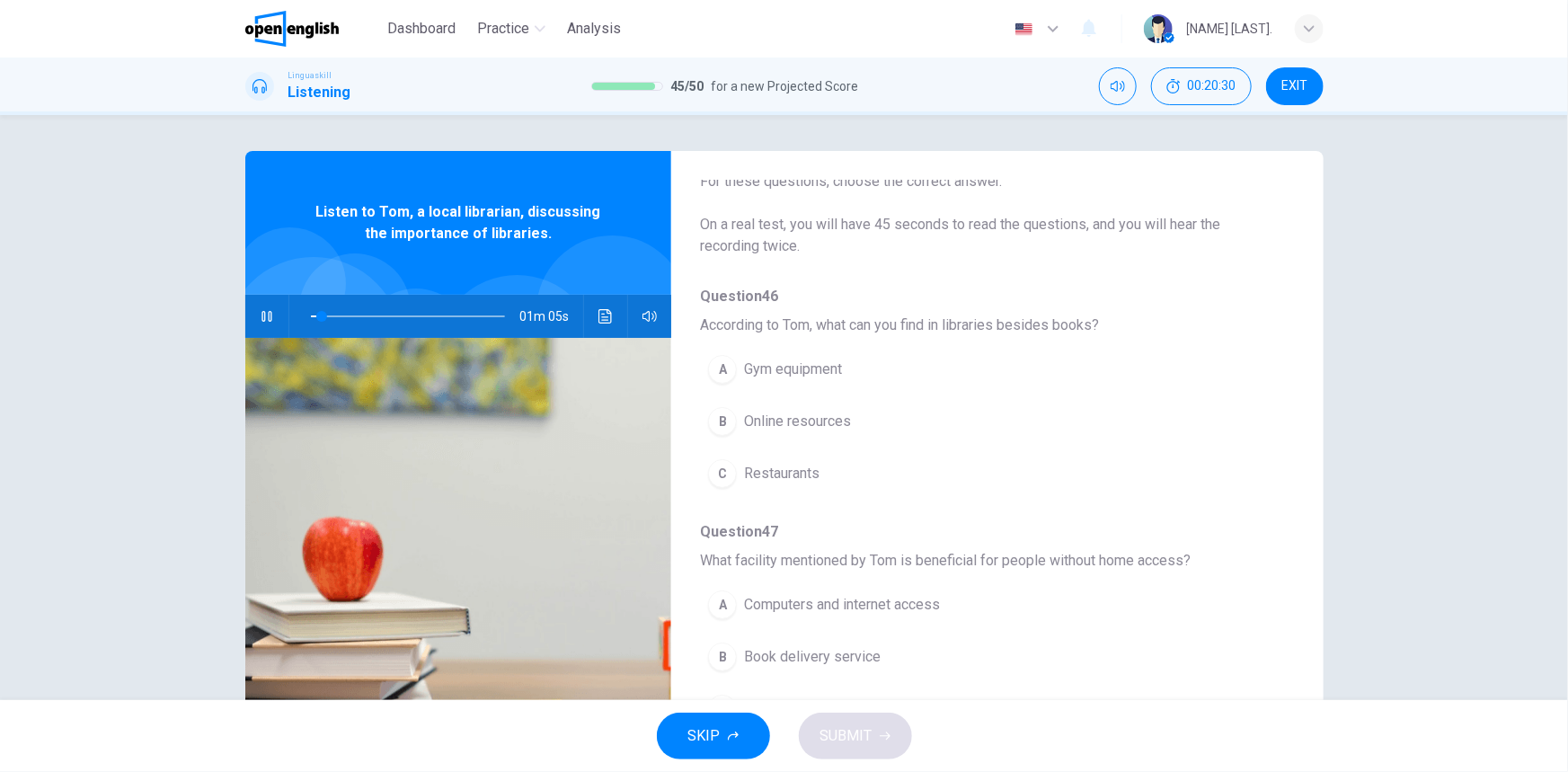 click on "B Online resources" at bounding box center [950, 421] 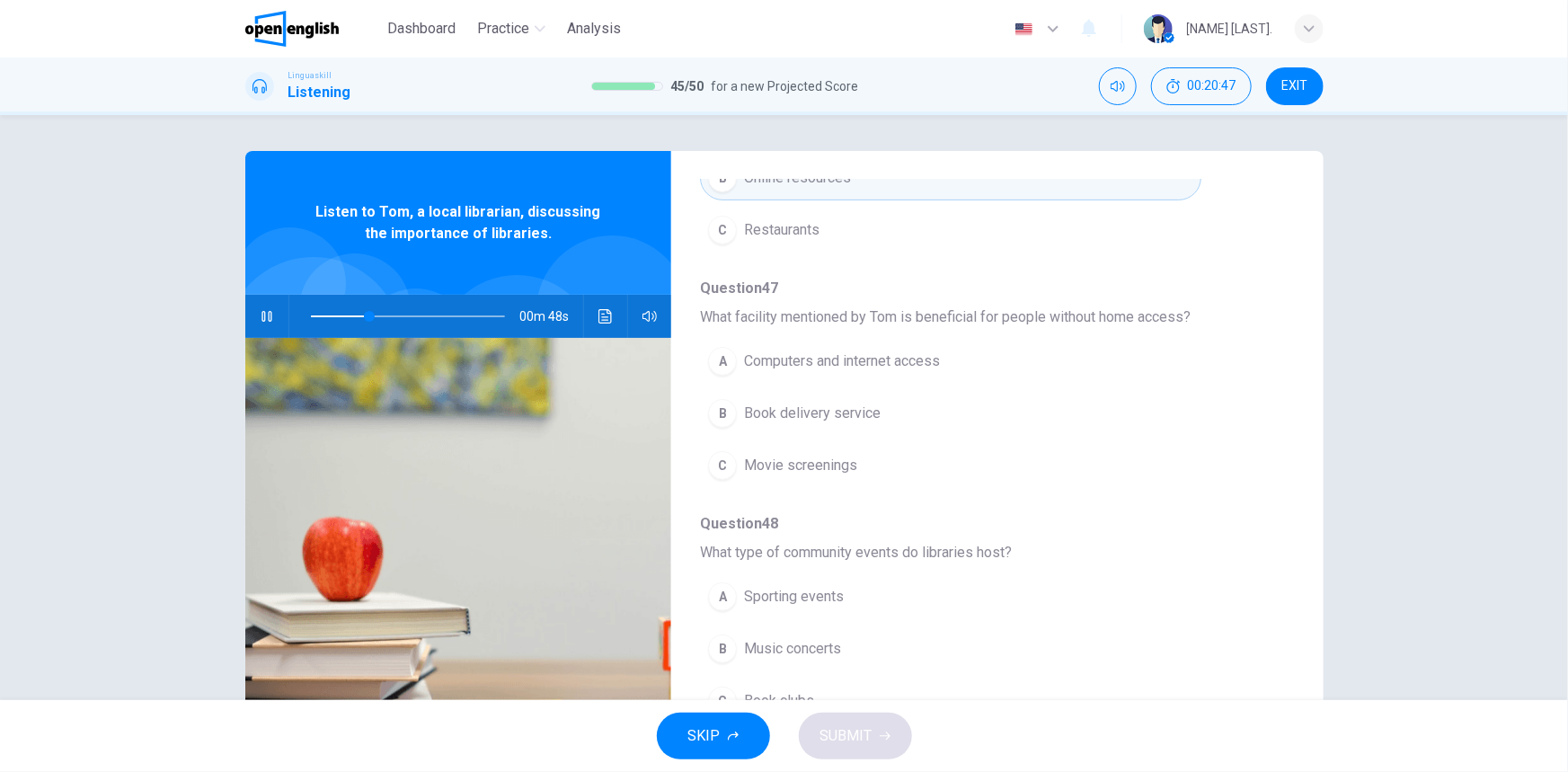scroll, scrollTop: 326, scrollLeft: 0, axis: vertical 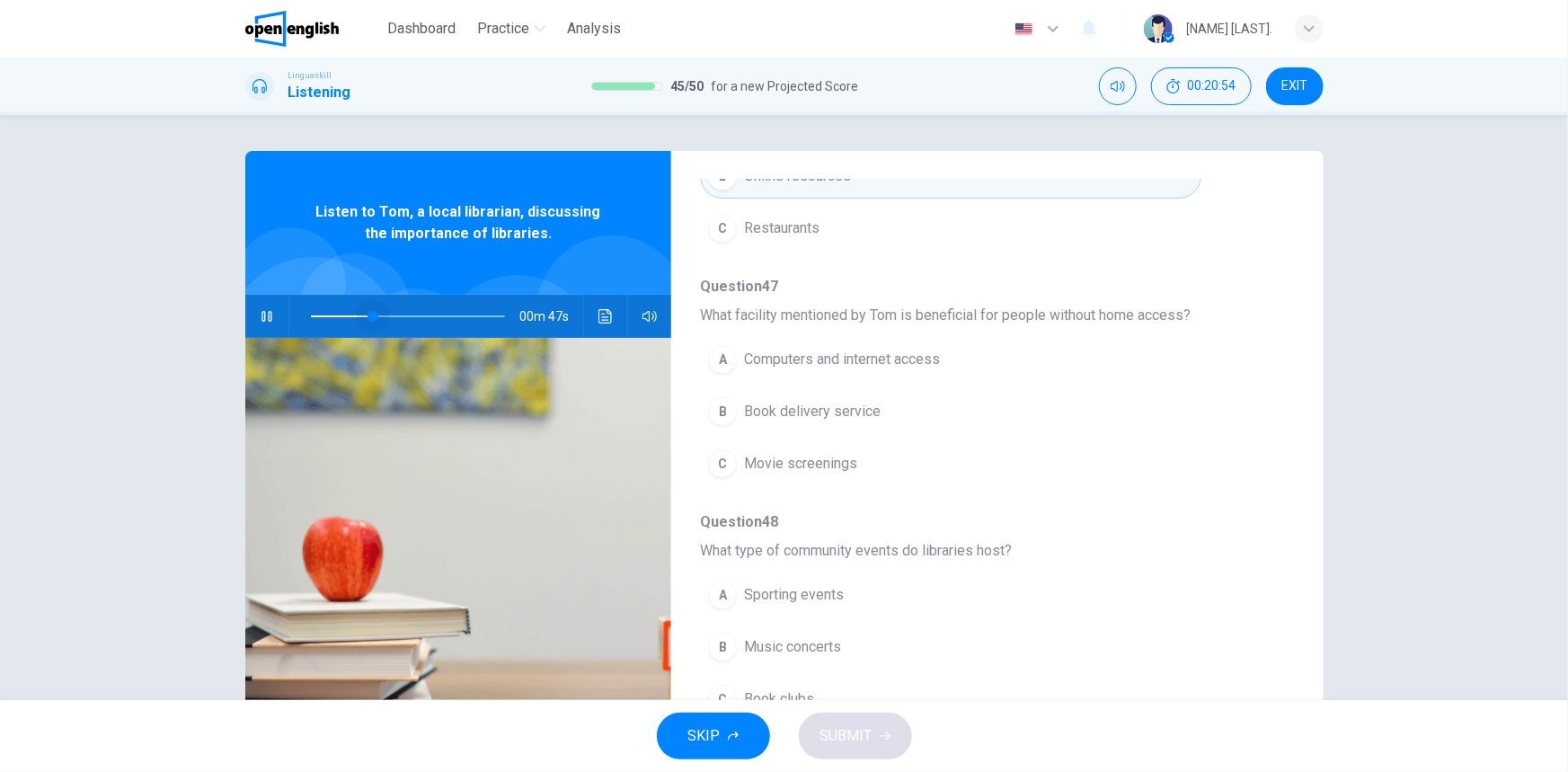 click at bounding box center (373, 316) 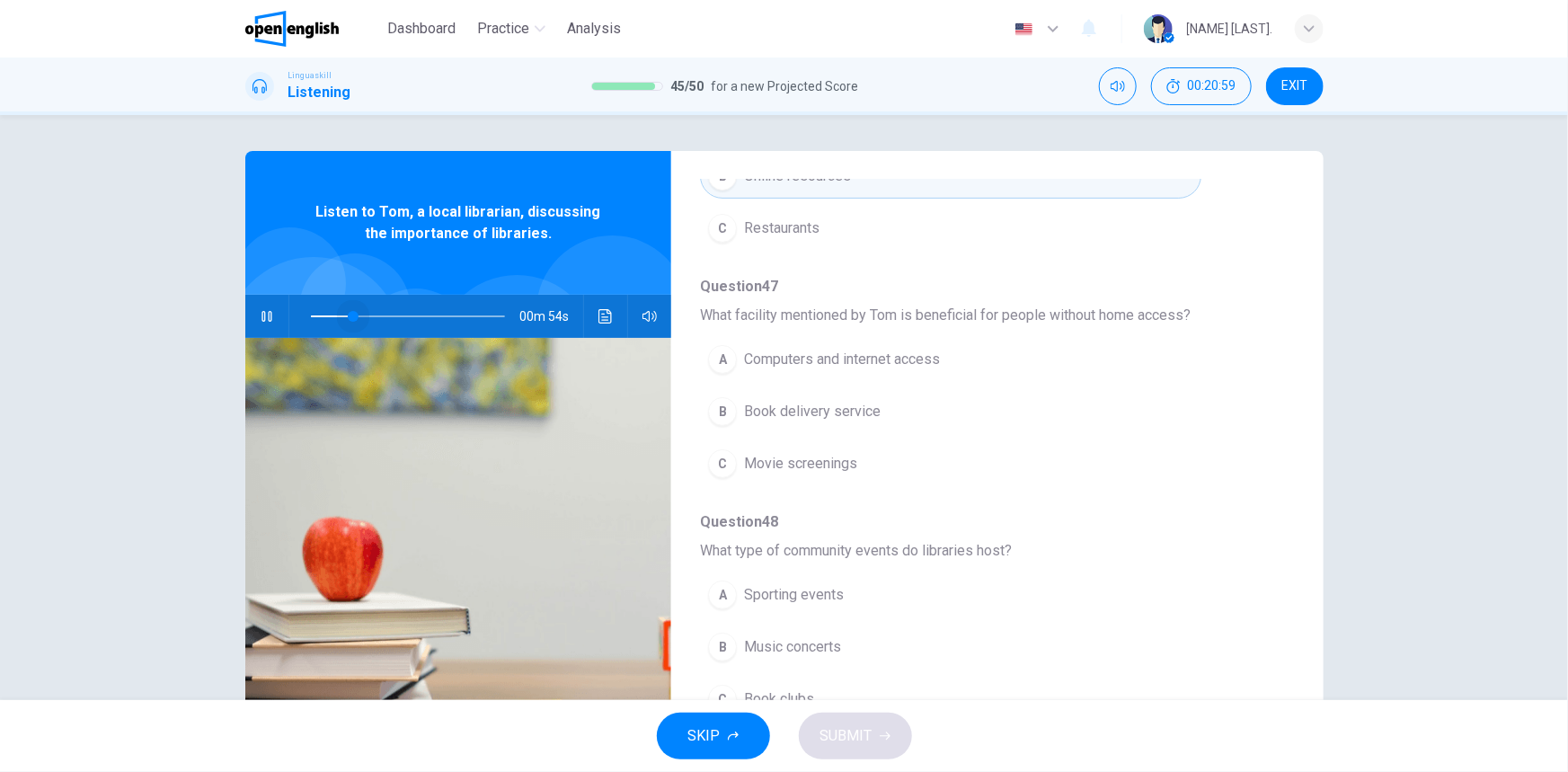 click at bounding box center (408, 316) 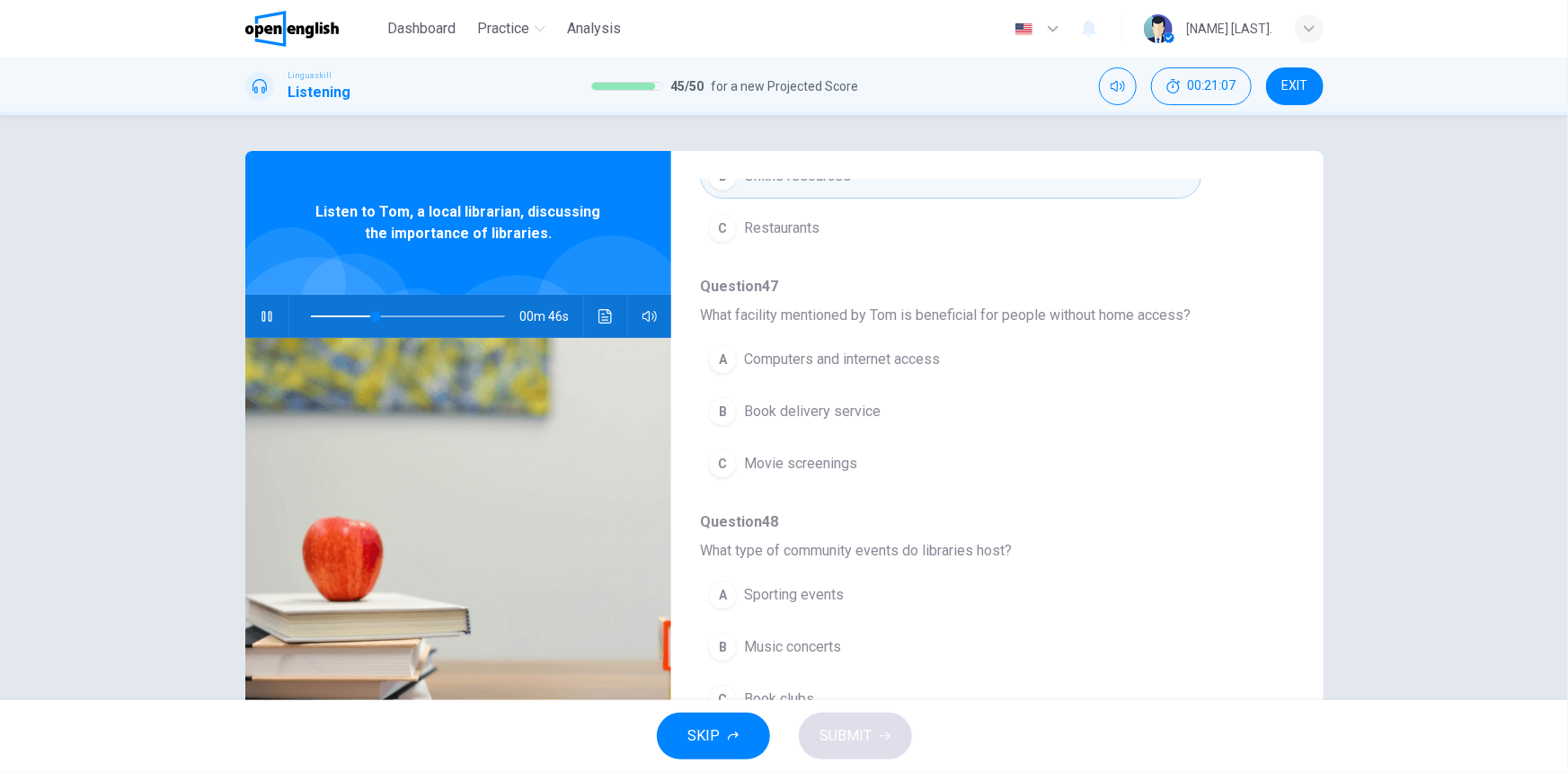 drag, startPoint x: 890, startPoint y: 368, endPoint x: 891, endPoint y: 359, distance: 9.05539 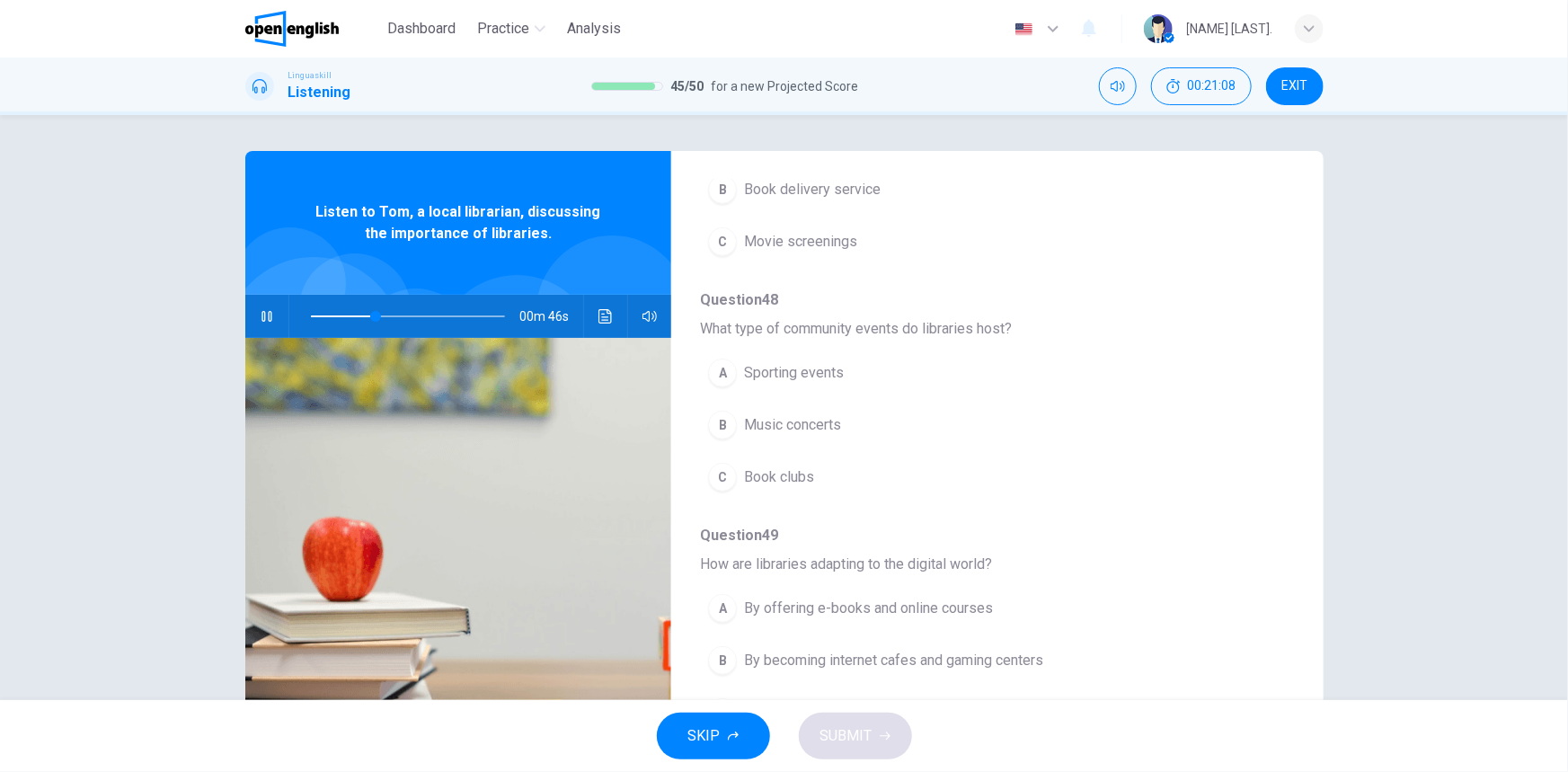 scroll, scrollTop: 572, scrollLeft: 0, axis: vertical 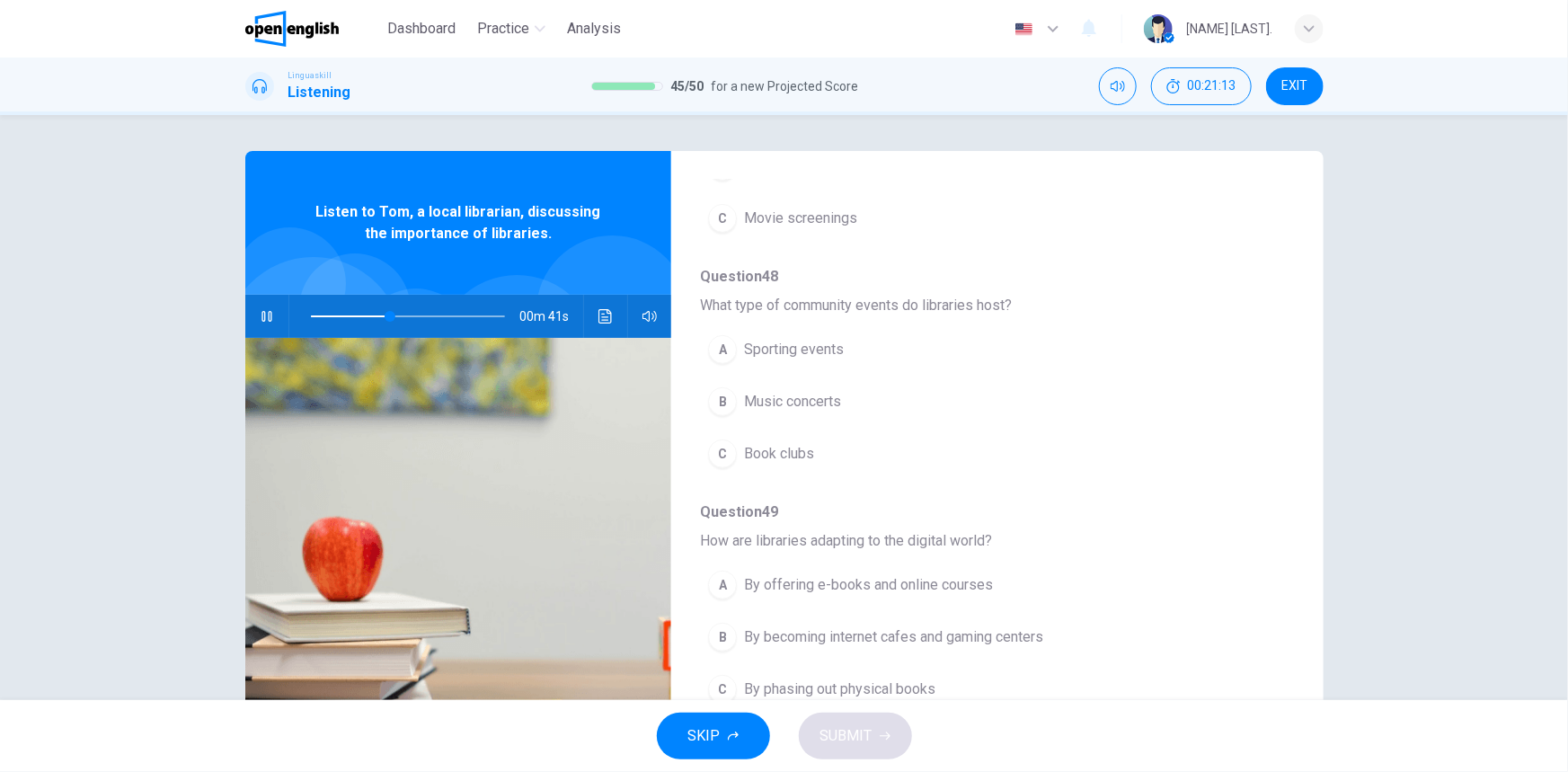 click on "Book clubs" at bounding box center [779, 454] 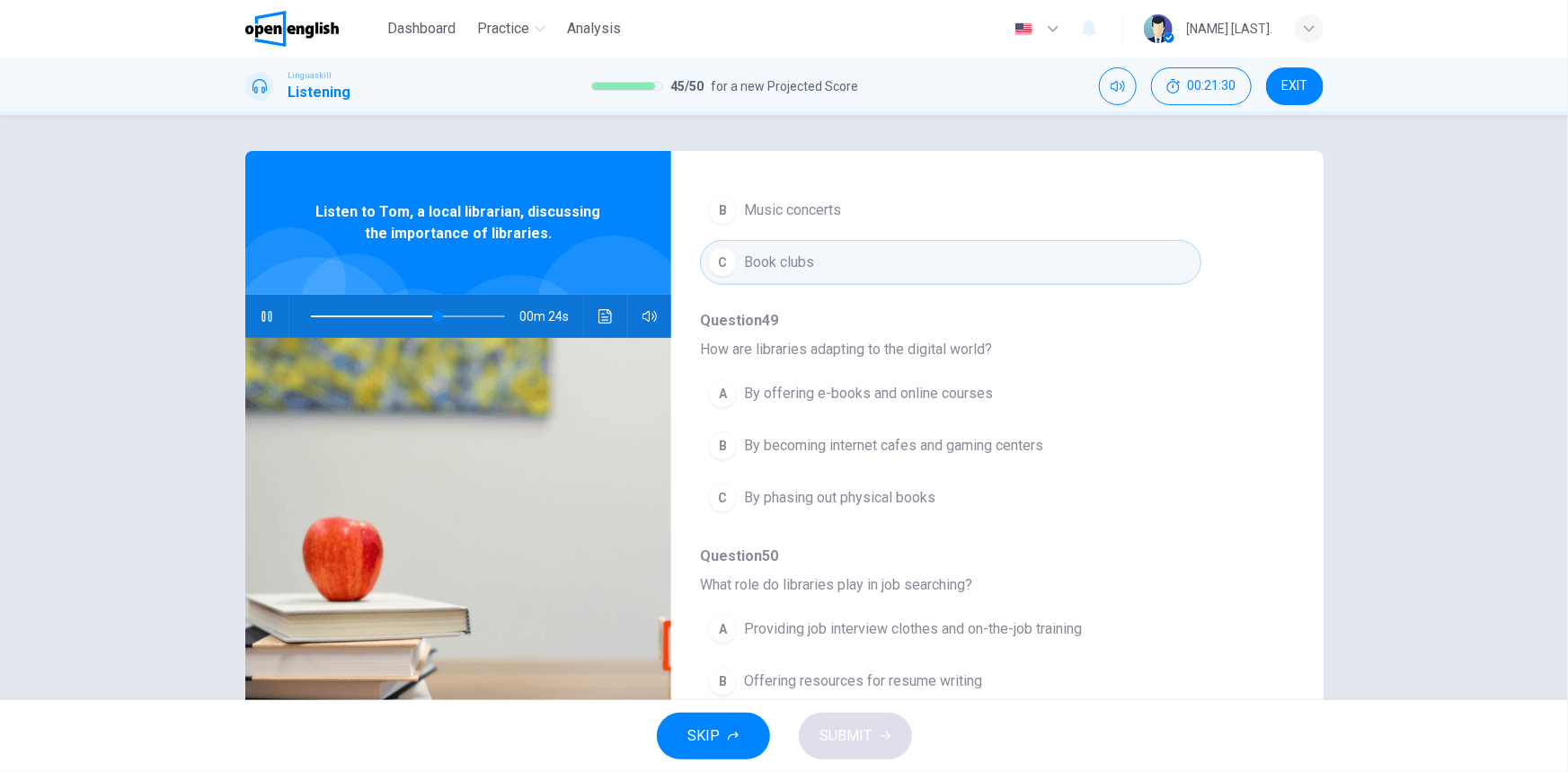 scroll, scrollTop: 773, scrollLeft: 0, axis: vertical 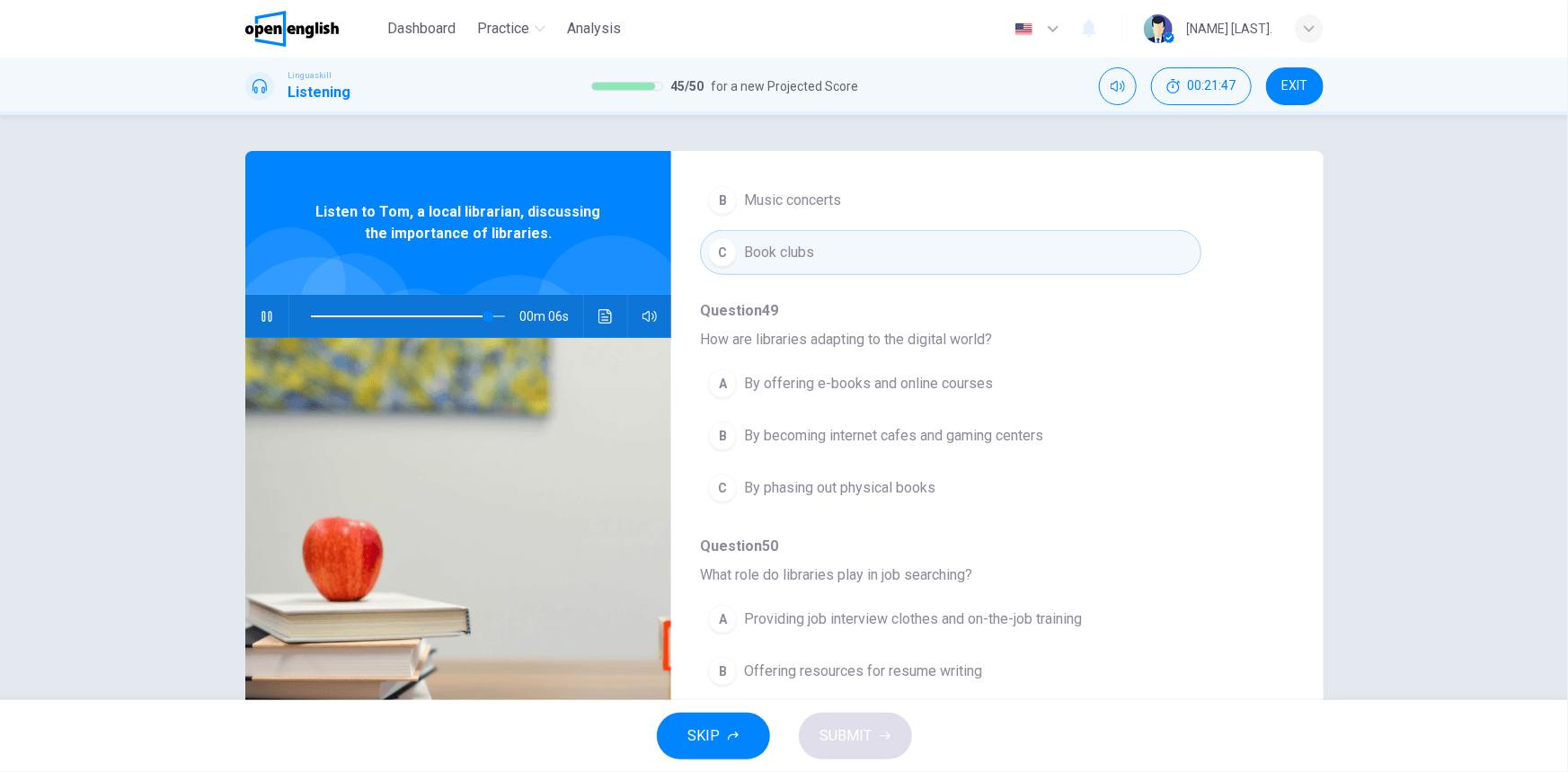 click on "By offering e-books and online courses" at bounding box center [868, 384] 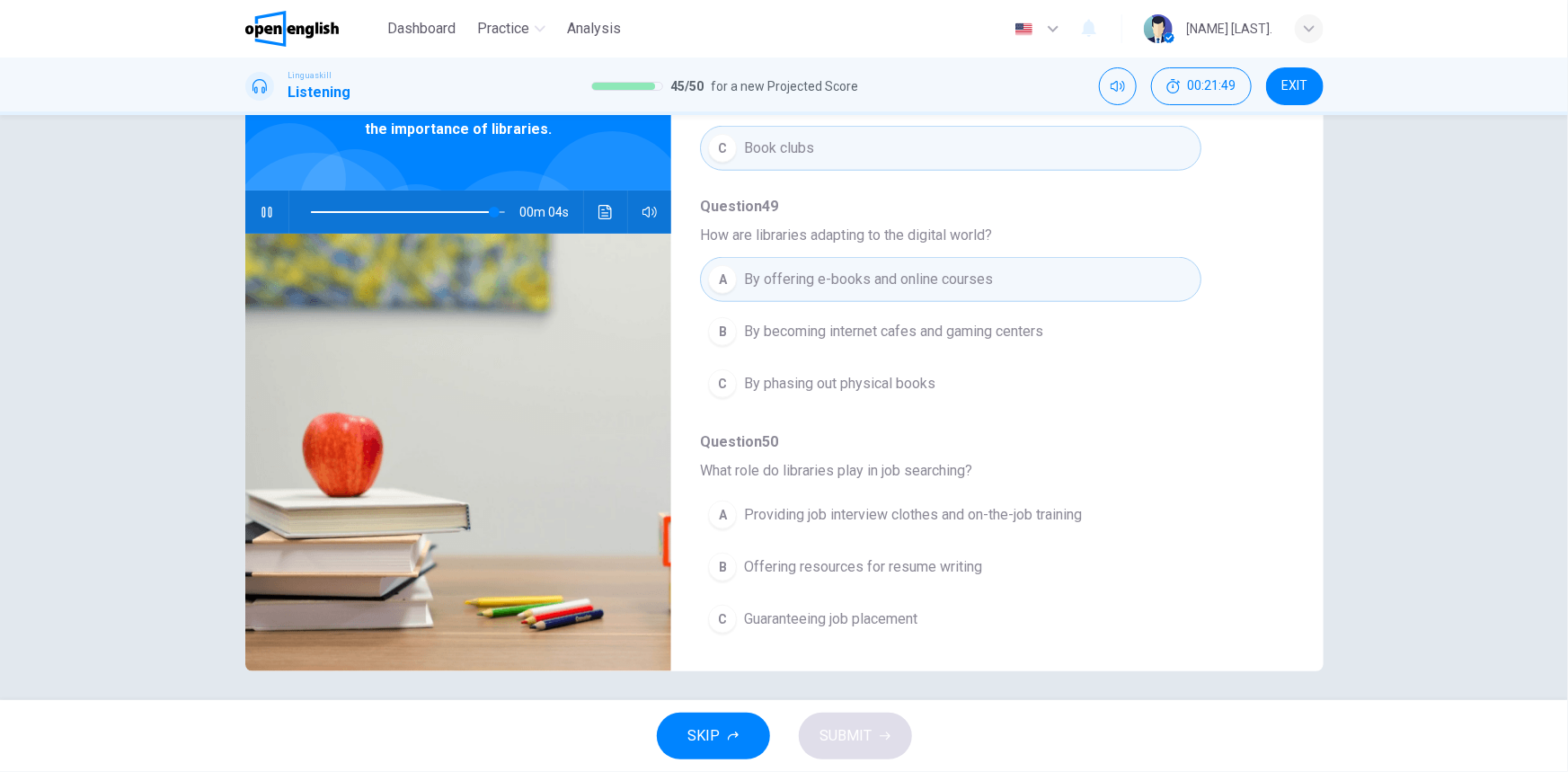 scroll, scrollTop: 111, scrollLeft: 0, axis: vertical 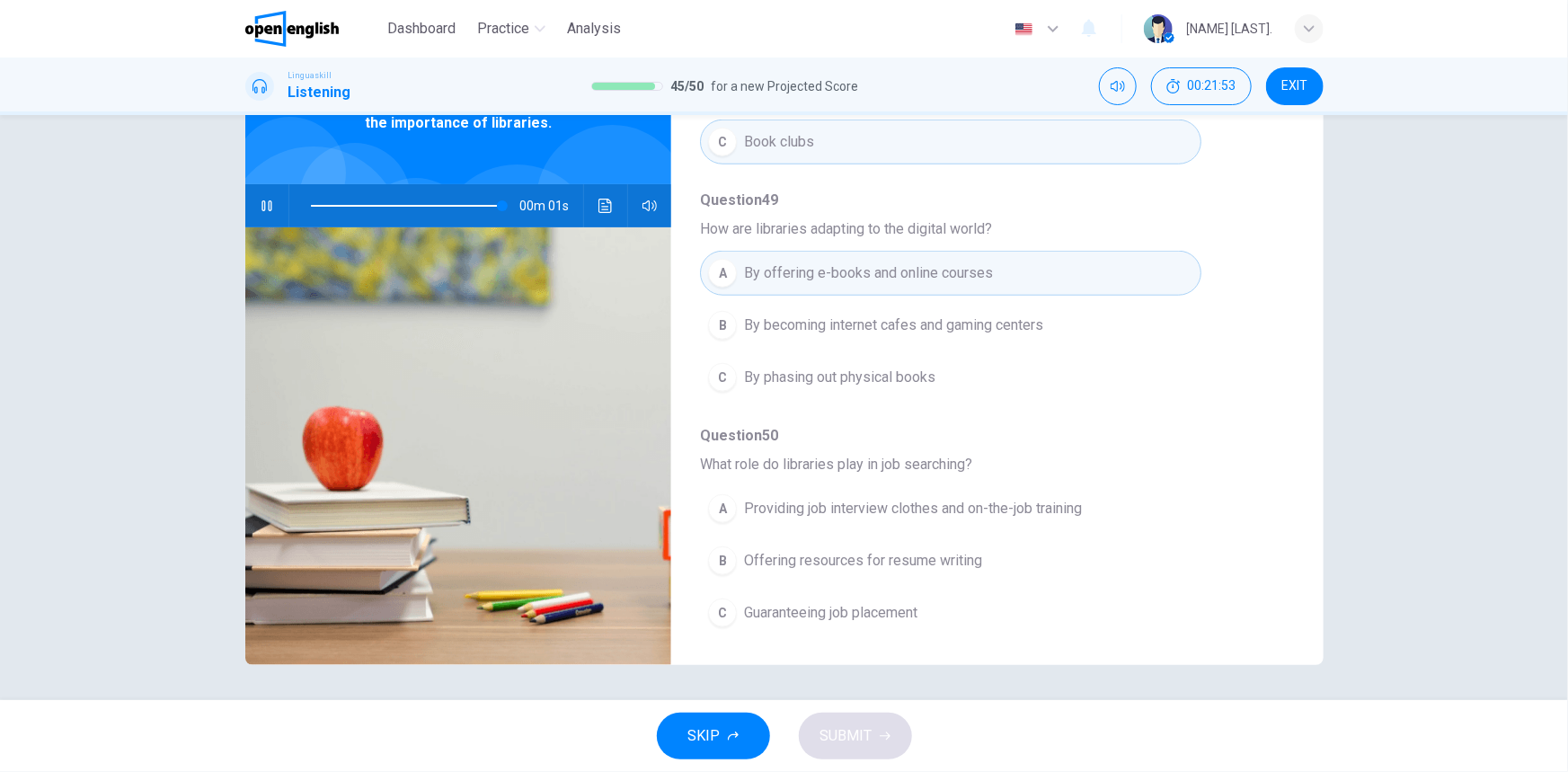 type on "*" 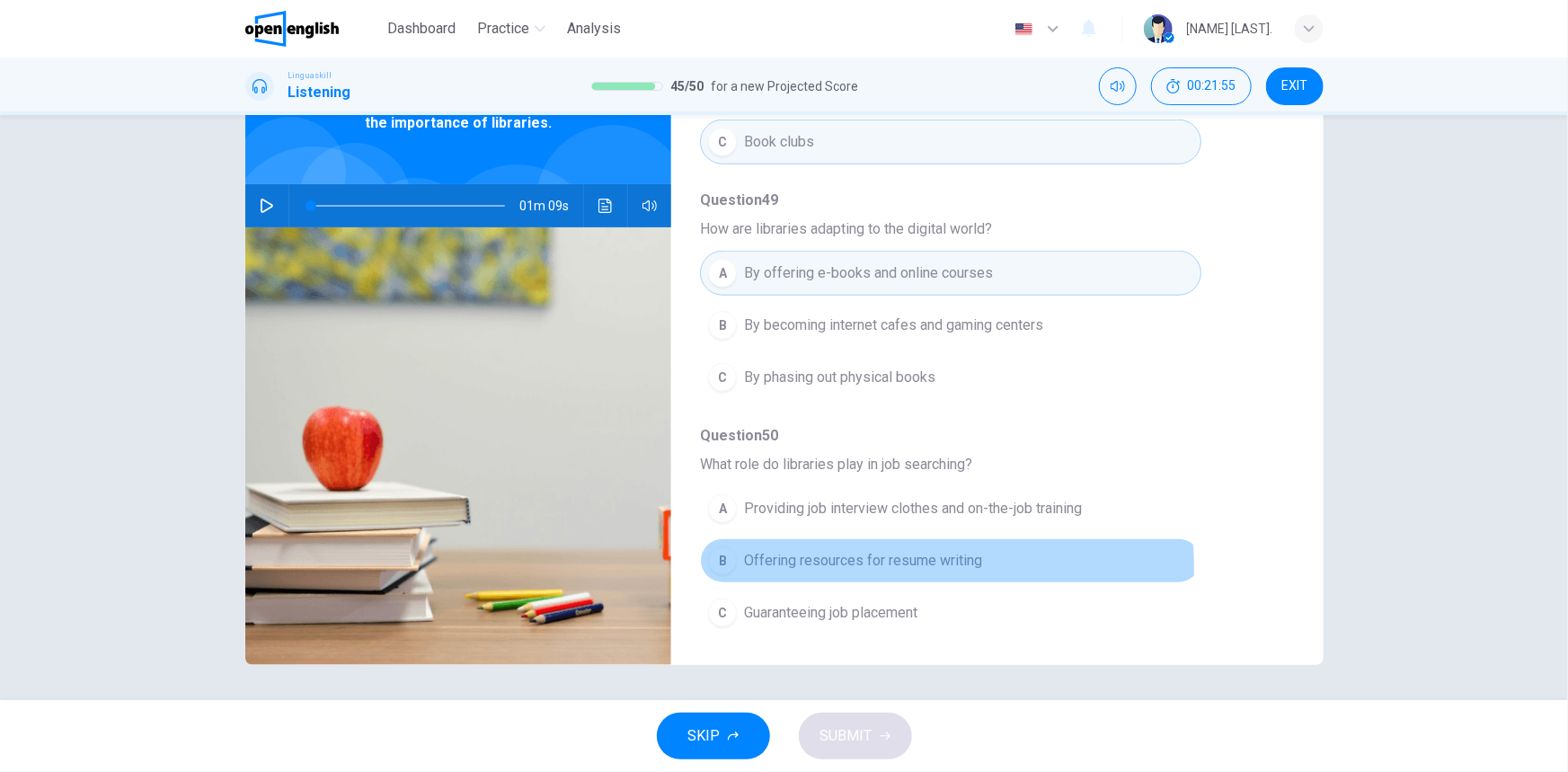 click on "Offering resources for resume writing" at bounding box center [863, 561] 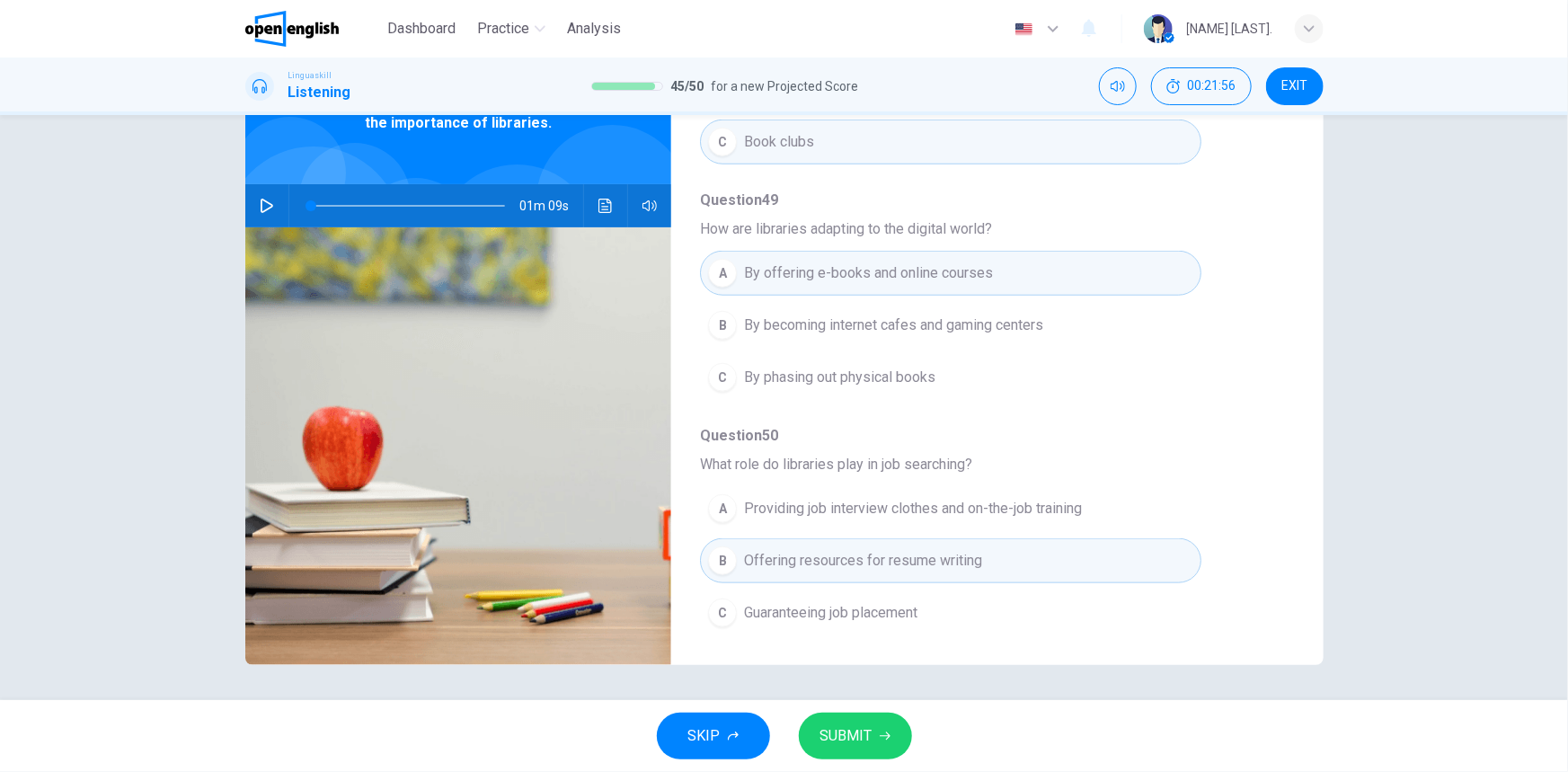 click on "SUBMIT" at bounding box center [846, 736] 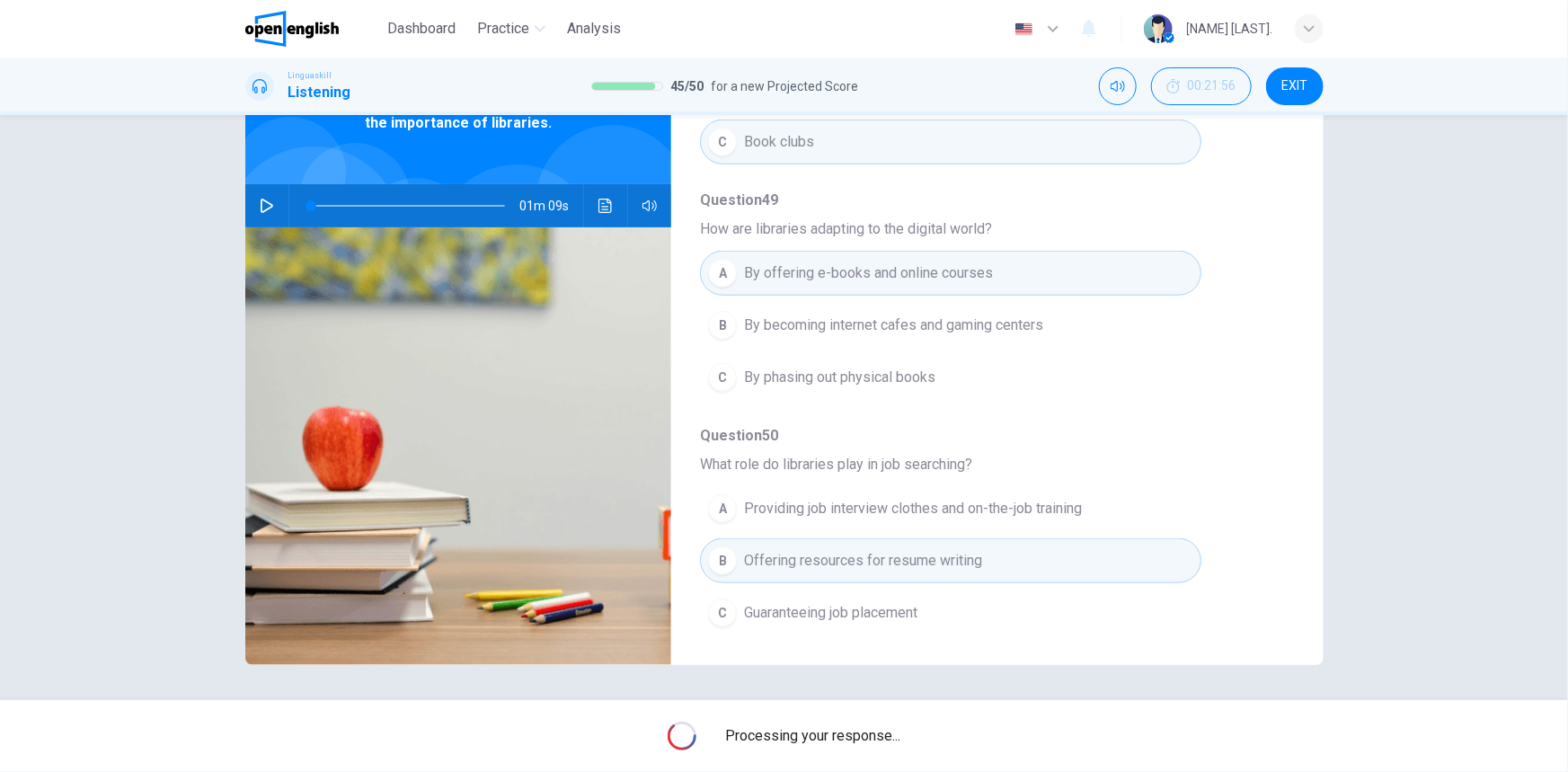 scroll, scrollTop: 0, scrollLeft: 0, axis: both 